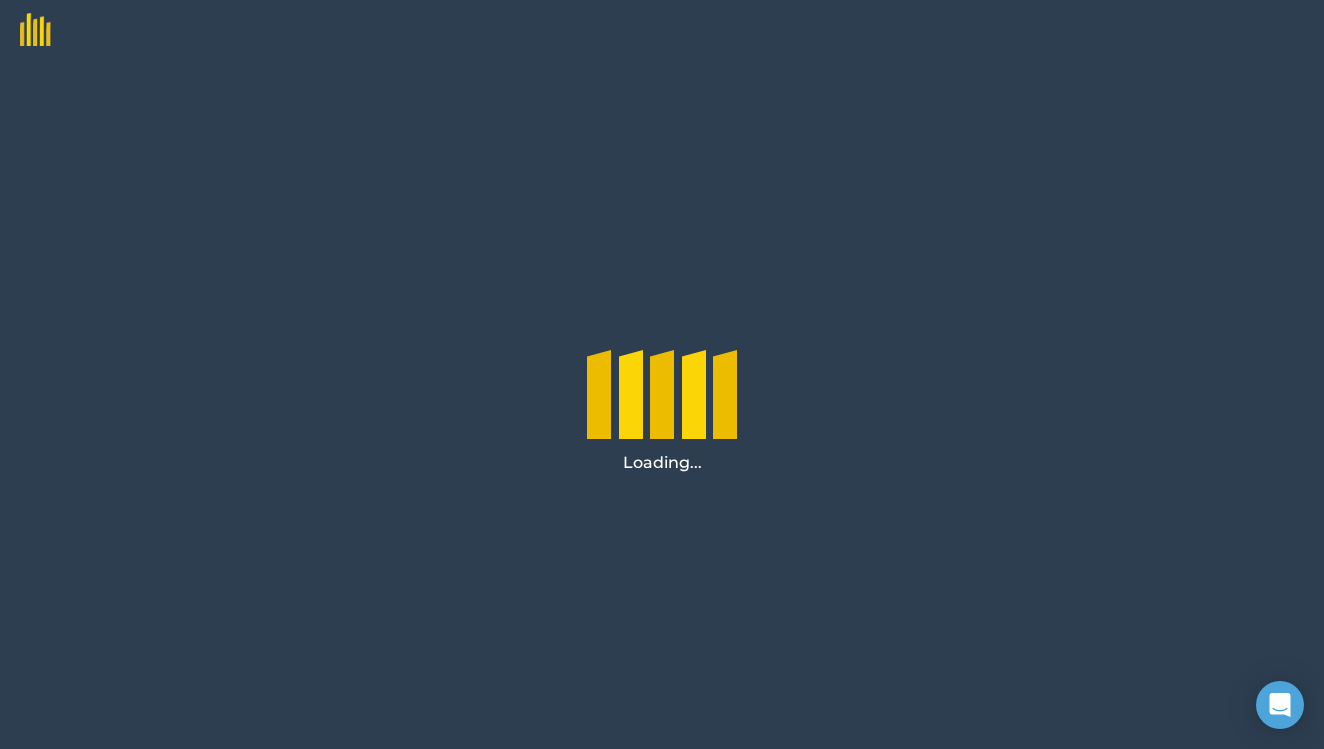 scroll, scrollTop: 0, scrollLeft: 0, axis: both 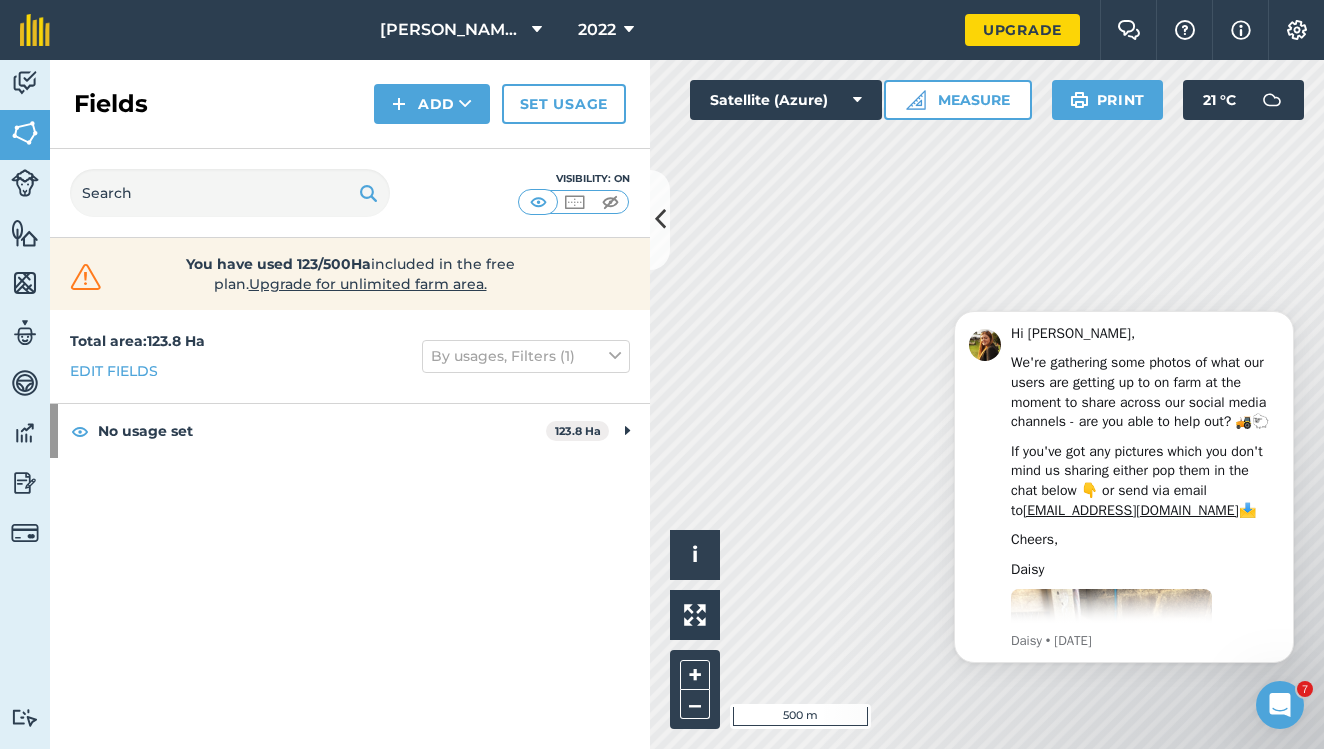click at bounding box center (537, 30) 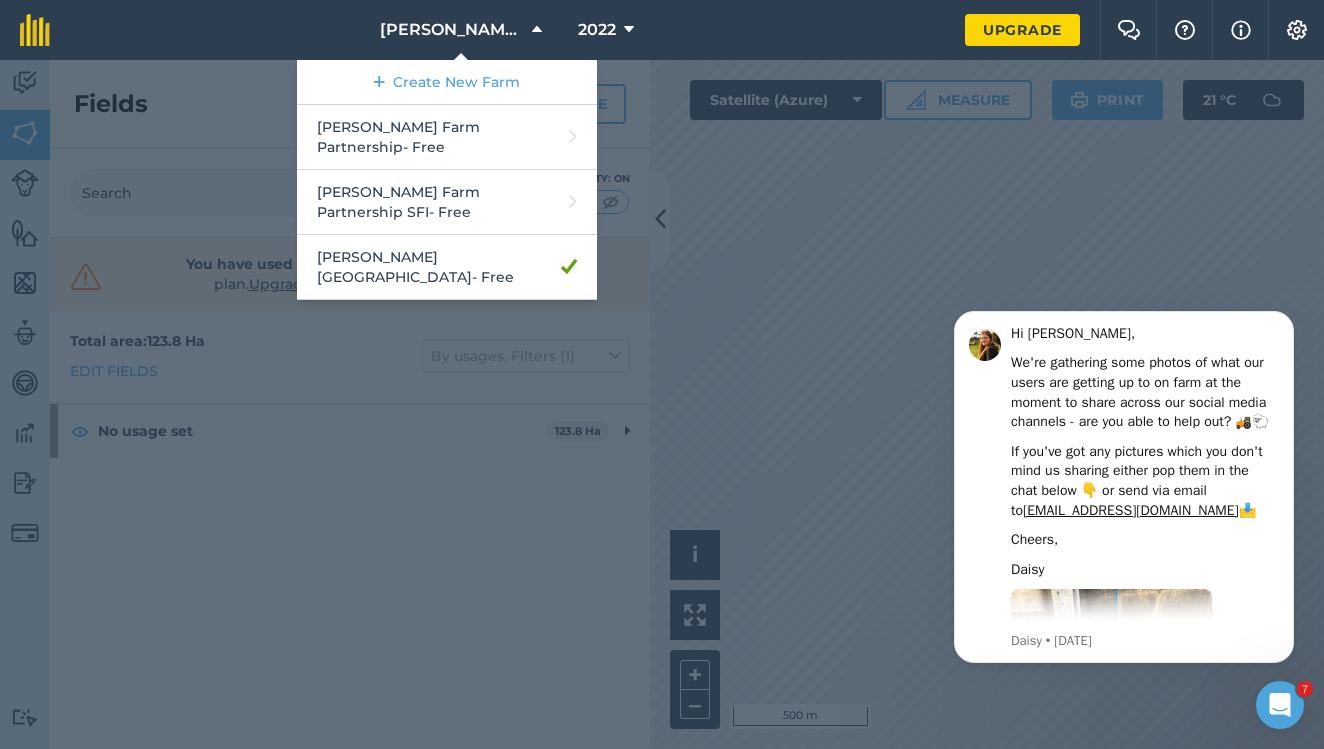 click at bounding box center (1297, 30) 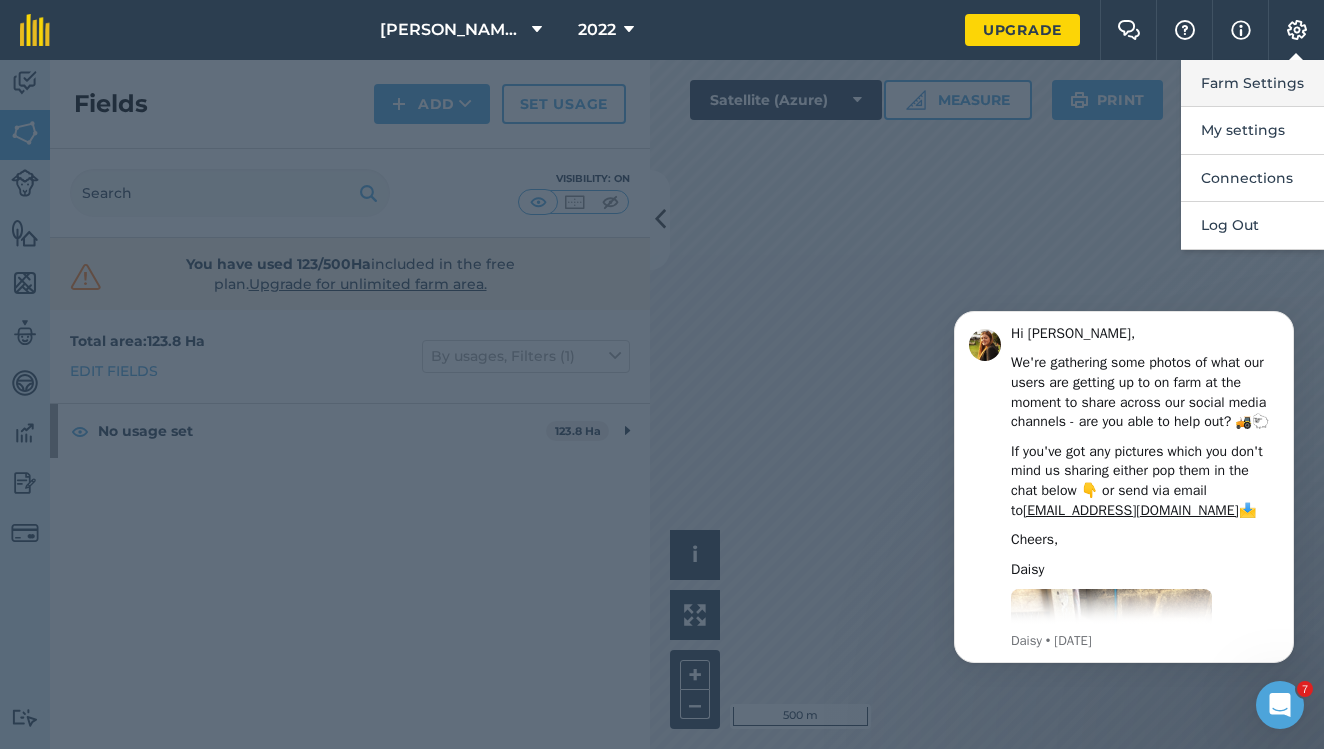 click on "Farm Settings" at bounding box center [1252, 83] 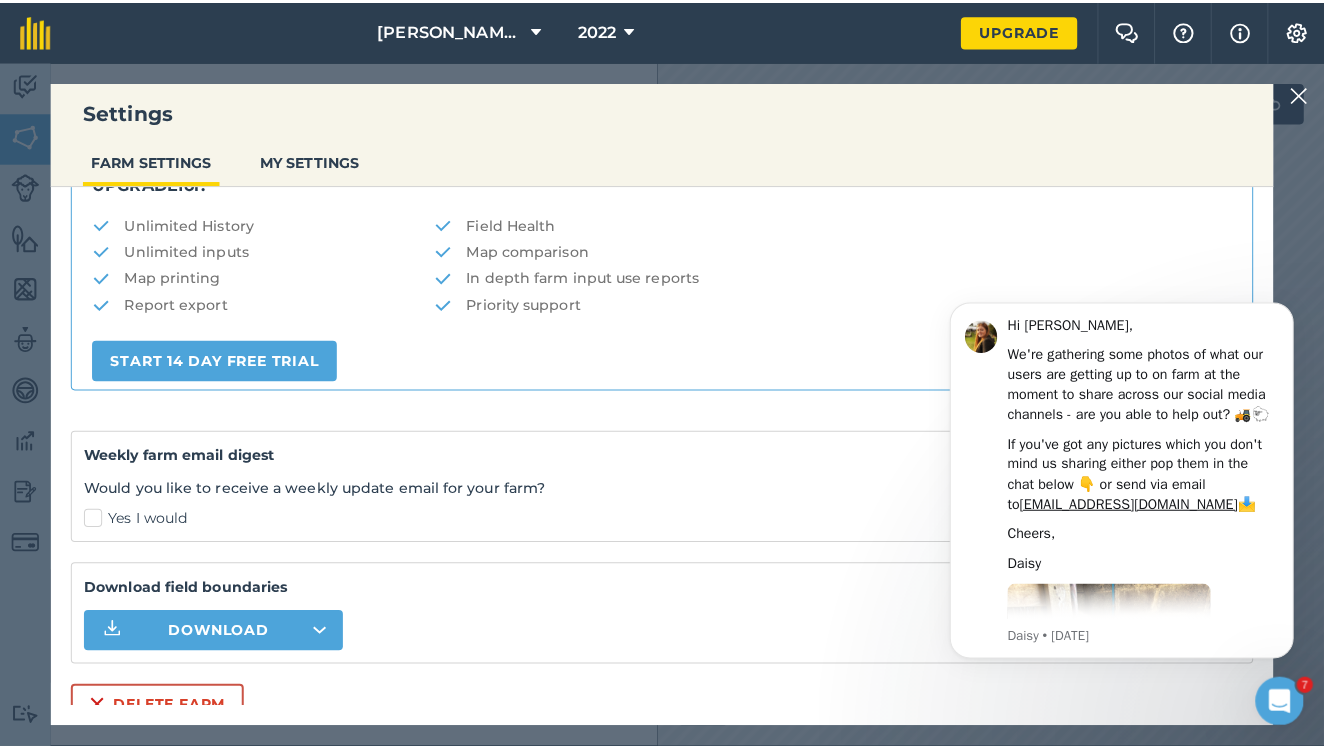 scroll, scrollTop: 408, scrollLeft: 0, axis: vertical 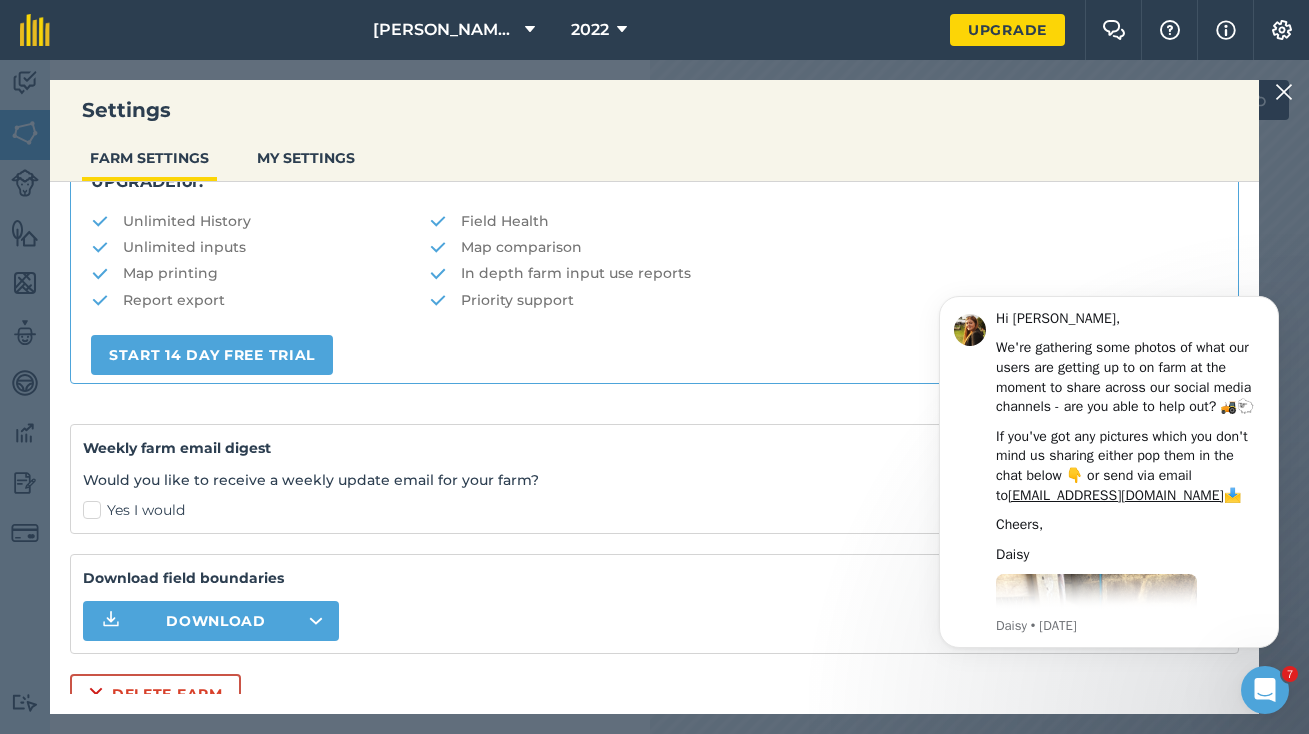 click on "Delete farm" at bounding box center [155, 694] 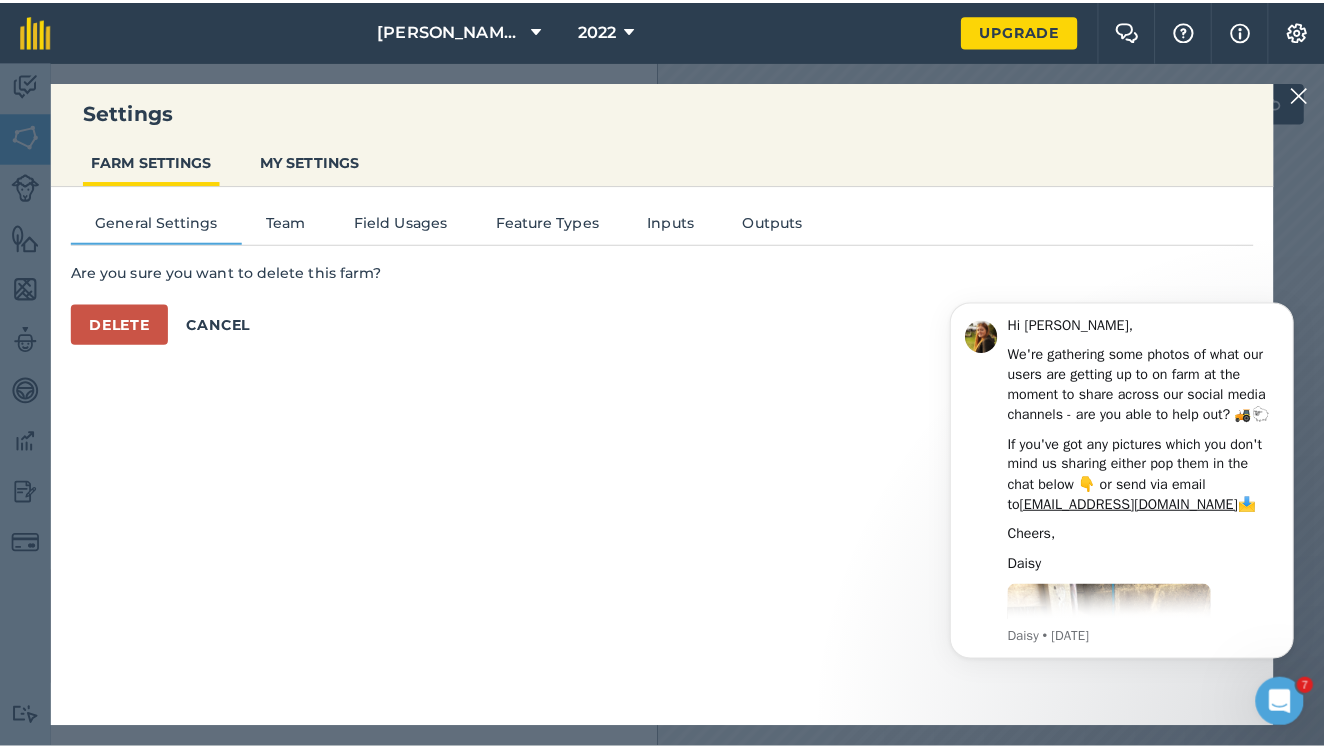 scroll, scrollTop: 0, scrollLeft: 0, axis: both 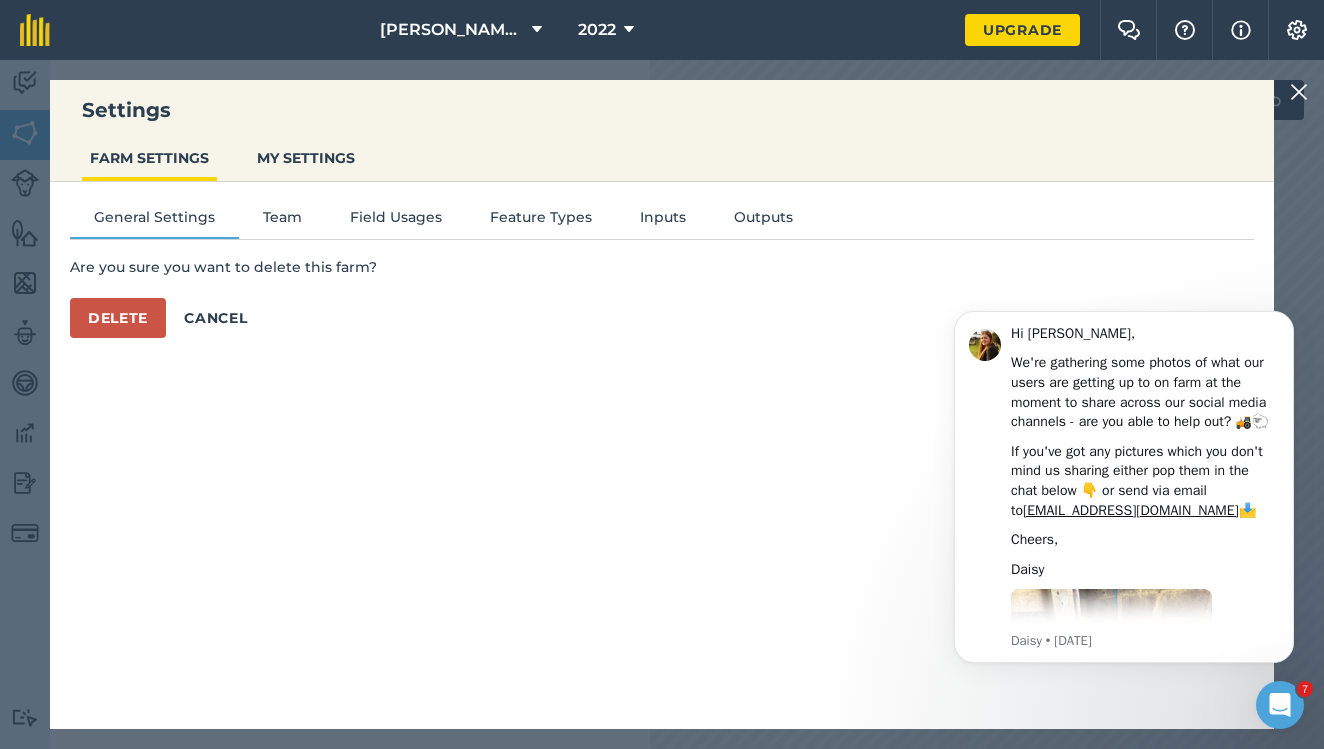 click on "Delete" at bounding box center (118, 318) 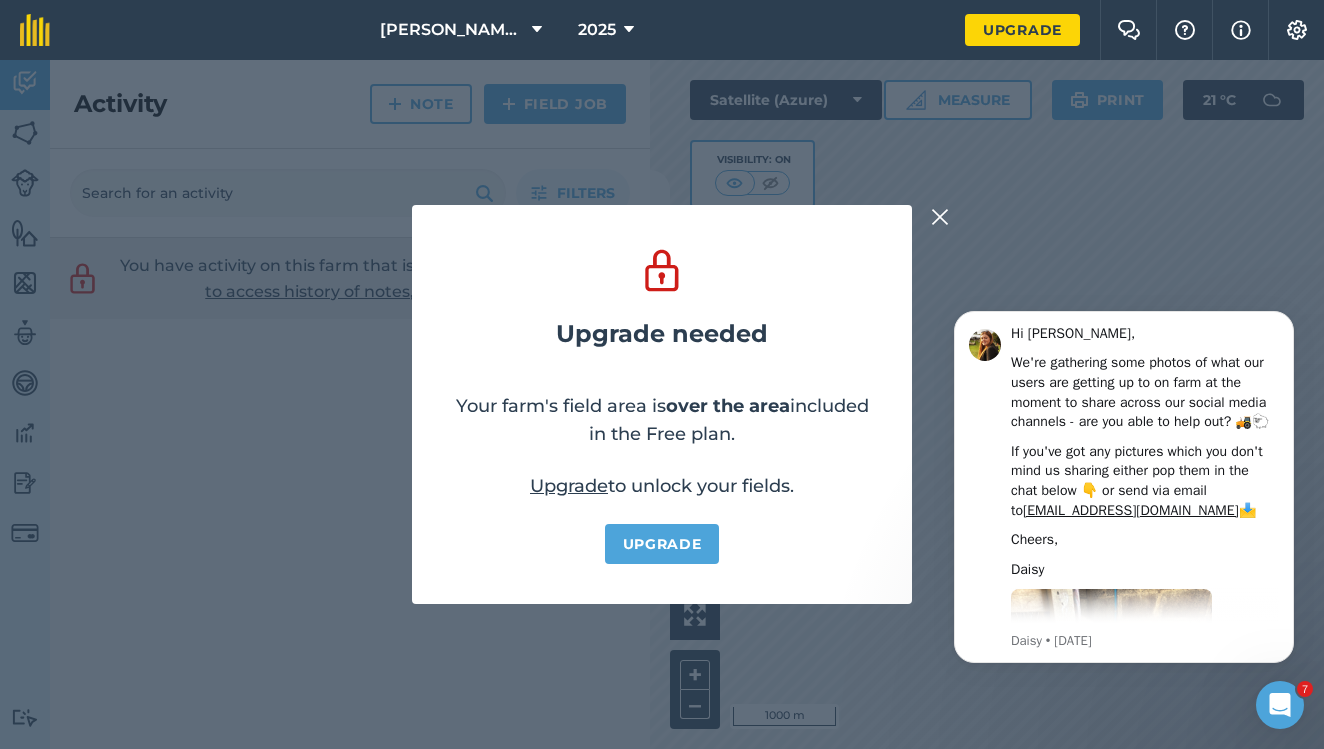 click at bounding box center [940, 217] 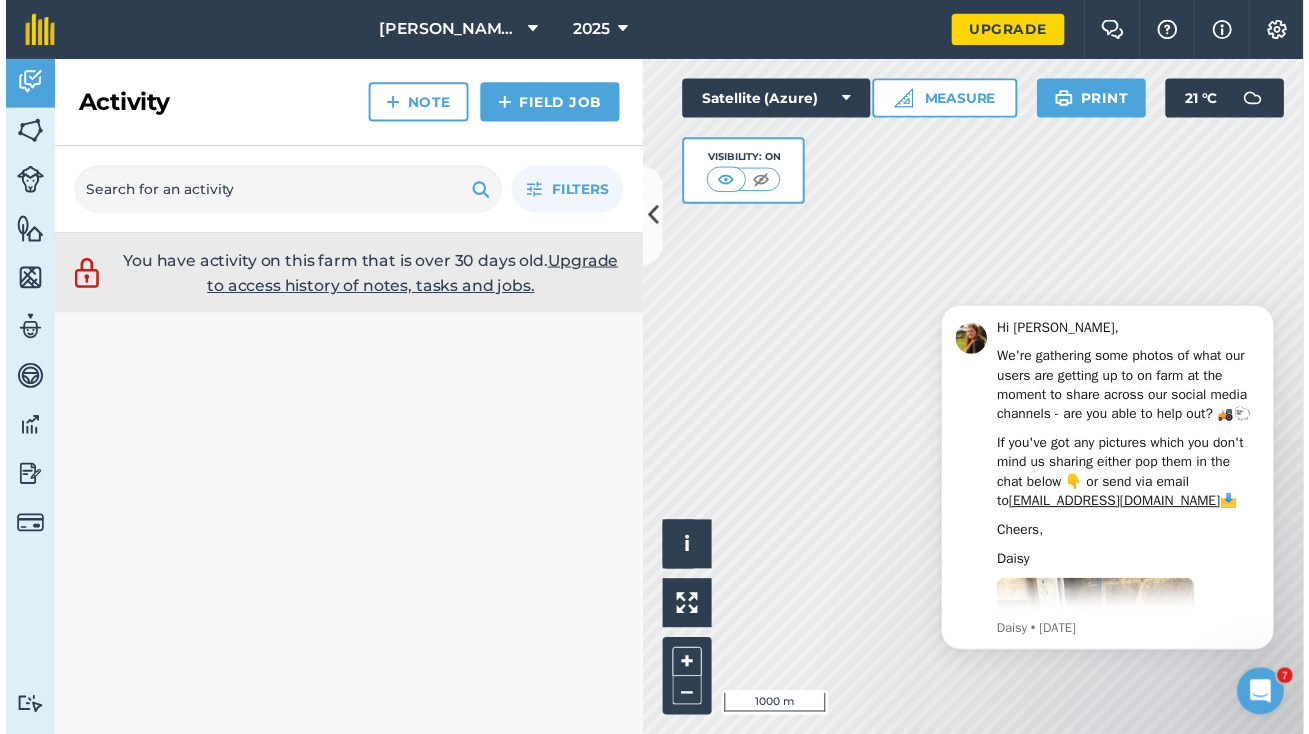 scroll, scrollTop: 0, scrollLeft: 0, axis: both 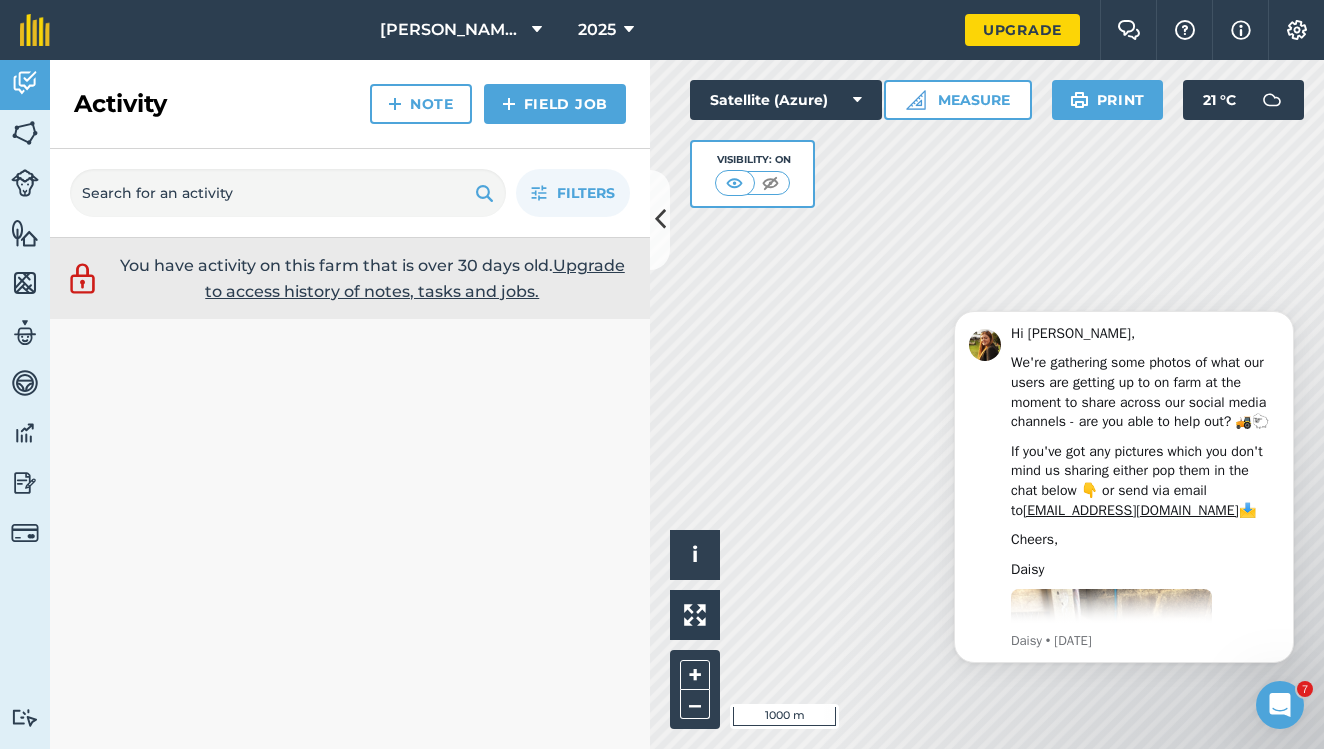 click on "[PERSON_NAME] Farm Partnership" at bounding box center [452, 30] 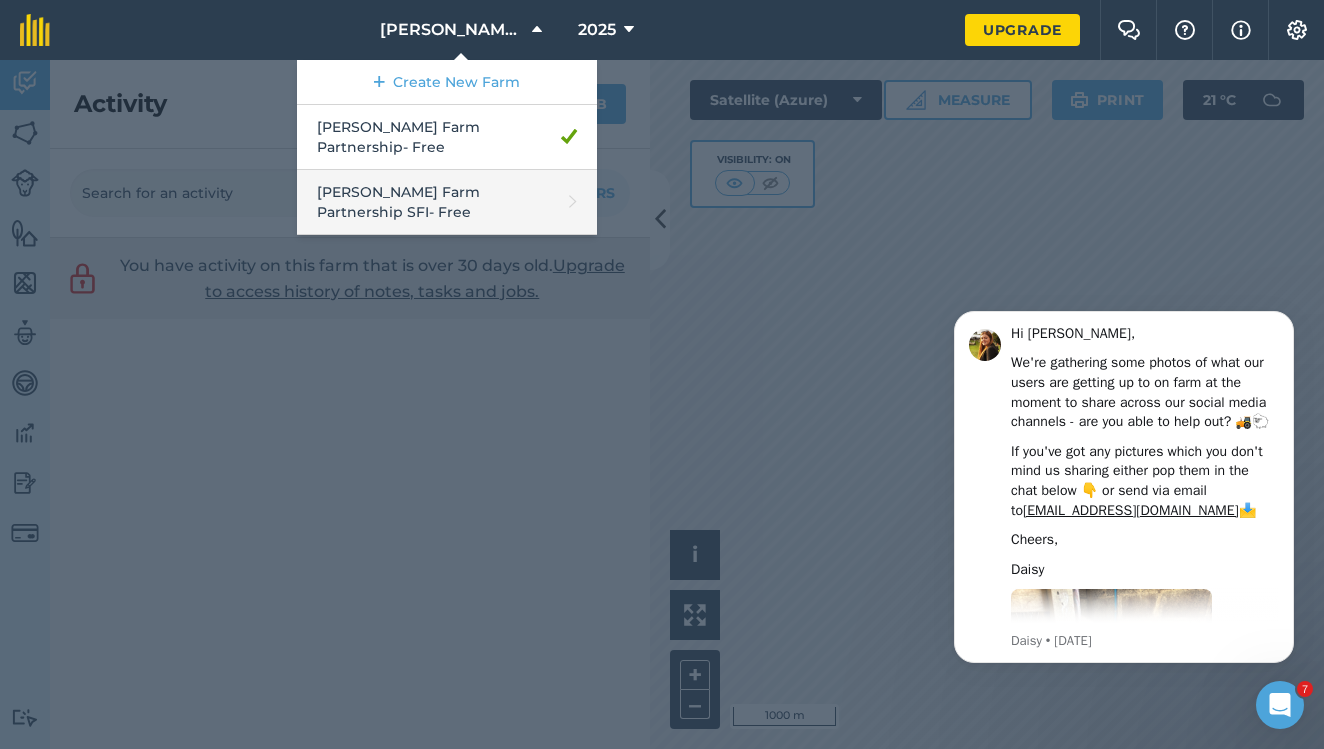 click on "[PERSON_NAME] Farm Partnership SFI  - Free" at bounding box center (447, 202) 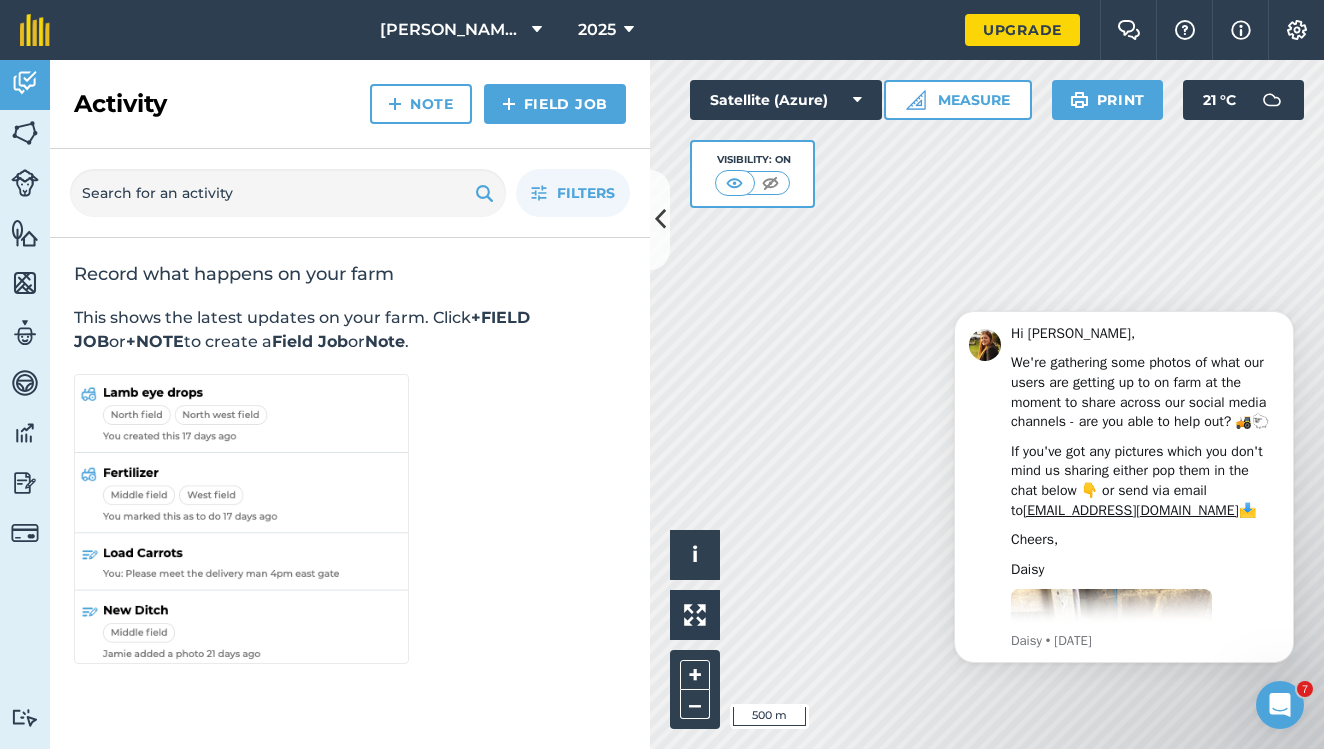 click on "Settings" at bounding box center (1296, 30) 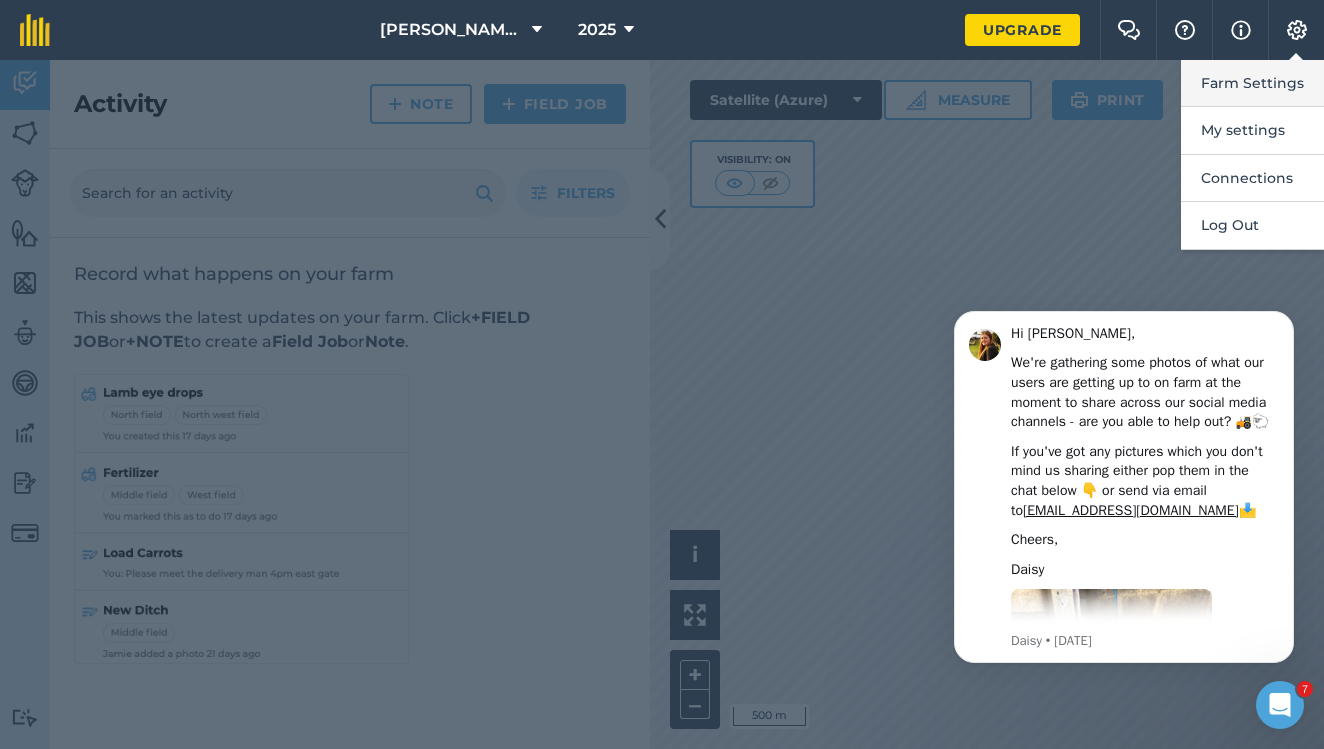 click on "Farm Settings" at bounding box center [1252, 83] 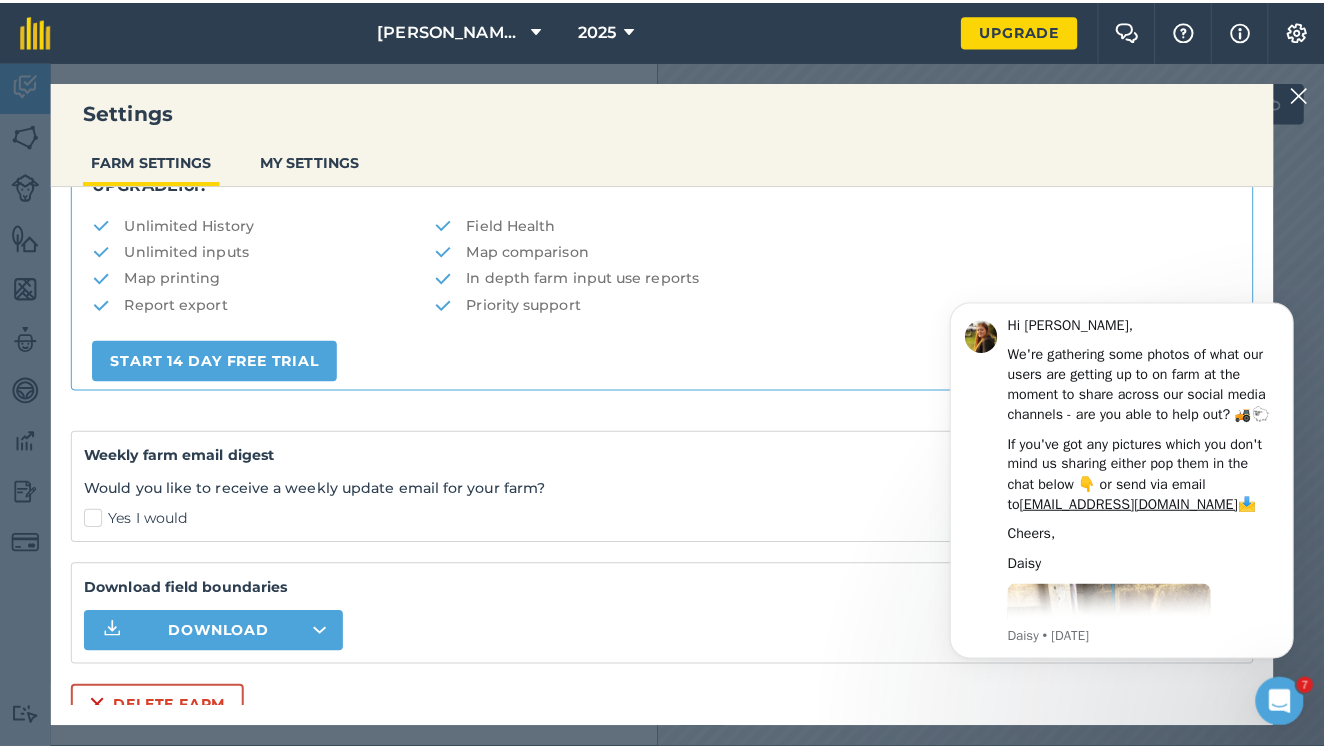 scroll, scrollTop: 408, scrollLeft: 0, axis: vertical 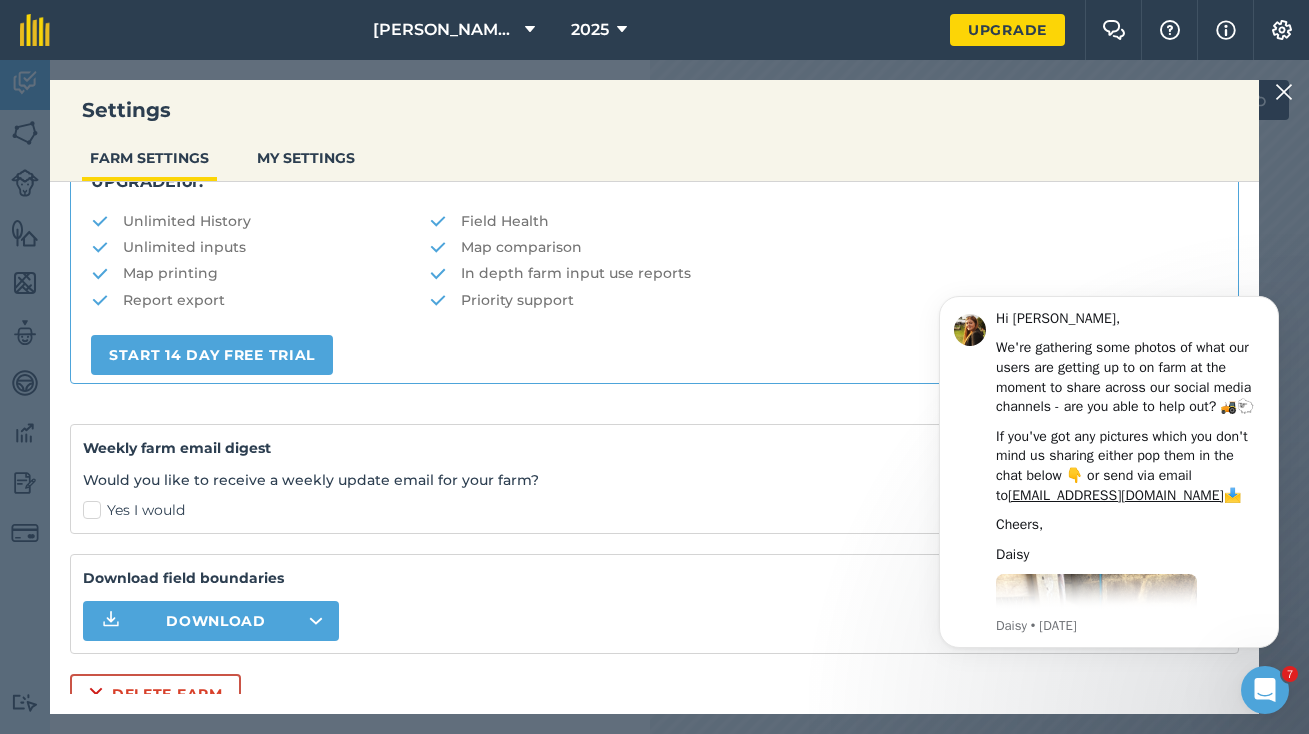 click on "Delete farm" at bounding box center [155, 694] 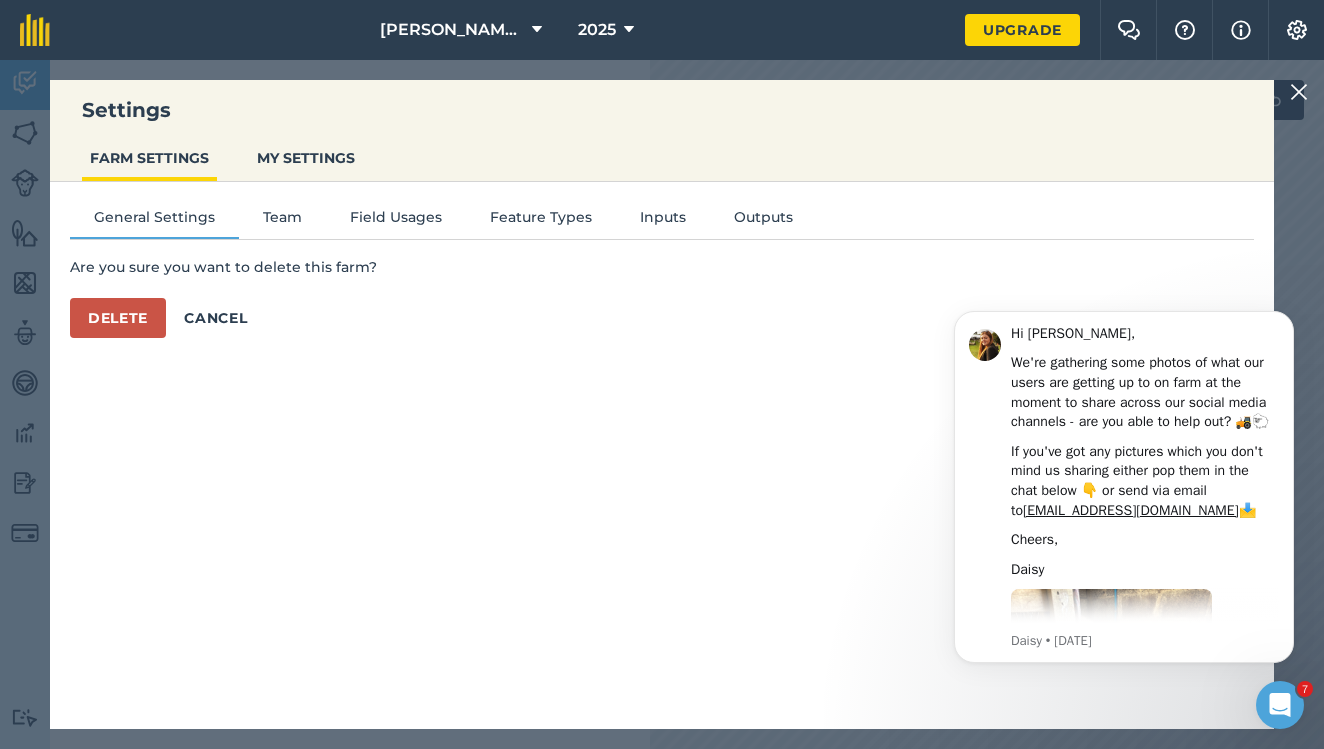 scroll, scrollTop: 0, scrollLeft: 0, axis: both 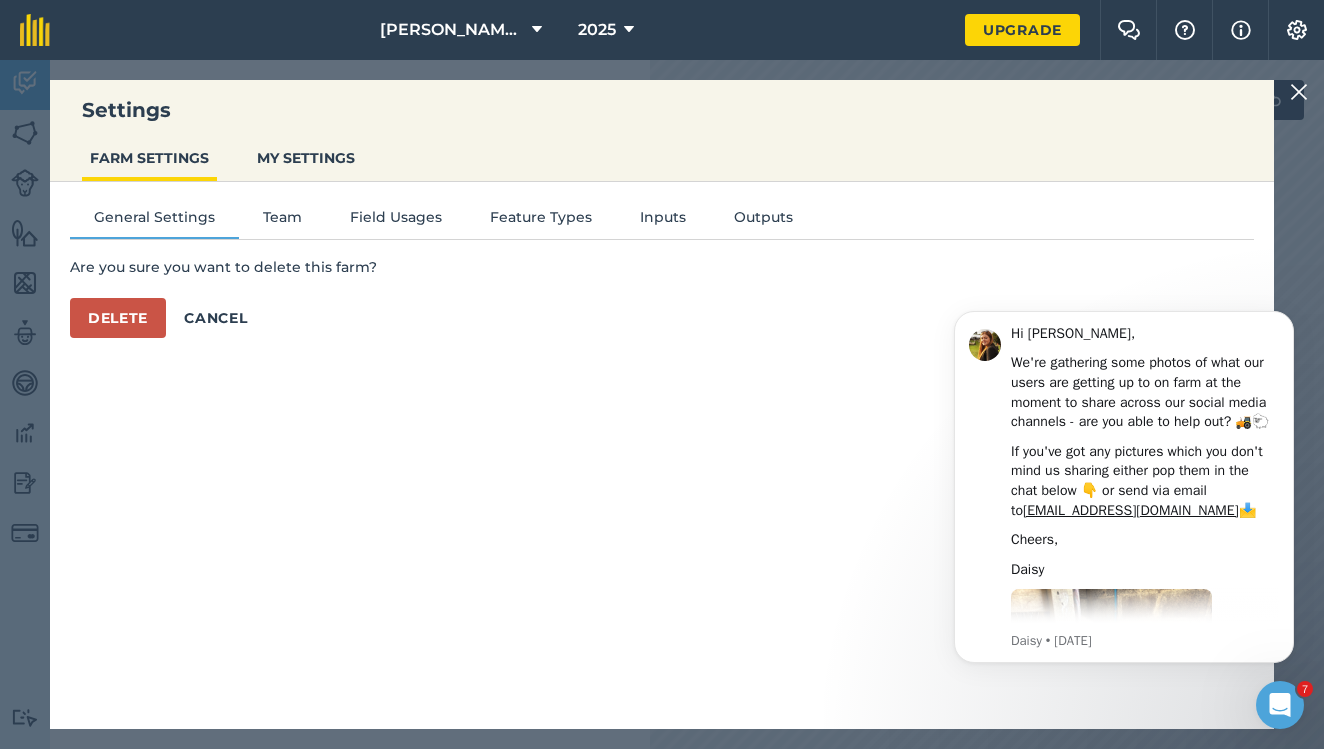 click on "Delete" at bounding box center (118, 318) 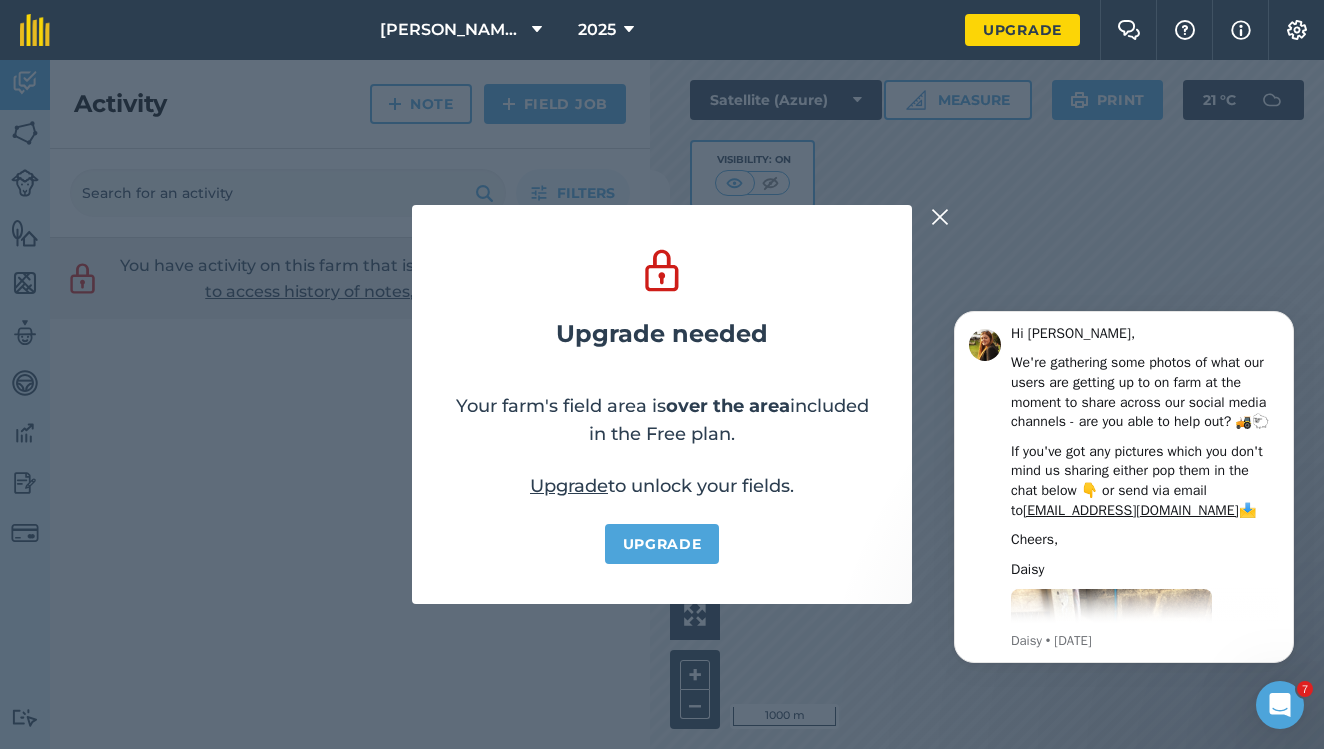 click at bounding box center (940, 217) 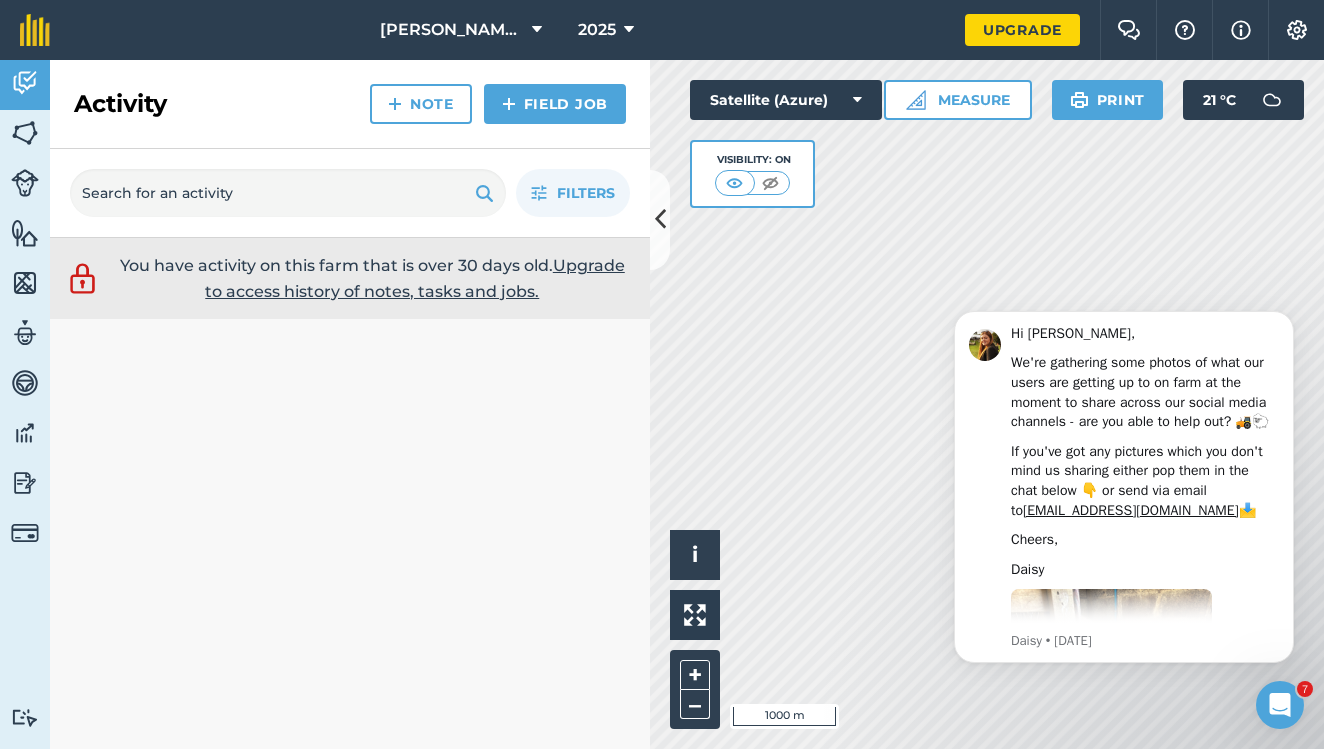 click on "Fields" at bounding box center [25, 135] 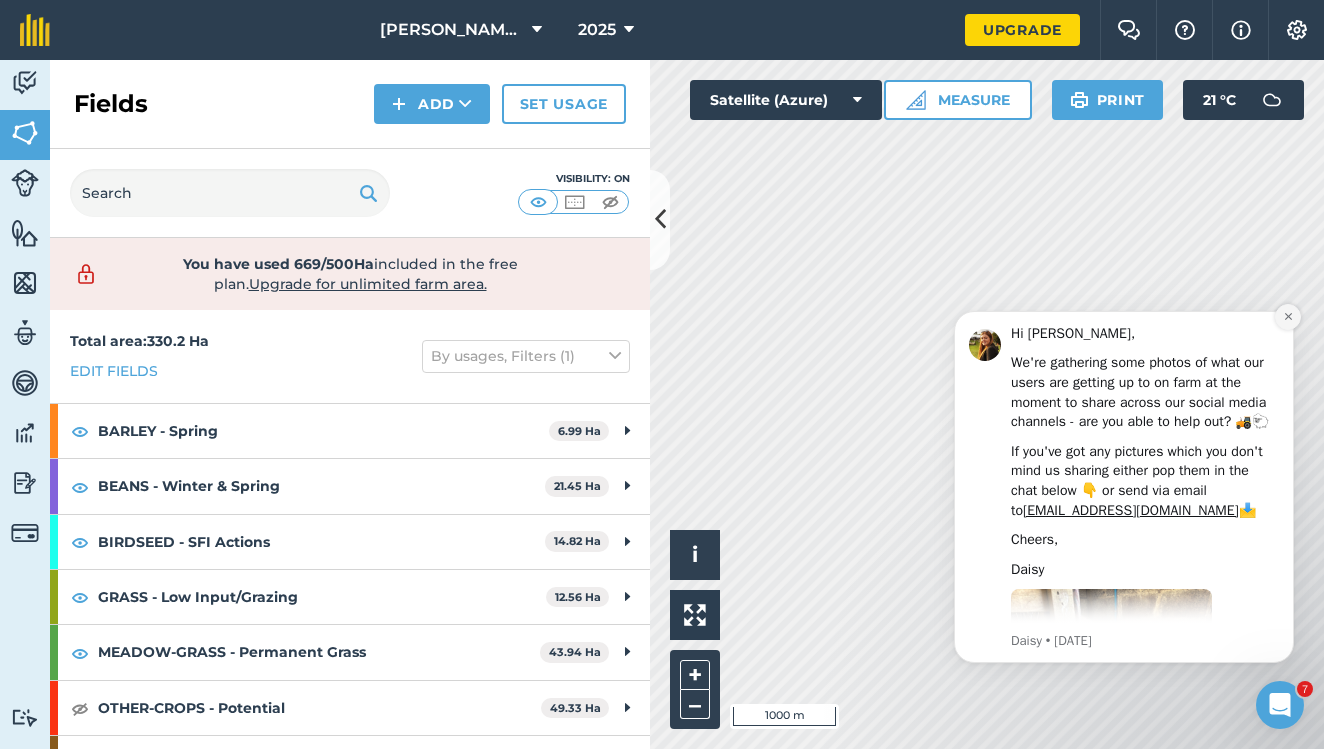 click at bounding box center [1288, 317] 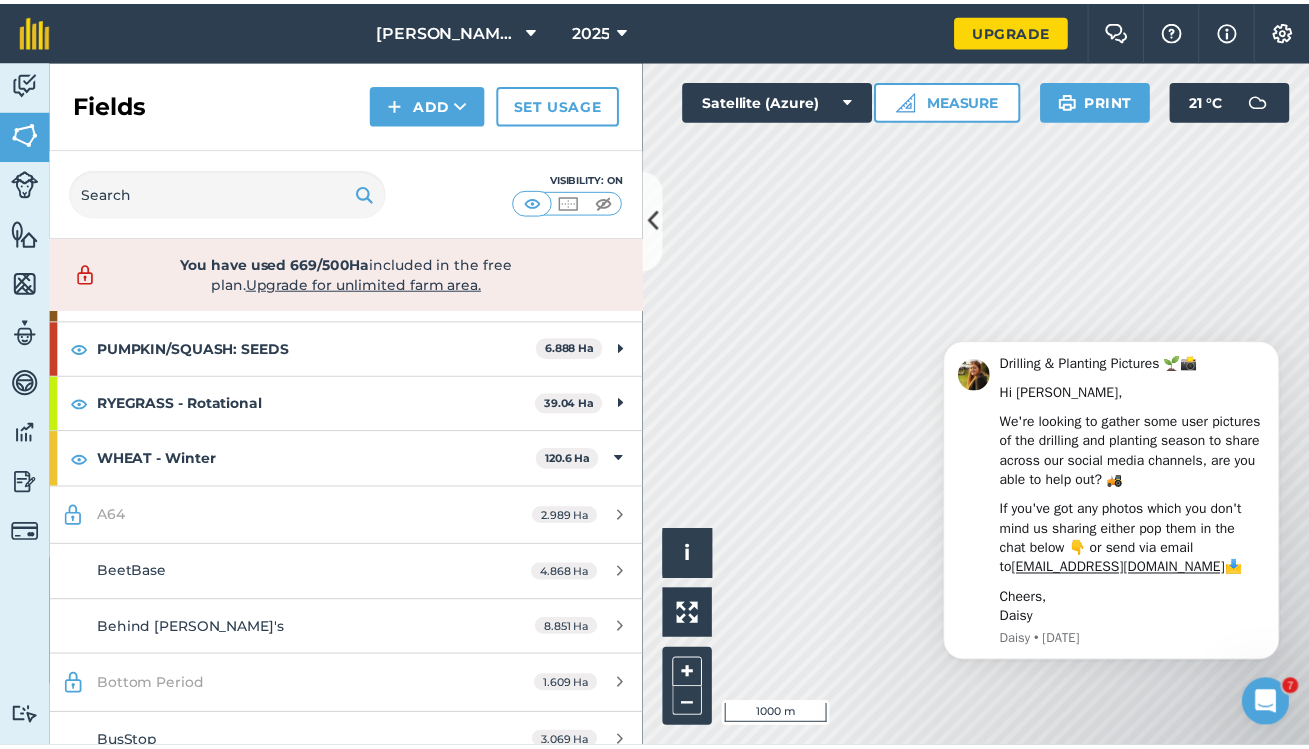 scroll, scrollTop: 17, scrollLeft: 0, axis: vertical 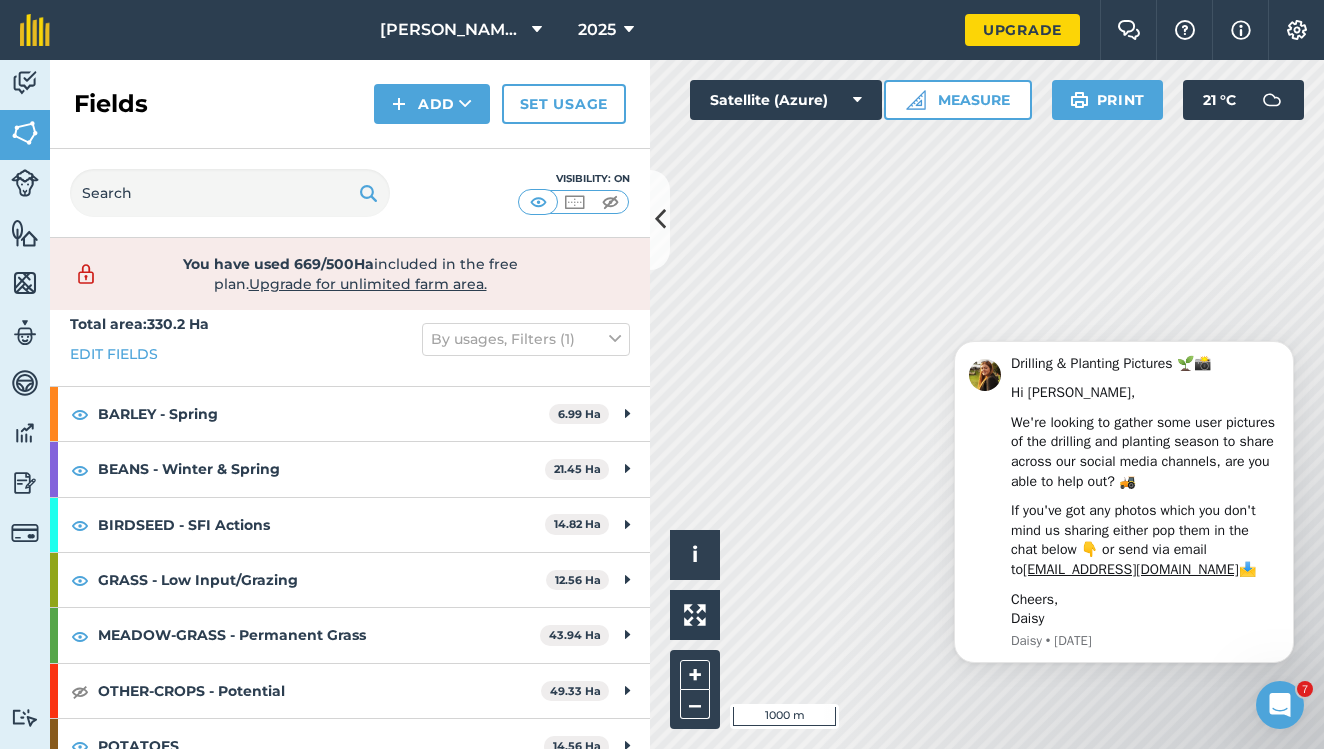 click on "Upgrade for unlimited farm area." at bounding box center (368, 284) 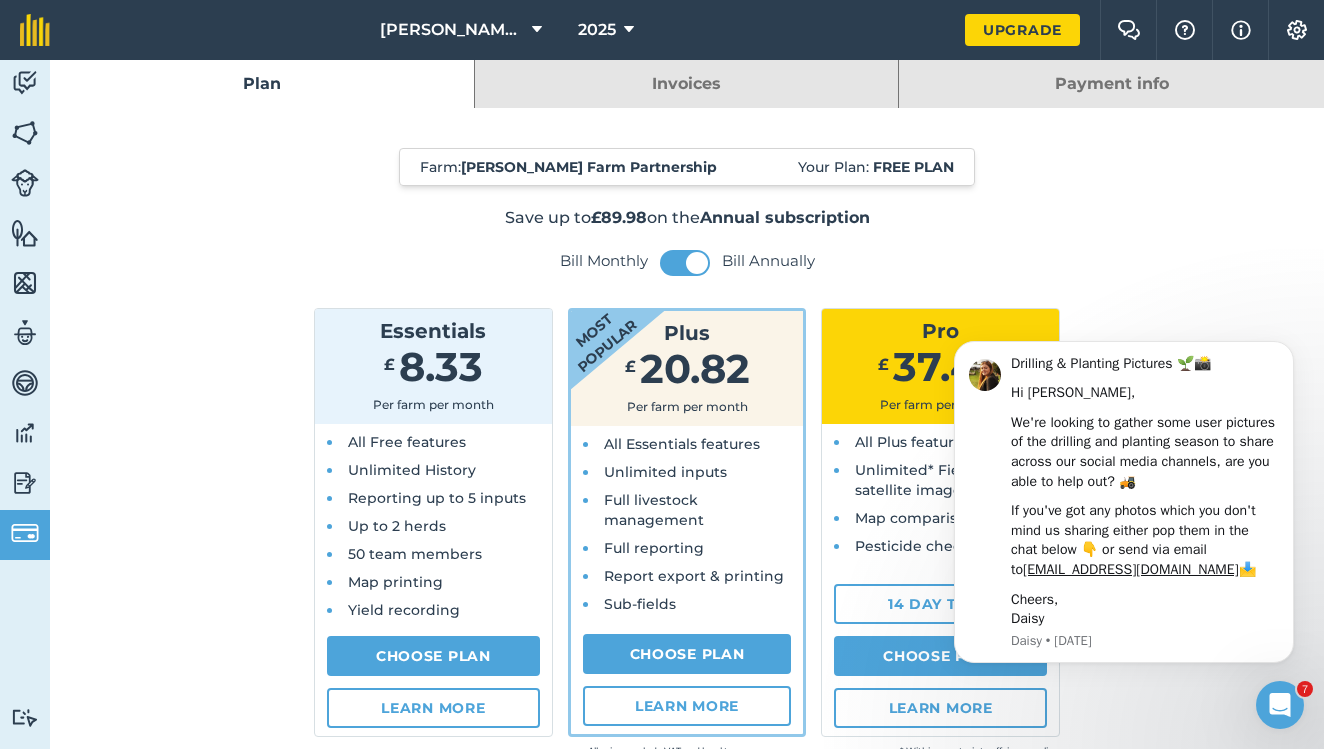 click on "Map printing" at bounding box center [439, 582] 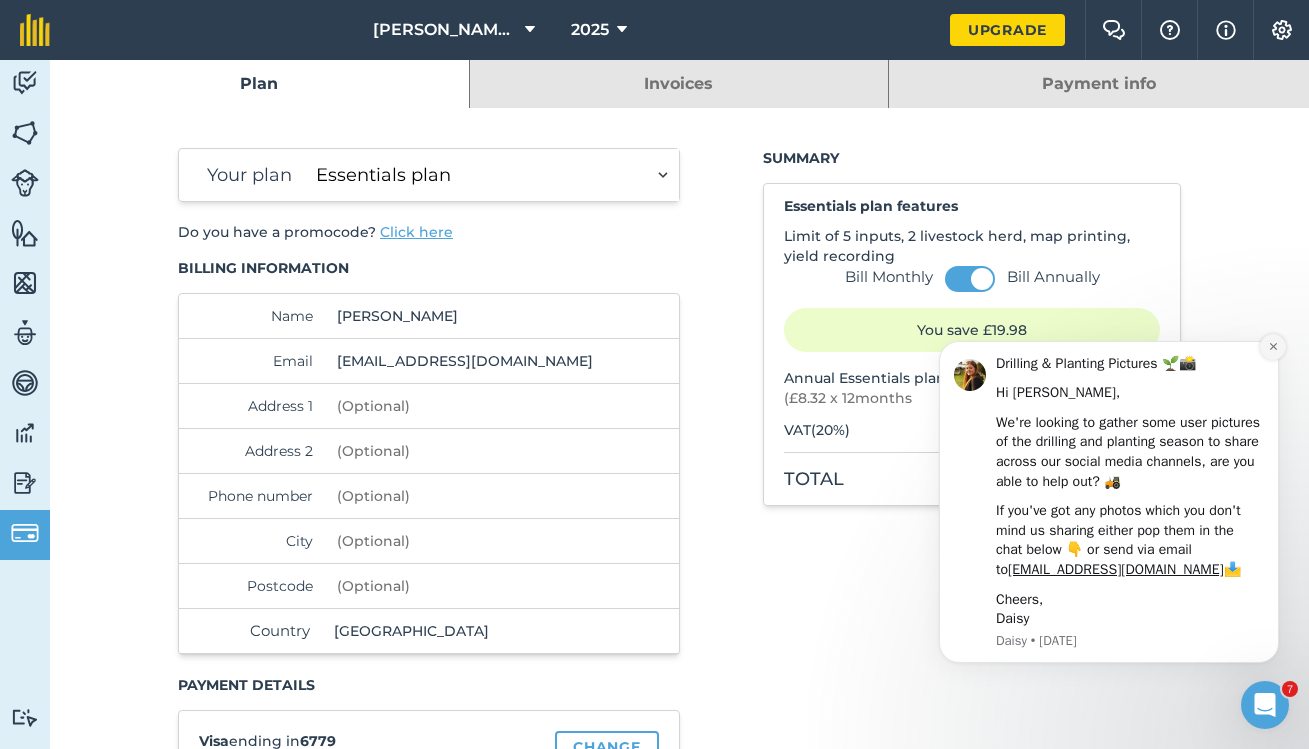 click 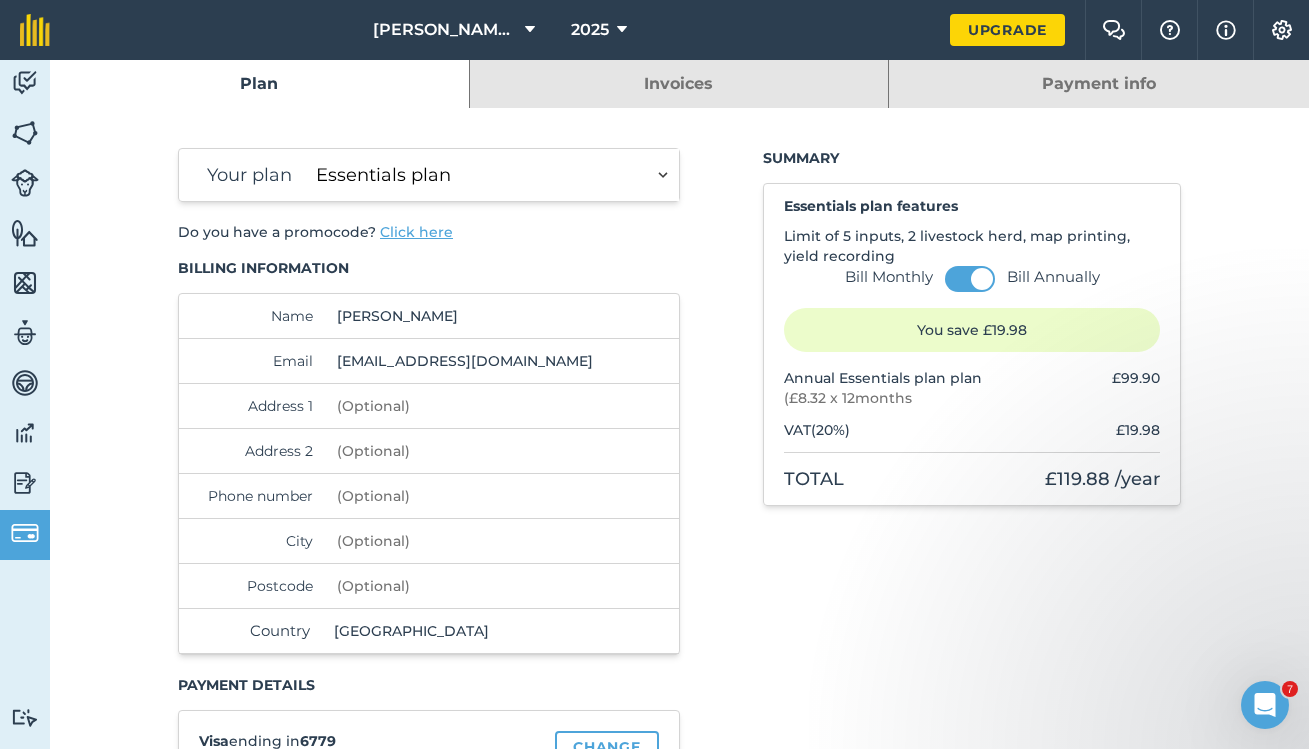 click on "Bill Monthly Bill Annually" at bounding box center (972, 279) 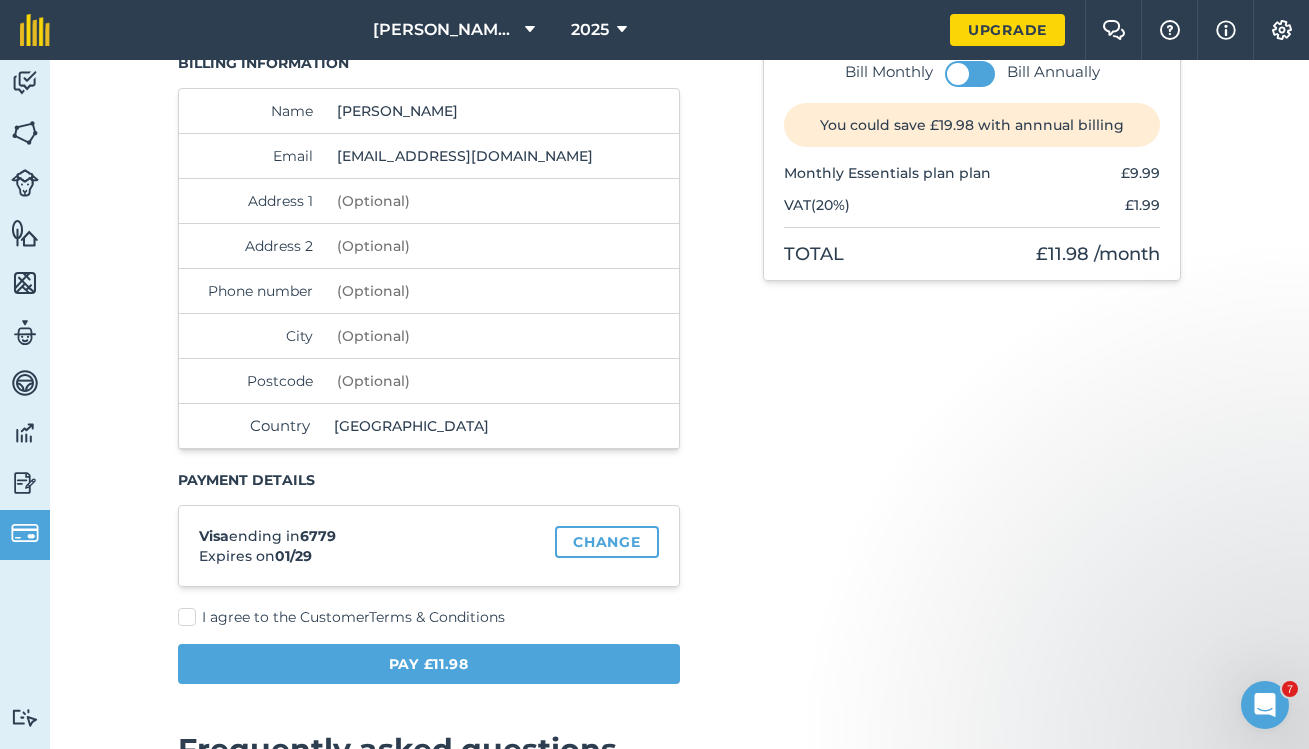 scroll, scrollTop: 0, scrollLeft: 0, axis: both 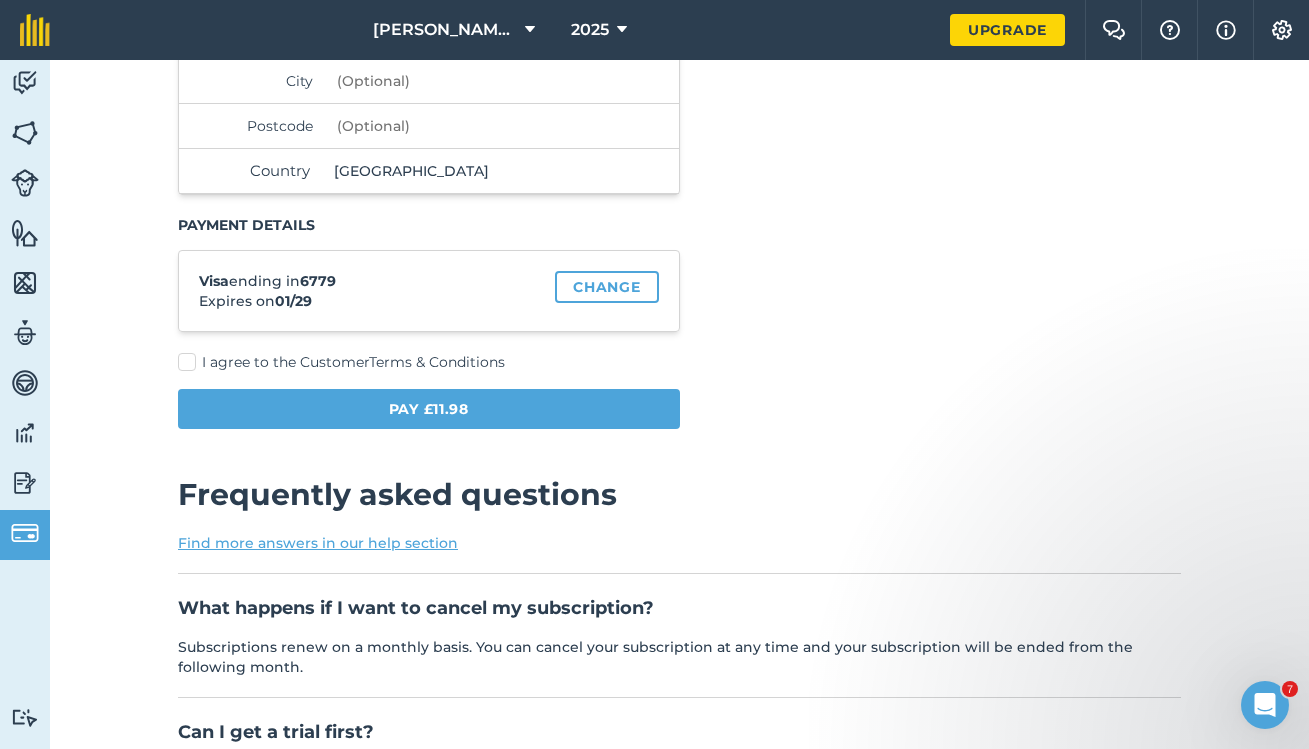 click on "Change" at bounding box center [606, 287] 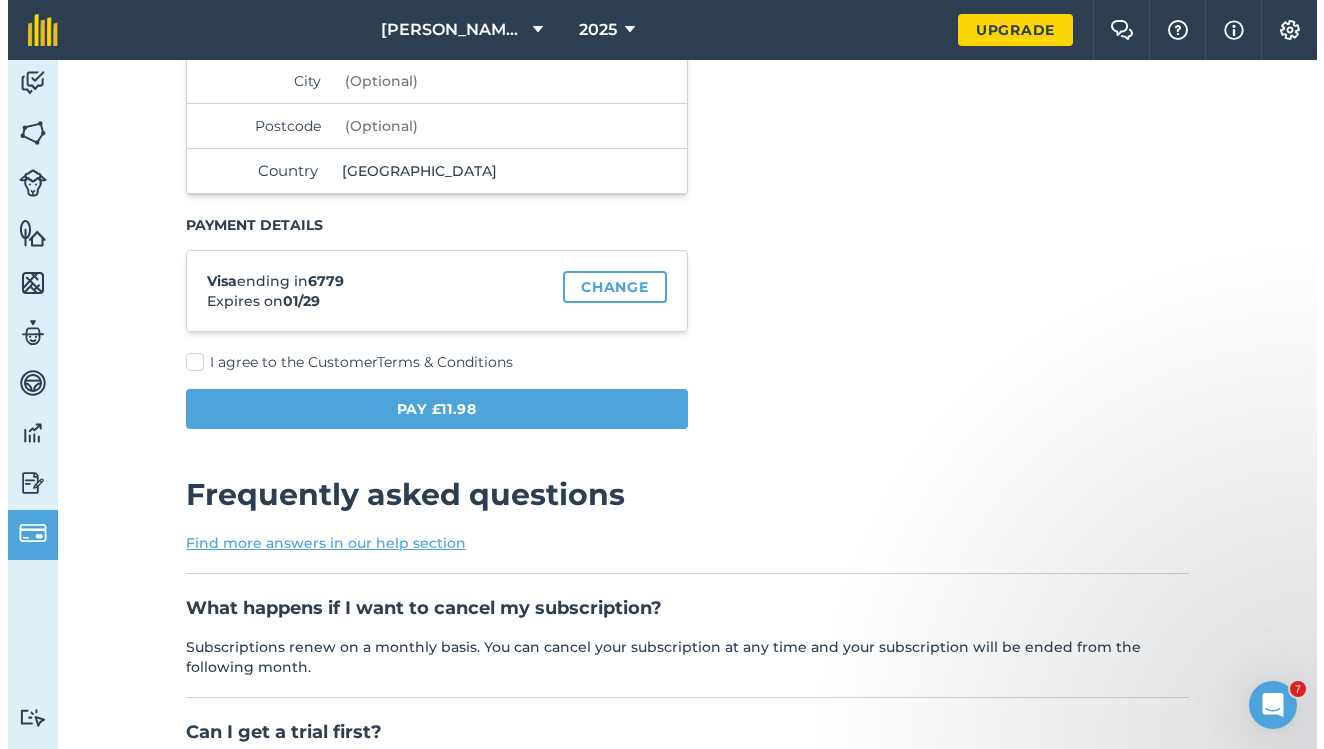 scroll, scrollTop: 0, scrollLeft: 0, axis: both 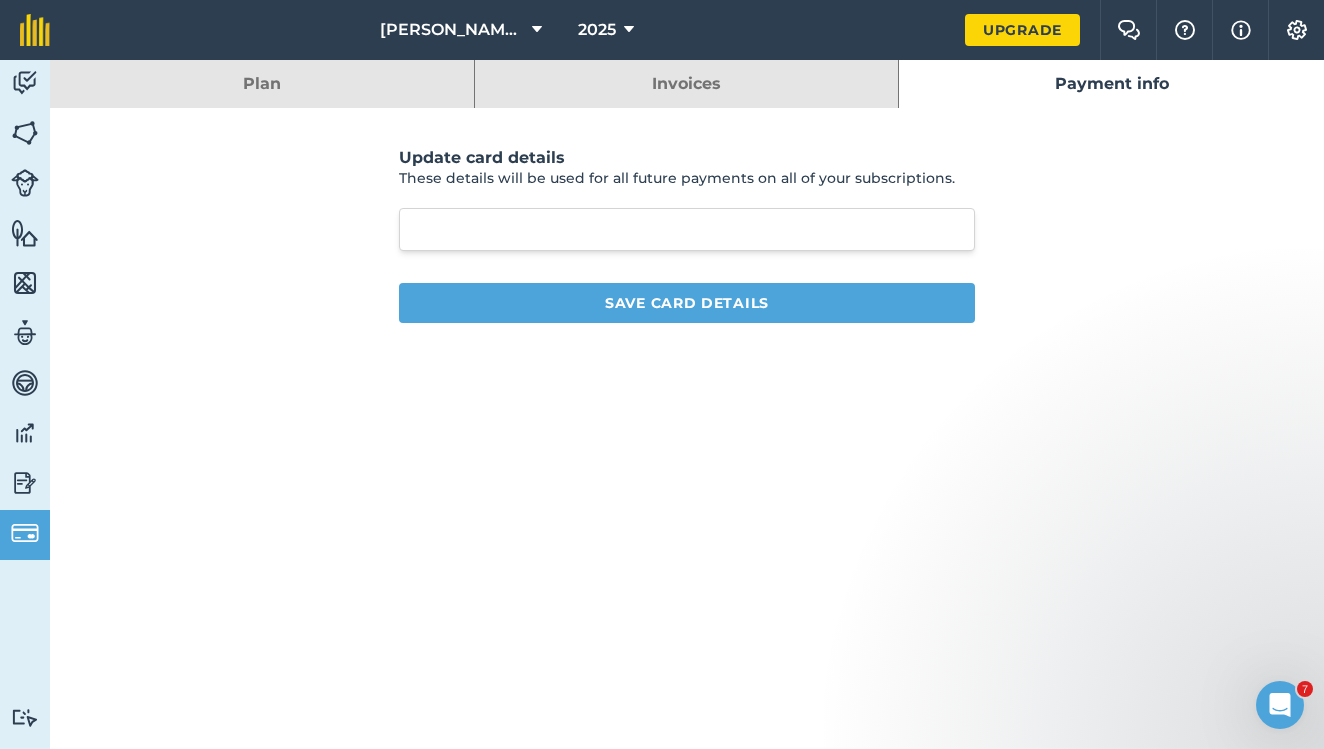 click on "Save card details" at bounding box center [687, 303] 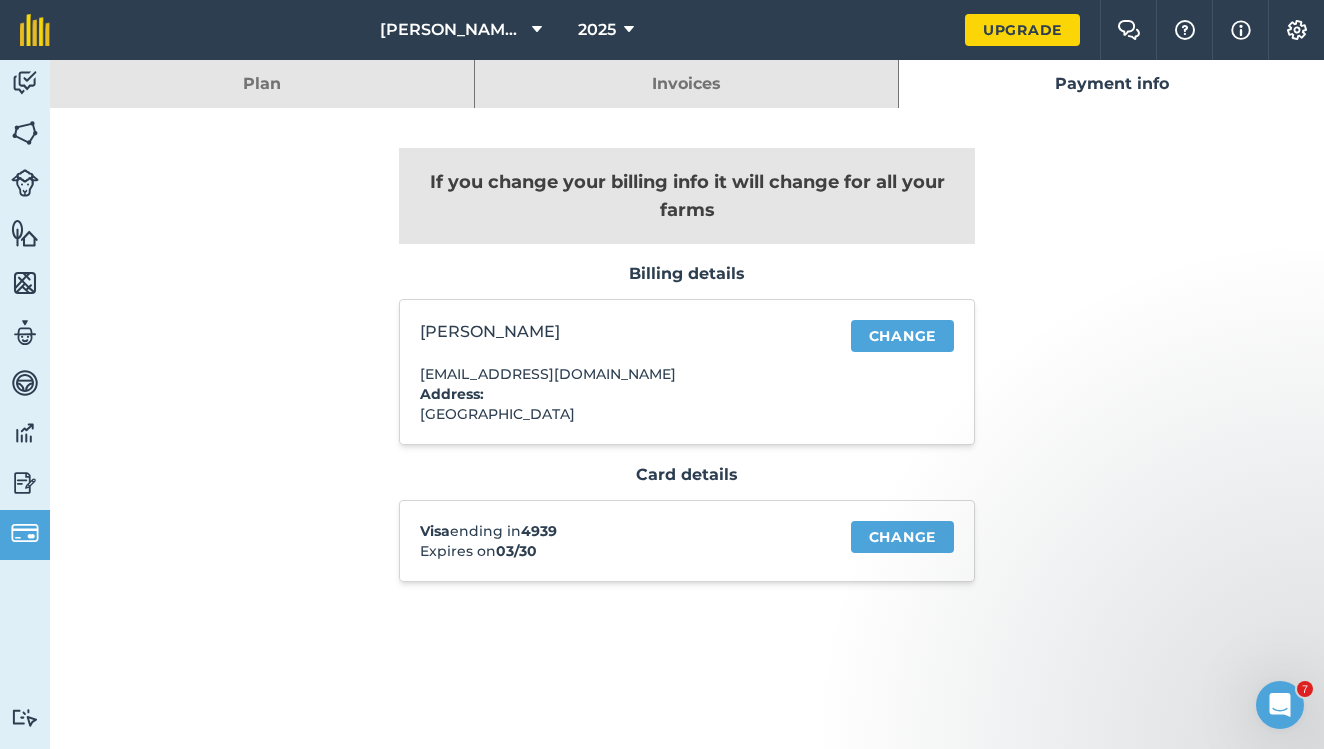 scroll, scrollTop: 0, scrollLeft: 0, axis: both 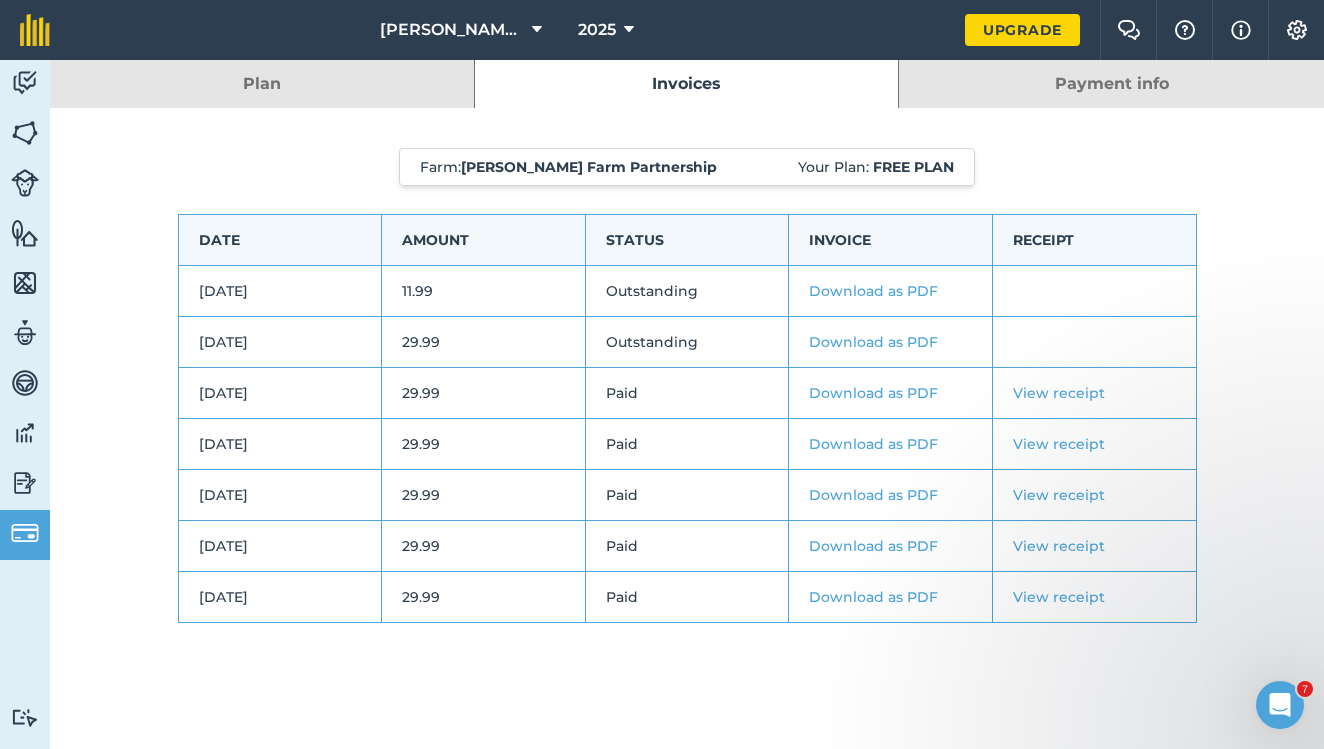 click on "Plan" at bounding box center (262, 84) 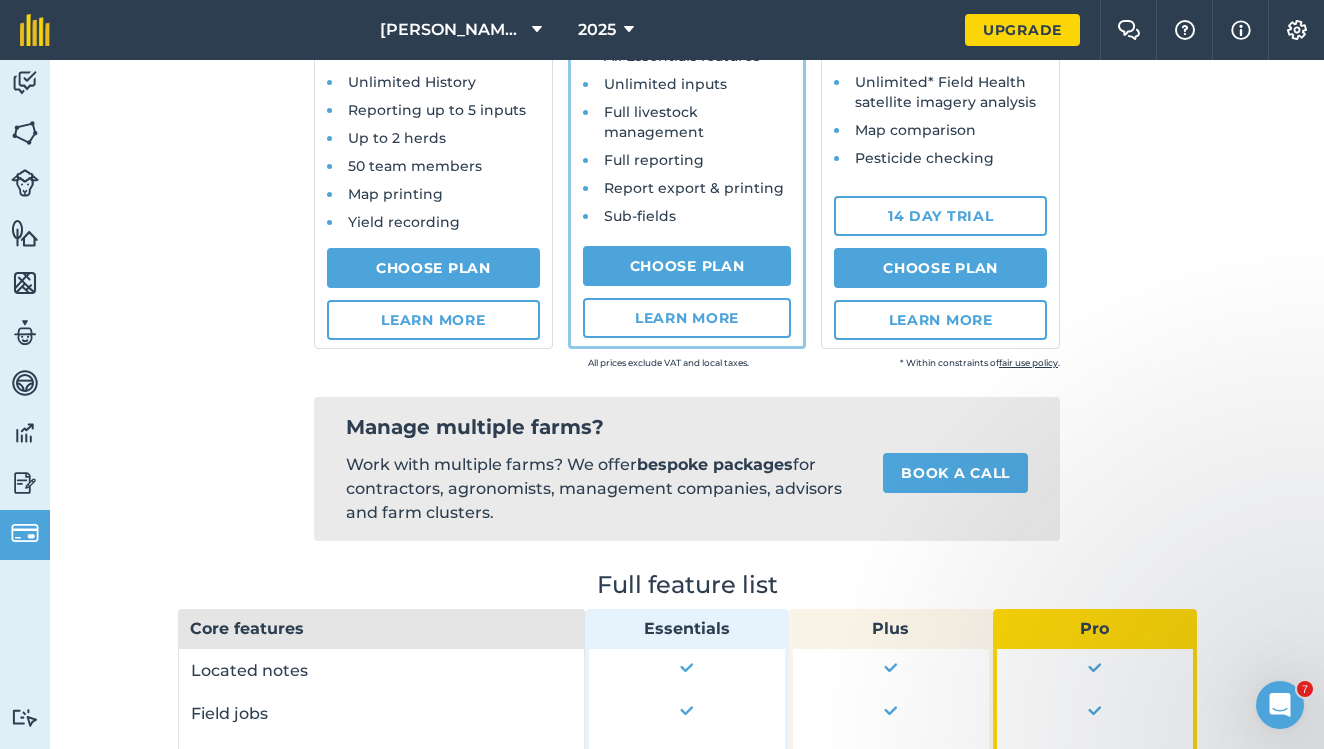 scroll, scrollTop: 480, scrollLeft: 0, axis: vertical 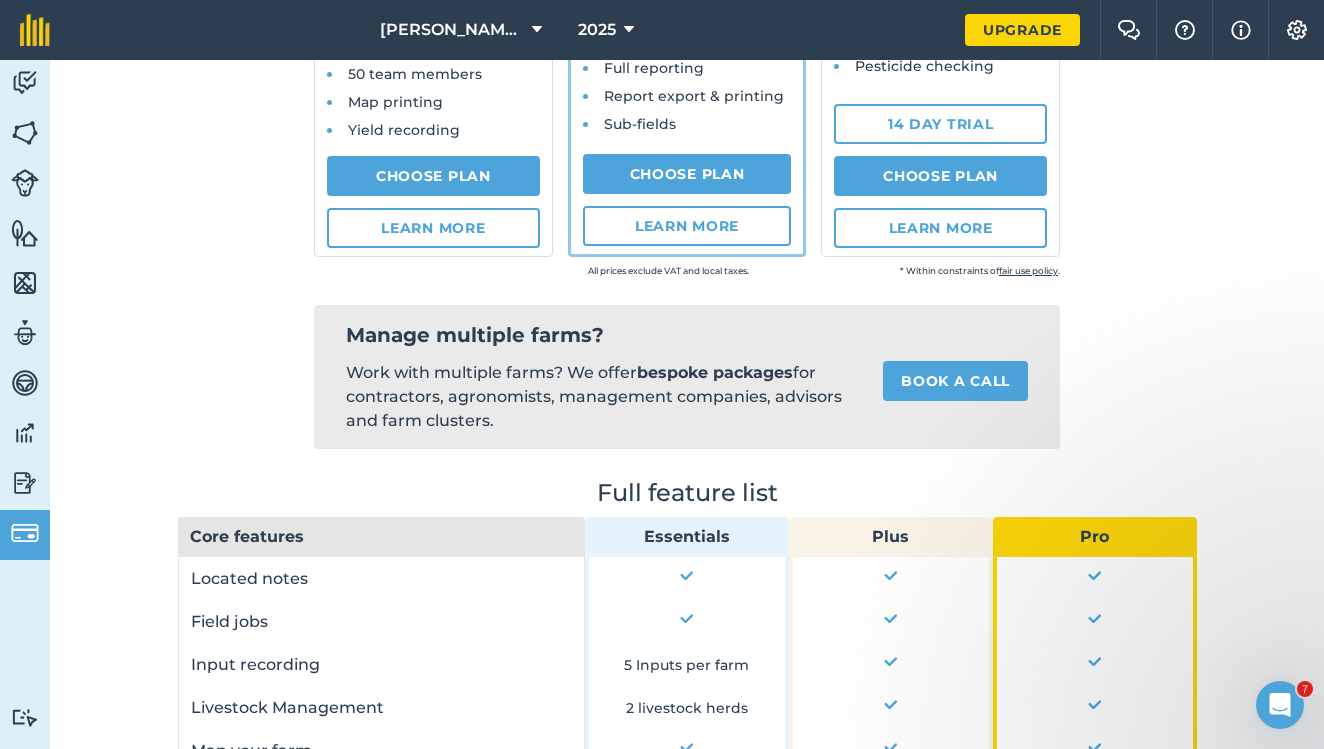 click on "Choose Plan" at bounding box center (433, 176) 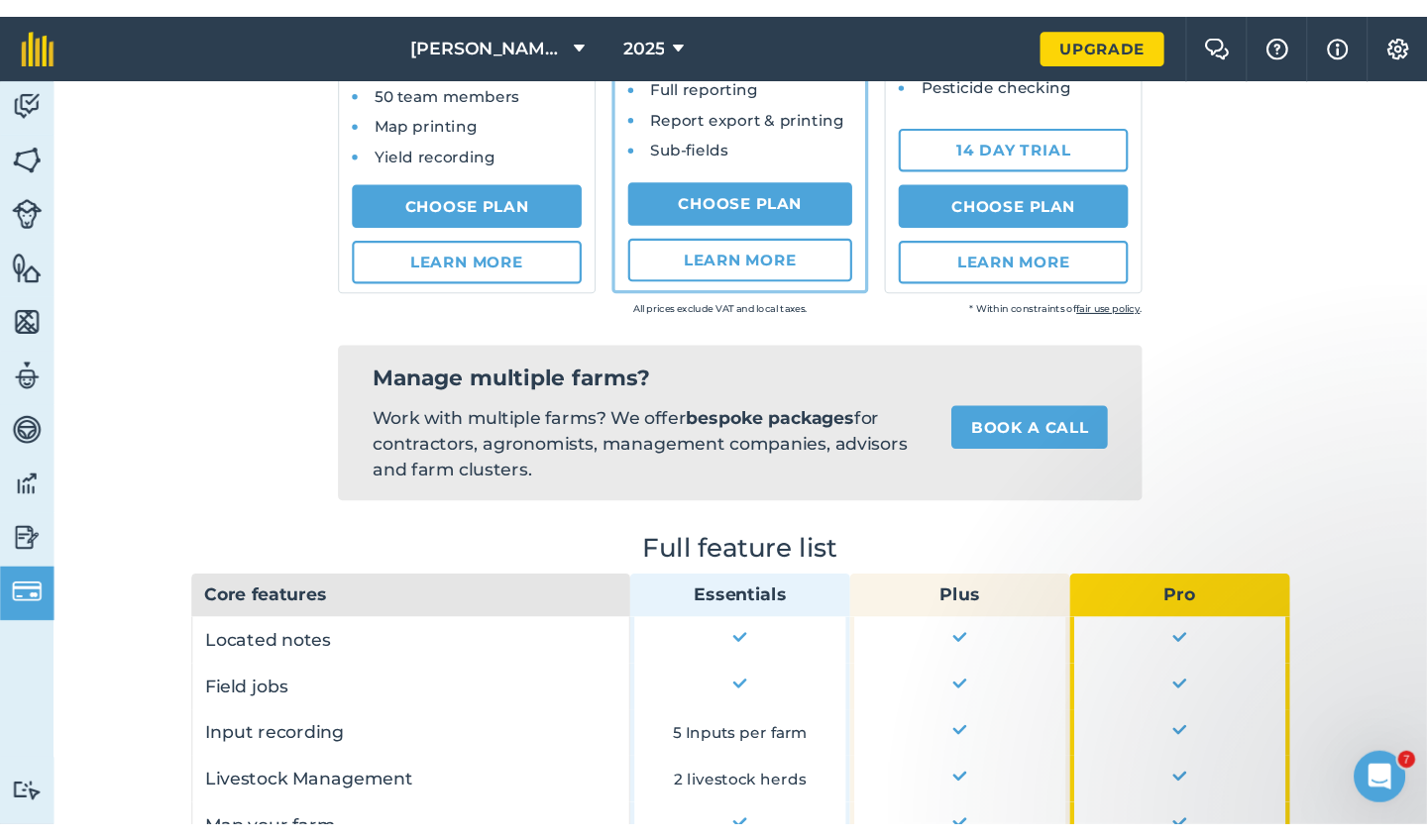 scroll, scrollTop: 0, scrollLeft: 0, axis: both 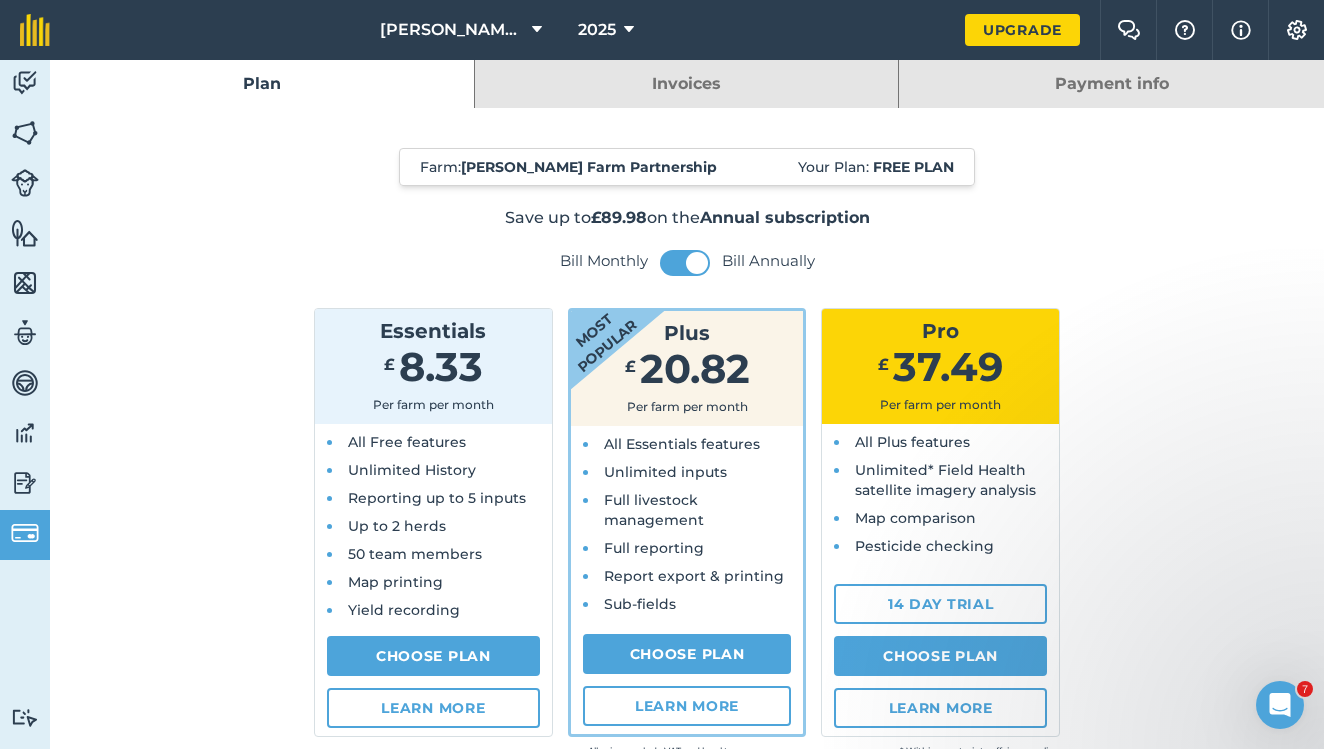 select on "GB" 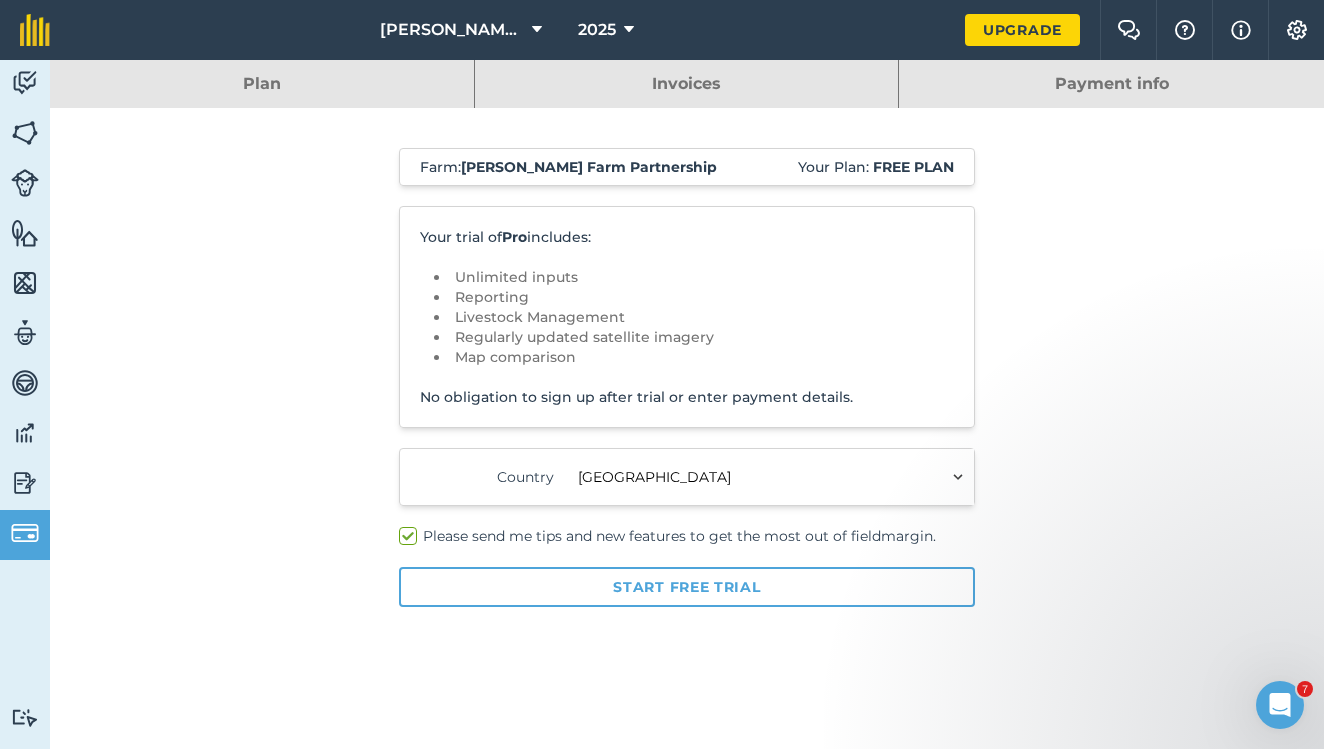 click on "Start free trial" at bounding box center [687, 587] 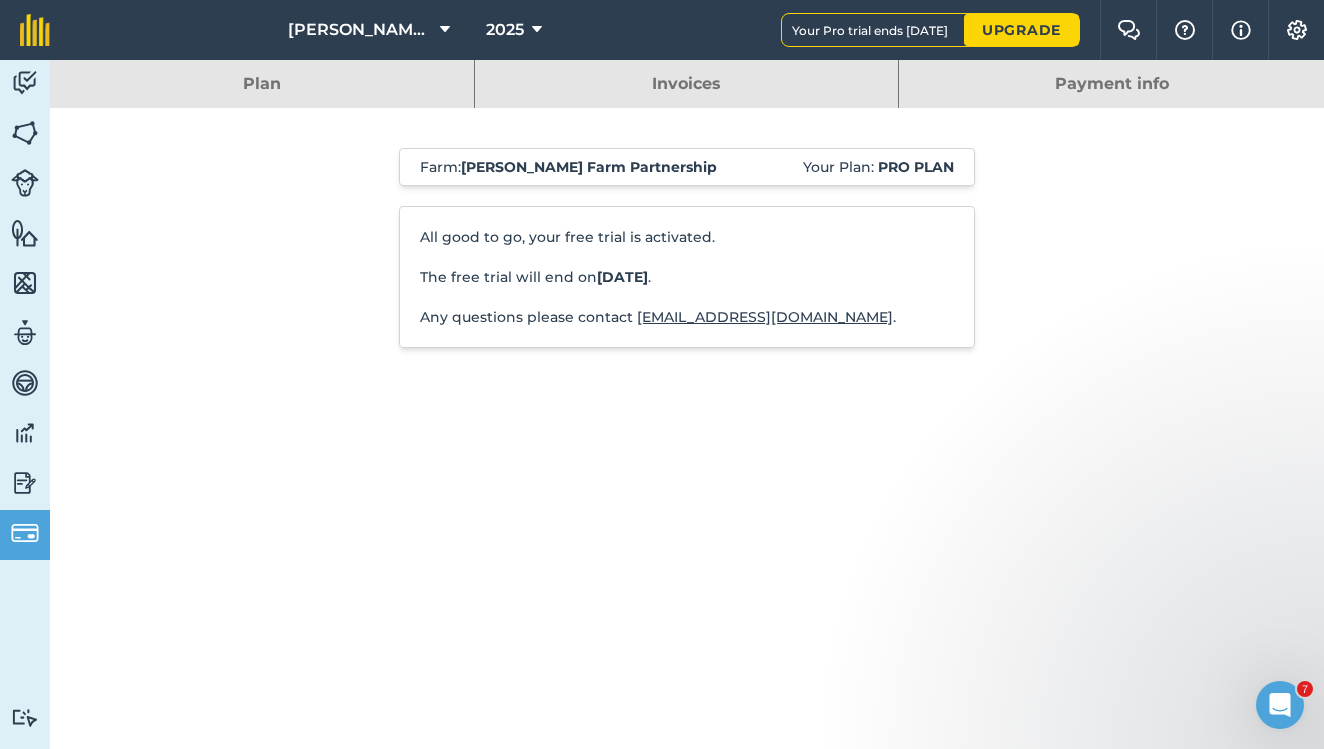 click on "[PERSON_NAME] Farm Partnership" at bounding box center (360, 30) 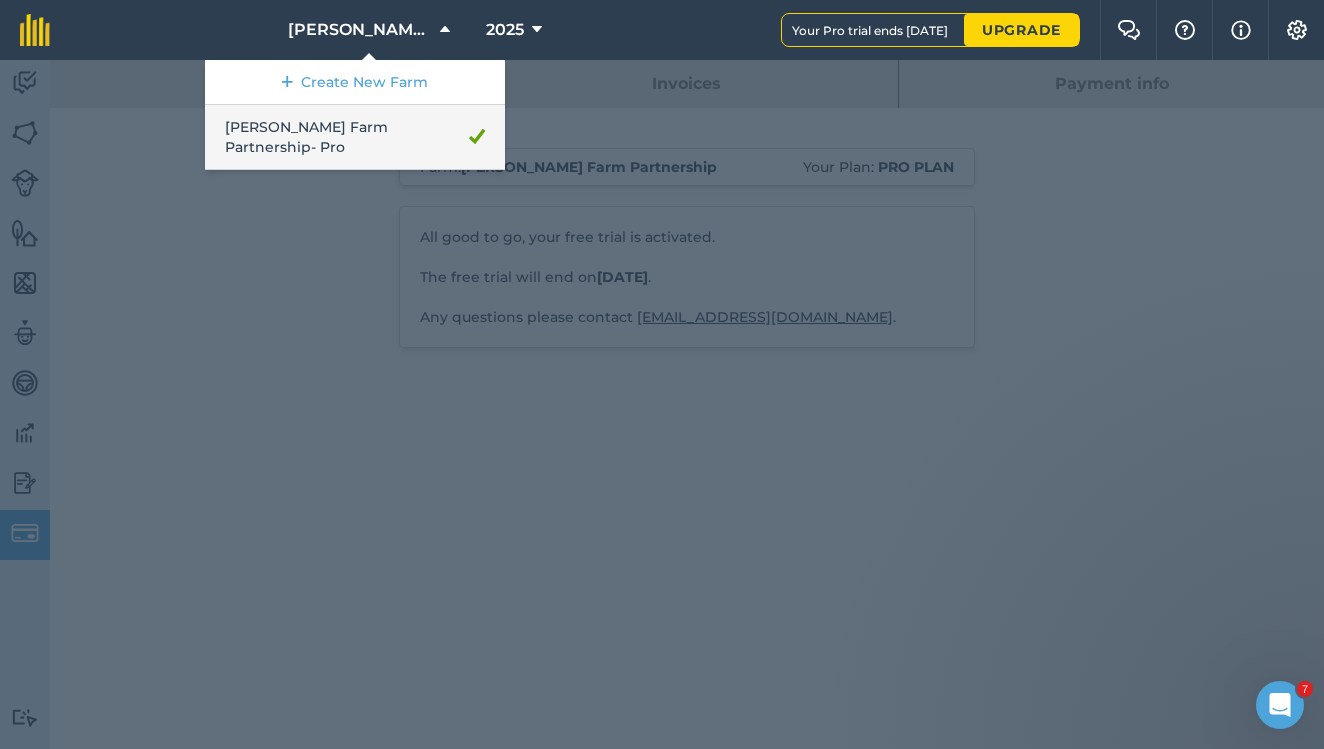 click on "[PERSON_NAME] Farm Partnership   - Pro" at bounding box center [355, 137] 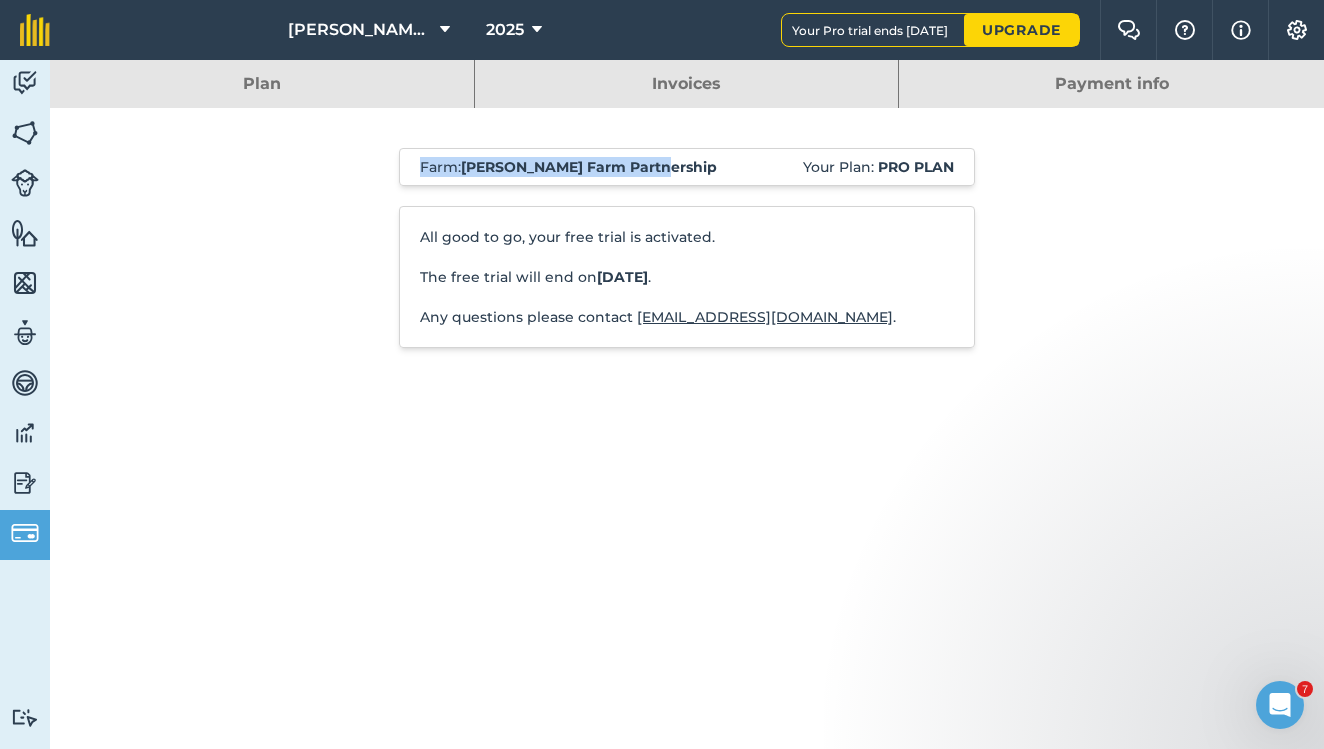 drag, startPoint x: 75, startPoint y: 179, endPoint x: 58, endPoint y: 171, distance: 18.788294 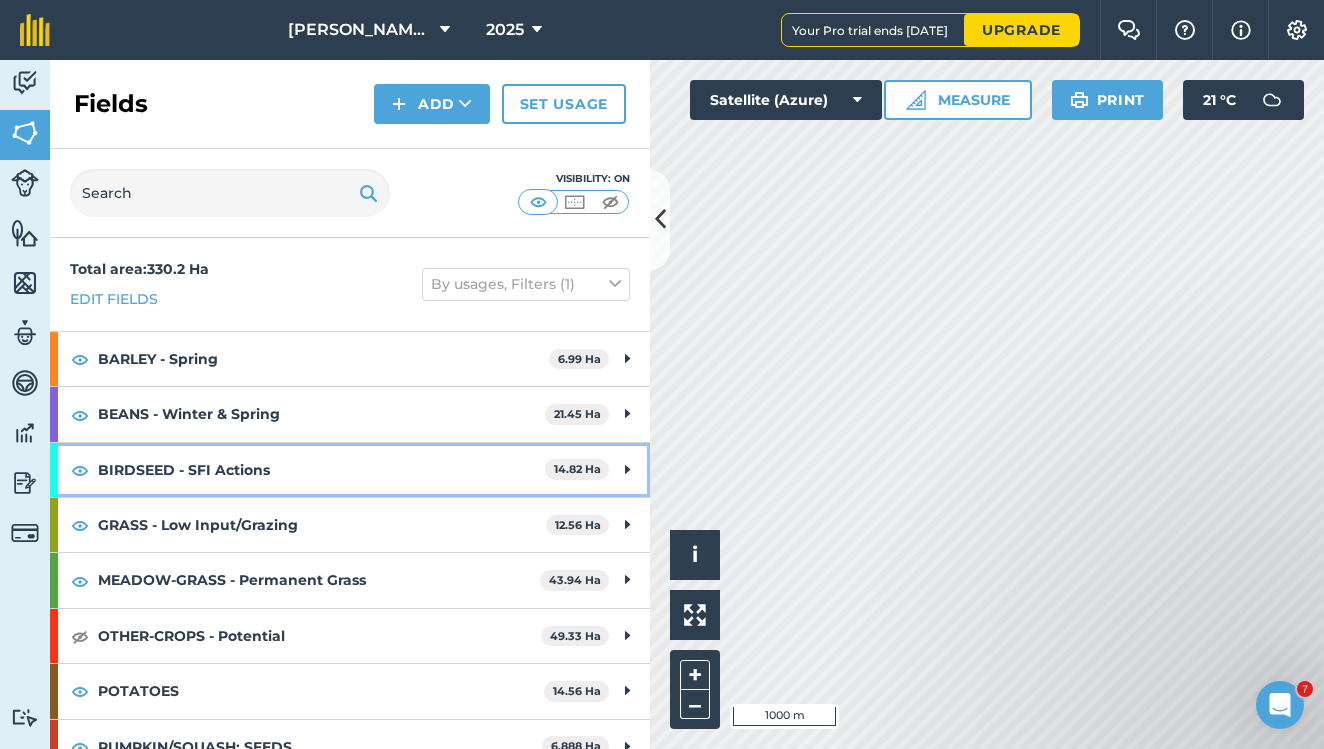 click on "BIRDSEED - SFI Actions" at bounding box center (321, 470) 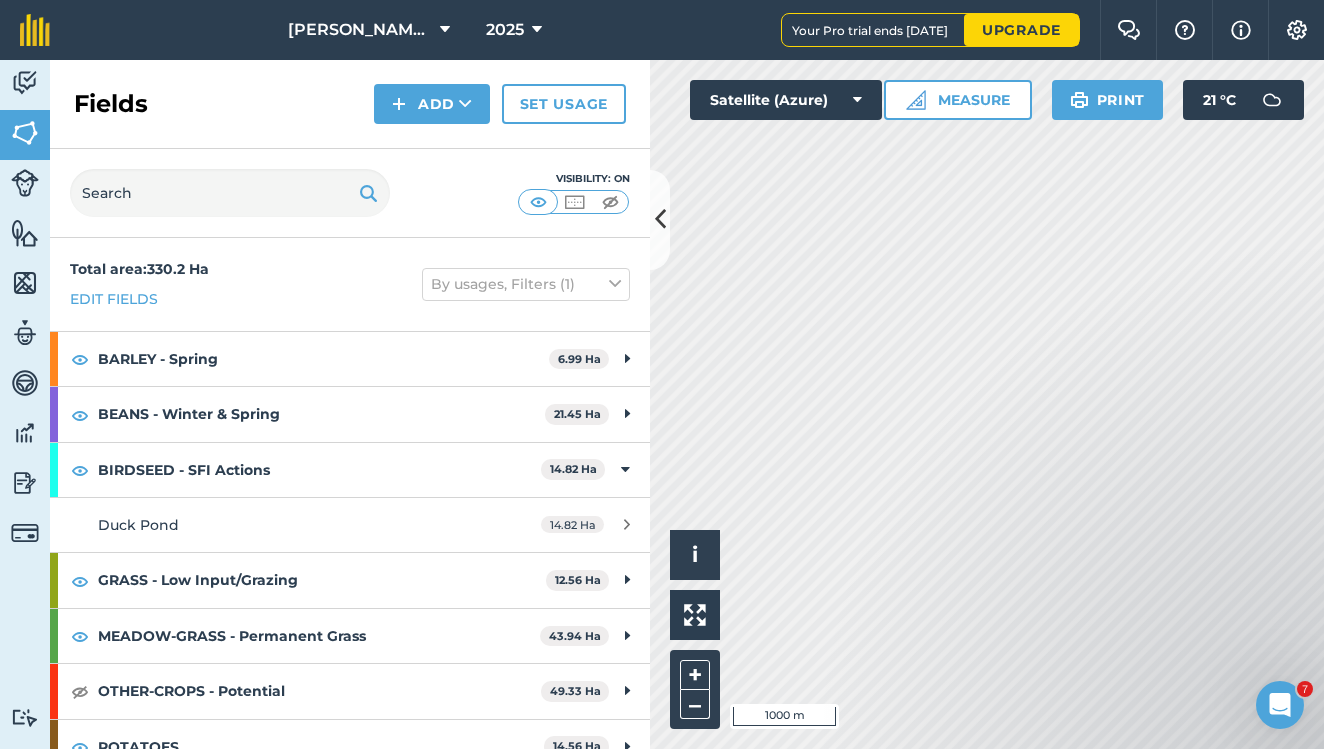 click on "[PERSON_NAME] Farm Partnership  2025 Your Pro trial ends [DATE] Upgrade Farm Chat Help Info Settings Map printing is not available on our free plan Please upgrade to our Essentials, Plus or Pro plan to access this feature. Activity Fields Livestock Features Maps Team Vehicles Data Reporting Billing Tutorials Tutorials Fields   Add   Set usage Visibility: On Total area :  330.2   Ha Edit fields By usages, Filters (1) BARLEY - Spring 6.99   [PERSON_NAME][GEOGRAPHIC_DATA][PERSON_NAME] 4.168   Ha Peacocks Corner  2.821   Ha BEANS - Winter & Spring 21.45   Ha Abbey 3.199   Ha Police Station 6.584   Ha Rugby Club 3.201   Ha Trackside 8.462   Ha BIRDSEED - SFI Actions  14.82   Ha Duck Pond  14.82   Ha GRASS - Low Input/[GEOGRAPHIC_DATA]  12.56   Ha [GEOGRAPHIC_DATA] 12.56   [GEOGRAPHIC_DATA]-GRASS - Permanent Grass 43.94   [GEOGRAPHIC_DATA] 1.52   [GEOGRAPHIC_DATA] 13.74   Ha Opposite Farm 3.122   Ha Permanent Cutting Grasses Gas Well  20.83   Ha Triangle 4.727   Ha OTHER-CROPS - Potential 49.33   [PERSON_NAME][GEOGRAPHIC_DATA] 3.916   Ha Camp 64 7.167   Ha DogLeg Corner   Ha" at bounding box center (662, 374) 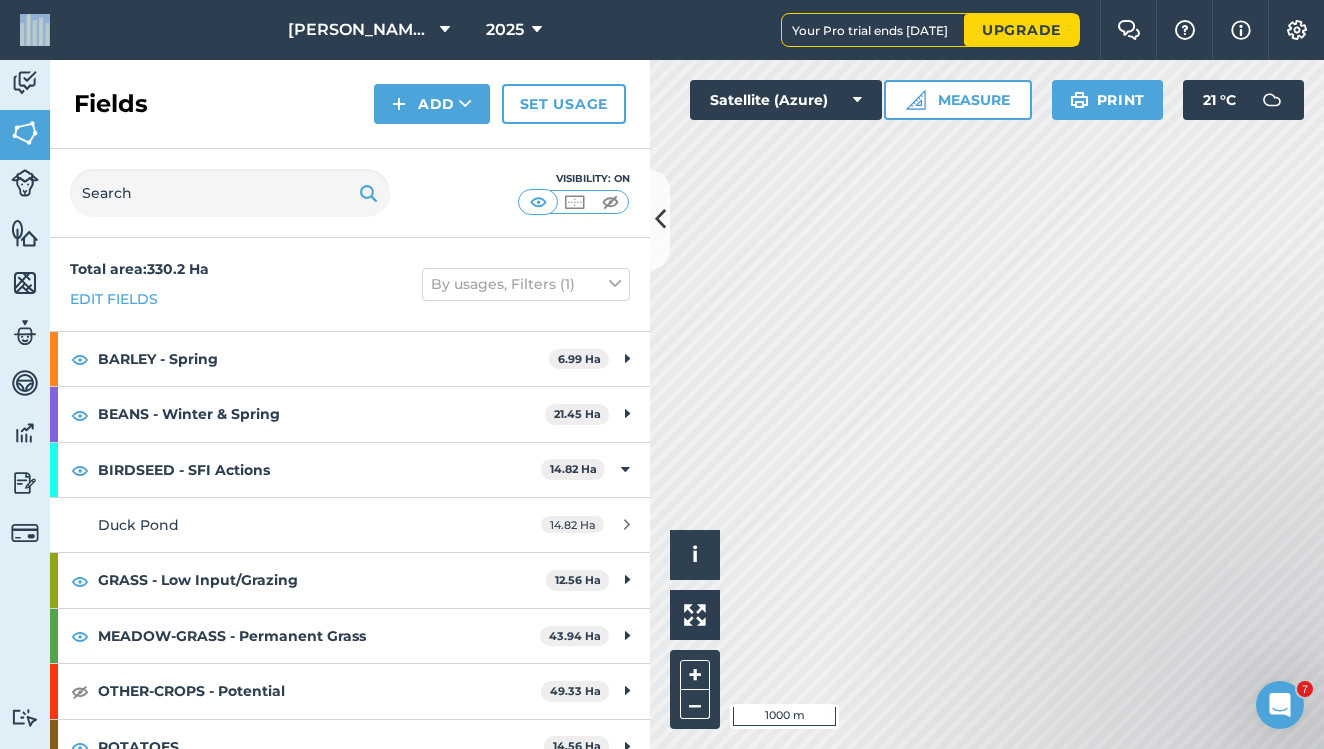 click on "[PERSON_NAME] Farm Partnership  2025 Your Pro trial ends [DATE] Upgrade Farm Chat Help Info Settings Map printing is not available on our free plan Please upgrade to our Essentials, Plus or Pro plan to access this feature. Activity Fields Livestock Features Maps Team Vehicles Data Reporting Billing Tutorials Tutorials Fields   Add   Set usage Visibility: On Total area :  330.2   Ha Edit fields By usages, Filters (1) BARLEY - Spring 6.99   [PERSON_NAME][GEOGRAPHIC_DATA][PERSON_NAME] 4.168   Ha Peacocks Corner  2.821   Ha BEANS - Winter & Spring 21.45   Ha Abbey 3.199   Ha Police Station 6.584   Ha Rugby Club 3.201   Ha Trackside 8.462   Ha BIRDSEED - SFI Actions  14.82   Ha Duck Pond  14.82   Ha GRASS - Low Input/[GEOGRAPHIC_DATA]  12.56   Ha [GEOGRAPHIC_DATA] 12.56   [GEOGRAPHIC_DATA]-GRASS - Permanent Grass 43.94   [GEOGRAPHIC_DATA] 1.52   [GEOGRAPHIC_DATA] 13.74   Ha Opposite Farm 3.122   Ha Permanent Cutting Grasses Gas Well  20.83   Ha Triangle 4.727   Ha OTHER-CROPS - Potential 49.33   [PERSON_NAME][GEOGRAPHIC_DATA] 3.916   Ha Camp 64 7.167   Ha" at bounding box center [662, 374] 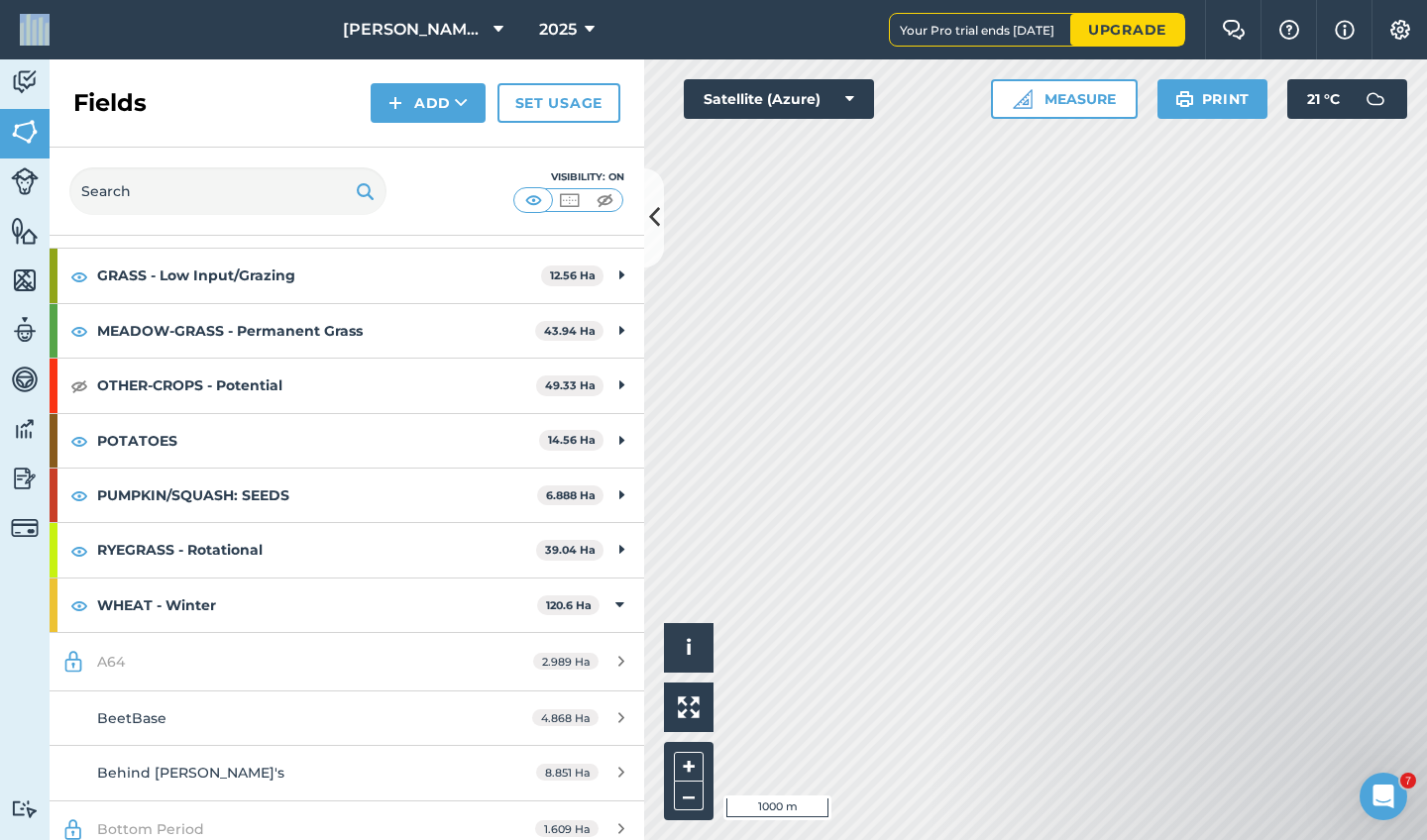 scroll, scrollTop: 300, scrollLeft: 0, axis: vertical 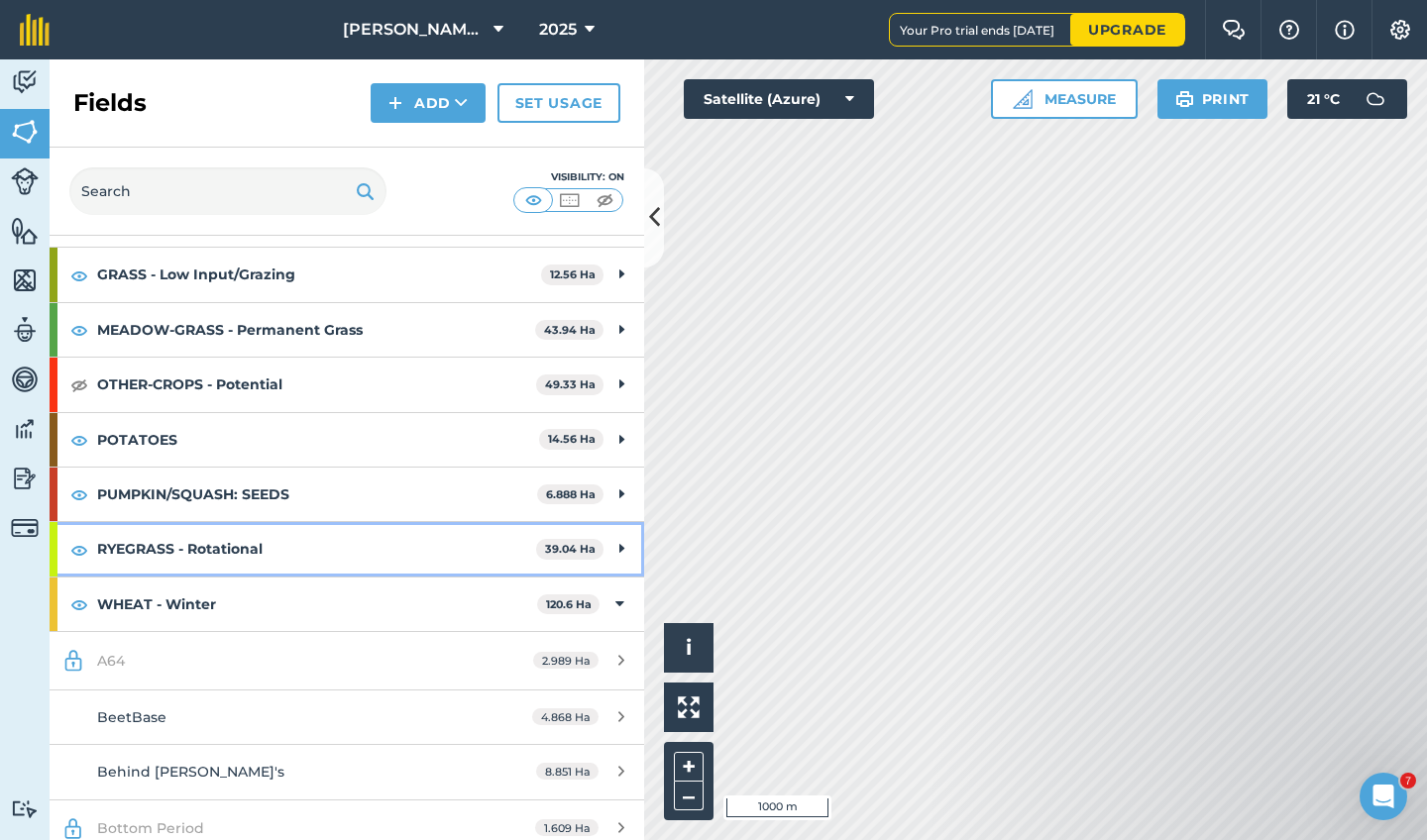 click on "RYEGRASS - Rotational" at bounding box center [316, 549] 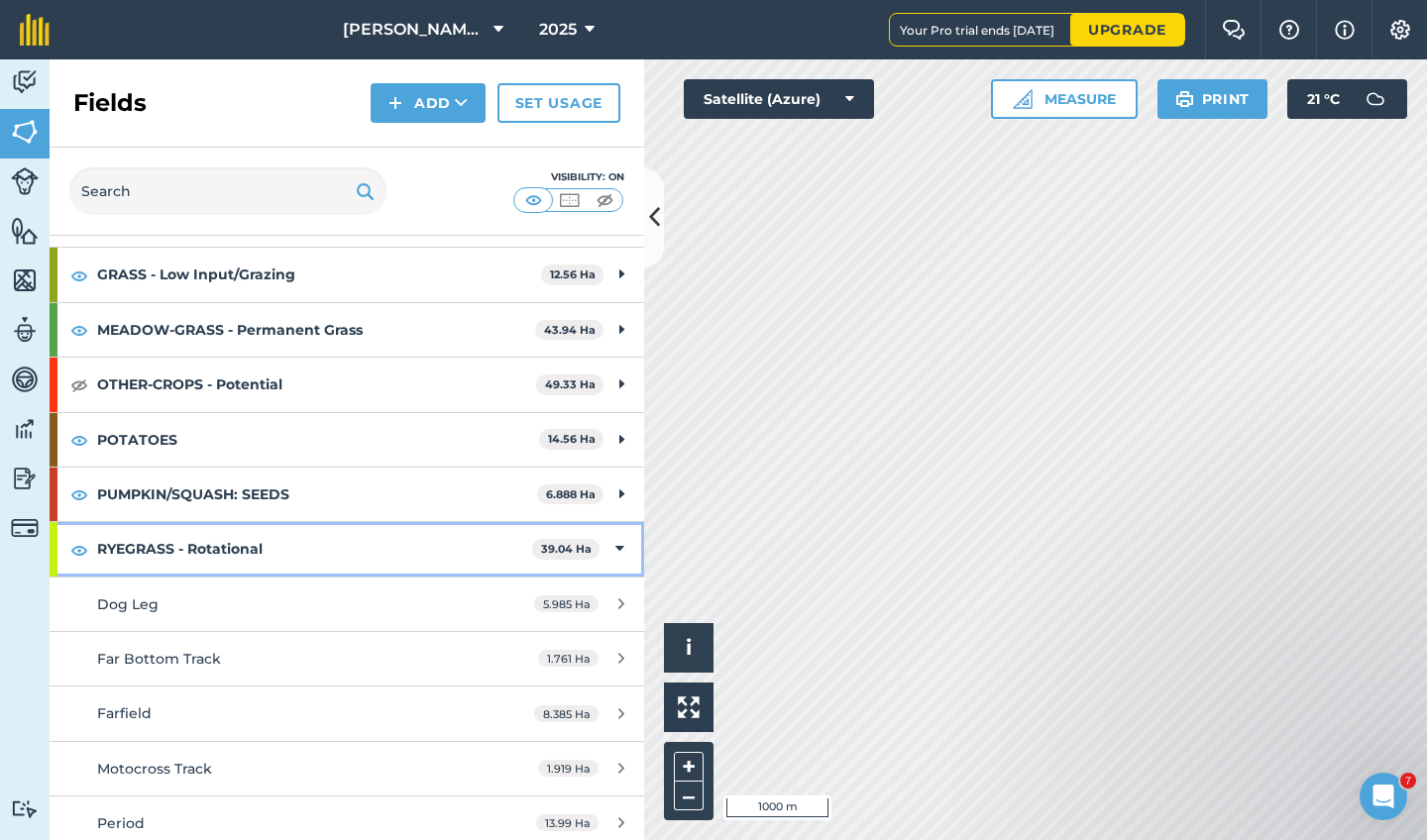 click at bounding box center (619, 549) 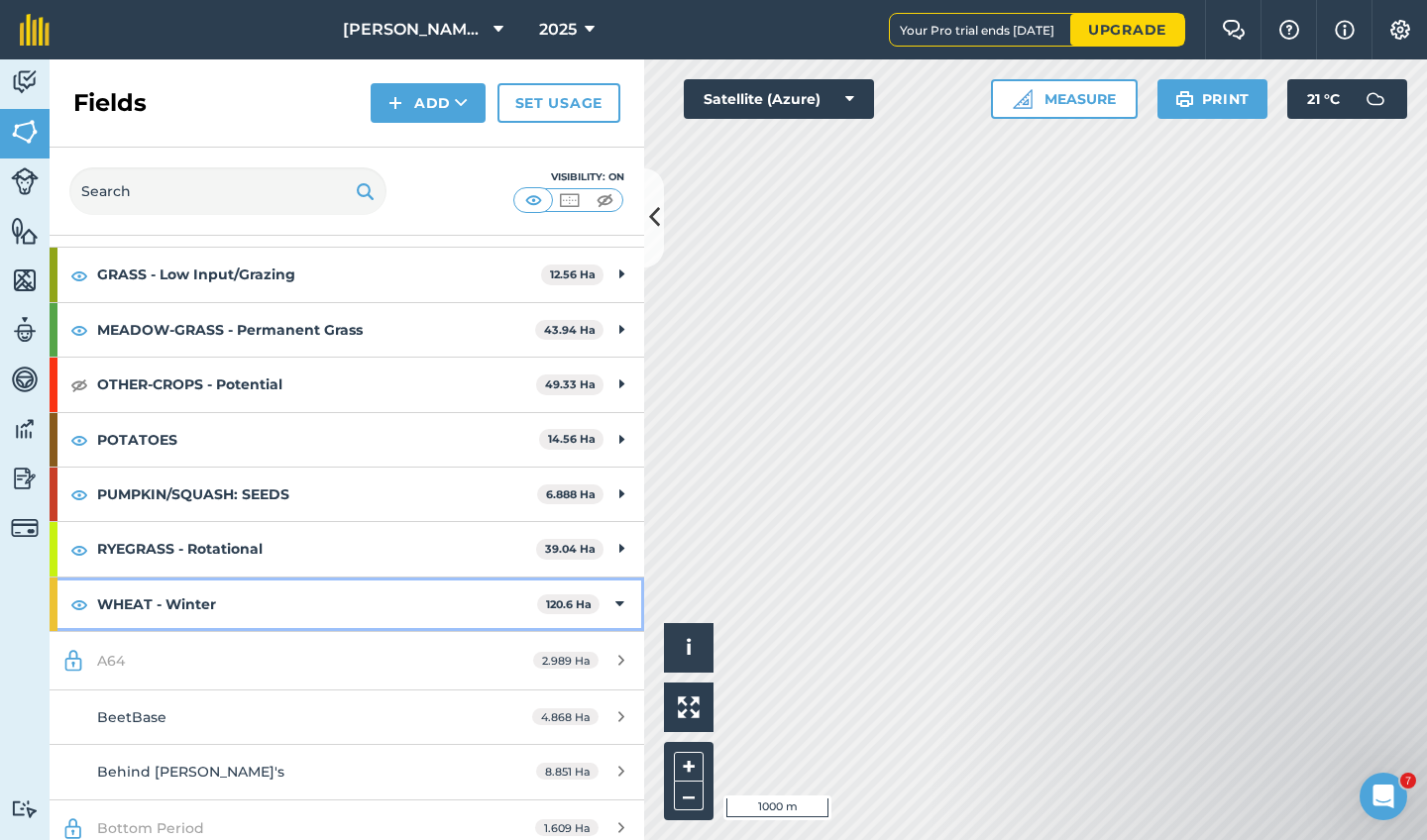 click at bounding box center (619, 604) 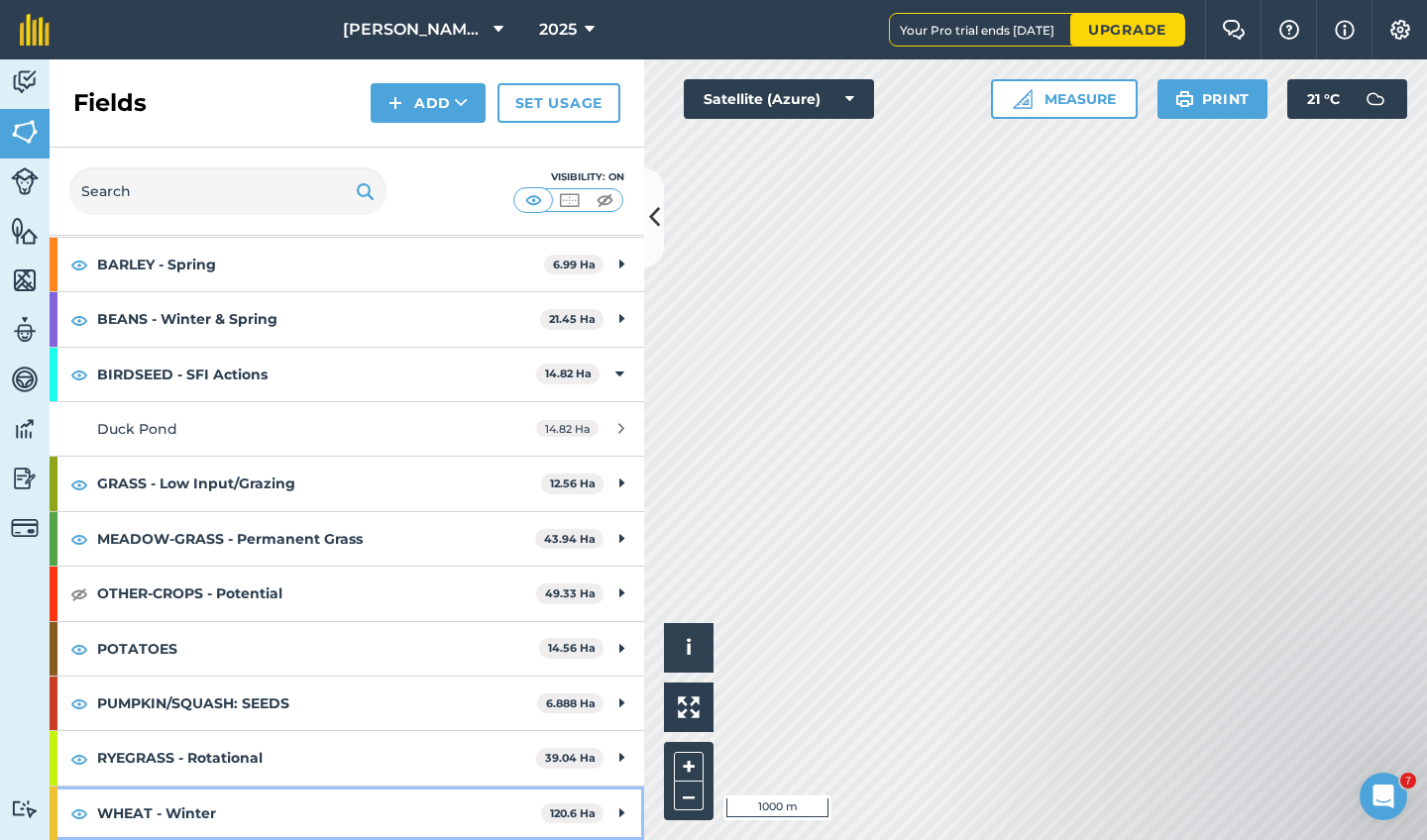 scroll, scrollTop: 86, scrollLeft: 0, axis: vertical 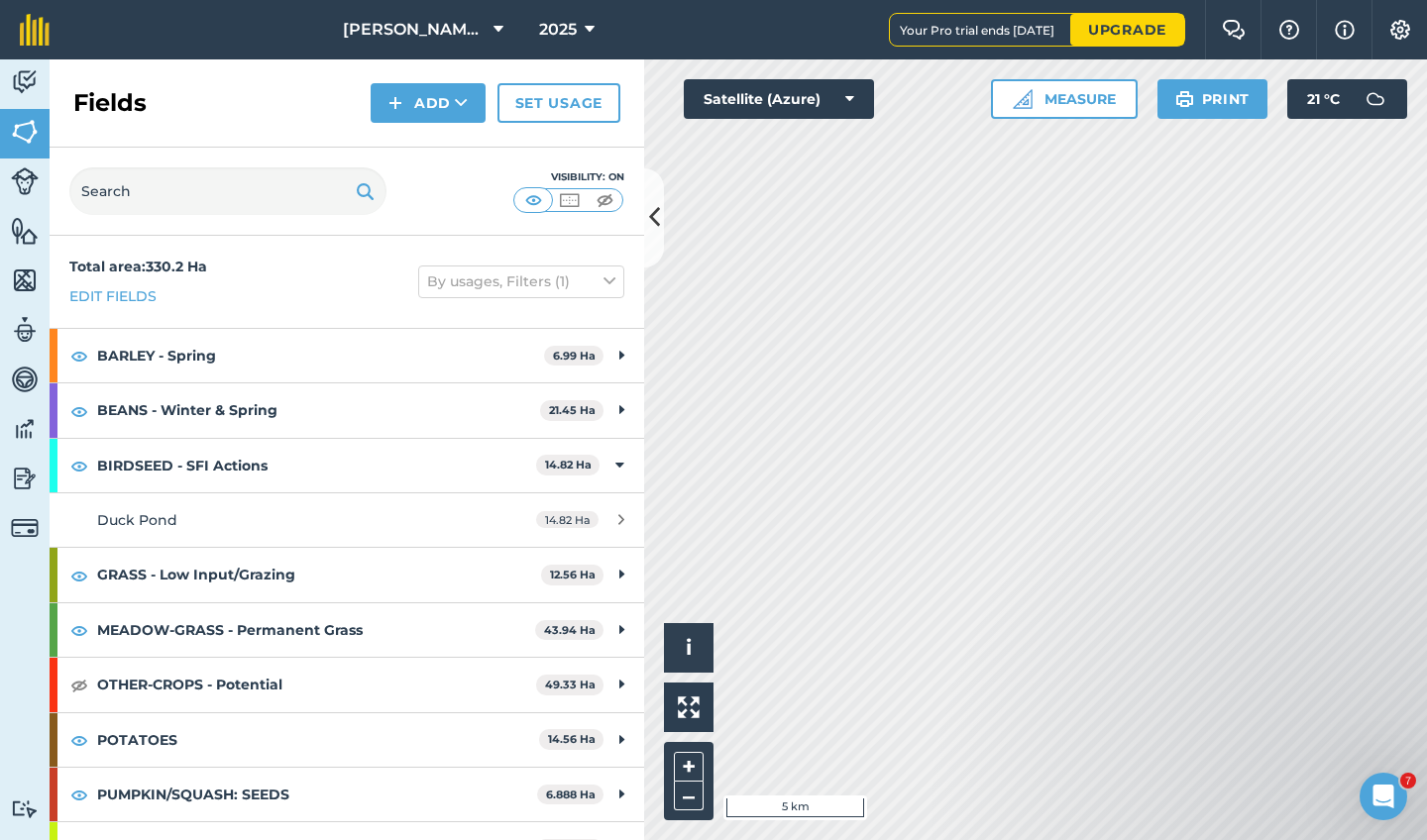 click at bounding box center (604, 200) 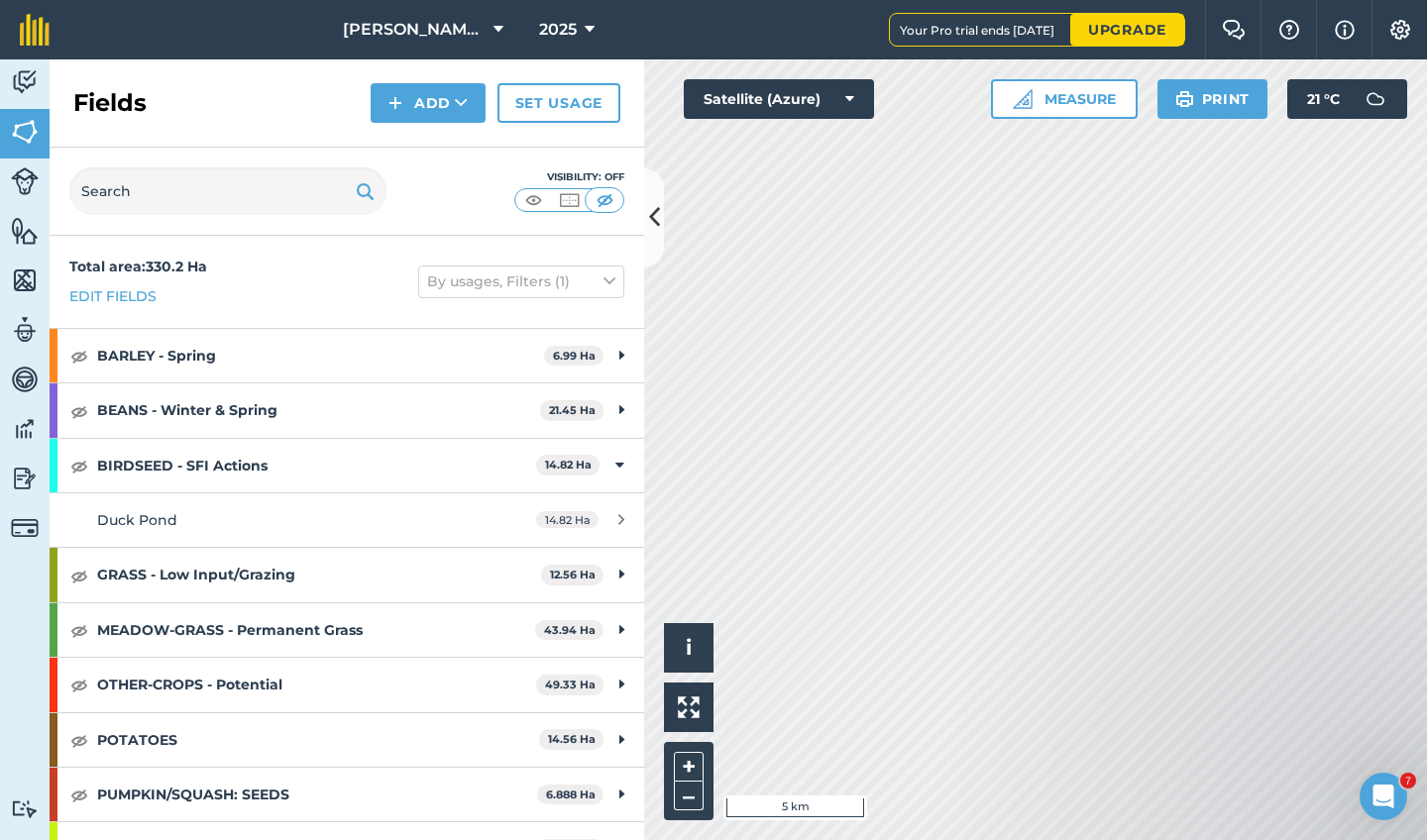click at bounding box center (533, 200) 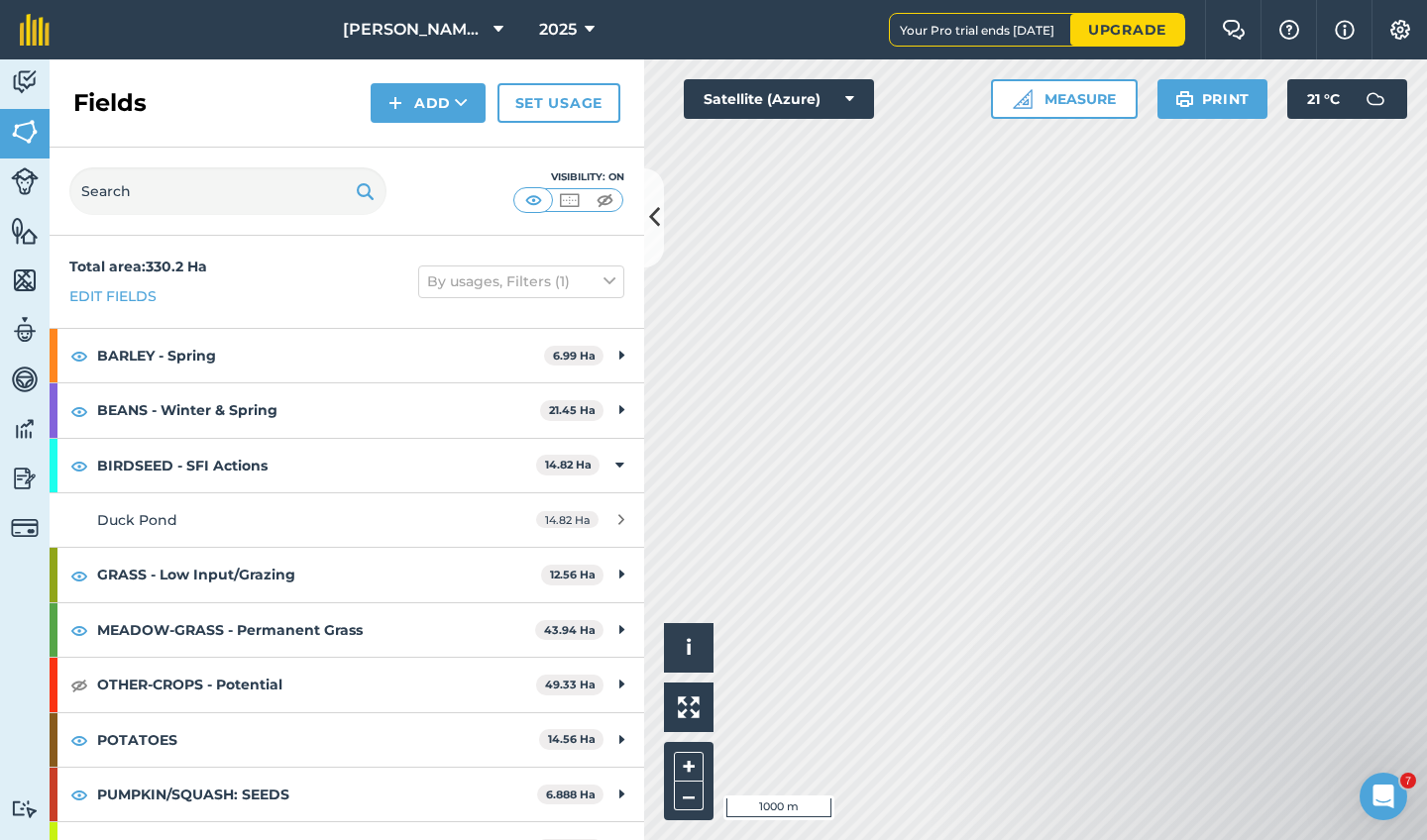 click on "2025" at bounding box center [558, 30] 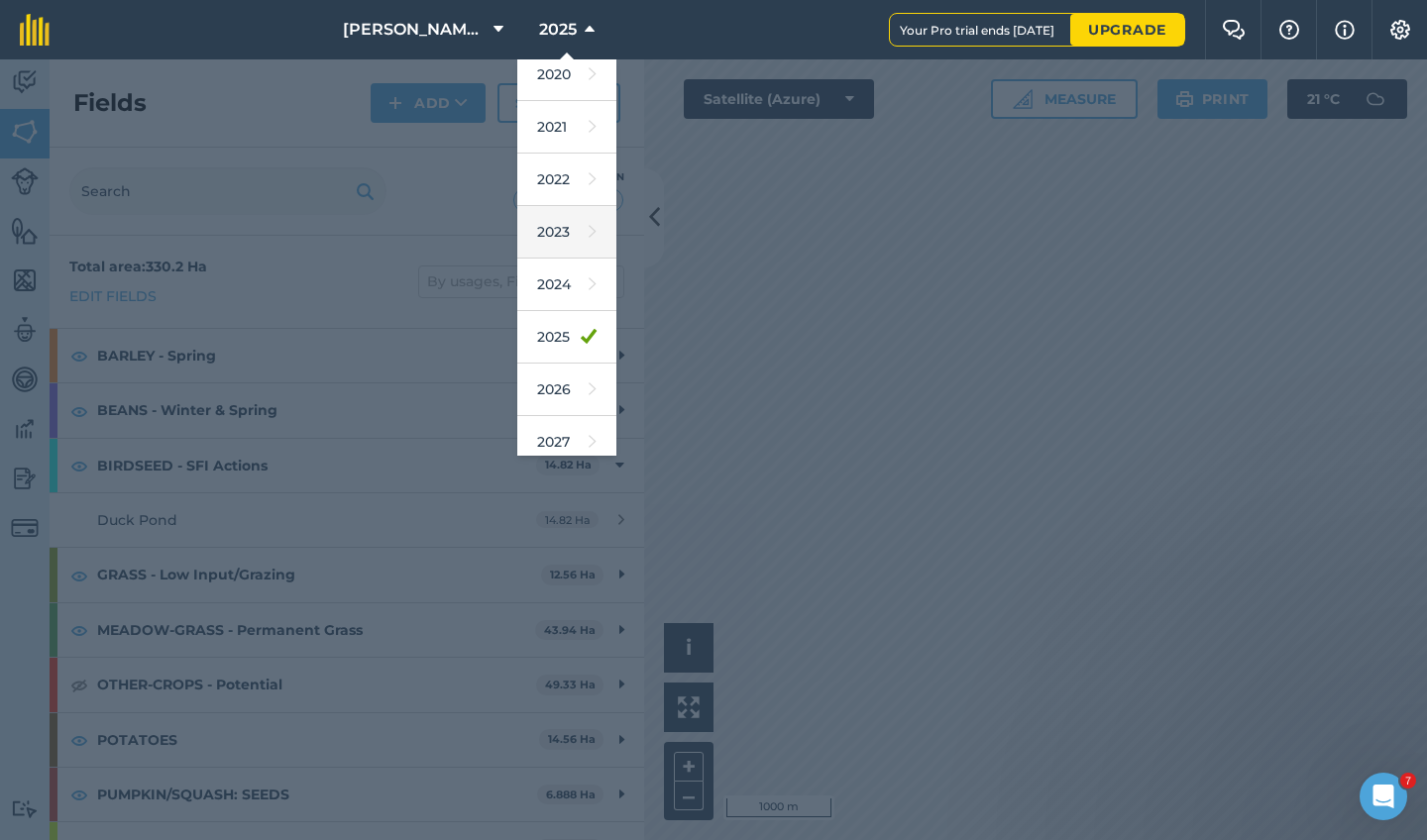 scroll, scrollTop: 119, scrollLeft: 0, axis: vertical 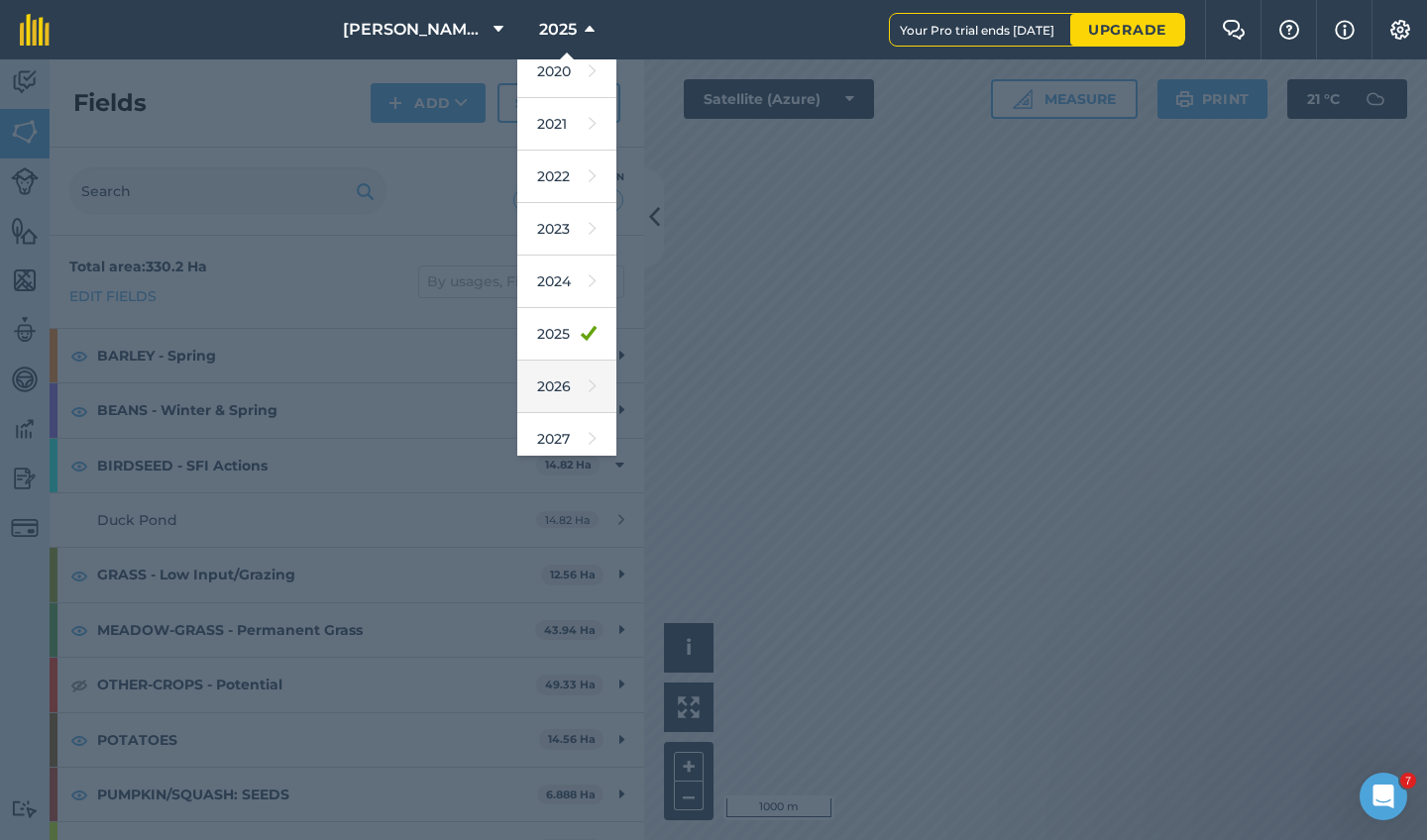 click on "2026" at bounding box center (567, 386) 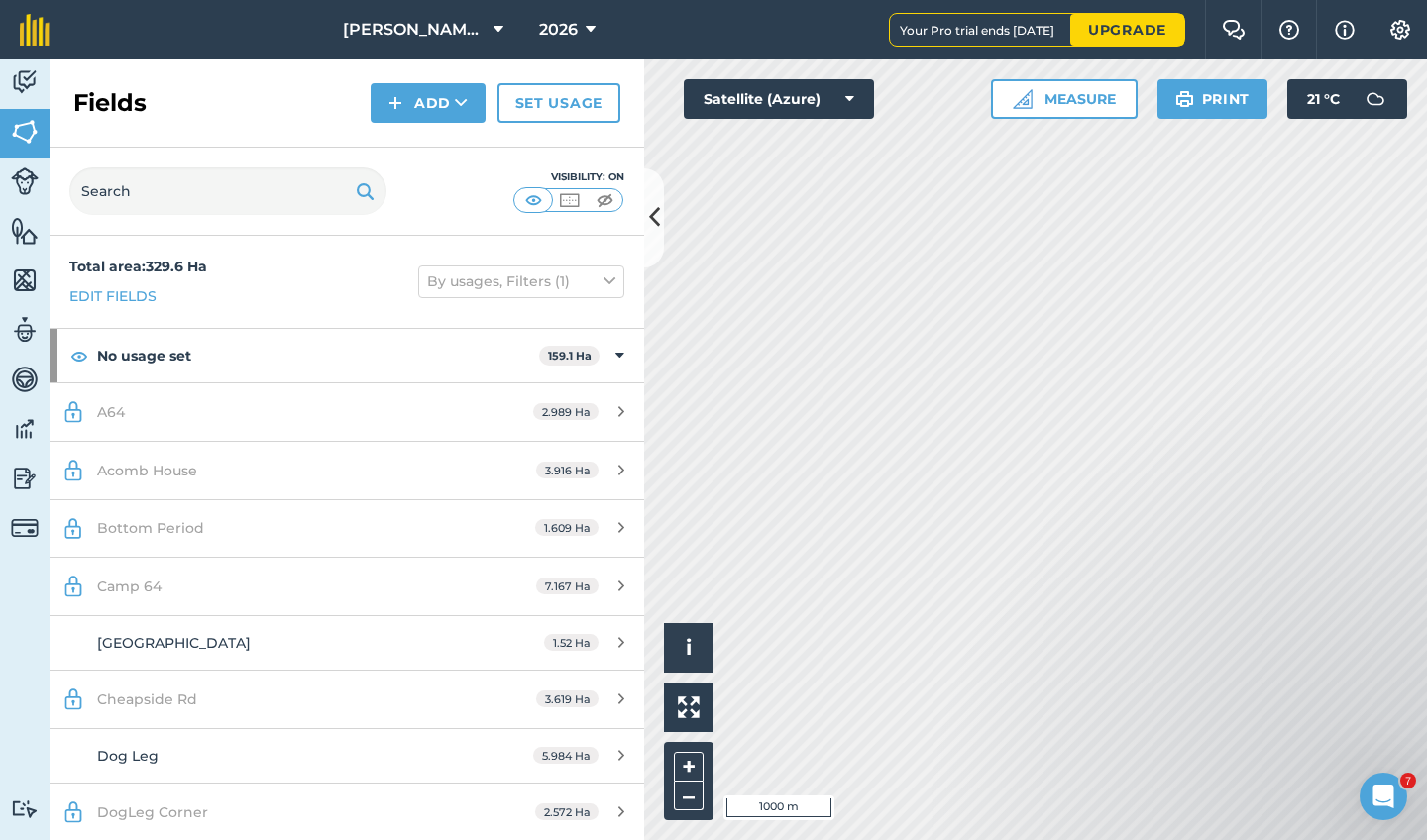 scroll, scrollTop: 849, scrollLeft: 0, axis: vertical 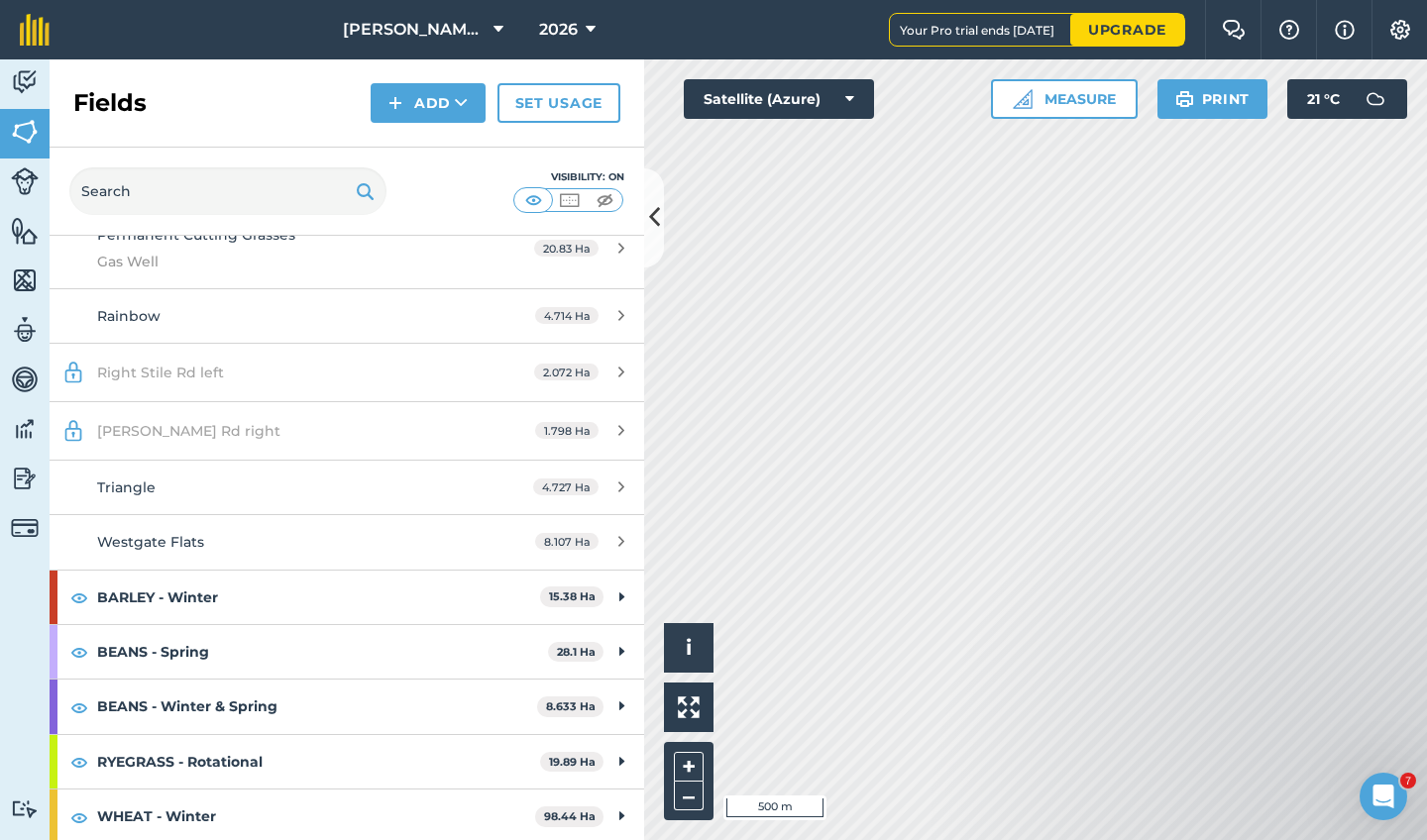 click on "Settings" at bounding box center [1399, 30] 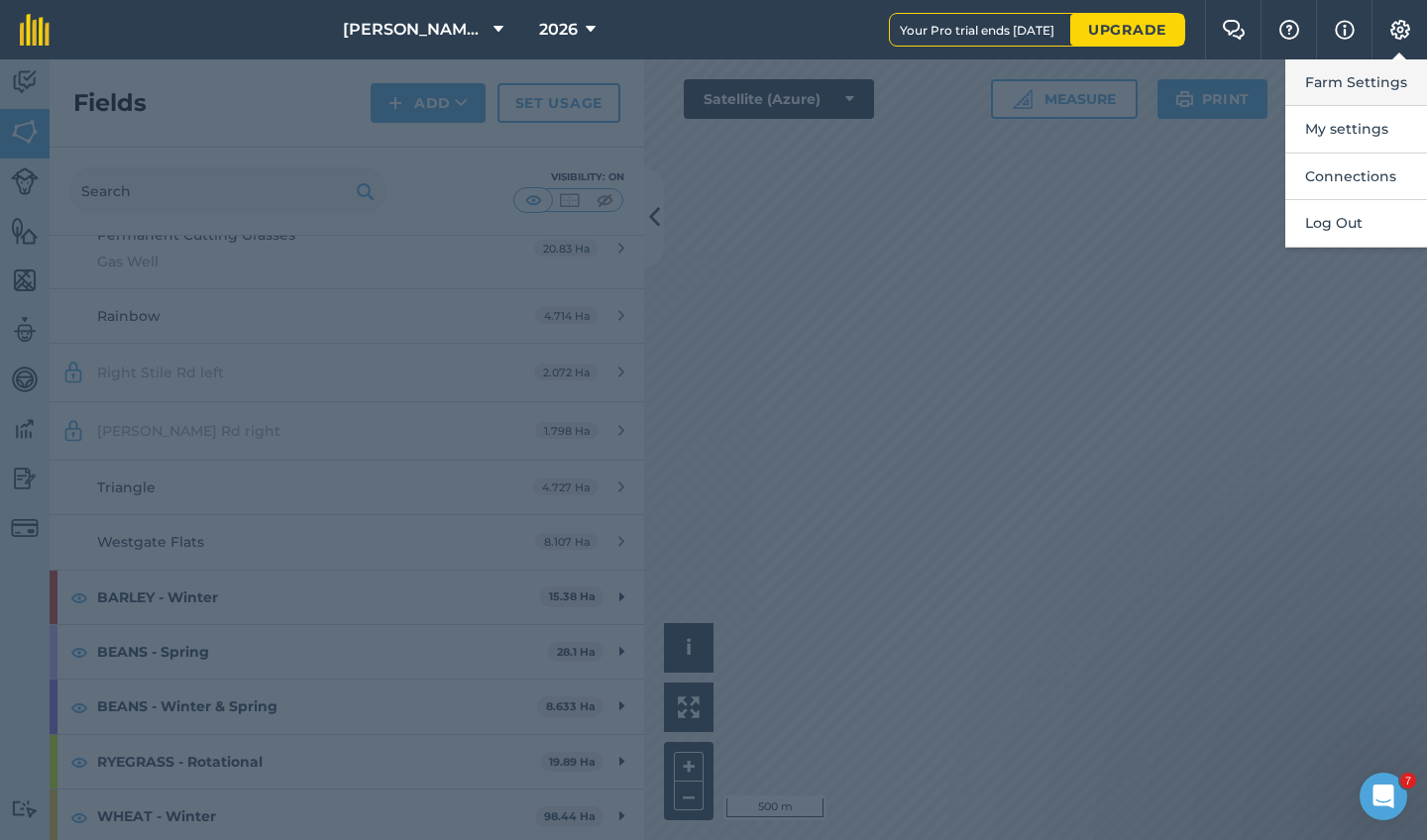 click on "Farm Settings" at bounding box center [1356, 82] 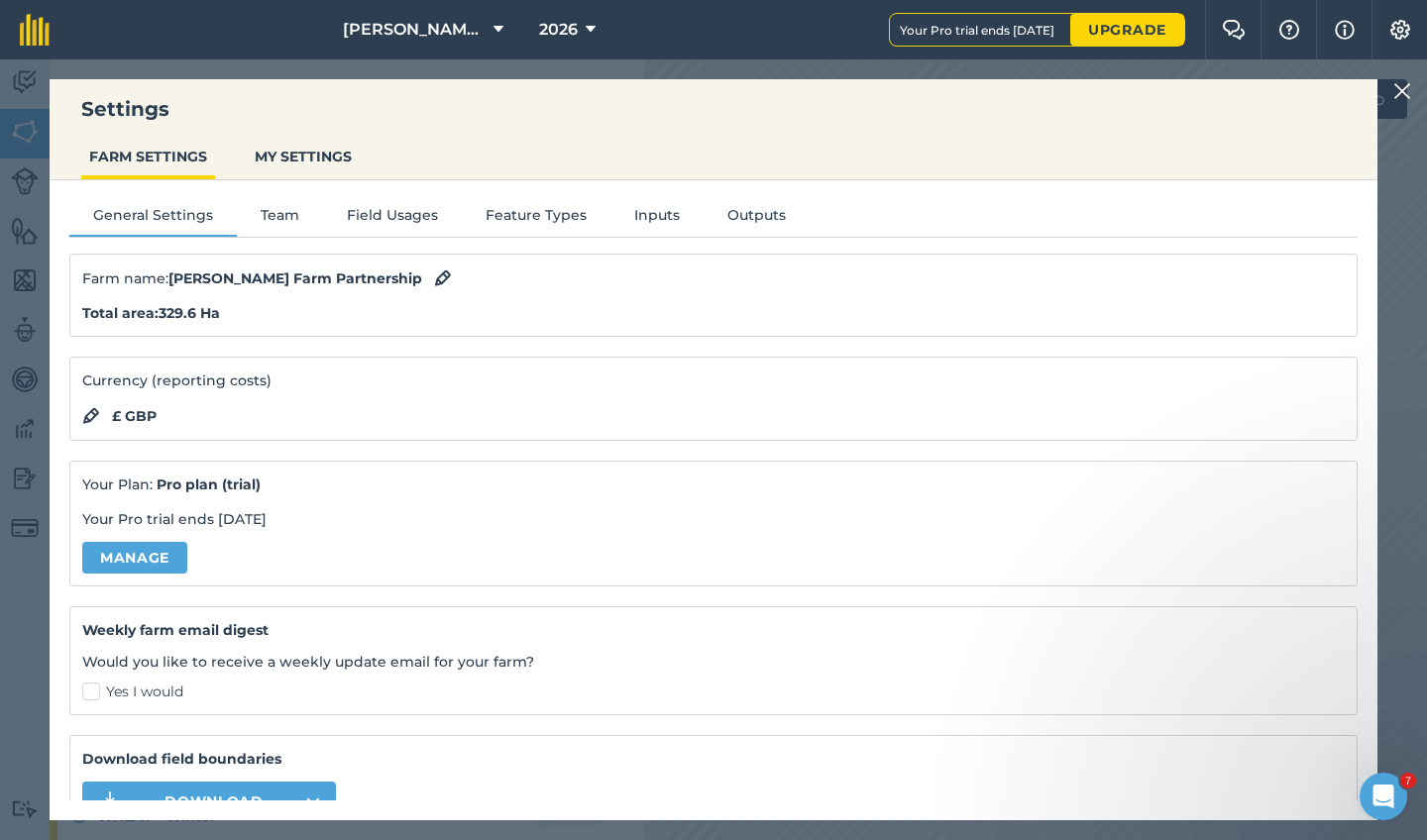 click on "Field Usages" at bounding box center [392, 219] 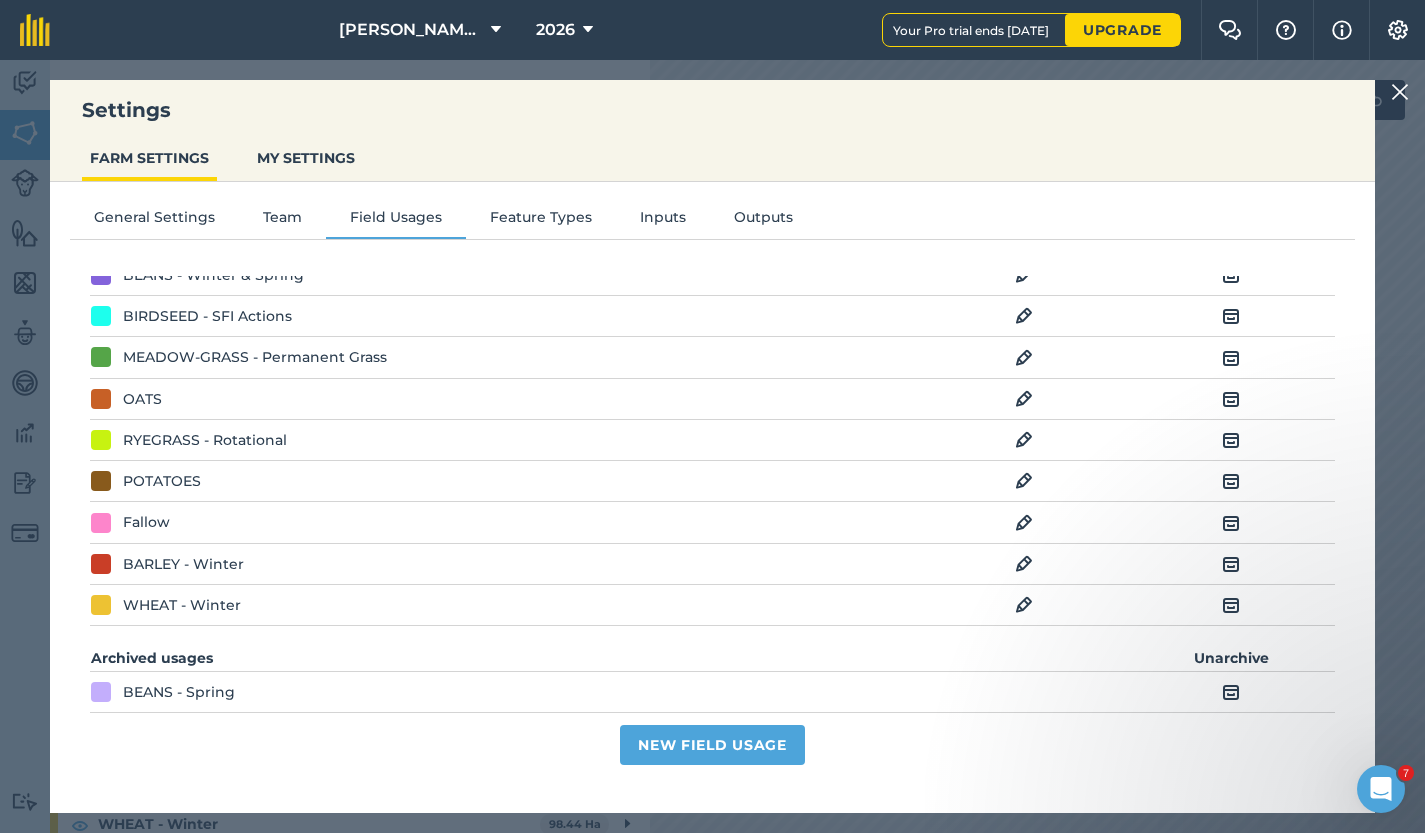 scroll, scrollTop: 252, scrollLeft: 0, axis: vertical 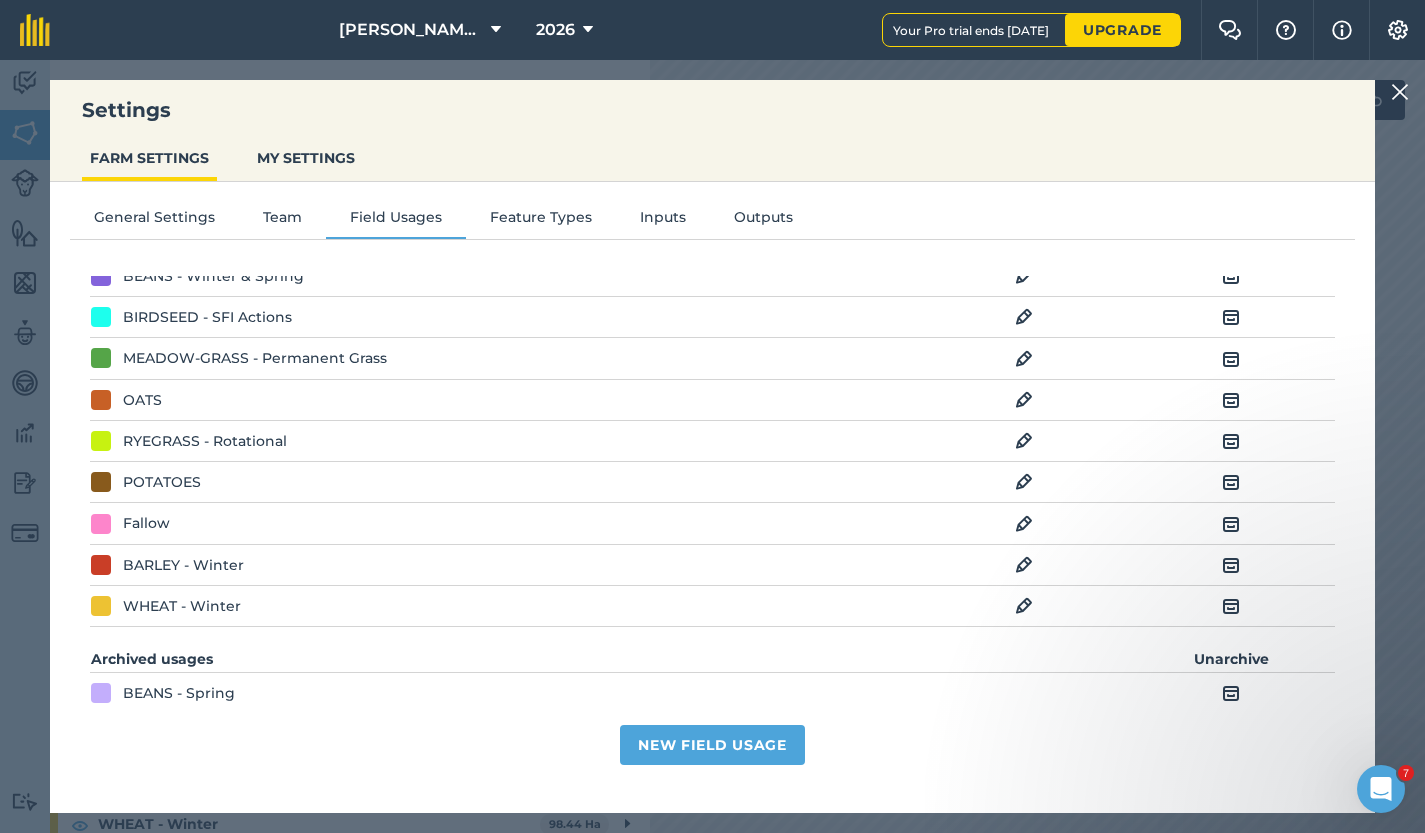 click at bounding box center (1024, 524) 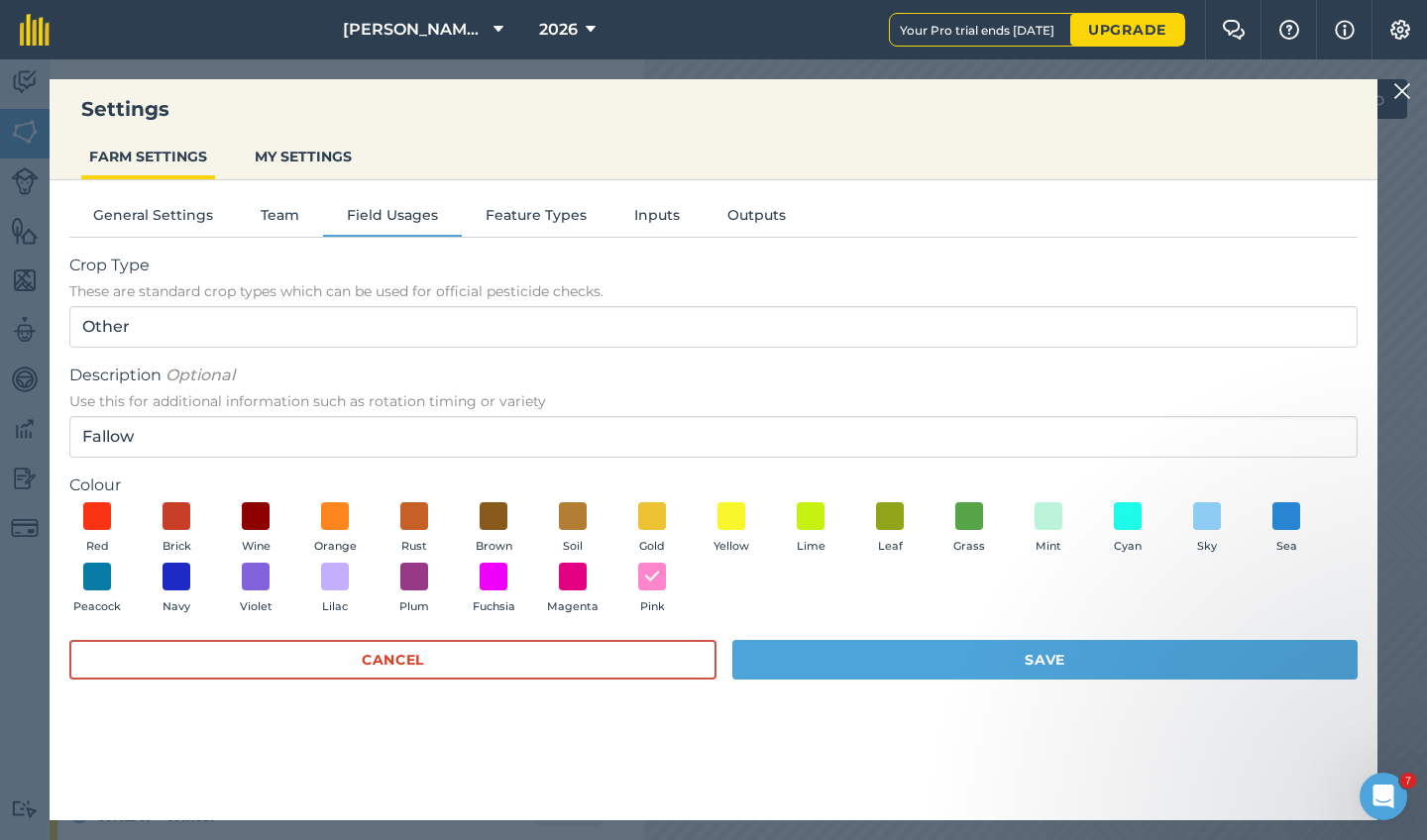 click on "Field Usages" at bounding box center (392, 219) 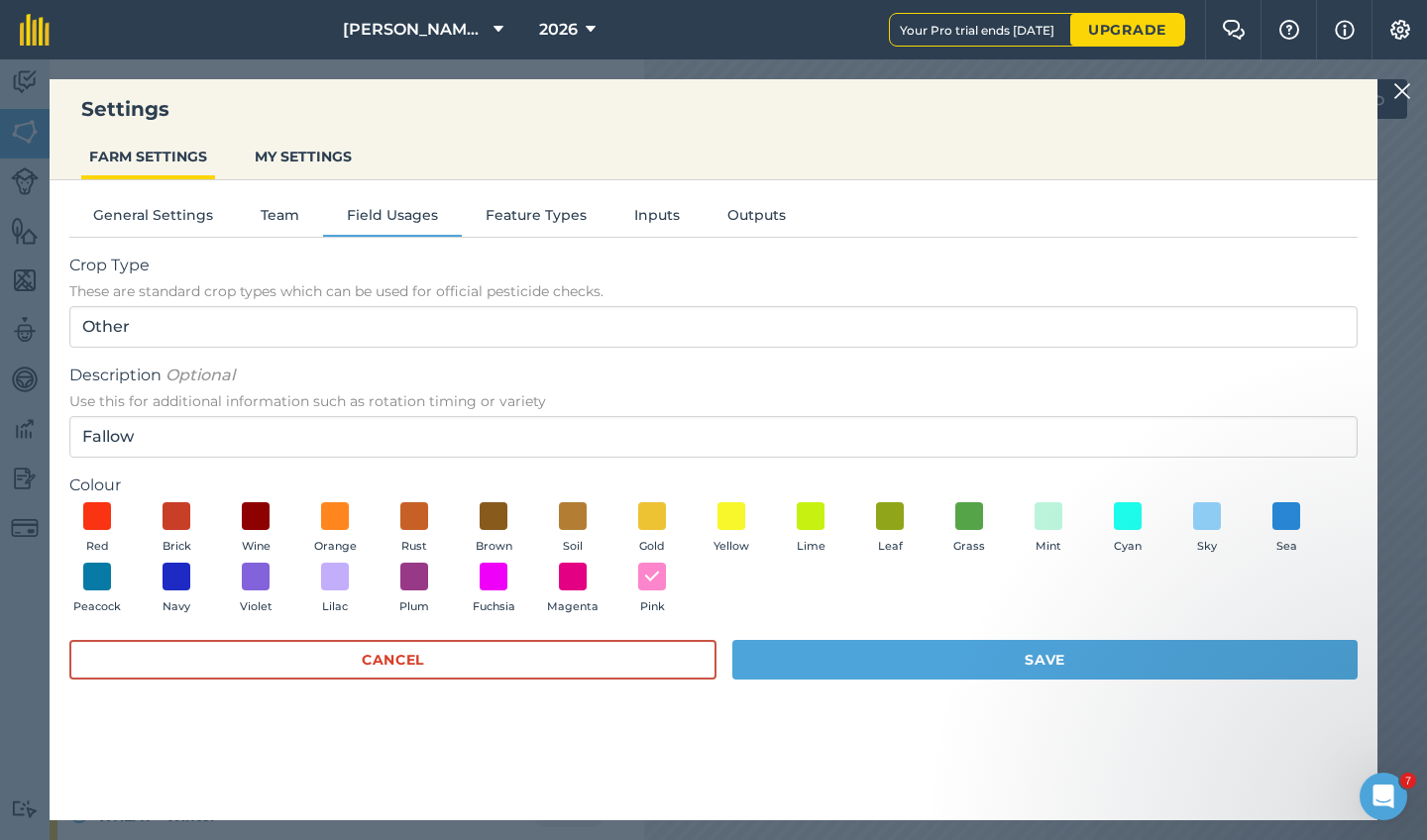 click on "Cancel" at bounding box center (392, 660) 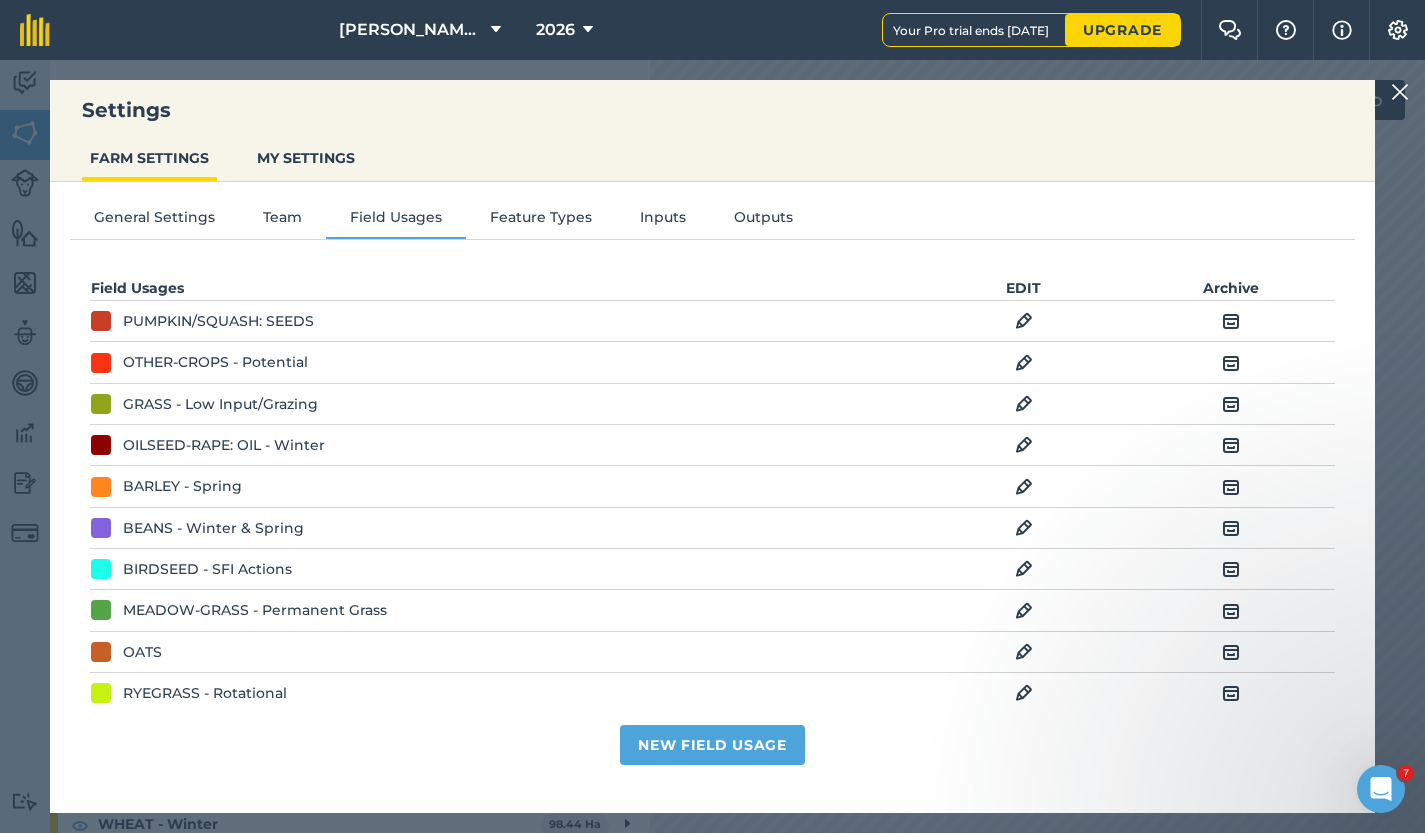 scroll, scrollTop: 0, scrollLeft: 0, axis: both 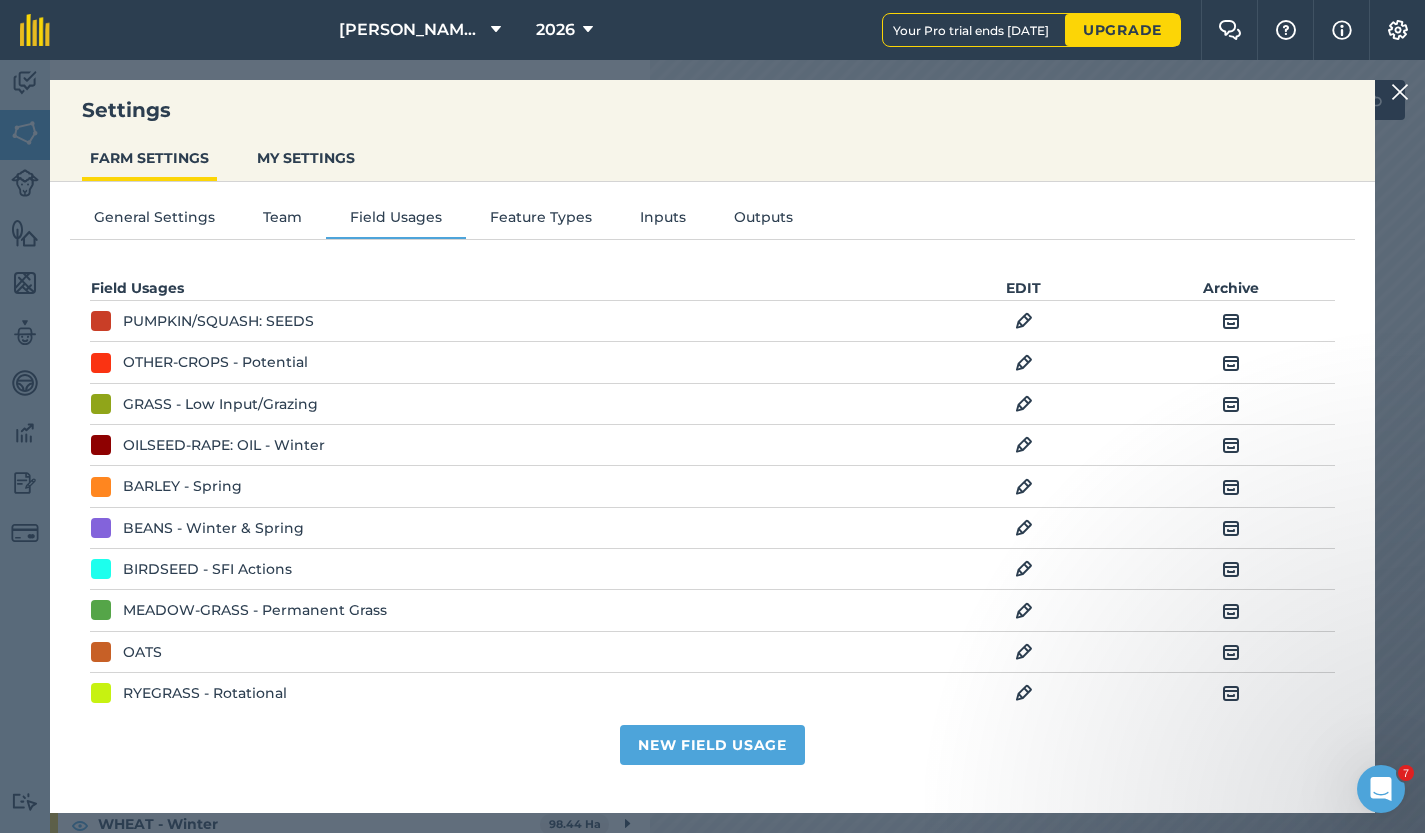 click at bounding box center [1231, 569] 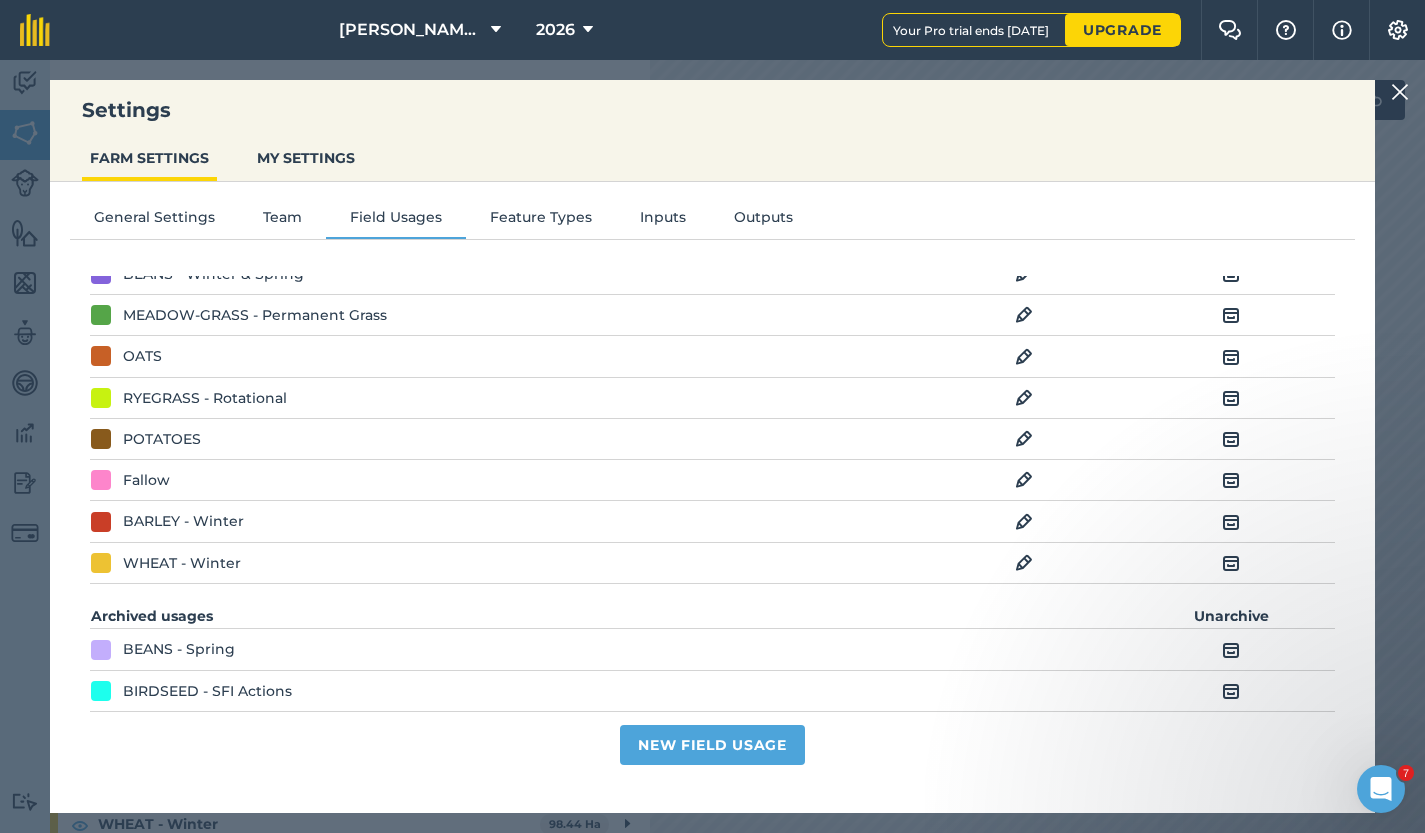 scroll, scrollTop: 252, scrollLeft: 0, axis: vertical 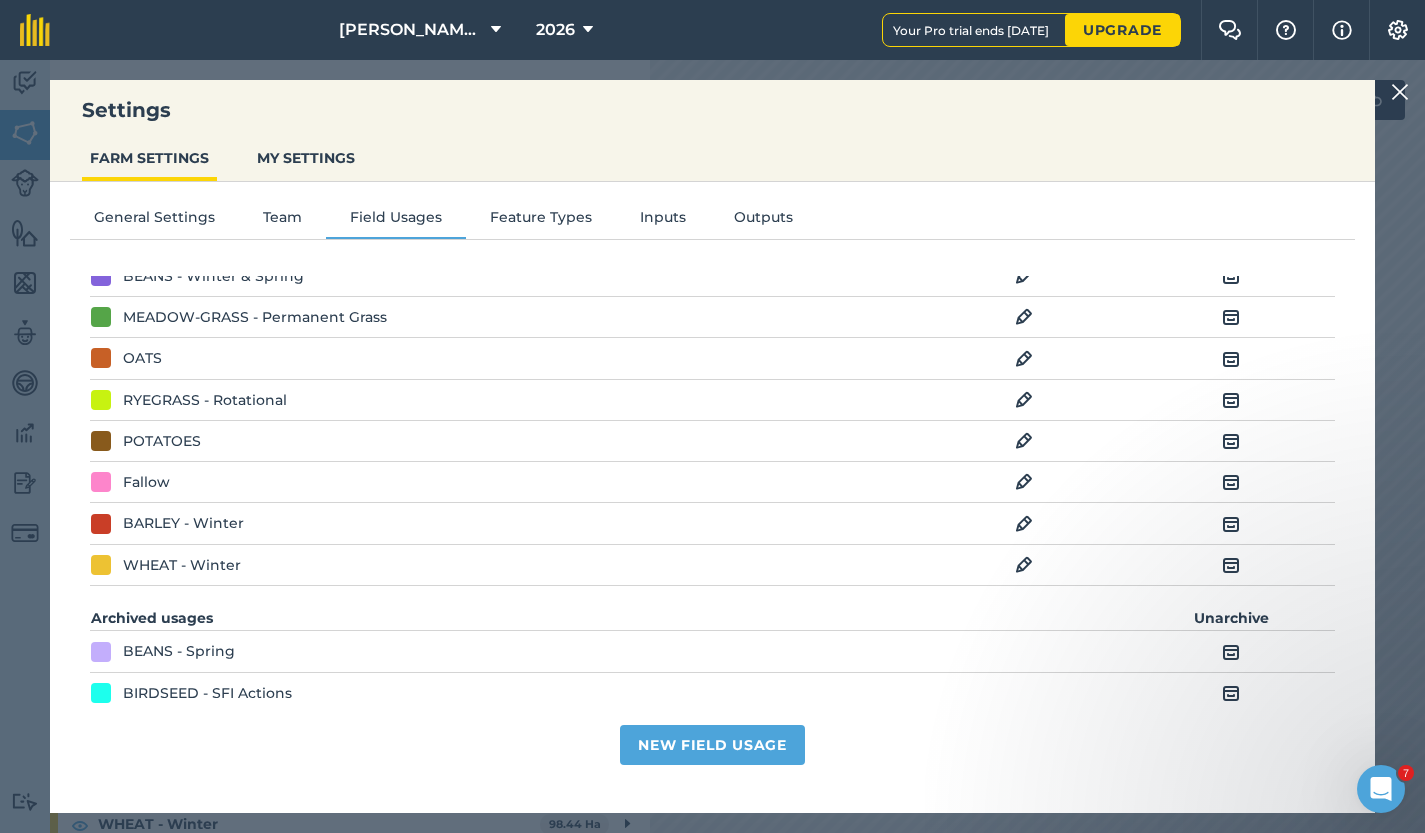click on "BEANS - Spring" at bounding box center (179, 651) 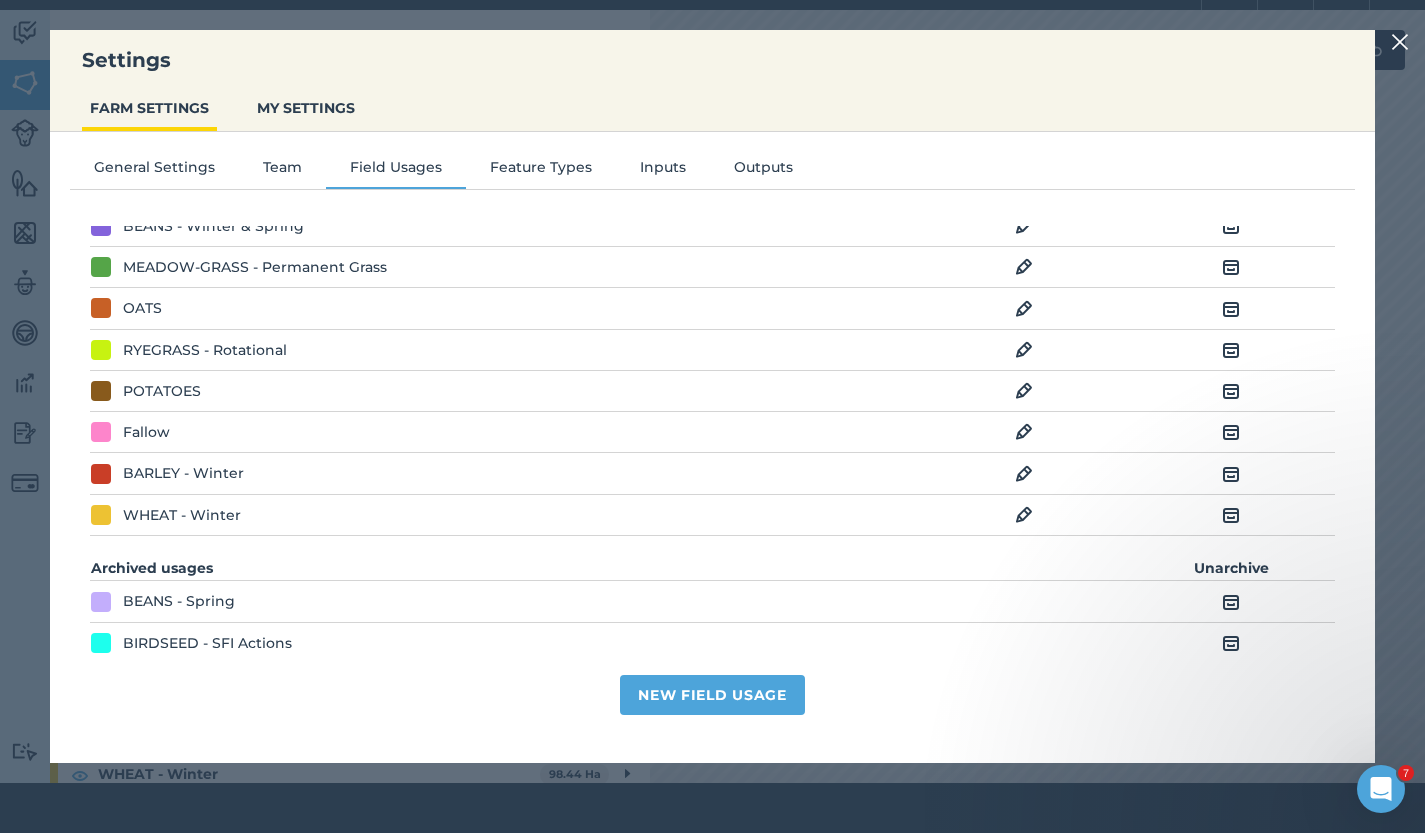 scroll, scrollTop: 54, scrollLeft: 0, axis: vertical 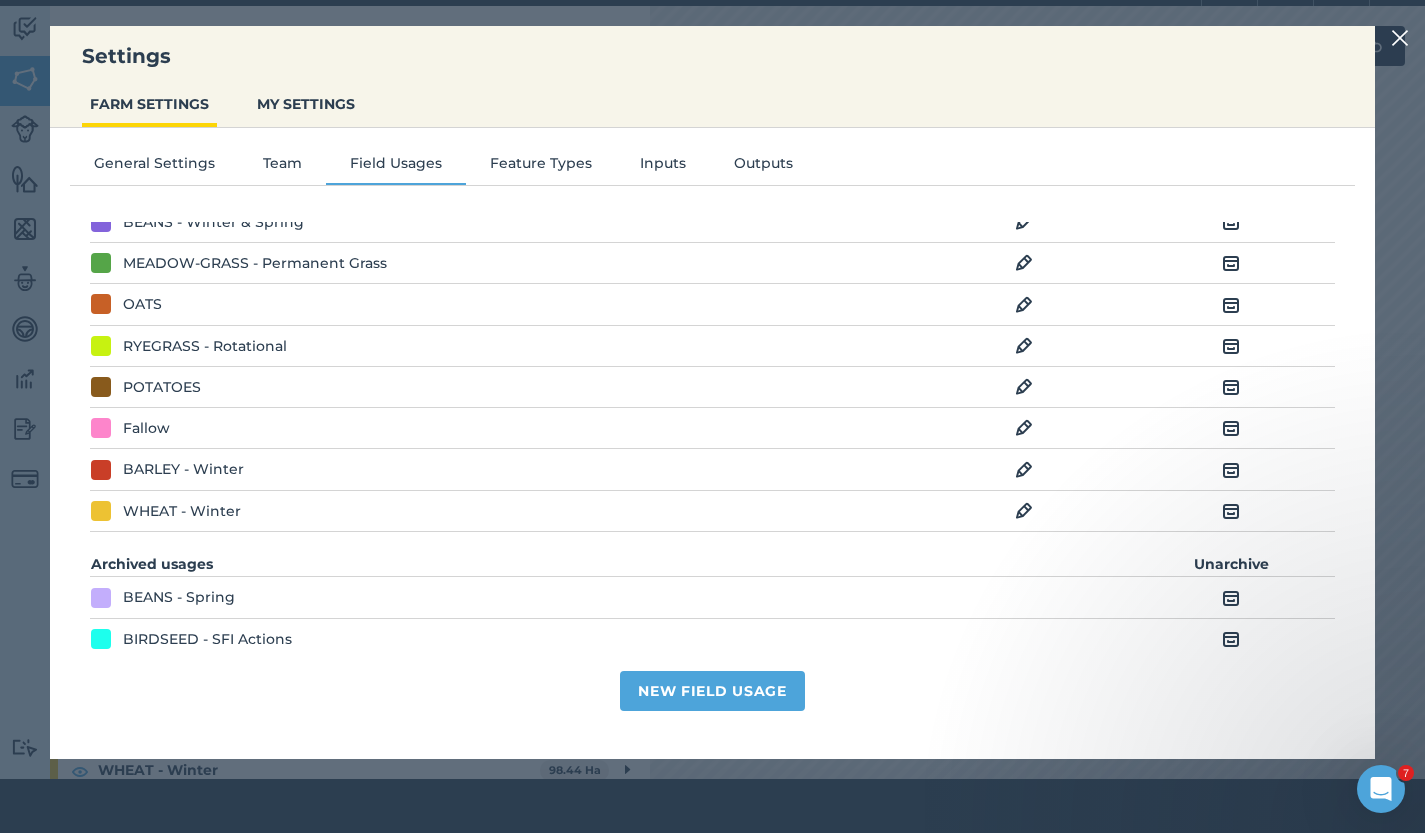 click at bounding box center [1231, 598] 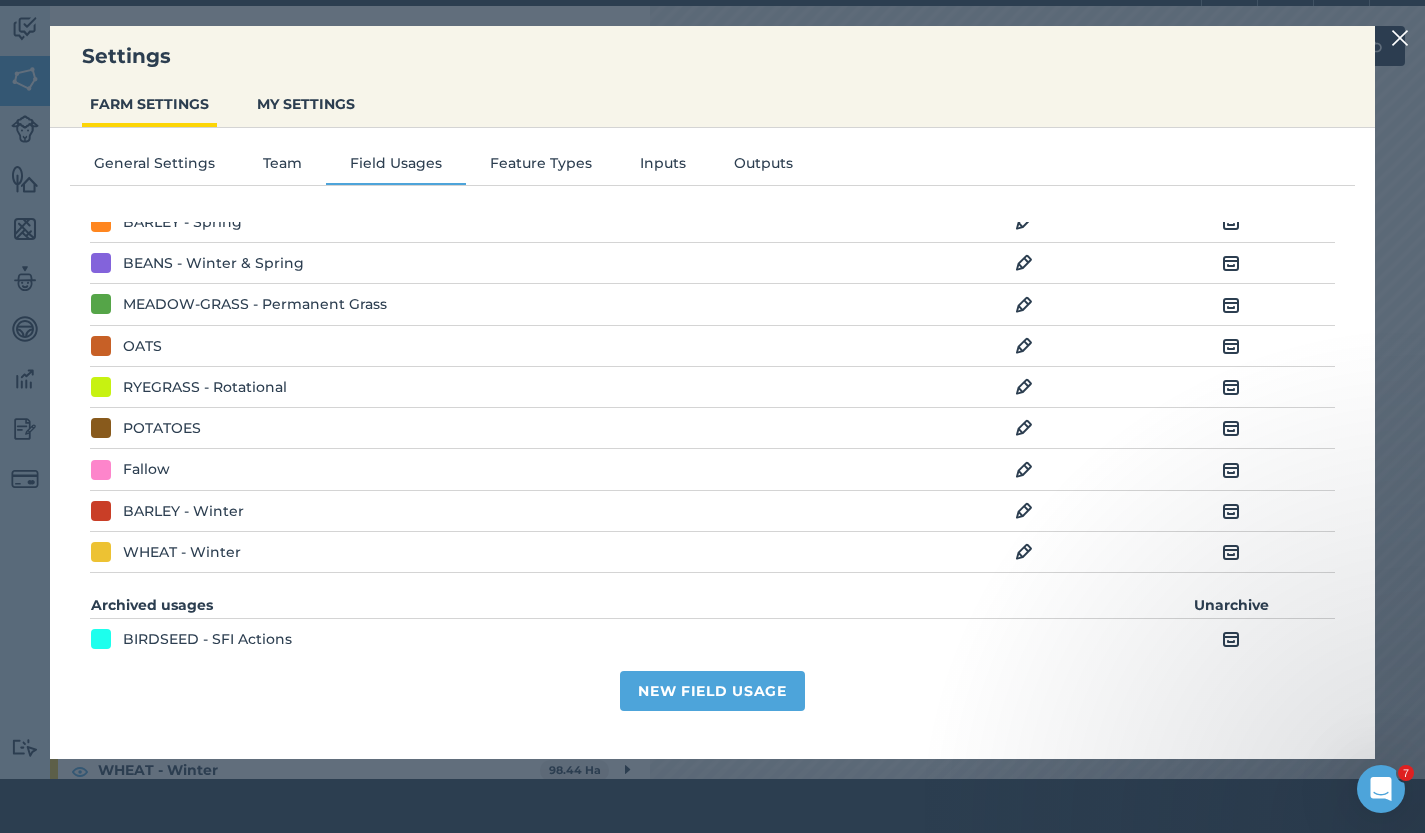click at bounding box center (1231, 639) 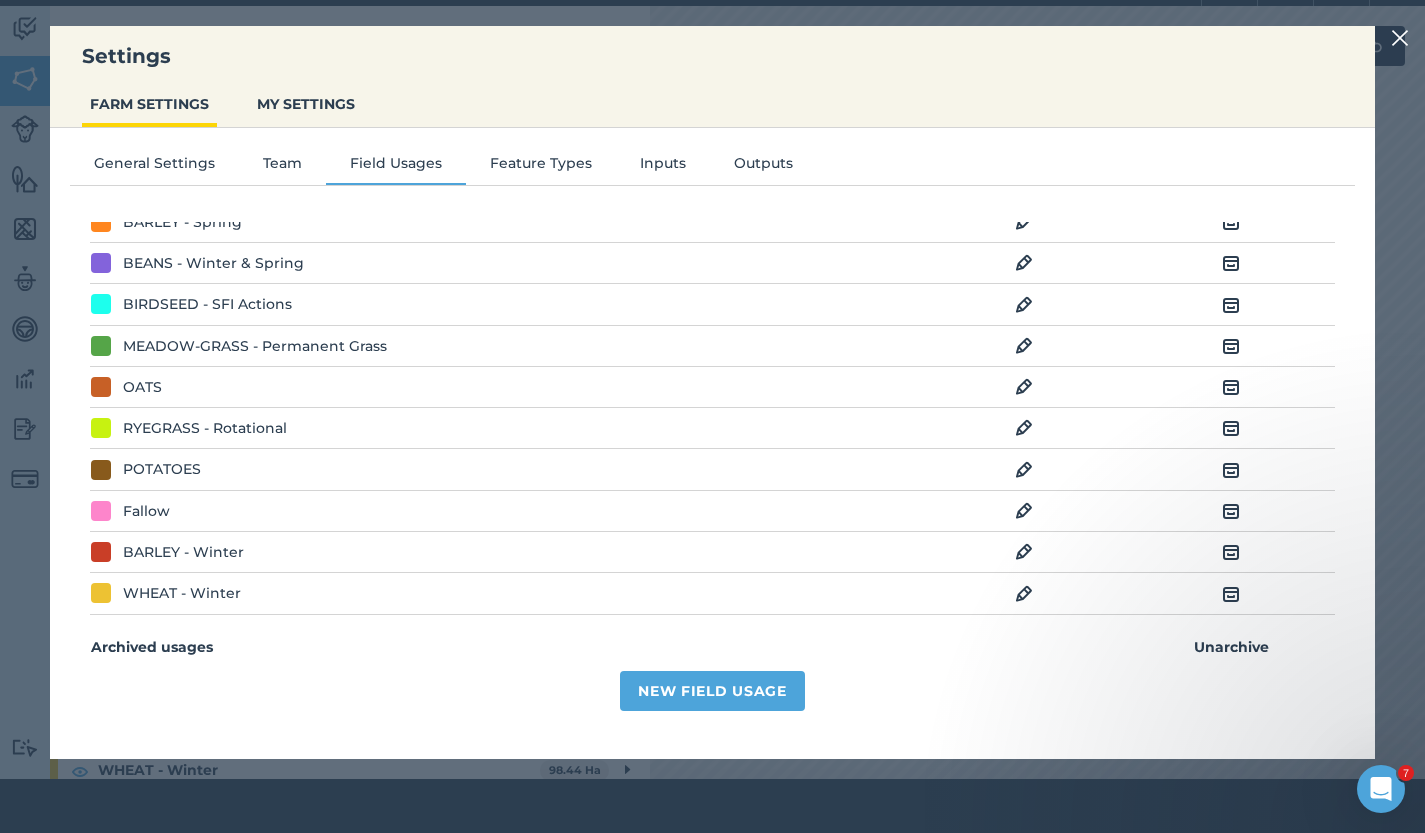scroll, scrollTop: 49, scrollLeft: 0, axis: vertical 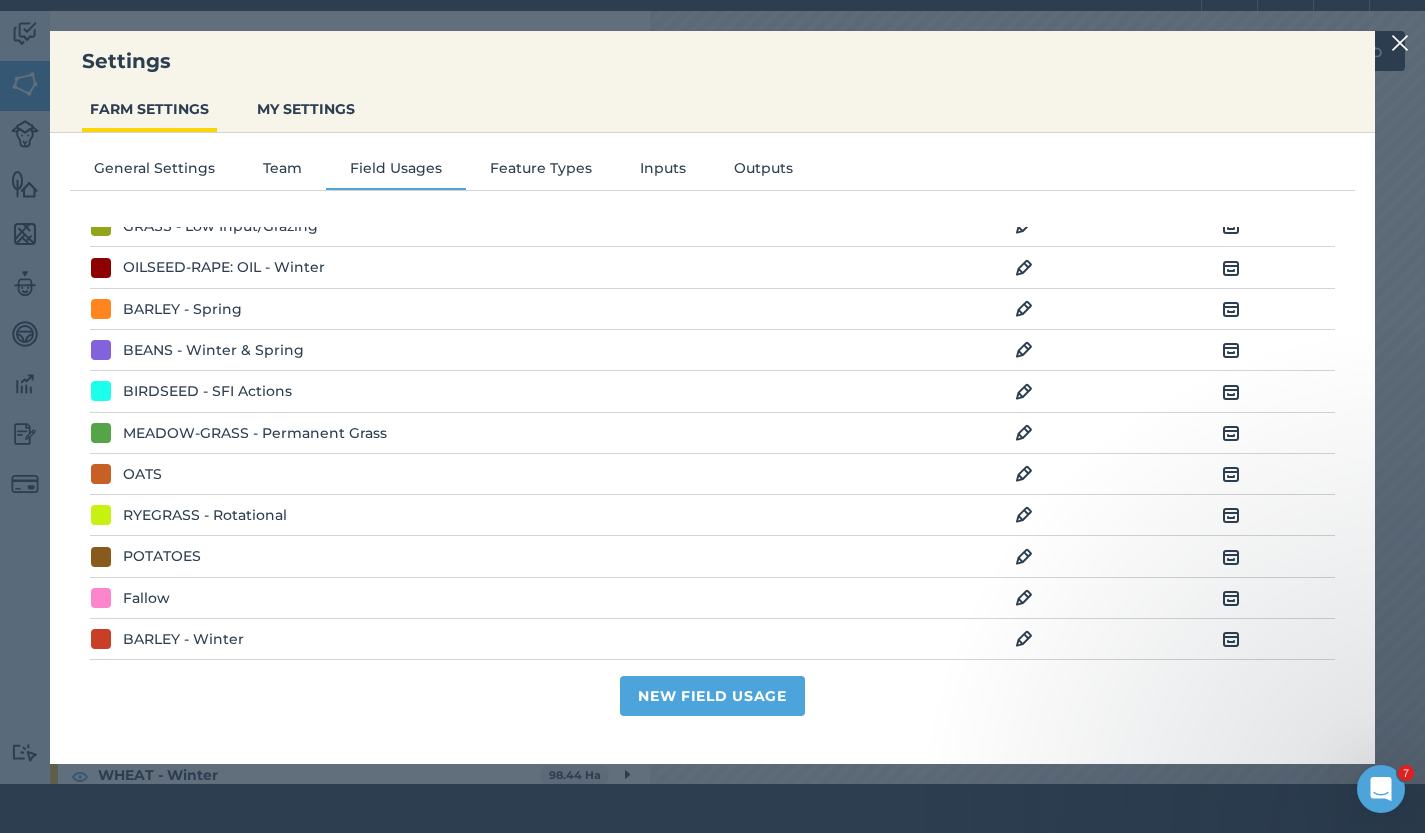click at bounding box center (1024, 433) 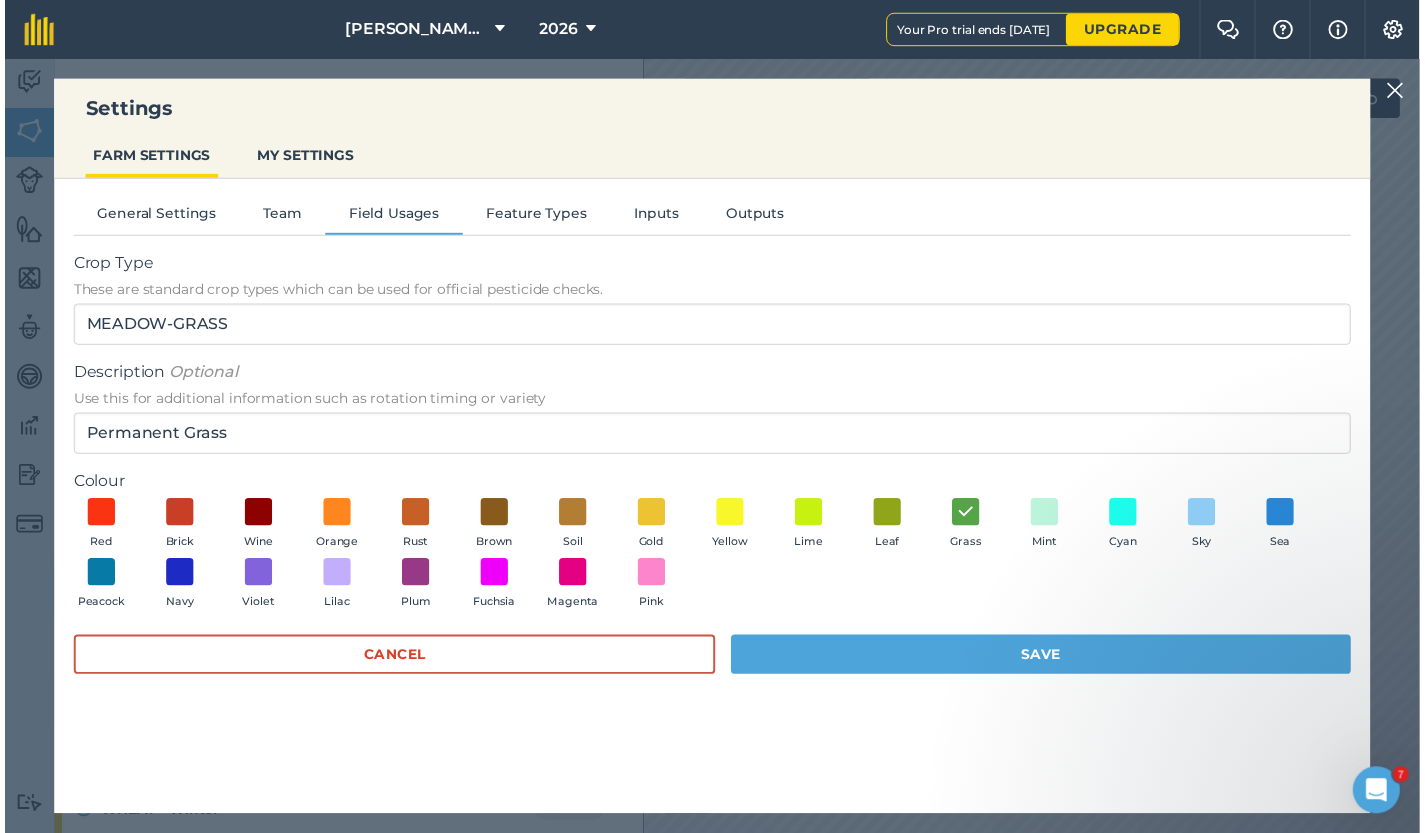 scroll, scrollTop: 0, scrollLeft: 0, axis: both 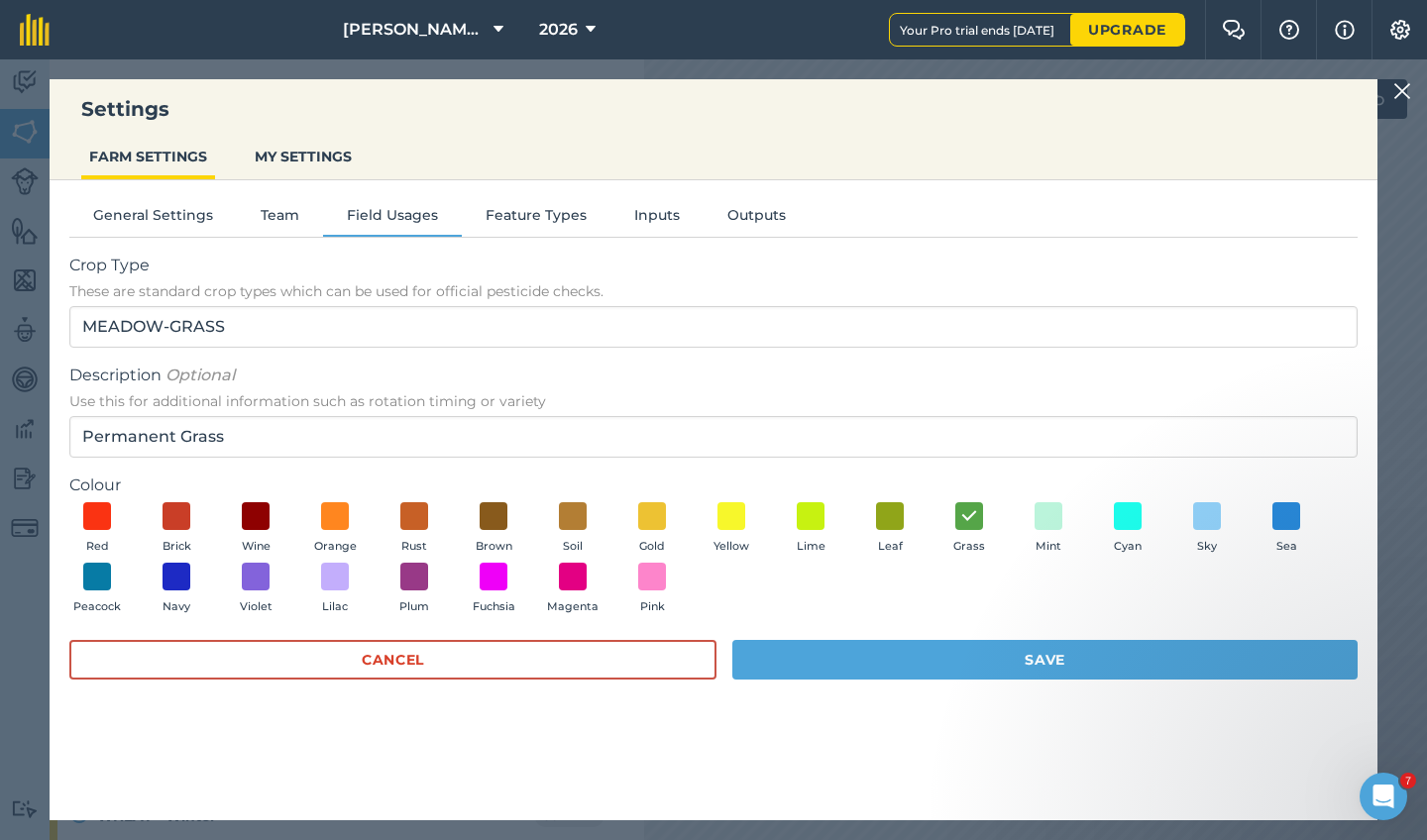 click on "Cancel" at bounding box center [392, 660] 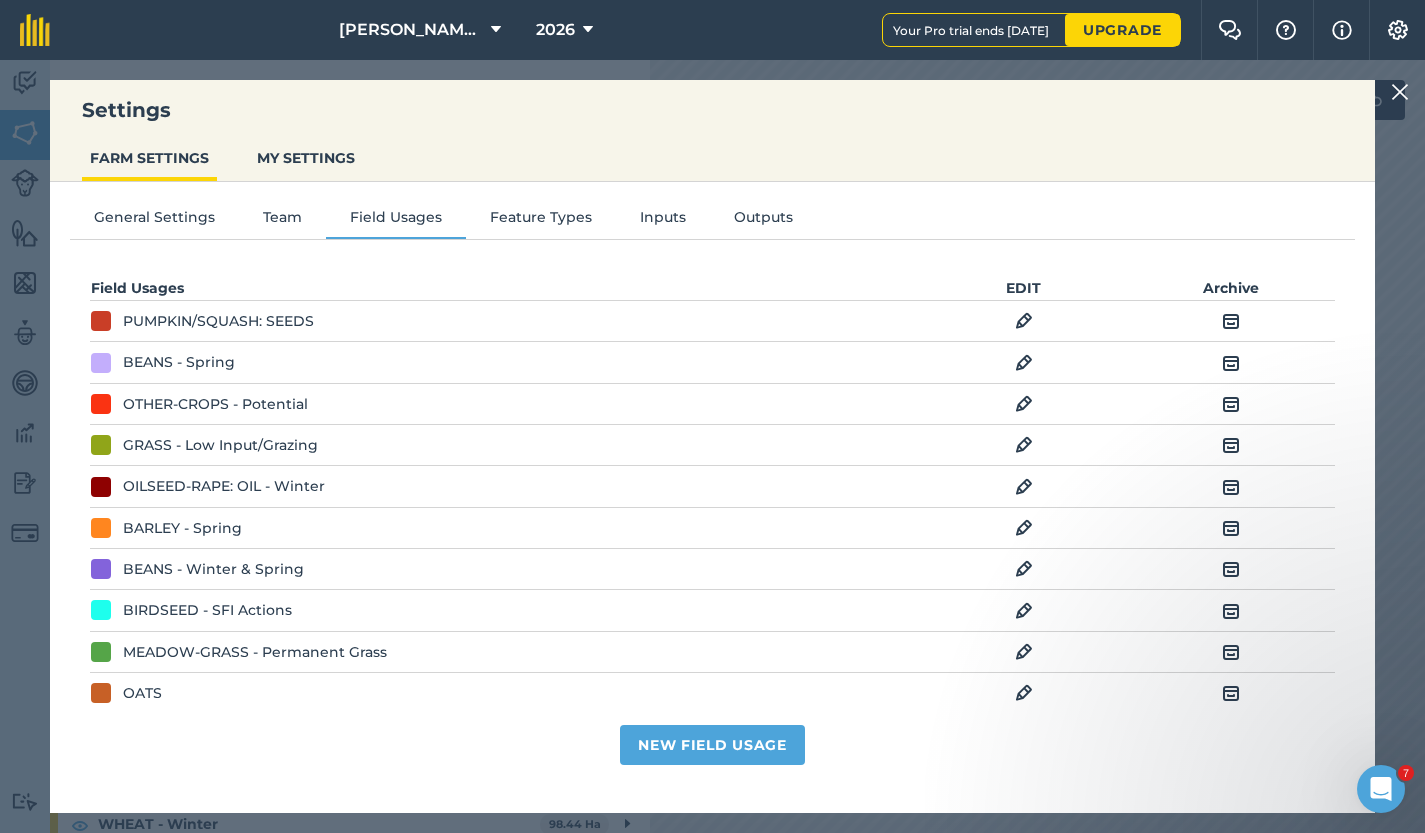 scroll, scrollTop: 0, scrollLeft: 2, axis: horizontal 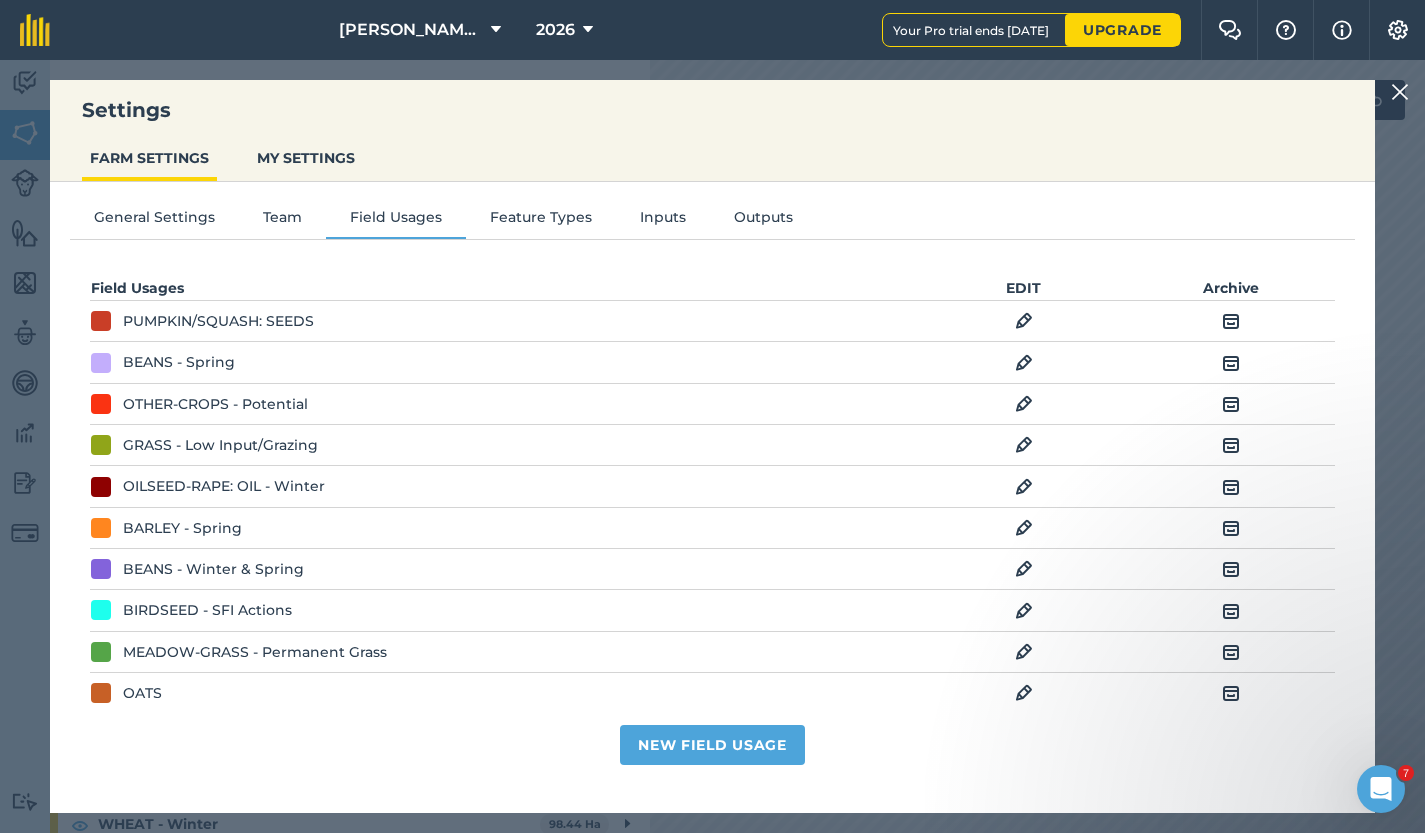 click at bounding box center [1231, 404] 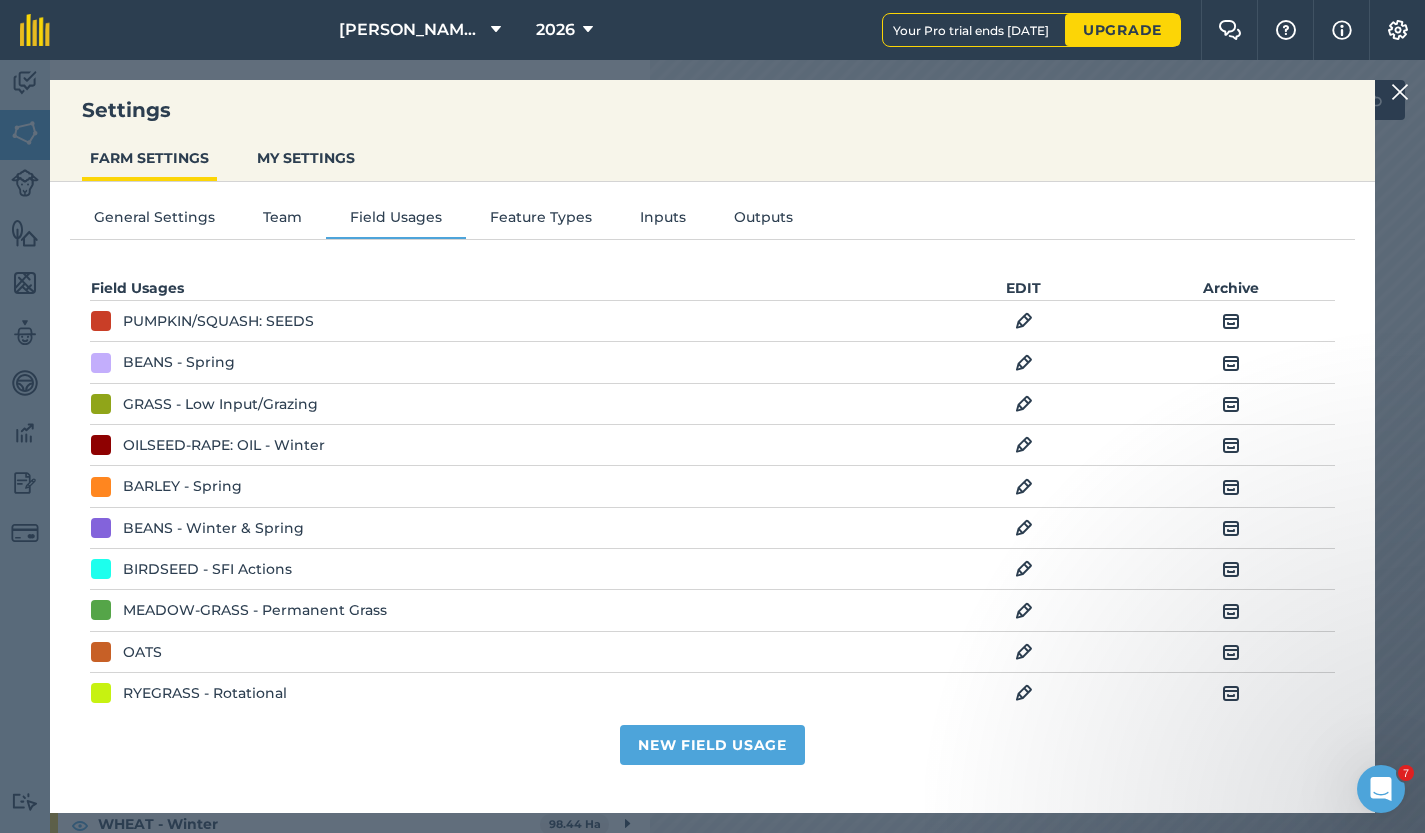click at bounding box center (1231, 487) 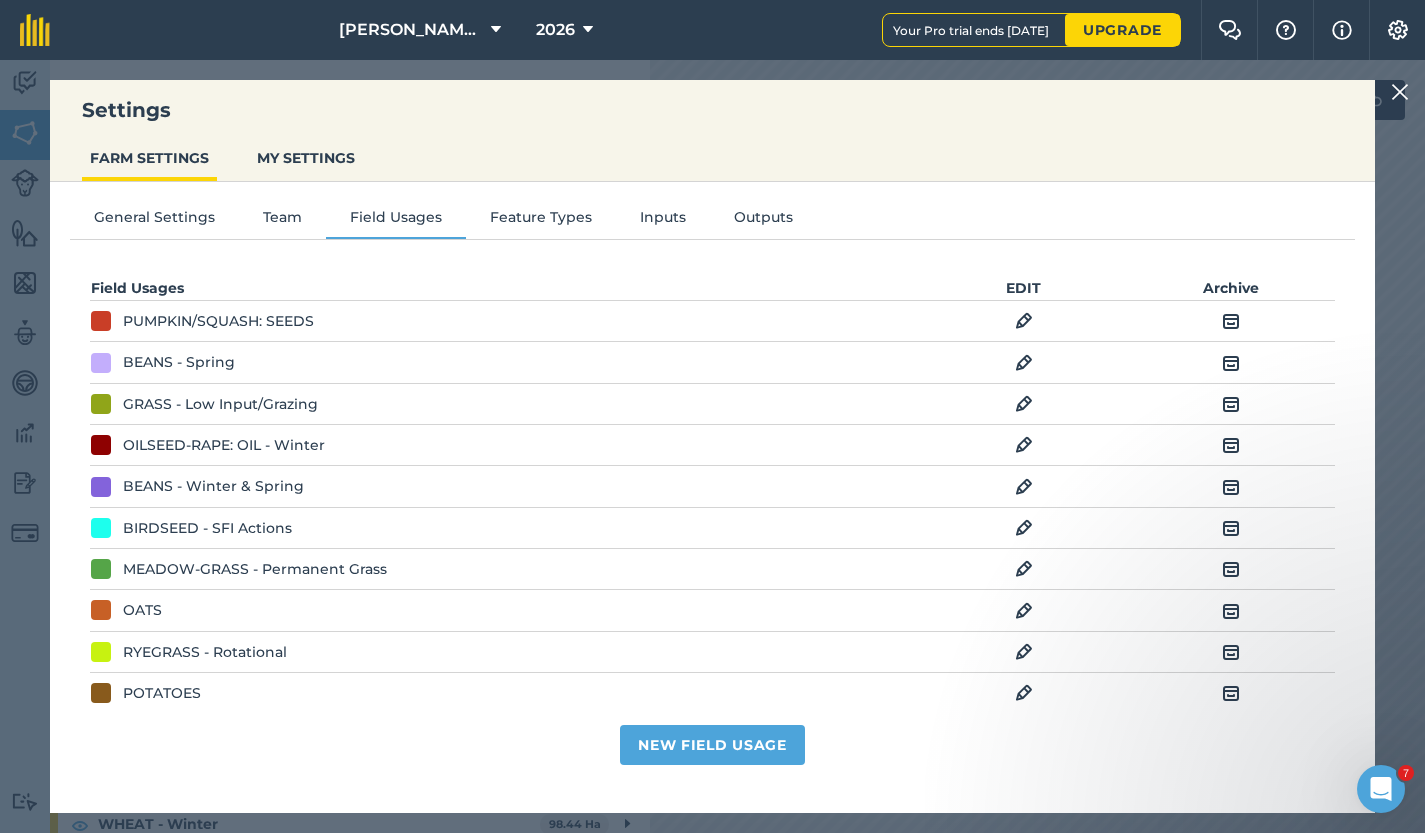 click at bounding box center (1231, 487) 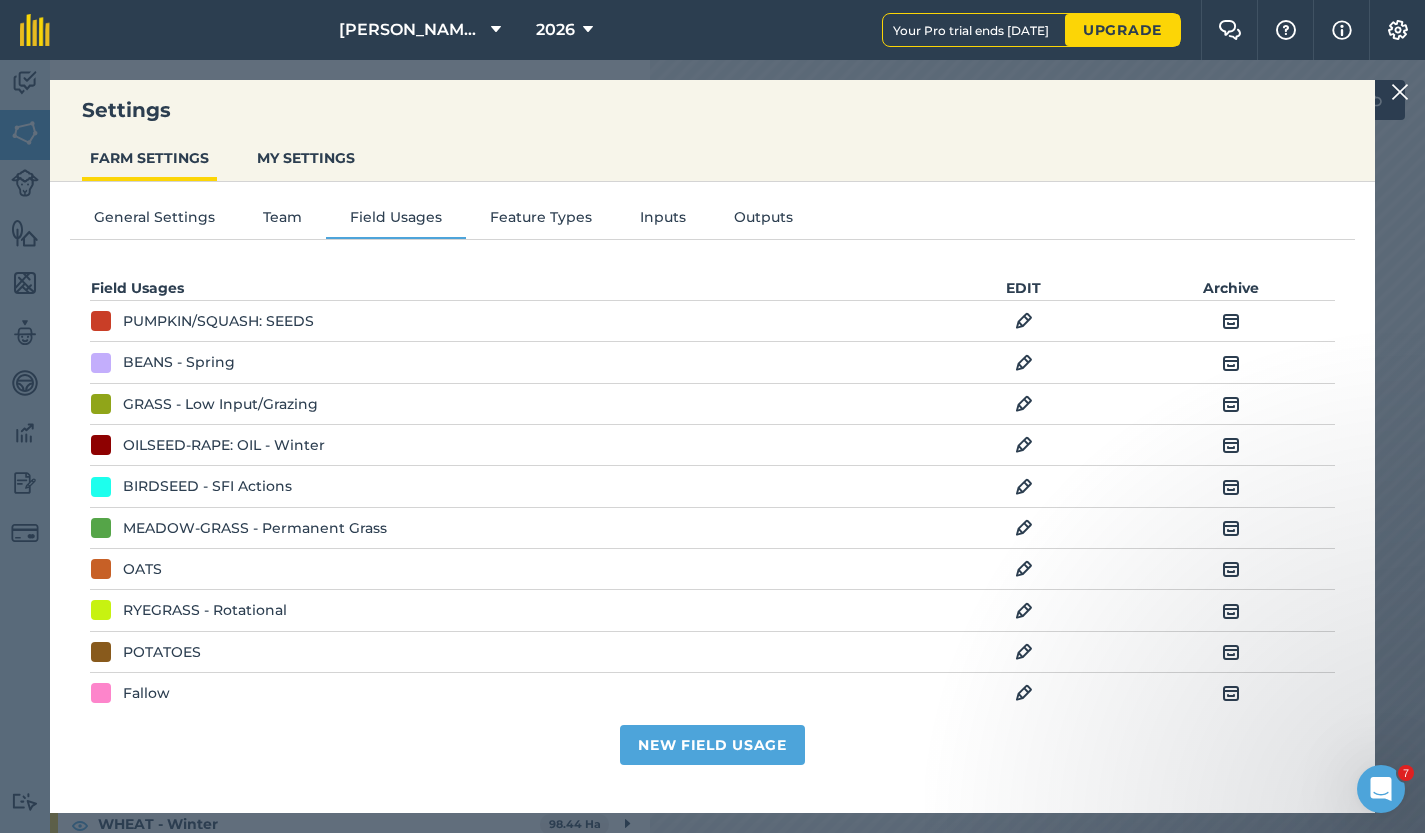click at bounding box center (1231, 487) 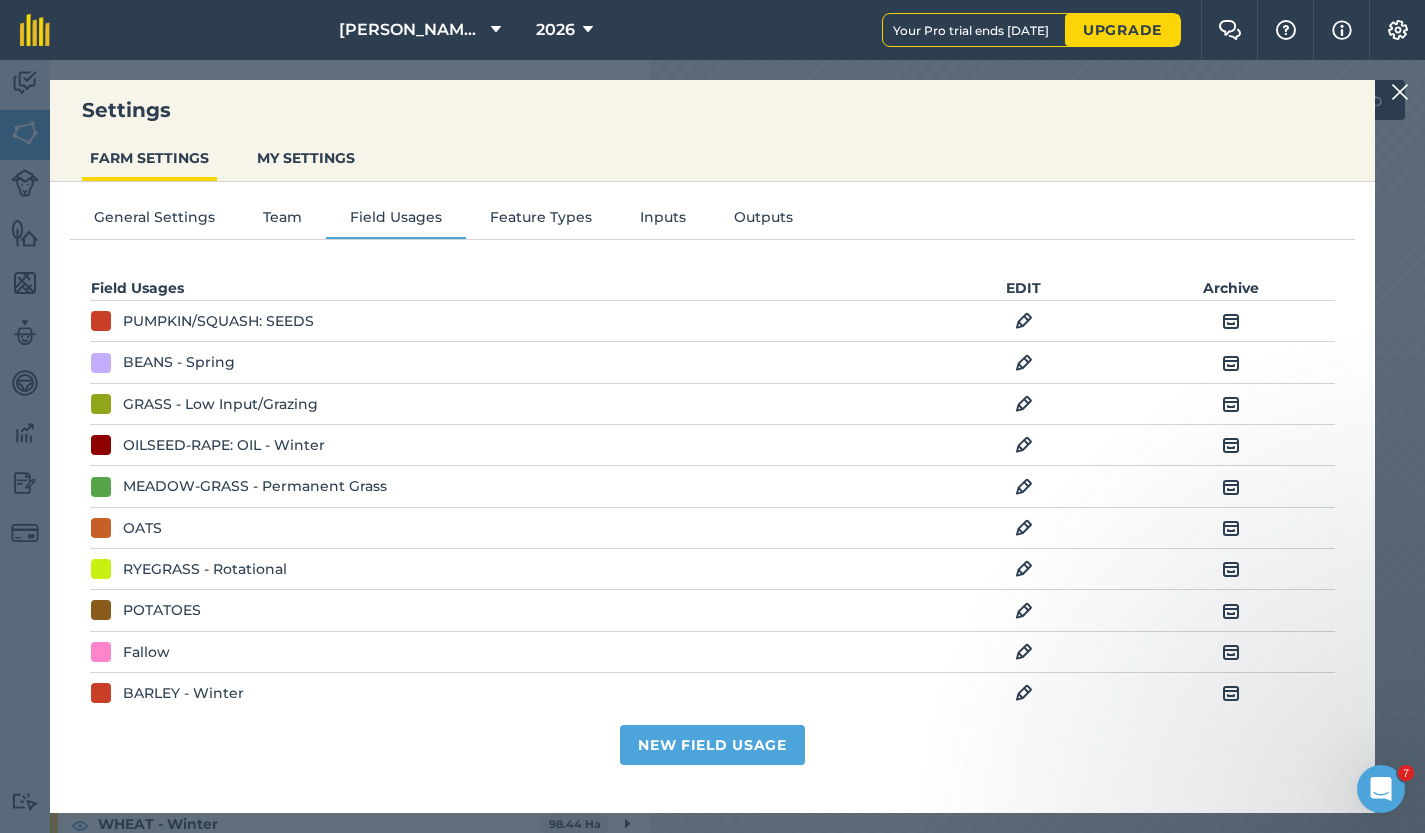 click at bounding box center (1231, 528) 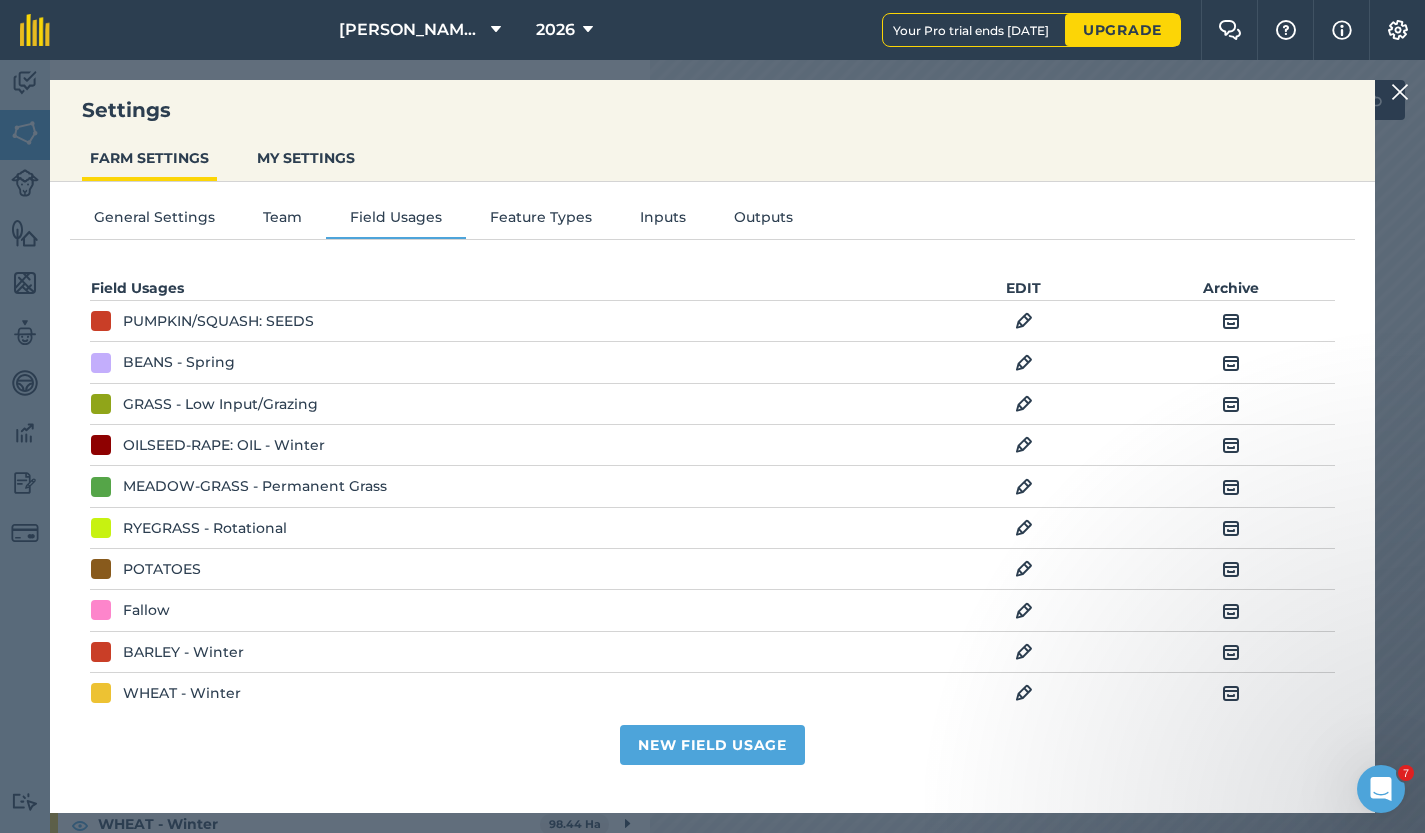 click at bounding box center (1024, 569) 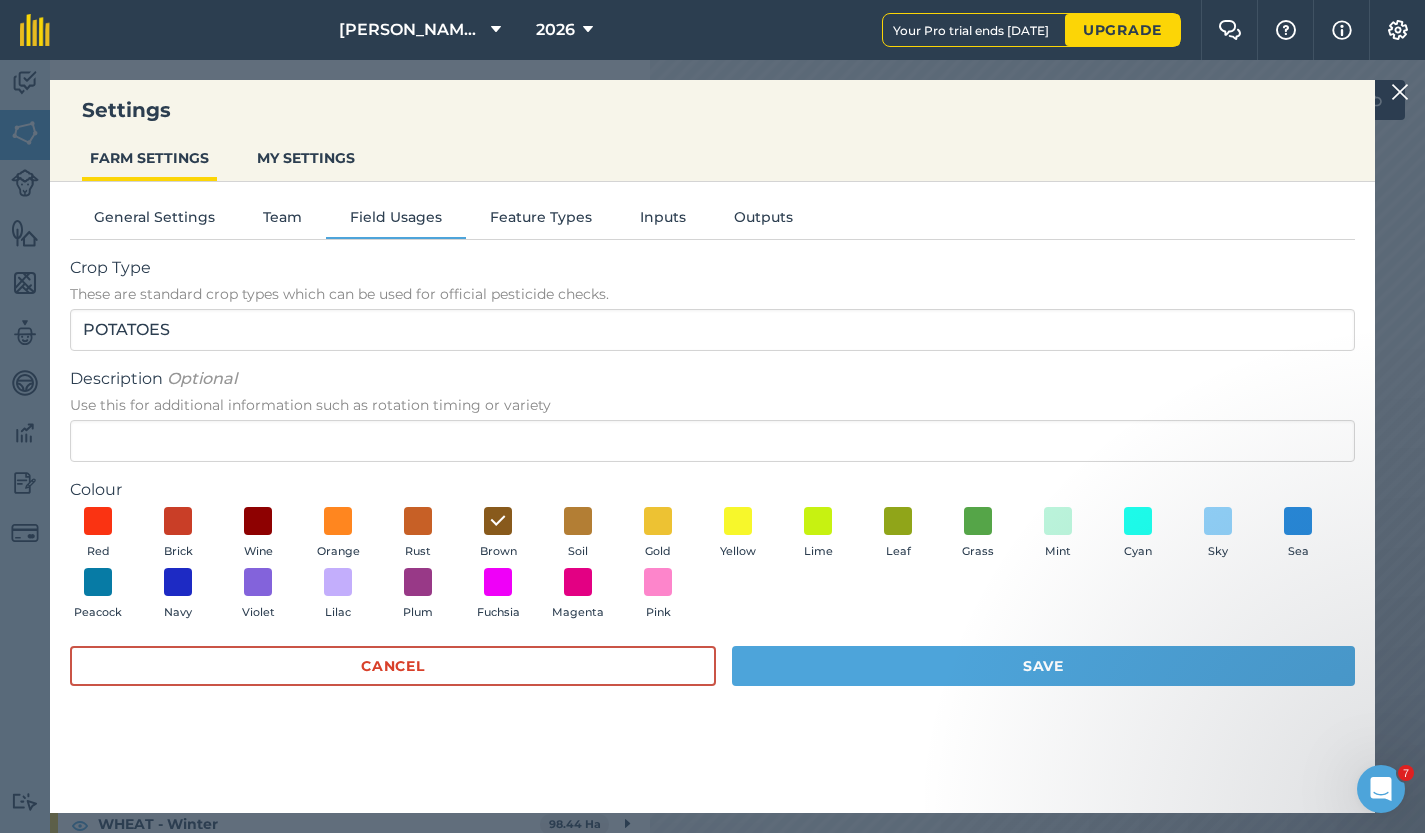 scroll, scrollTop: 0, scrollLeft: 0, axis: both 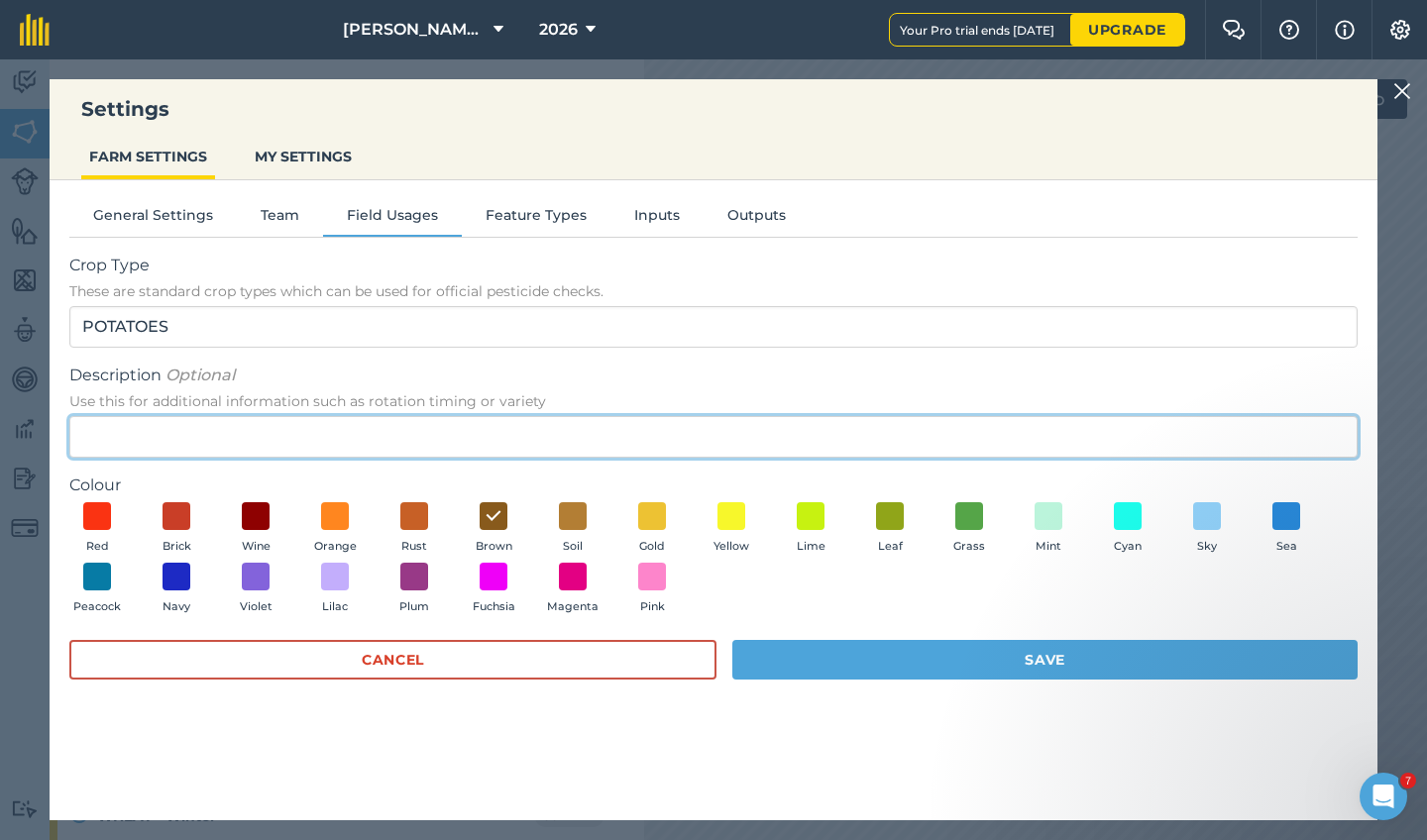 click on "Description   Optional Use this for additional information such as rotation timing or variety" at bounding box center [714, 437] 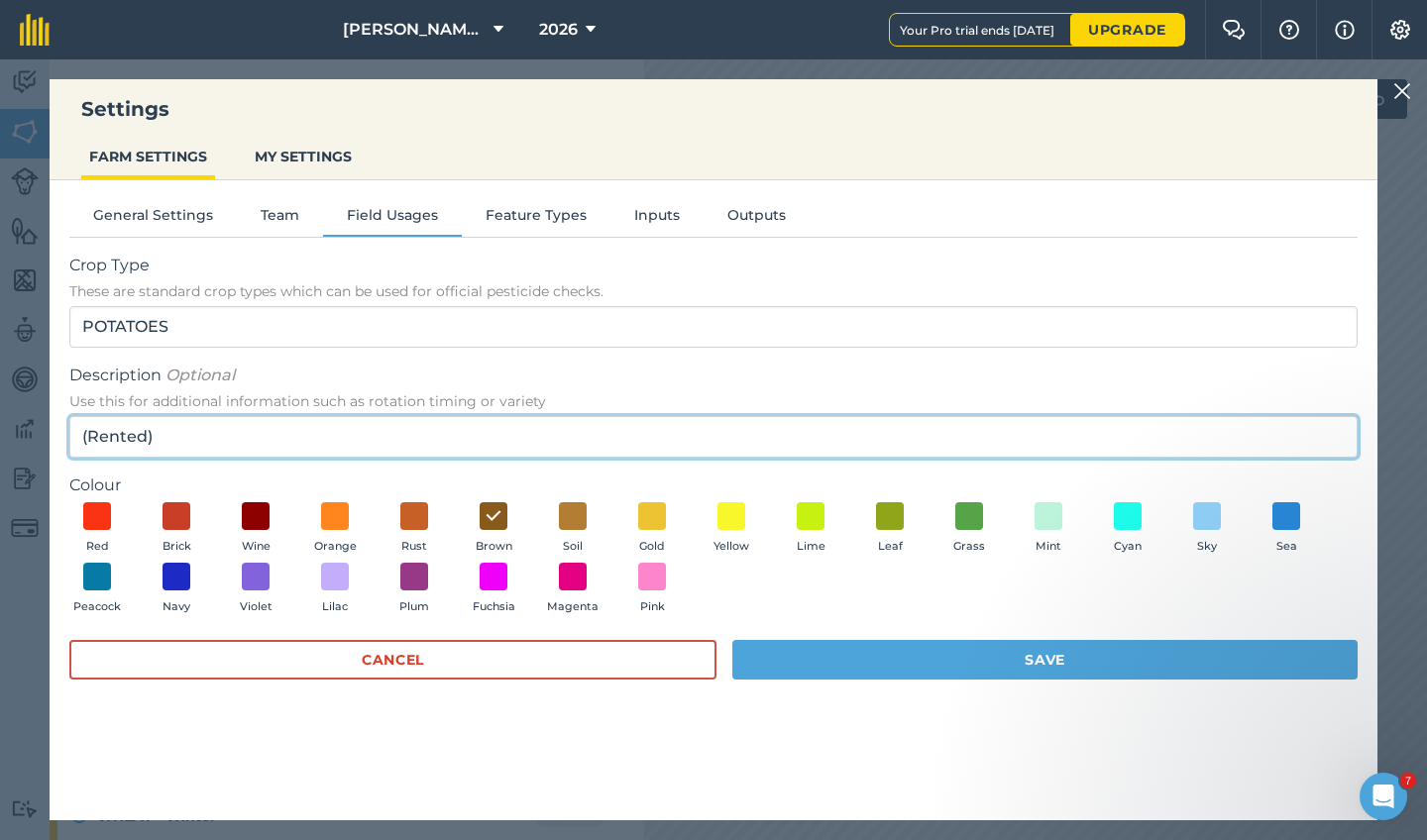 type on "(Rented)" 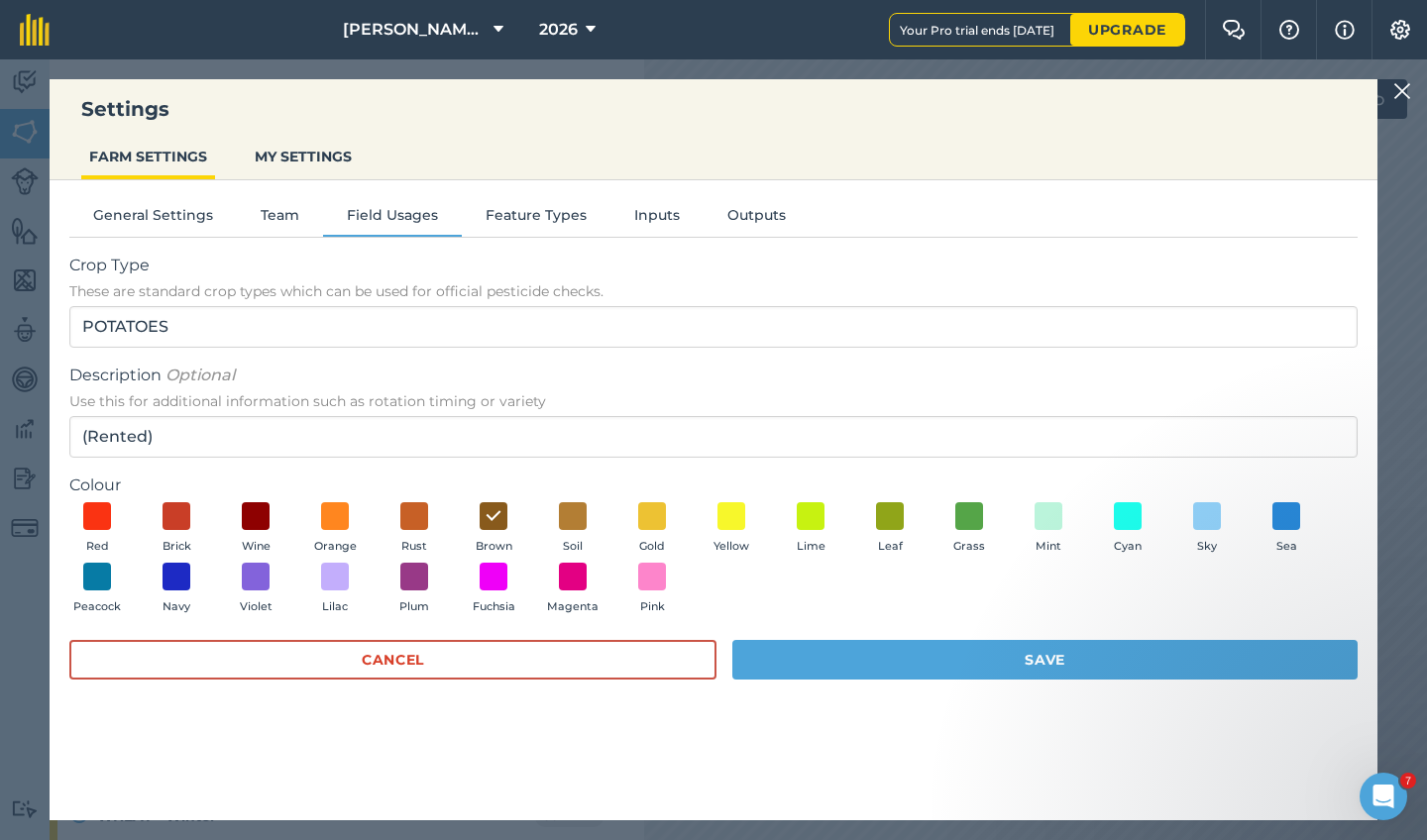 click on "Save" at bounding box center [1044, 660] 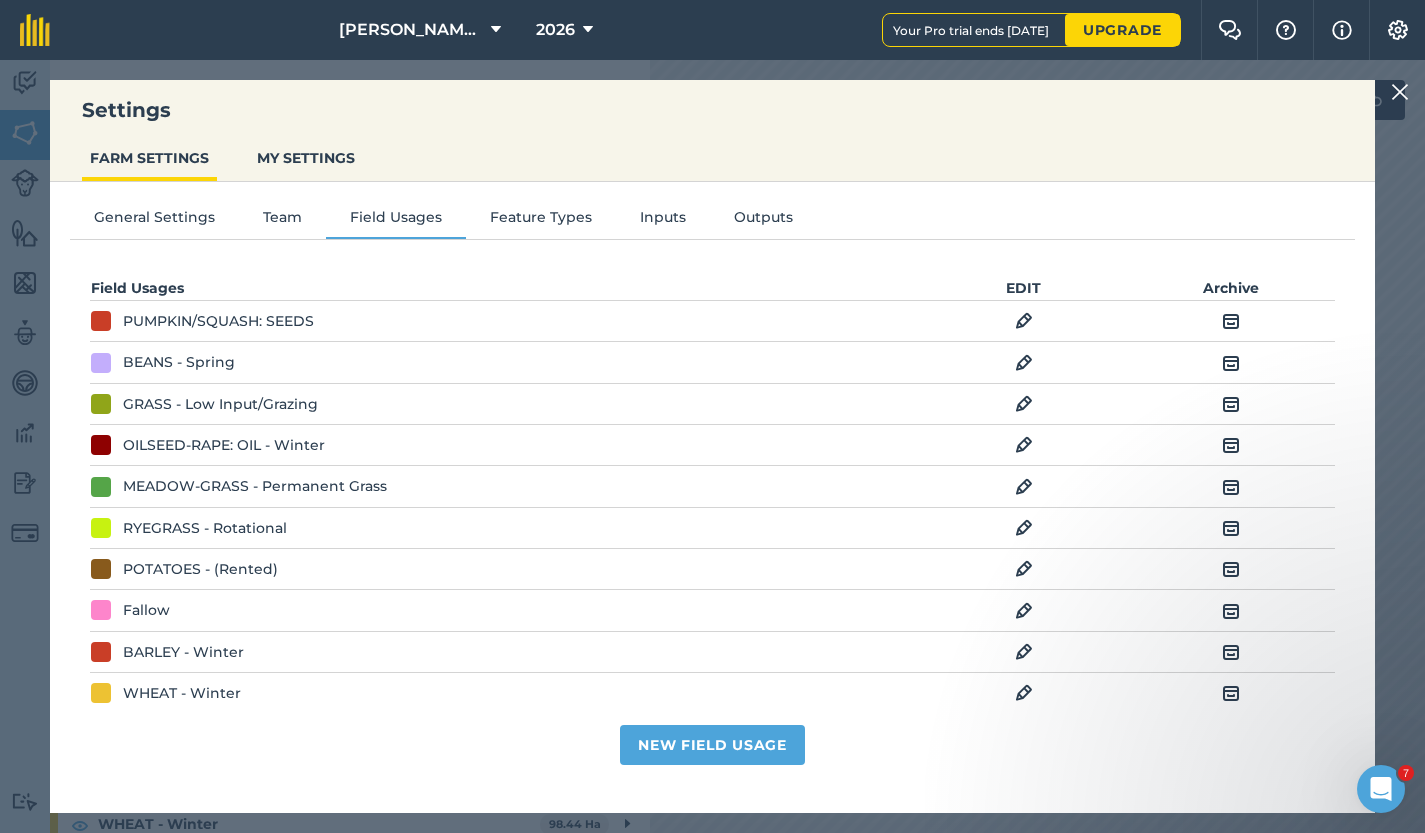 click at bounding box center [1231, 611] 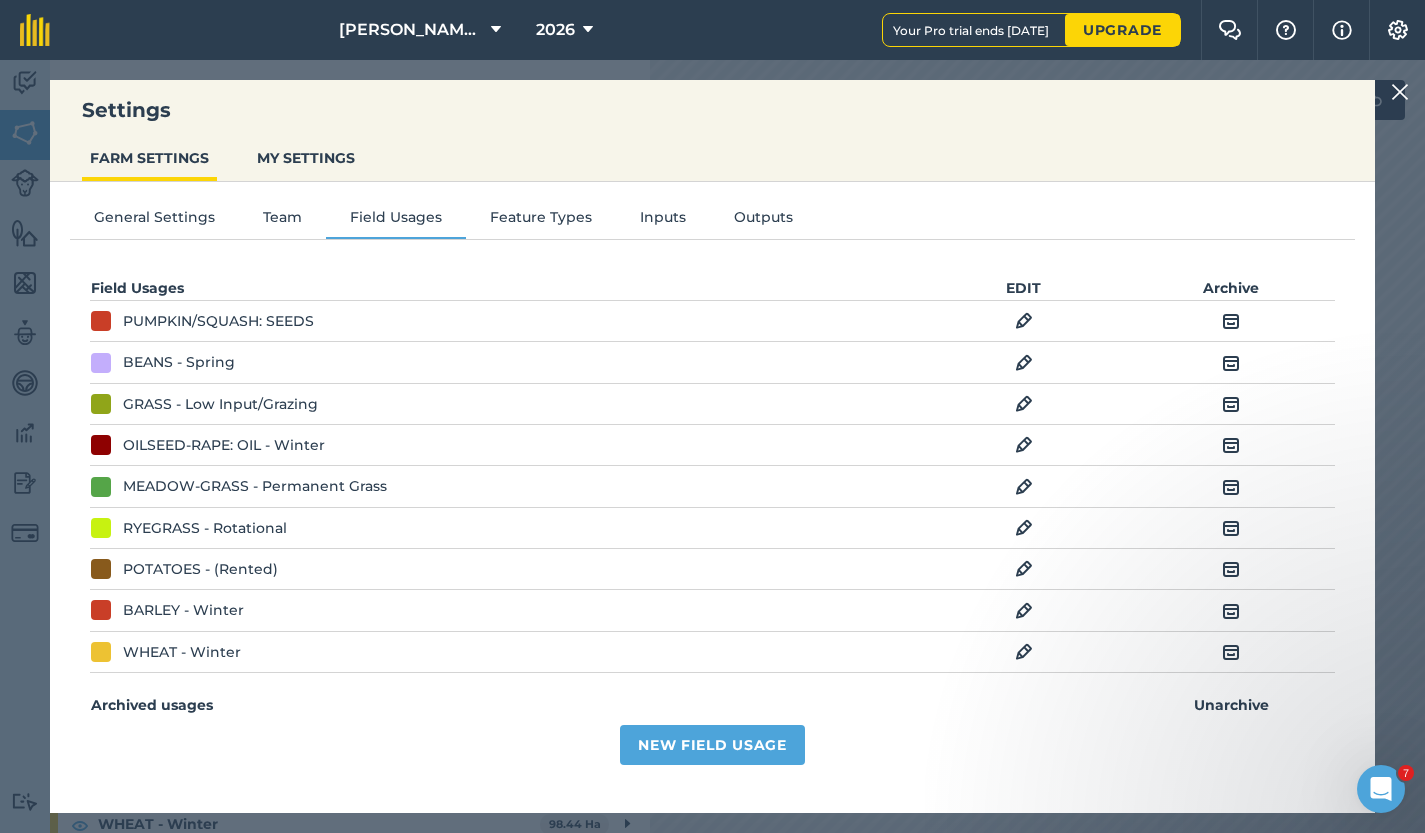 scroll, scrollTop: 0, scrollLeft: 0, axis: both 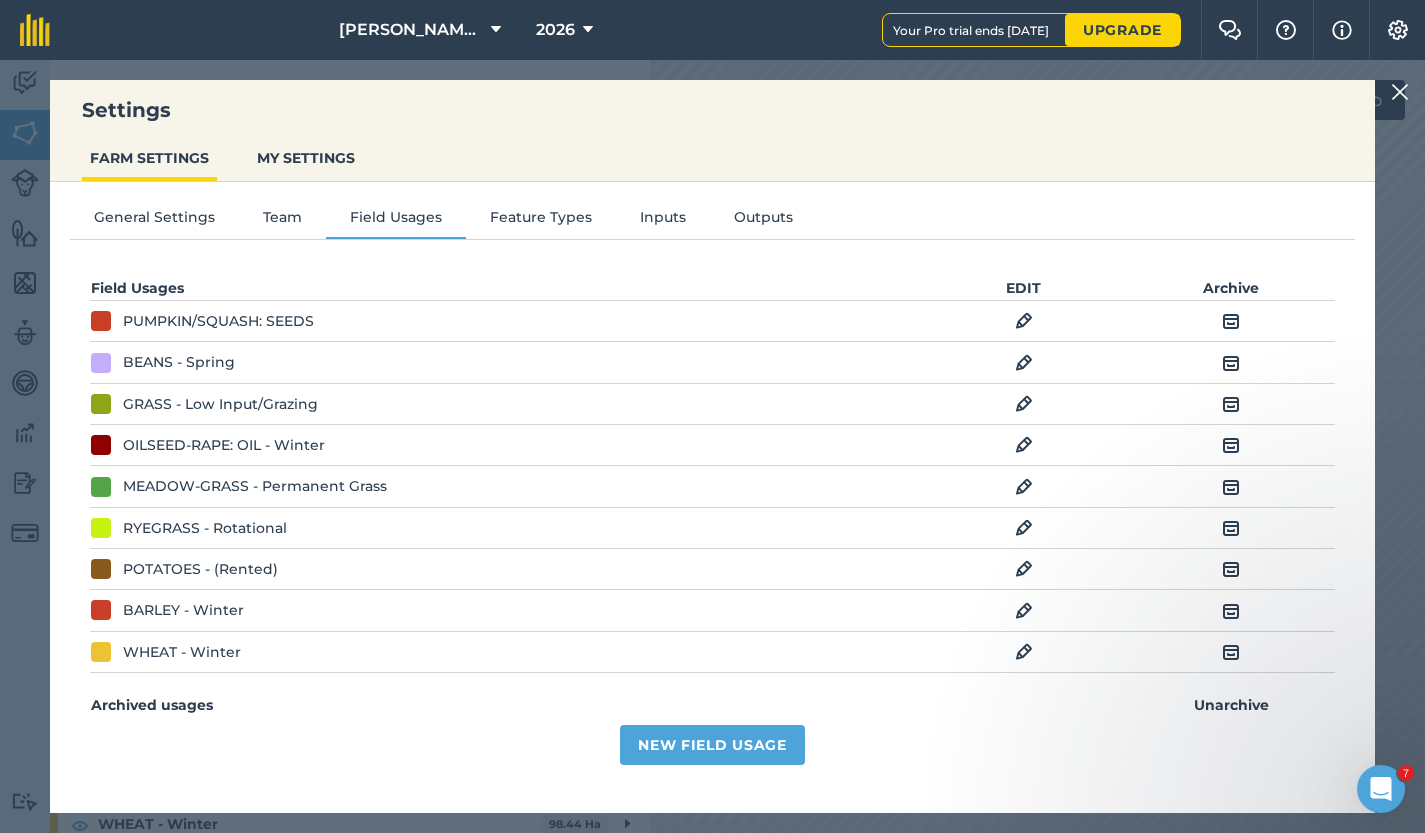 click at bounding box center (1400, 92) 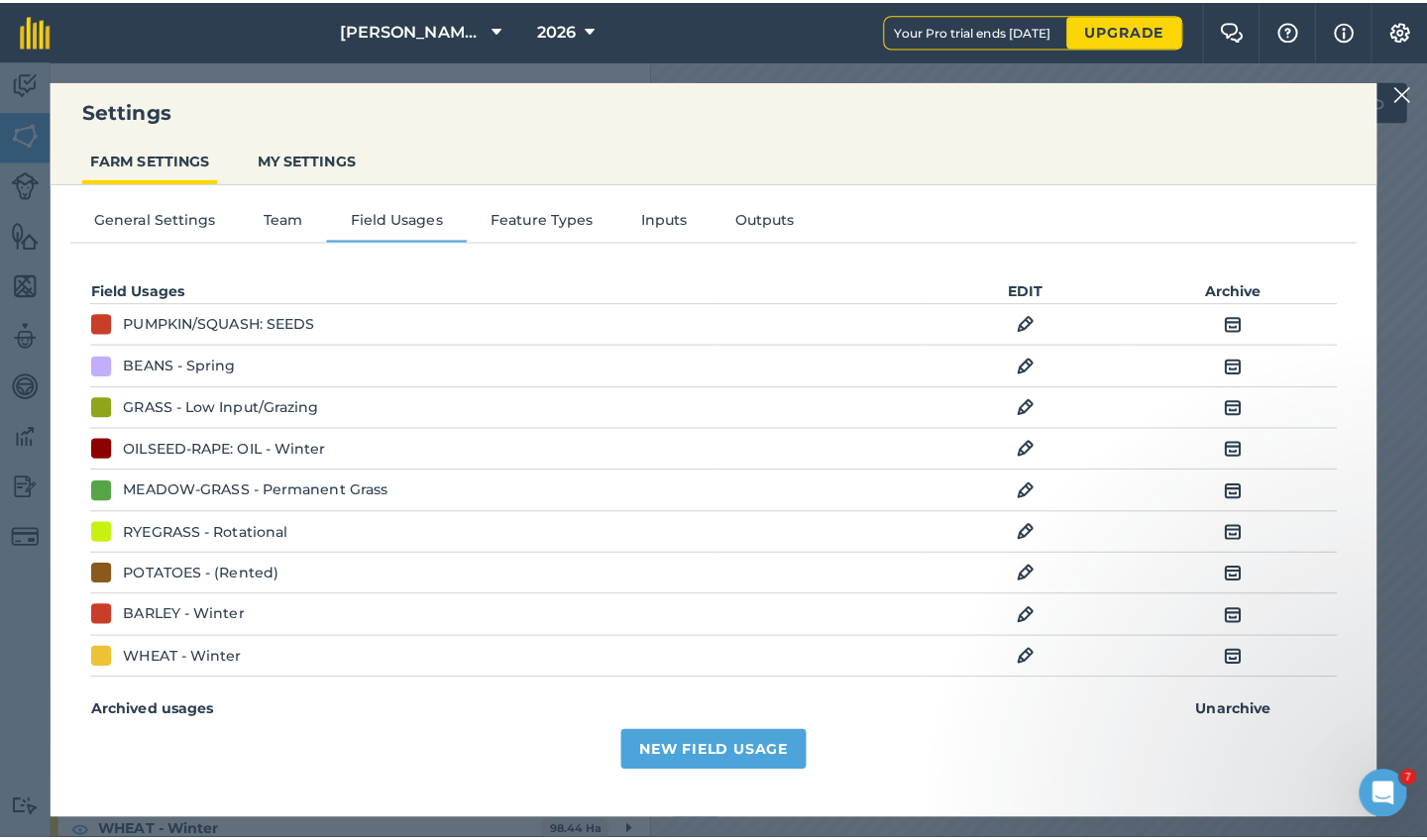 scroll, scrollTop: 0, scrollLeft: 0, axis: both 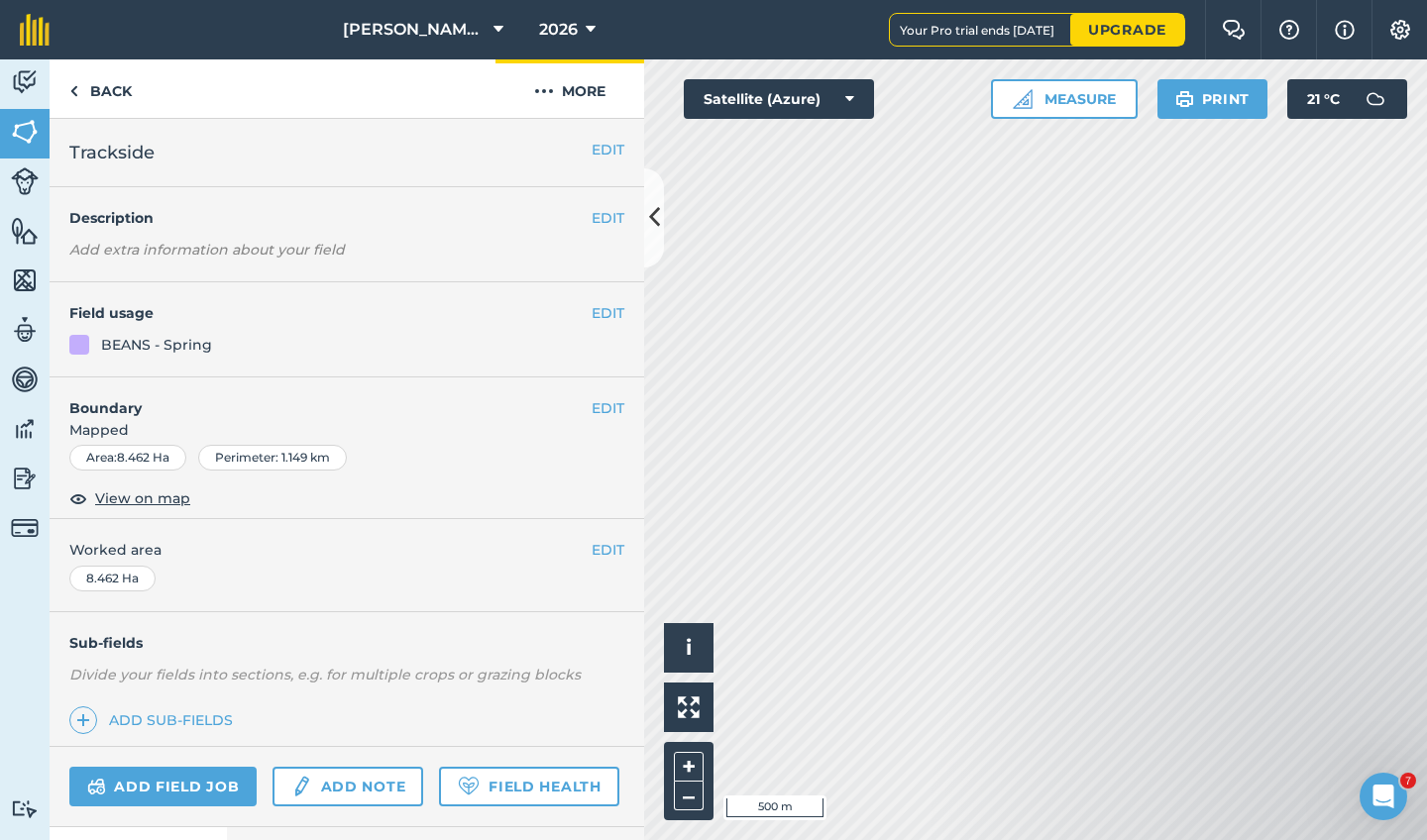 click on "More" at bounding box center (570, 88) 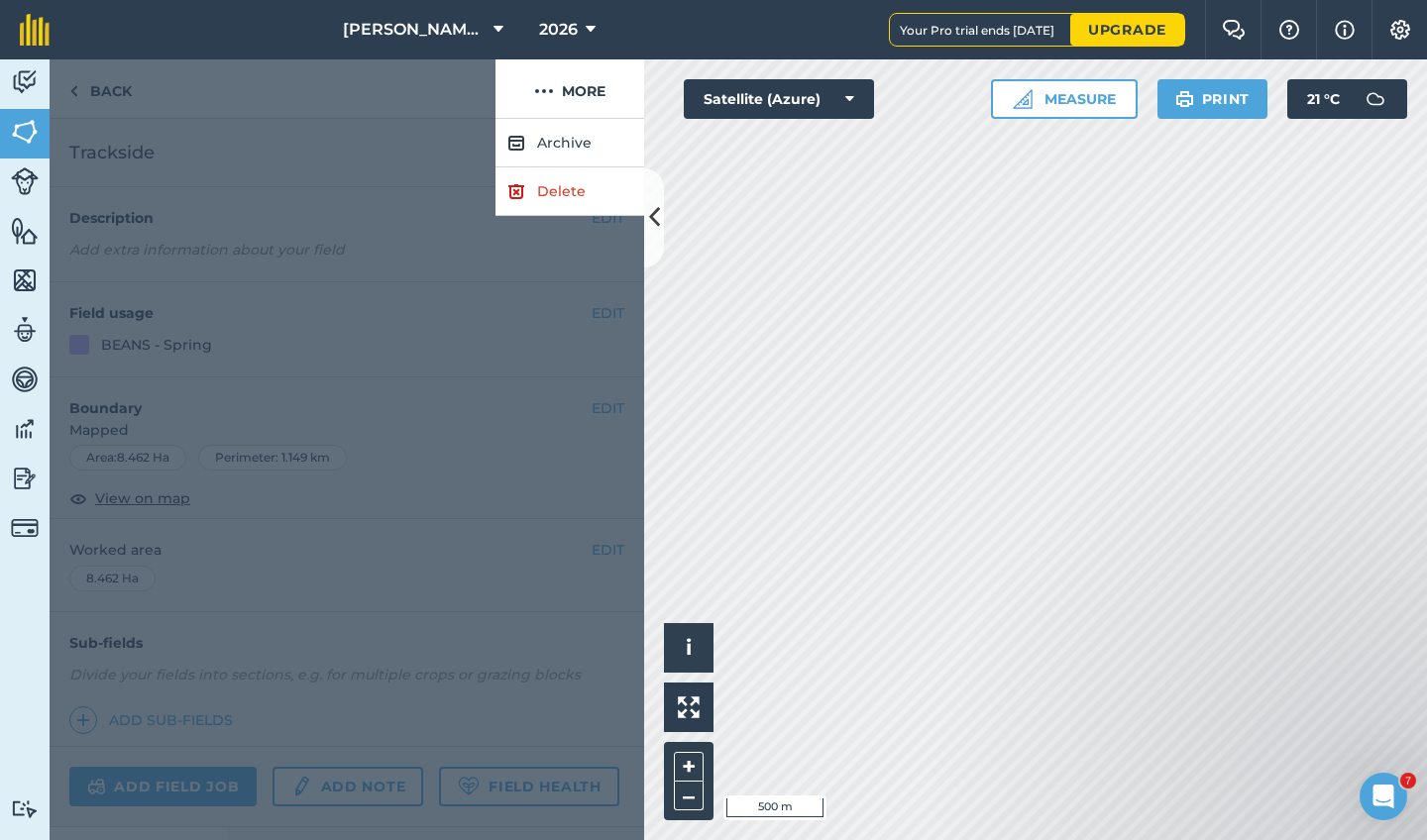 click on "Delete" at bounding box center [570, 191] 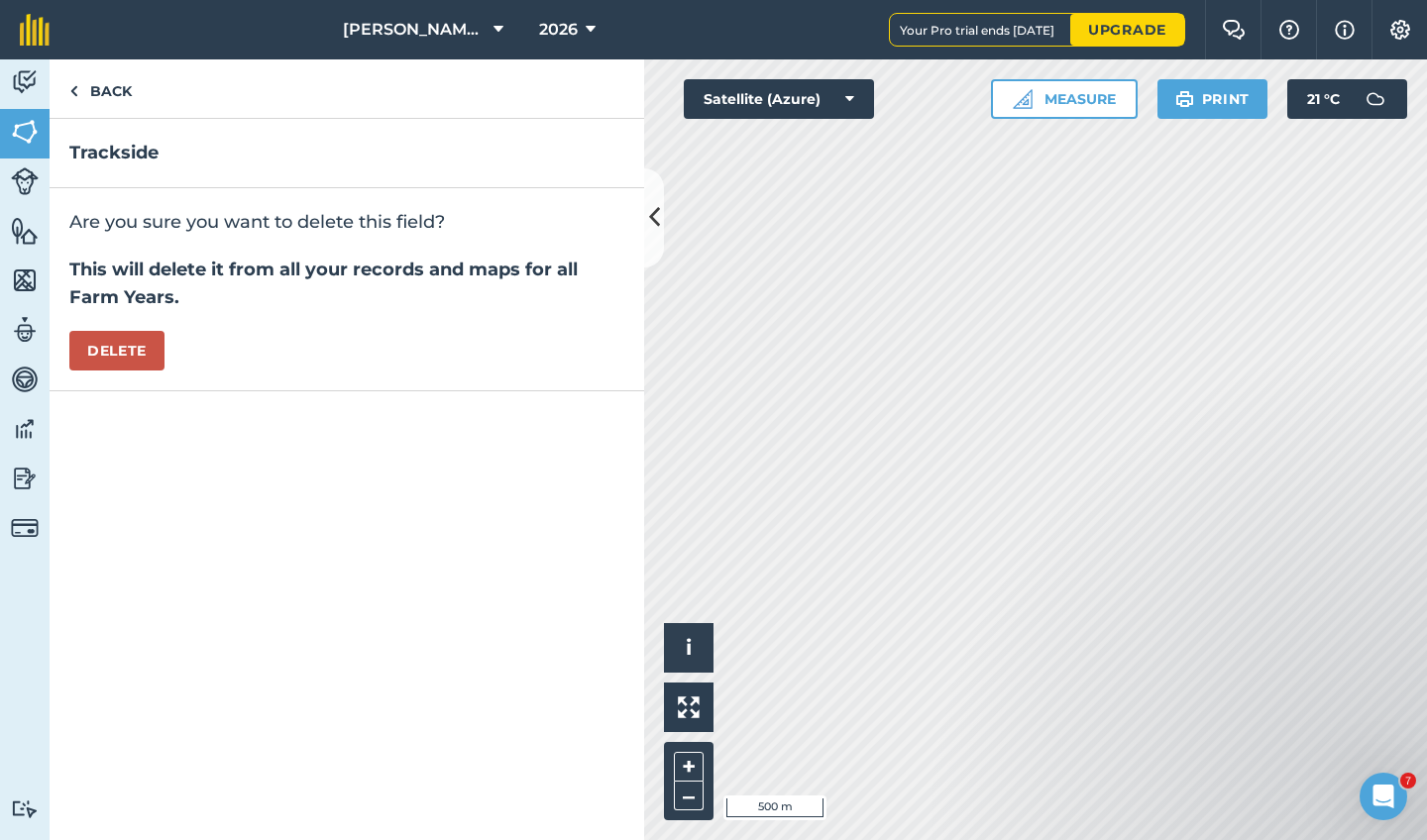 click on "Delete" at bounding box center [117, 351] 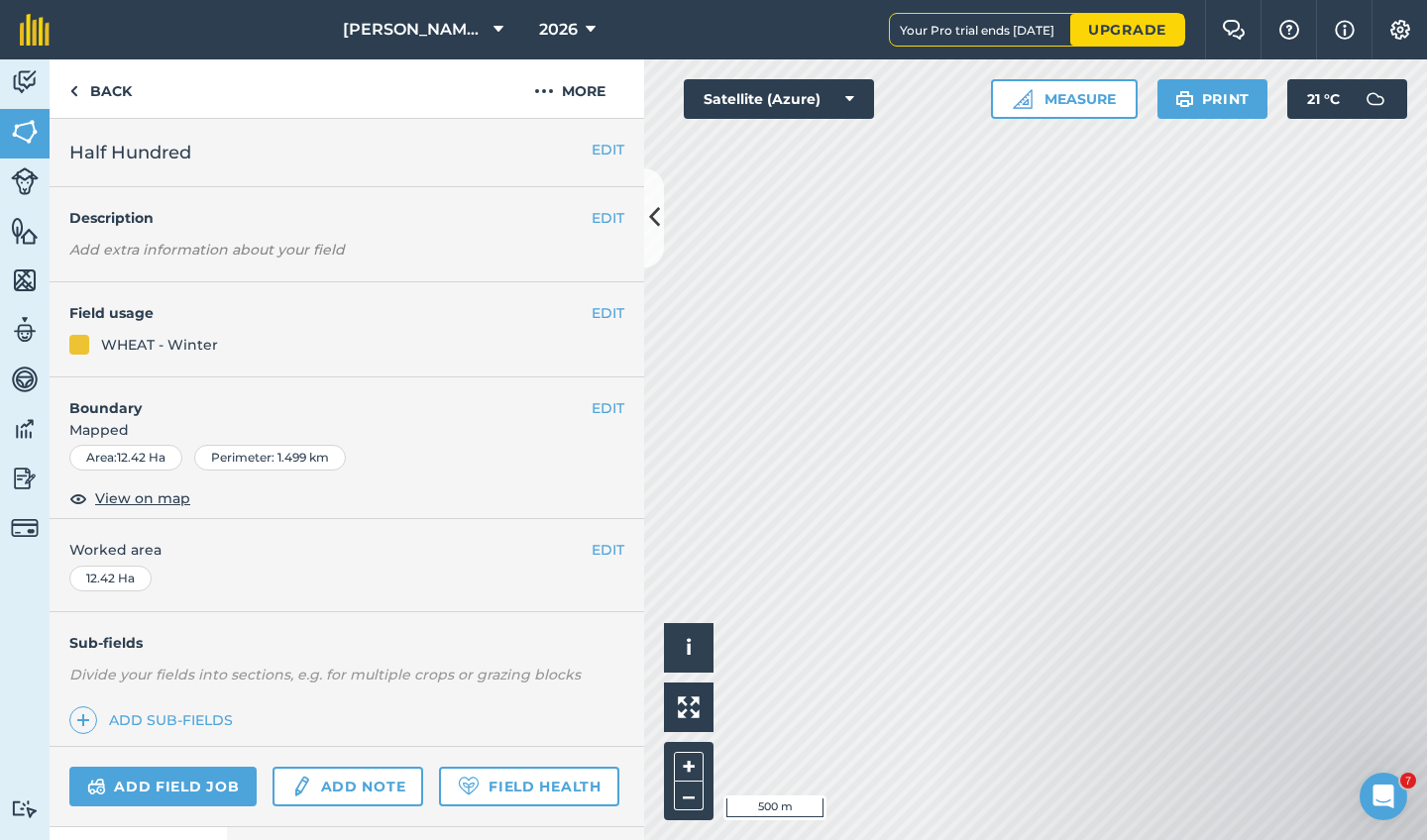 click on "EDIT" at bounding box center [607, 408] 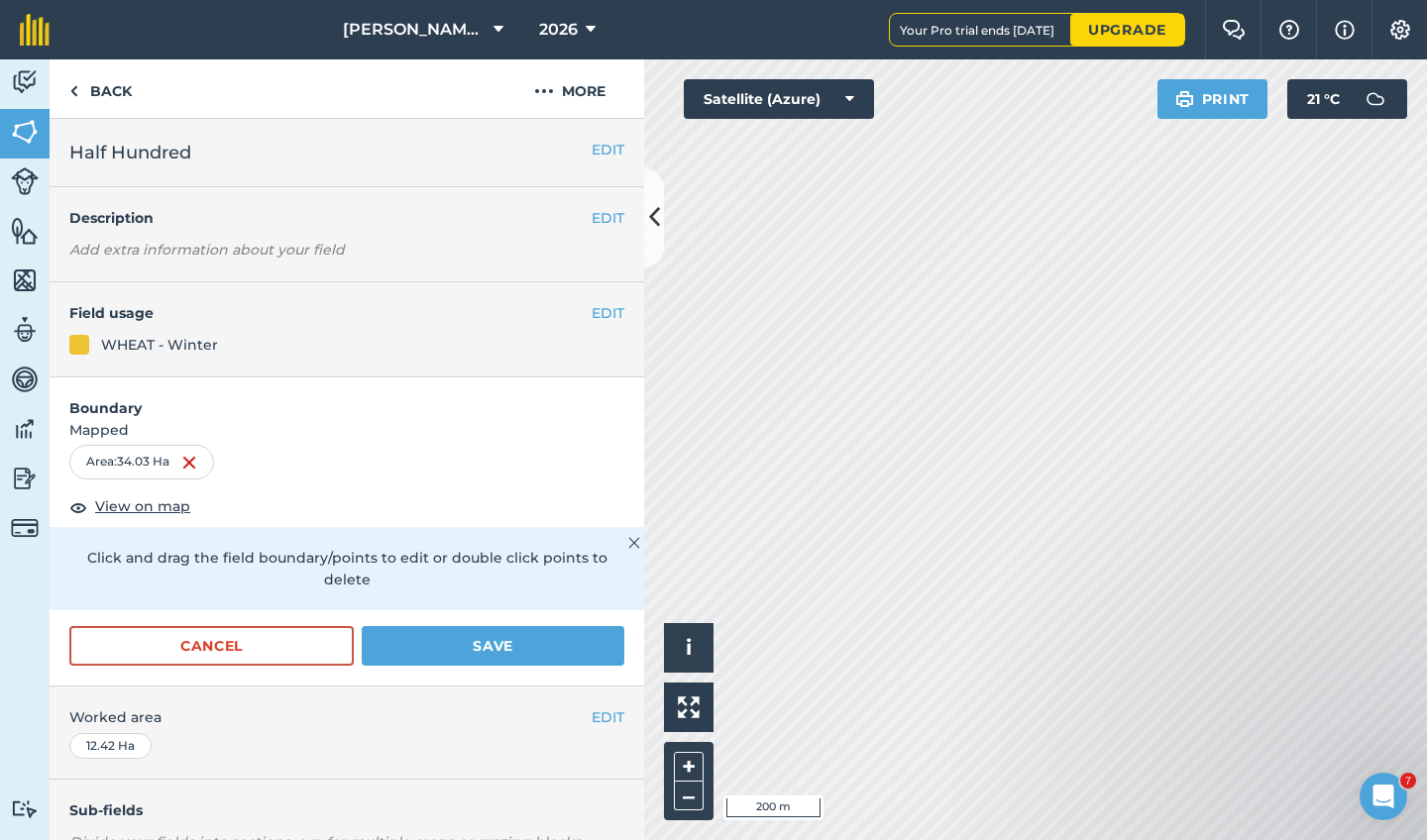 click on "Save" at bounding box center [493, 646] 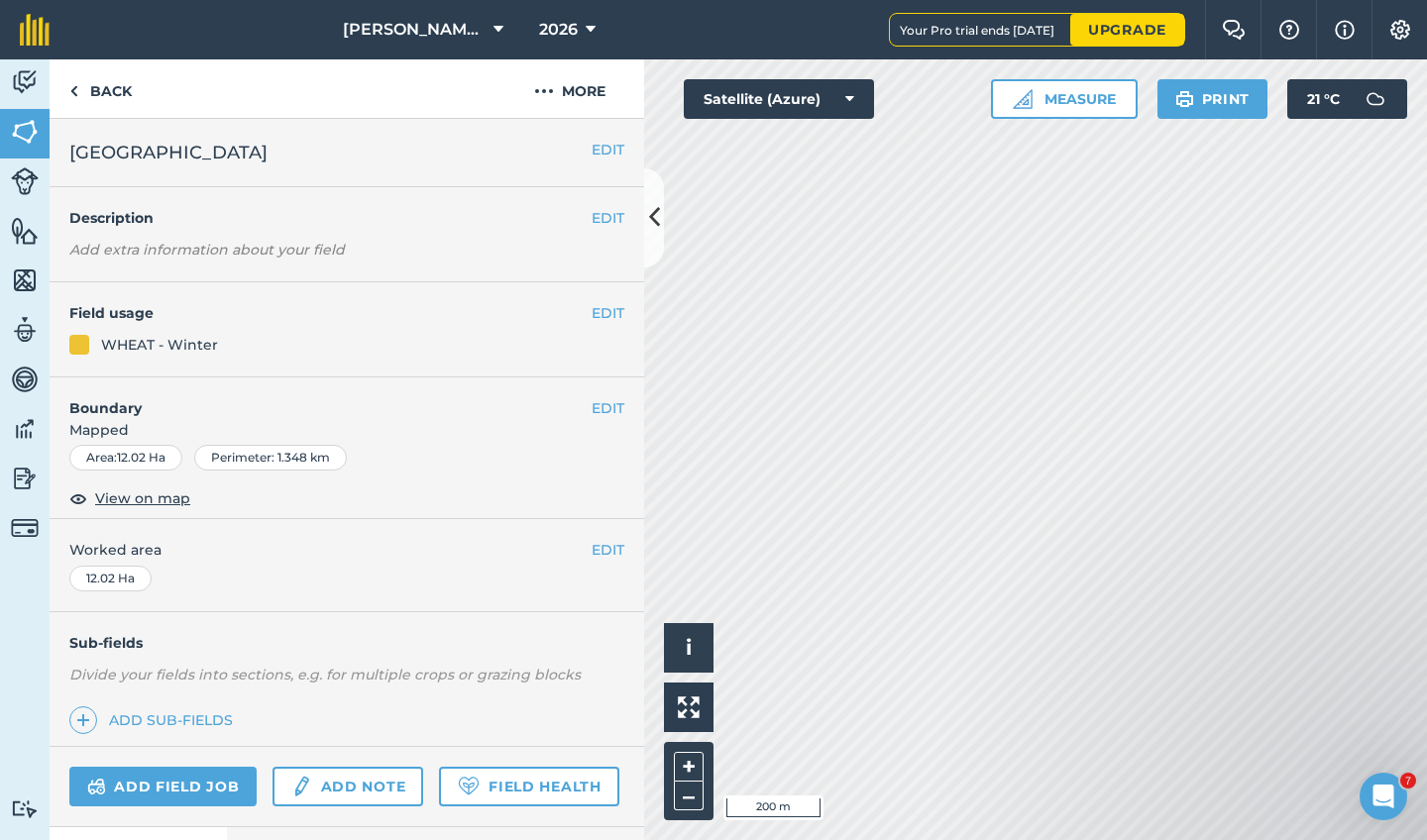 click on "EDIT" at bounding box center [607, 313] 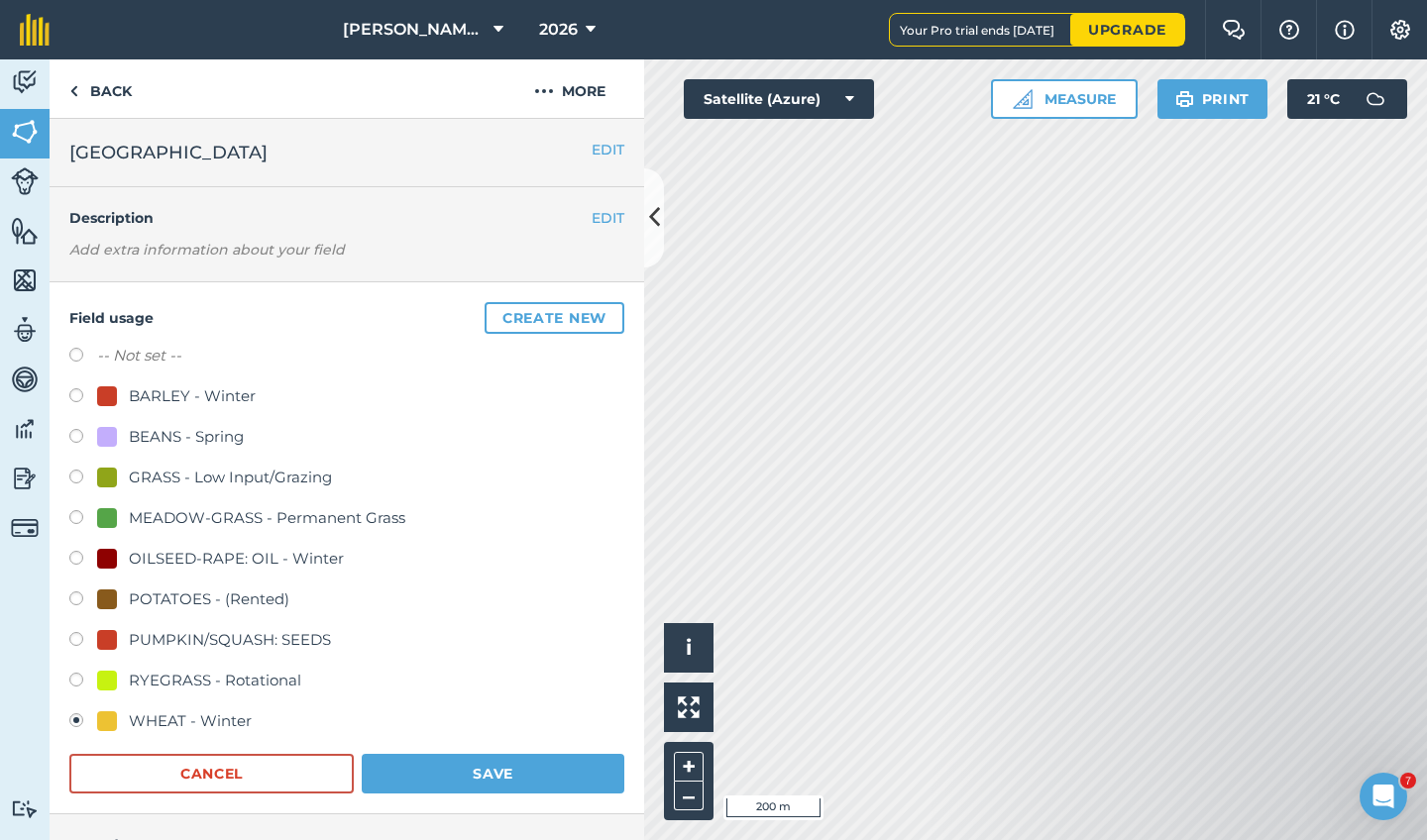 click at bounding box center (83, 601) 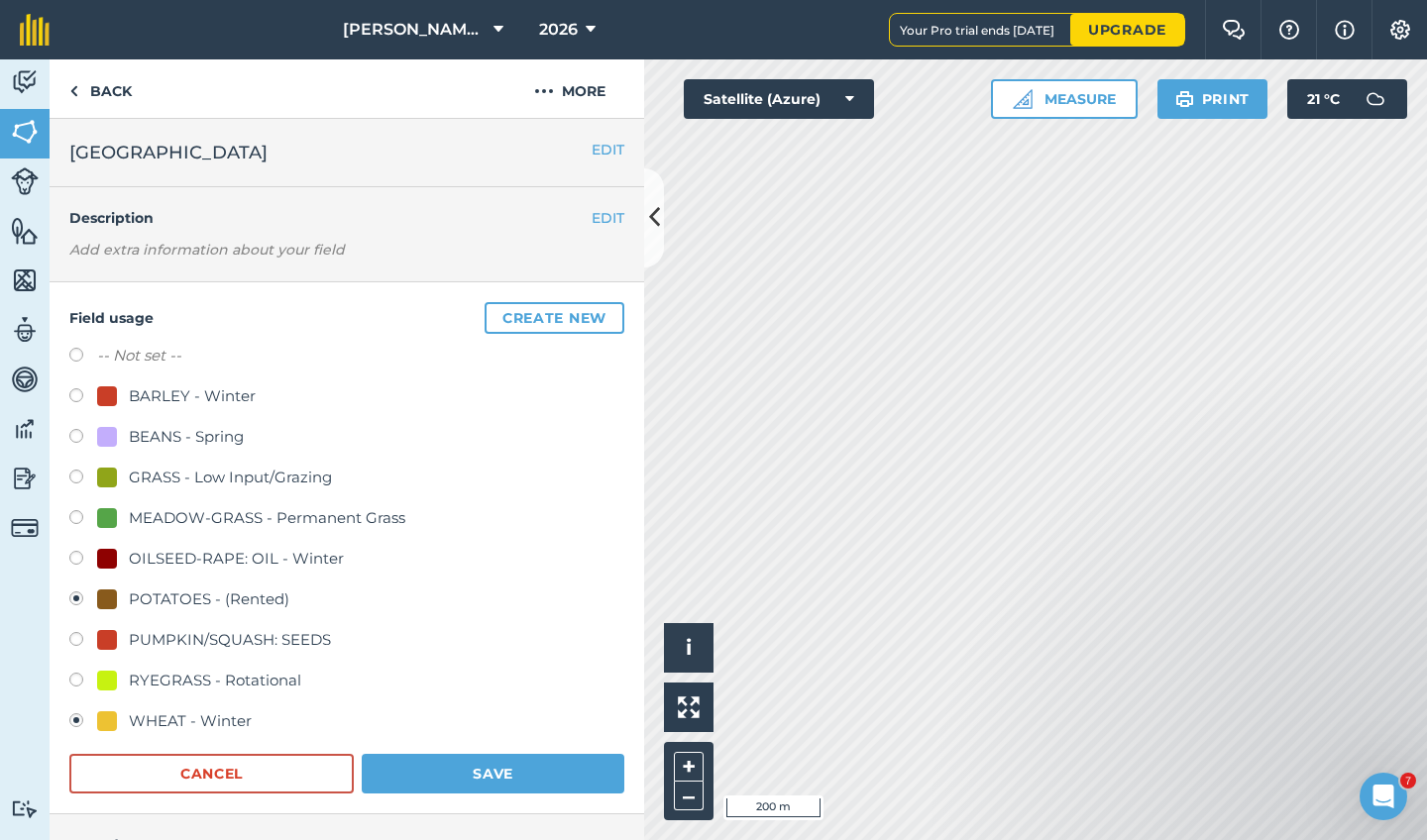 radio on "true" 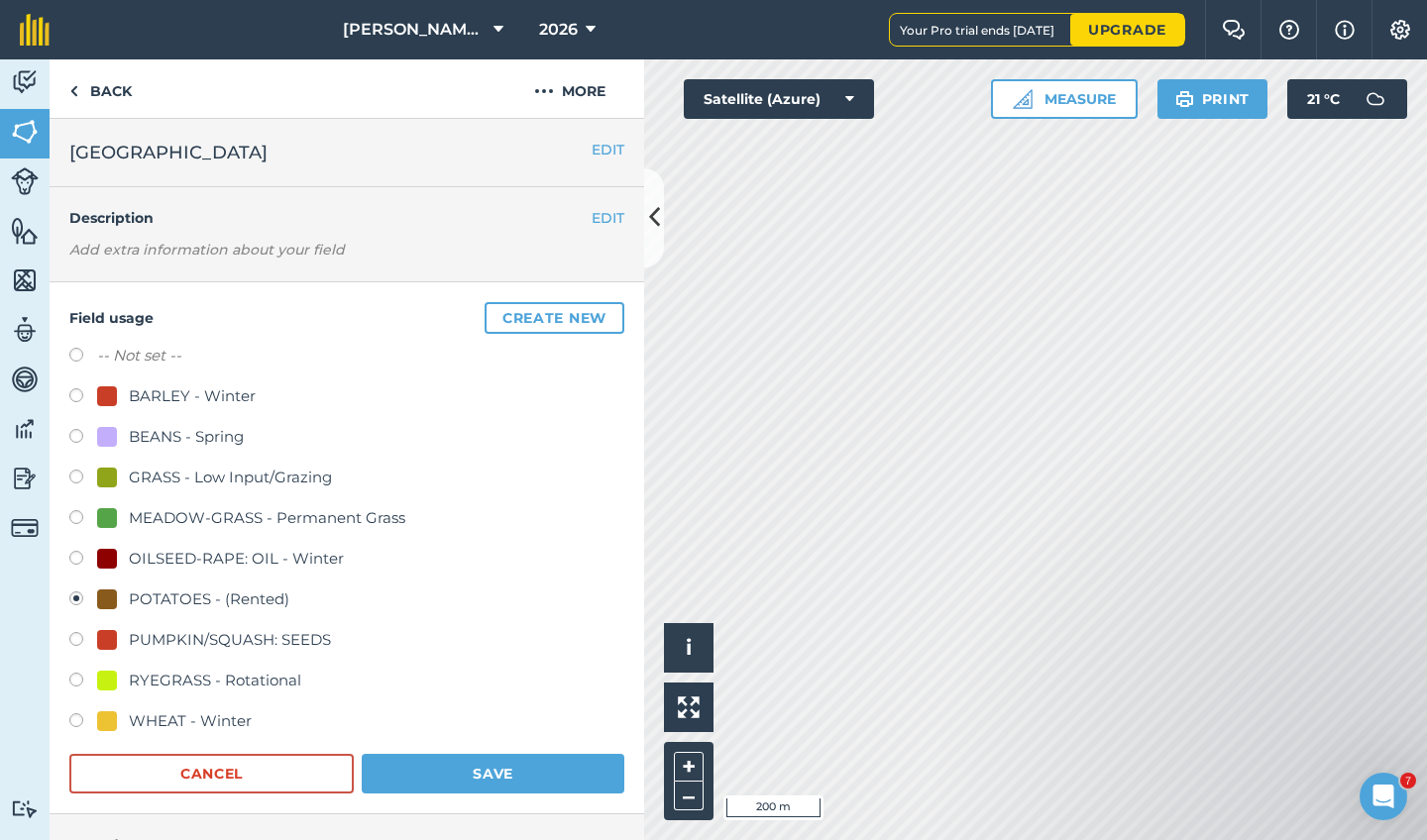 click on "Save" at bounding box center [493, 774] 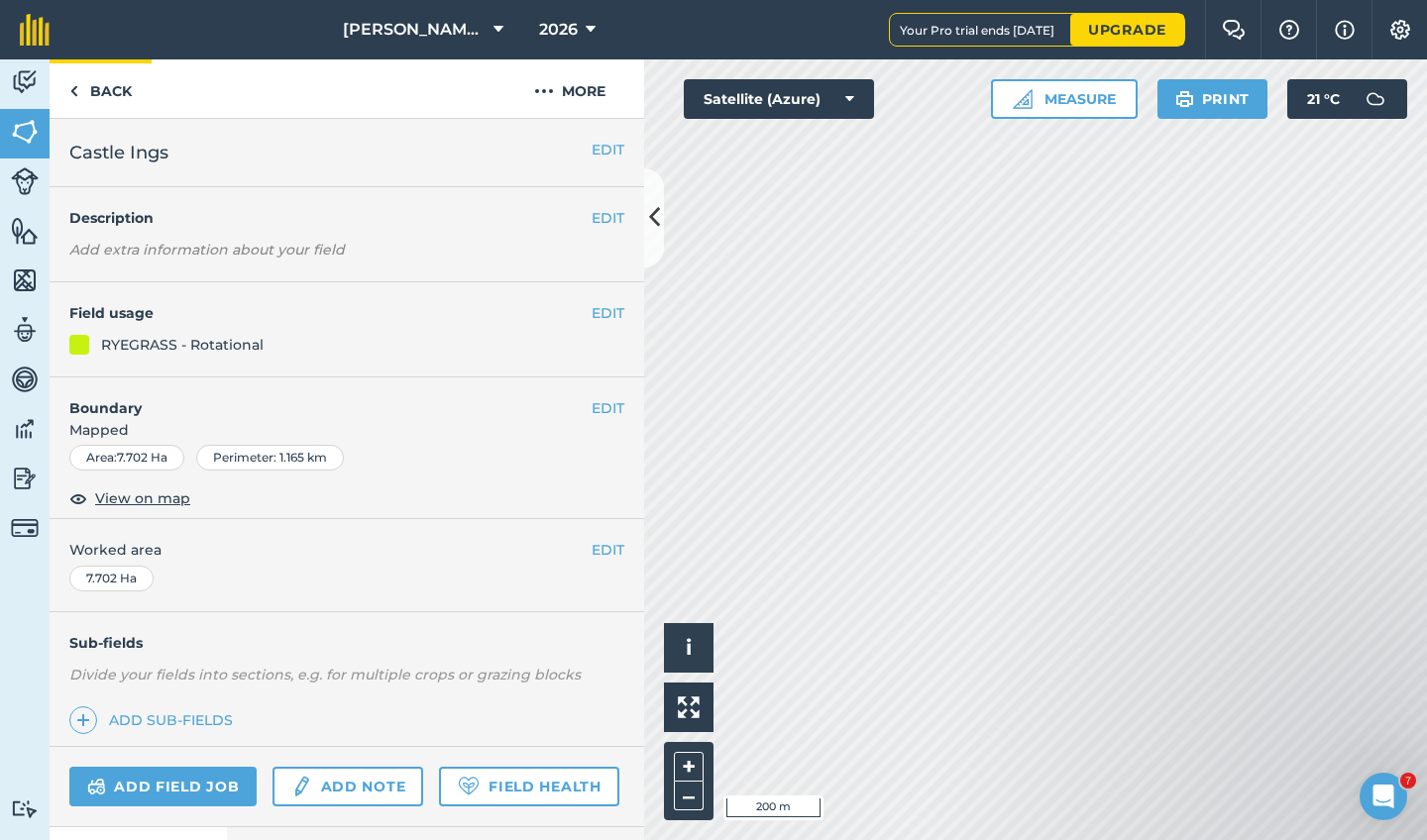 click on "Back" at bounding box center (100, 88) 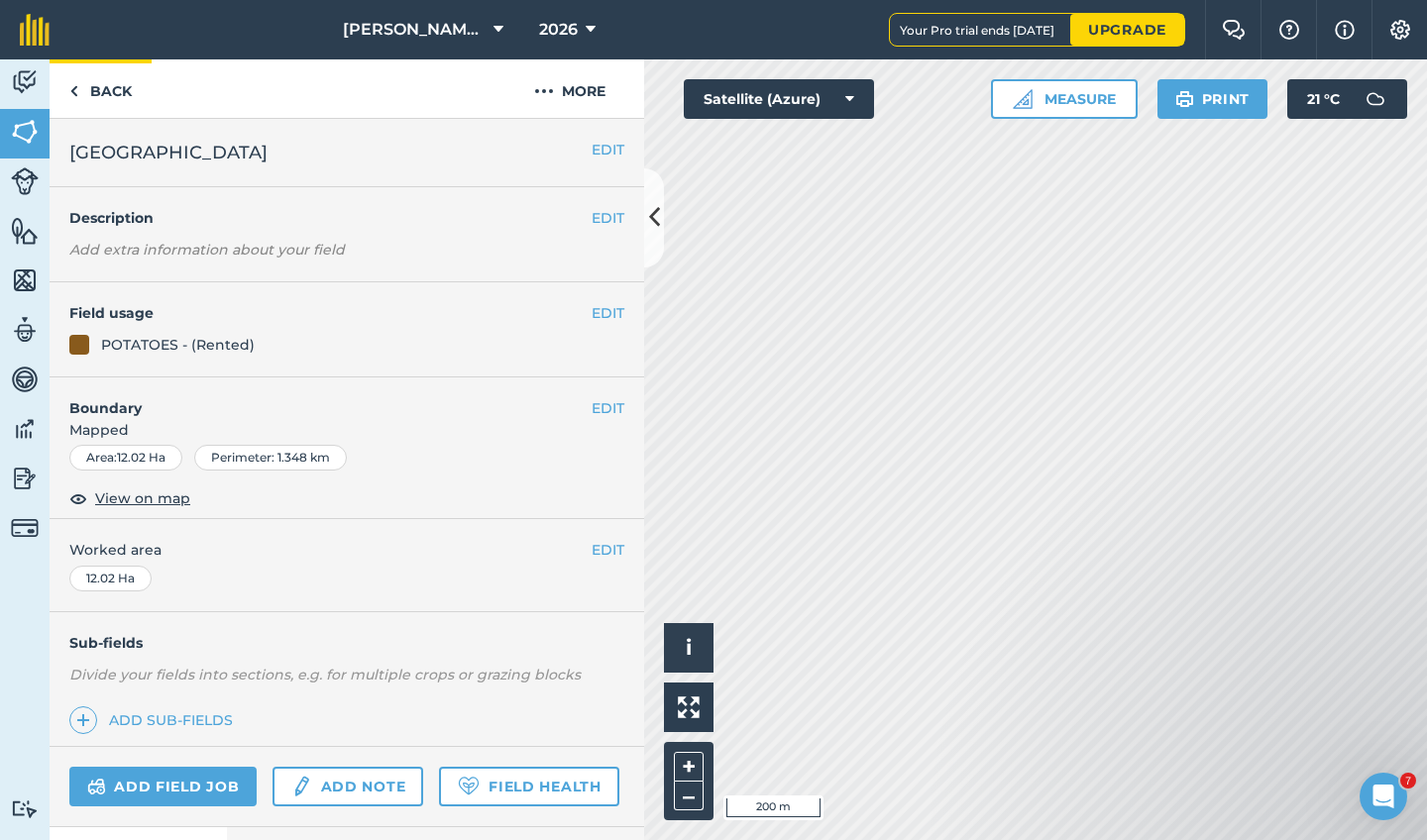 click on "Back" at bounding box center [100, 88] 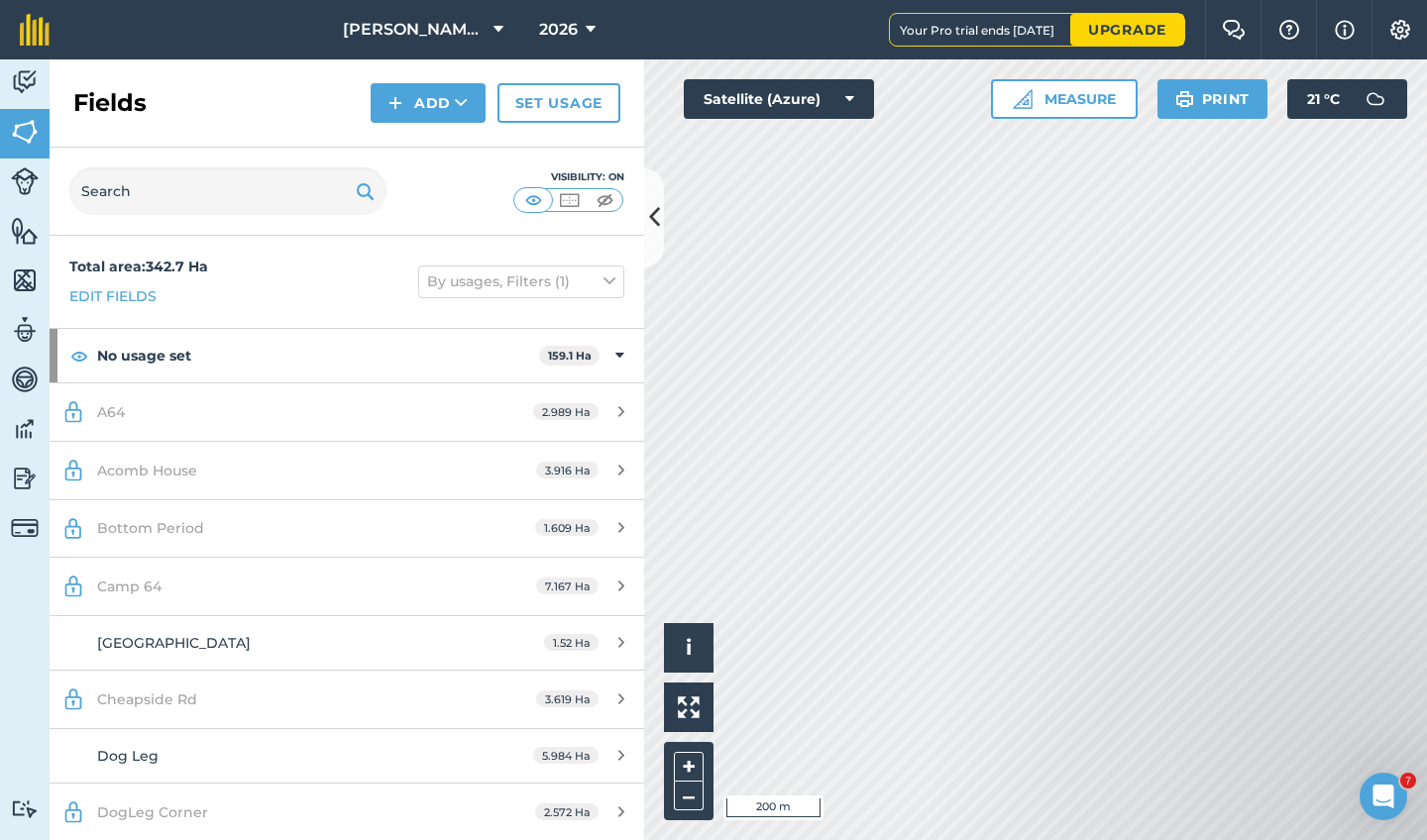 click on "Add" at bounding box center [428, 103] 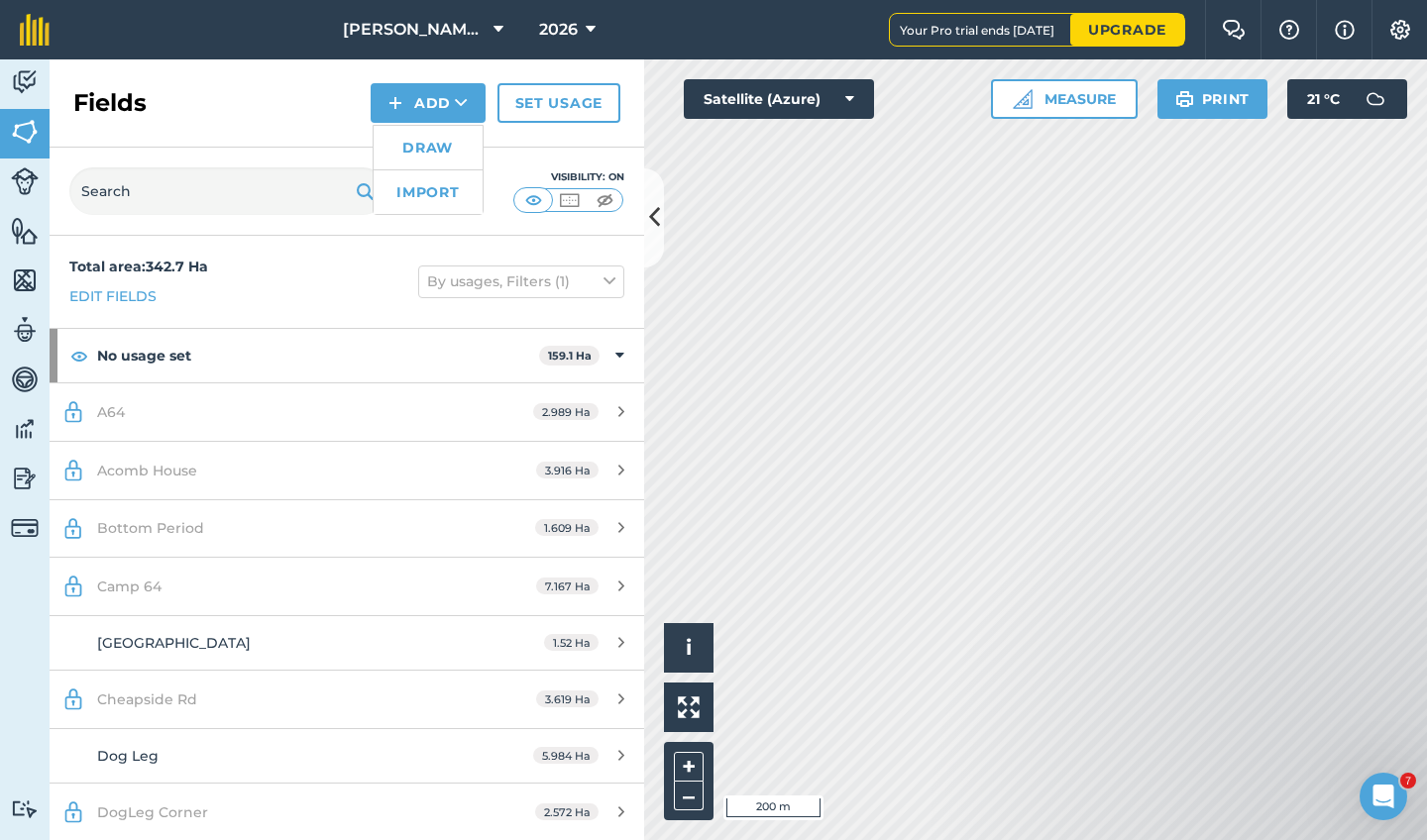 click on "Draw" at bounding box center (428, 148) 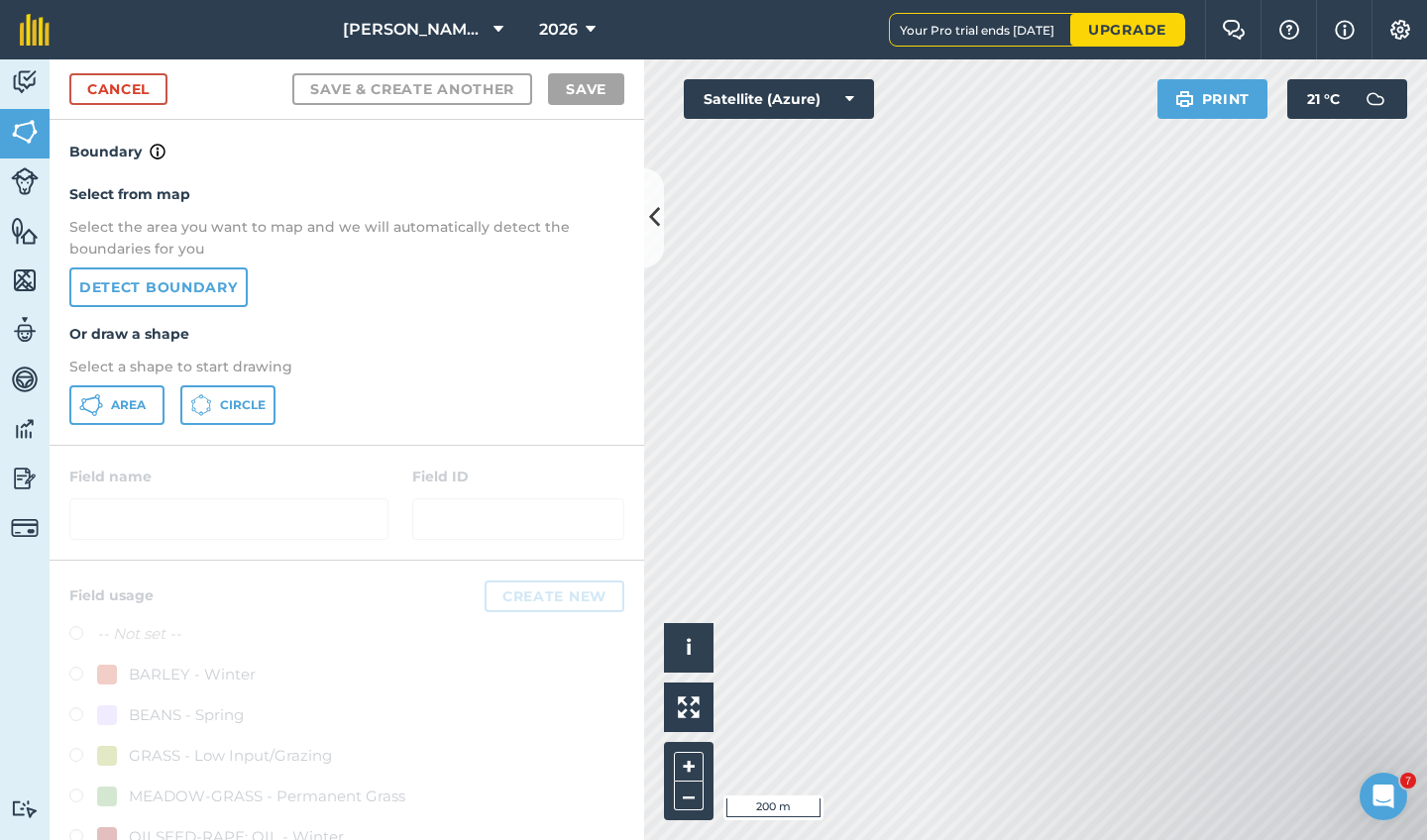 click on "Detect boundary" at bounding box center [159, 287] 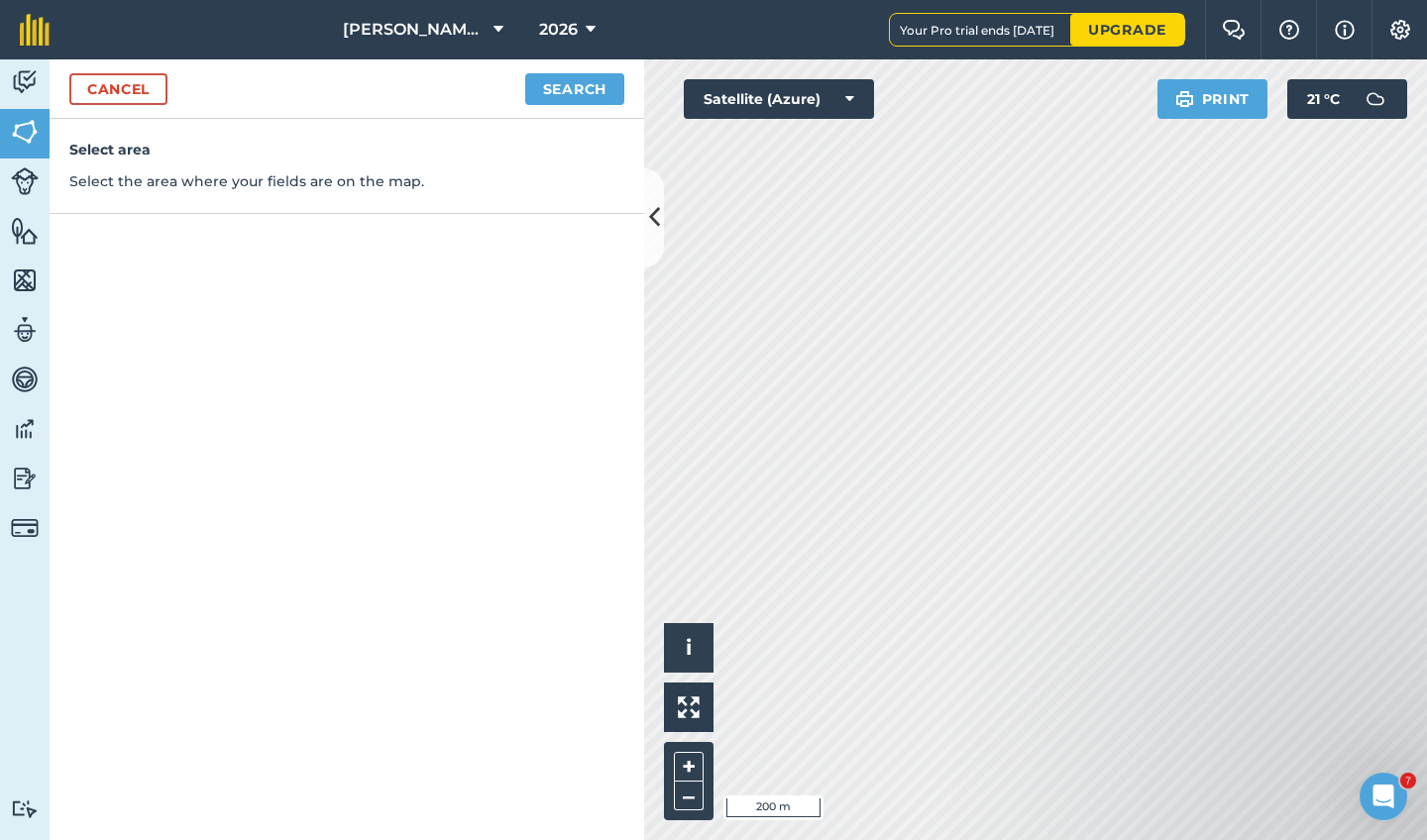 click on "Search" at bounding box center (575, 89) 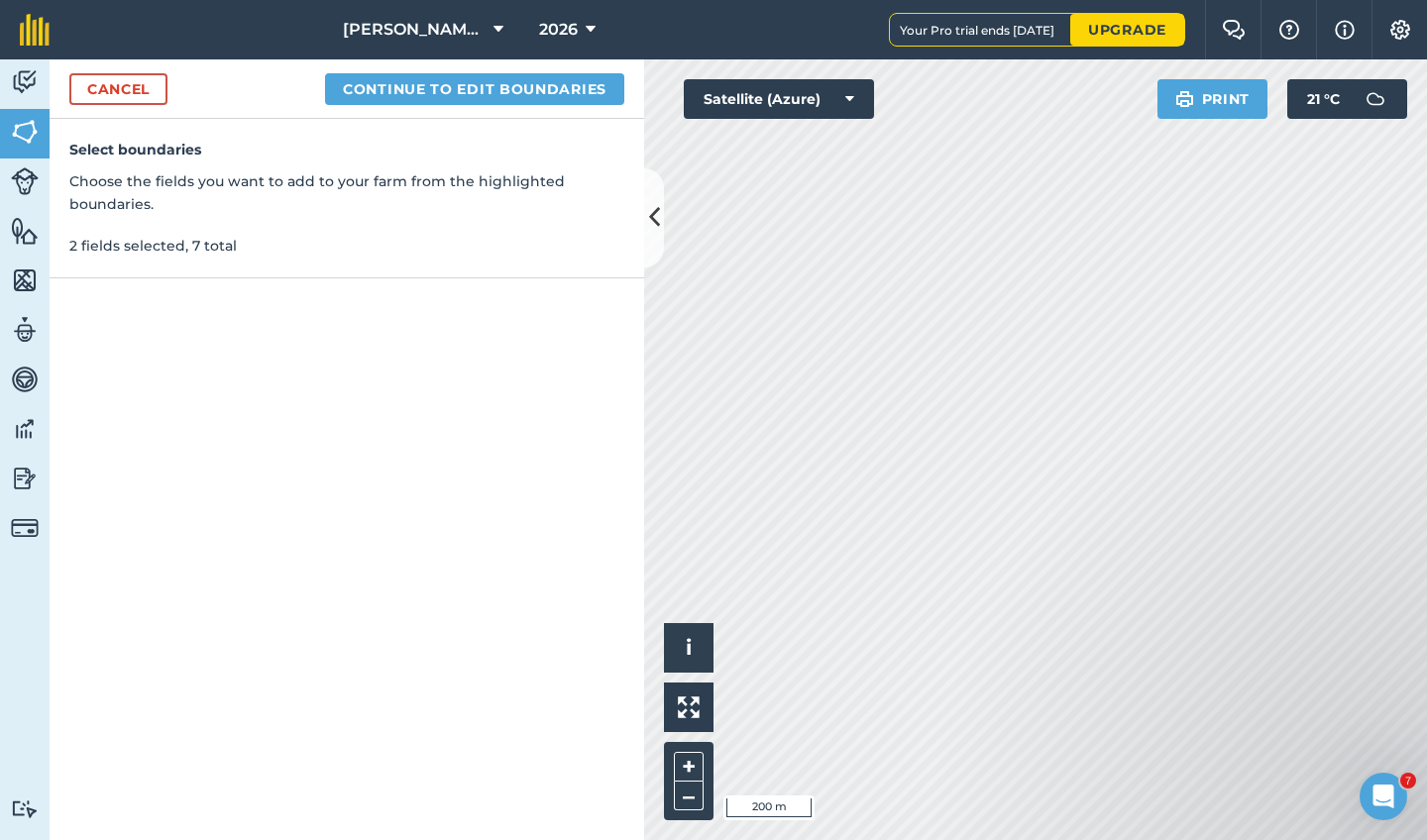 click on "Continue to edit boundaries" at bounding box center (475, 89) 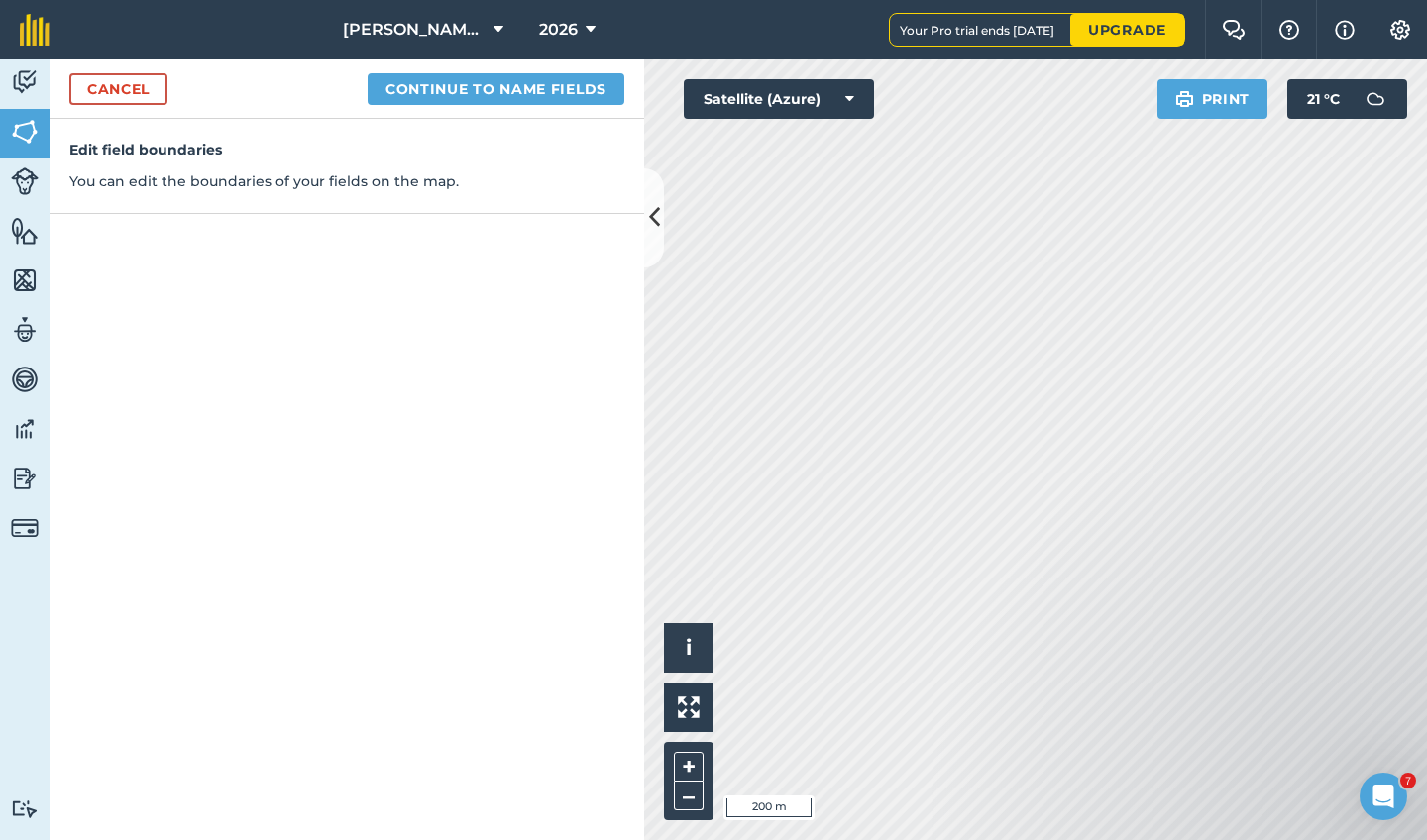 click on "Continue to name fields" at bounding box center (495, 89) 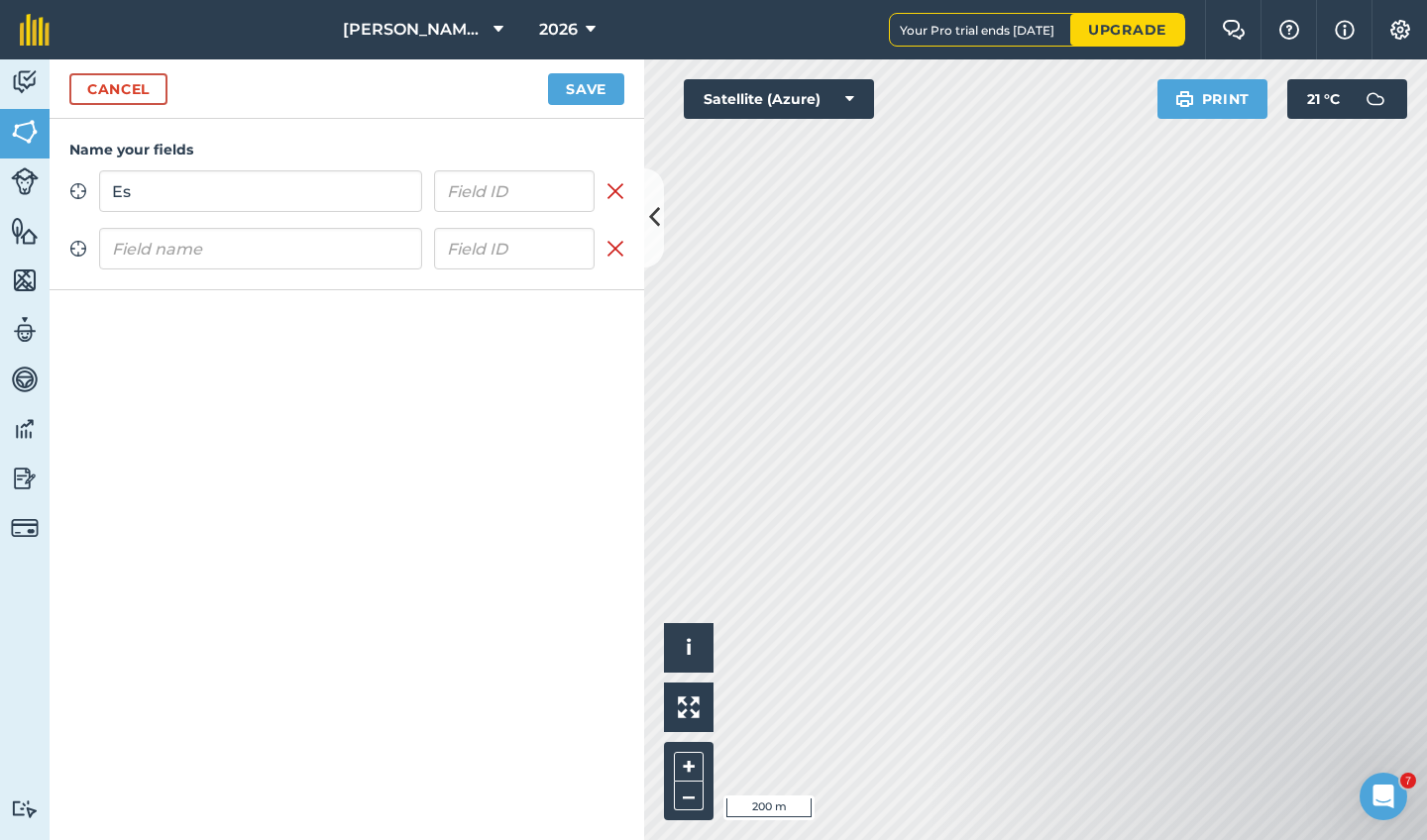 type on "E" 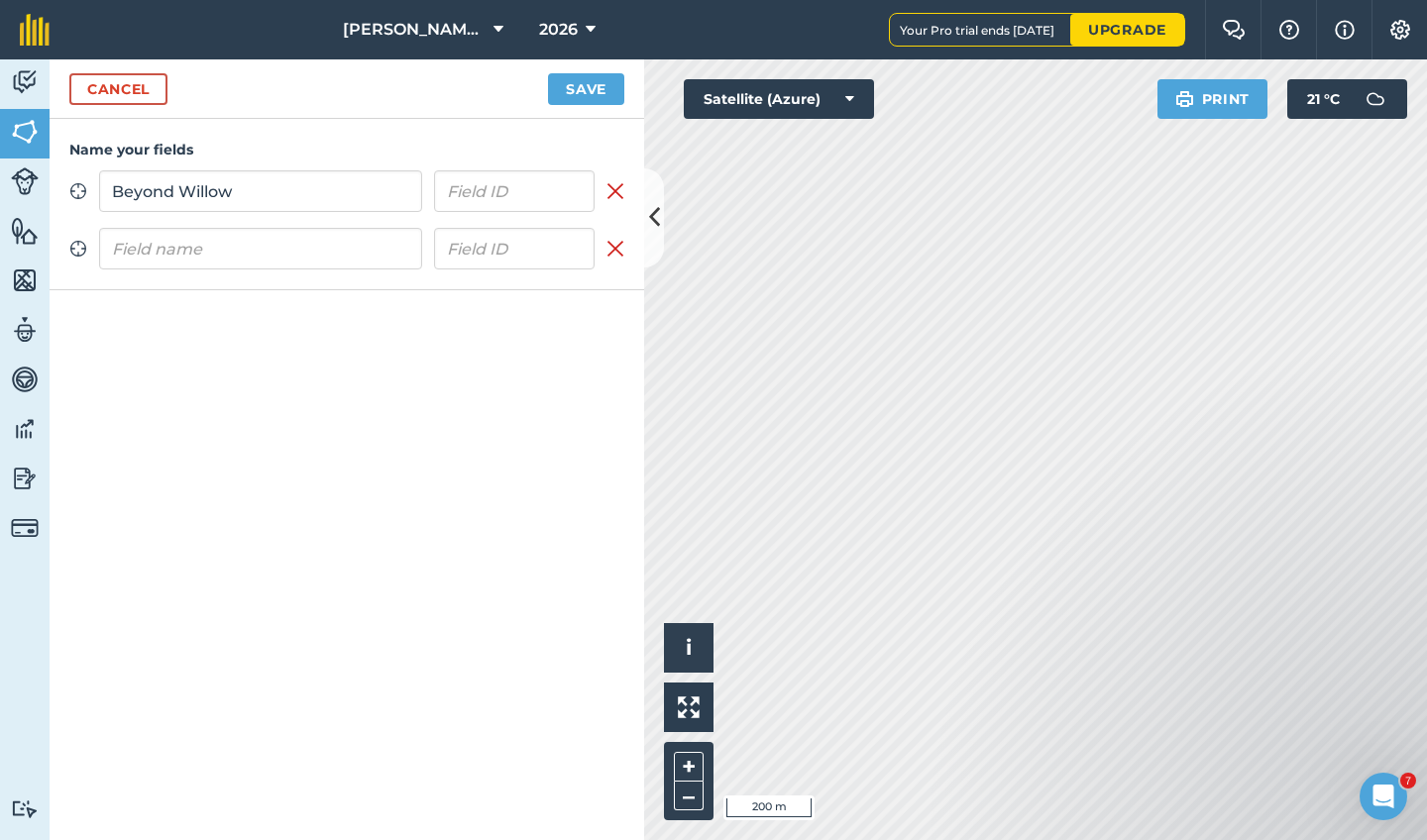 type on "Beyond Willow" 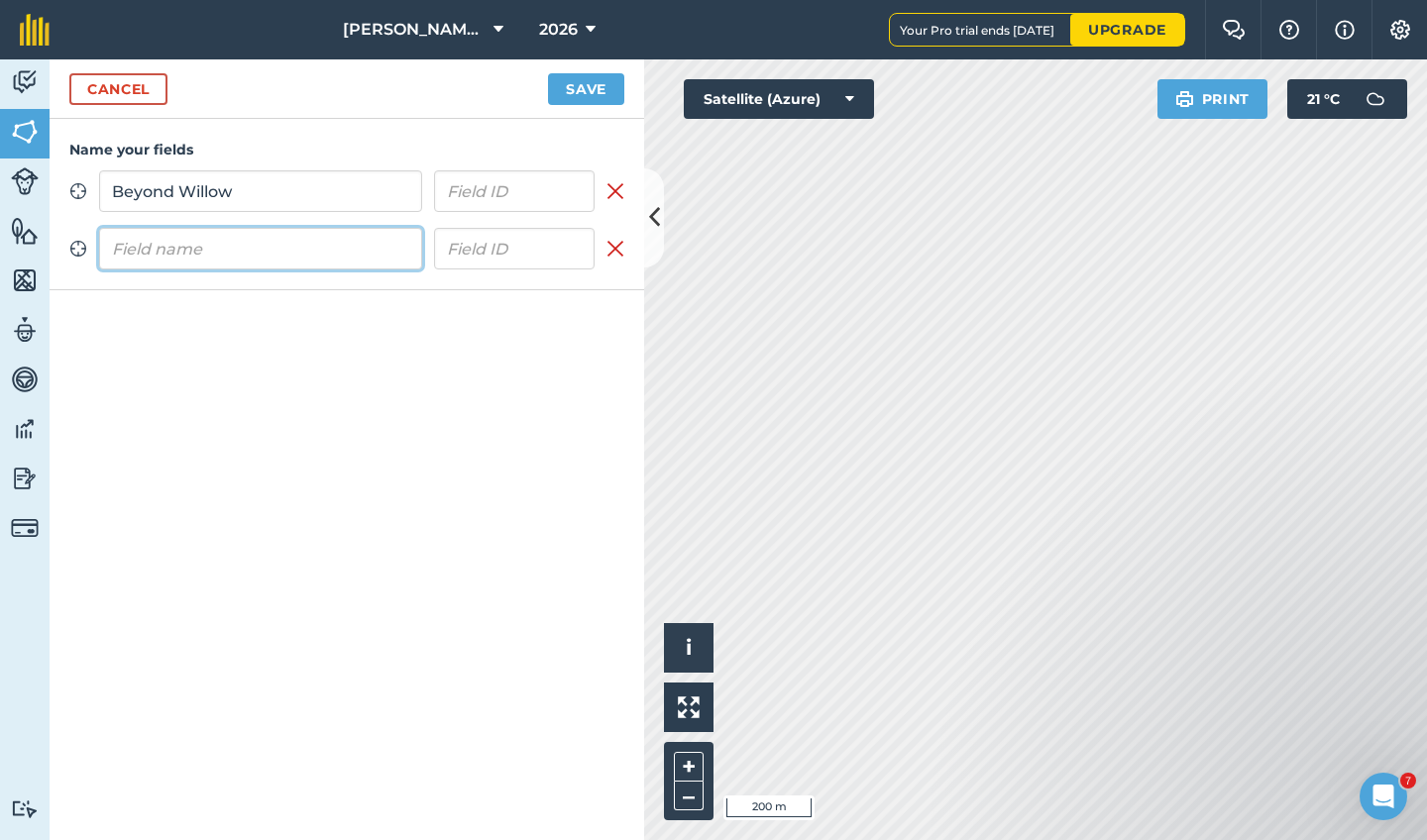 click at bounding box center (261, 249) 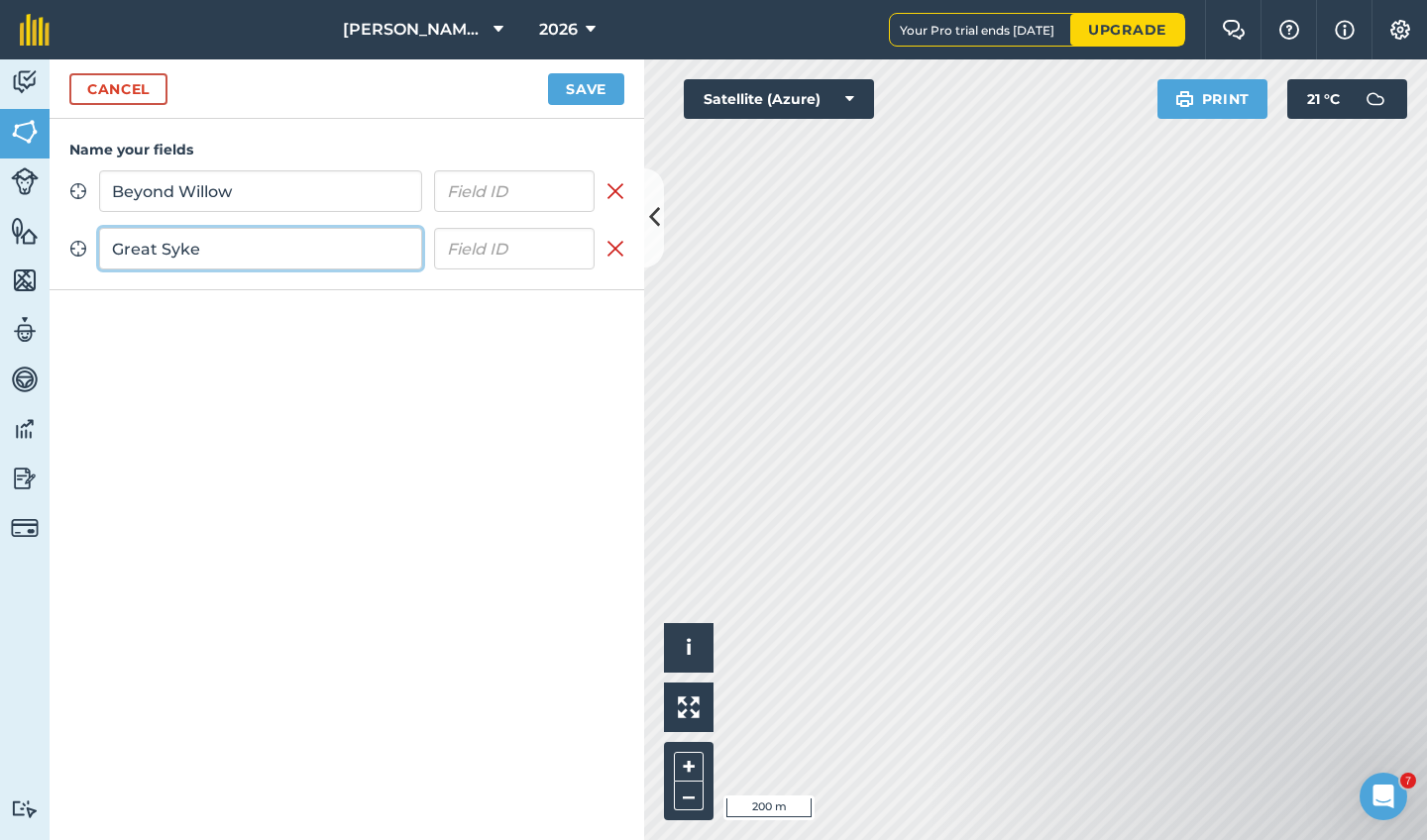 type on "Great Syke" 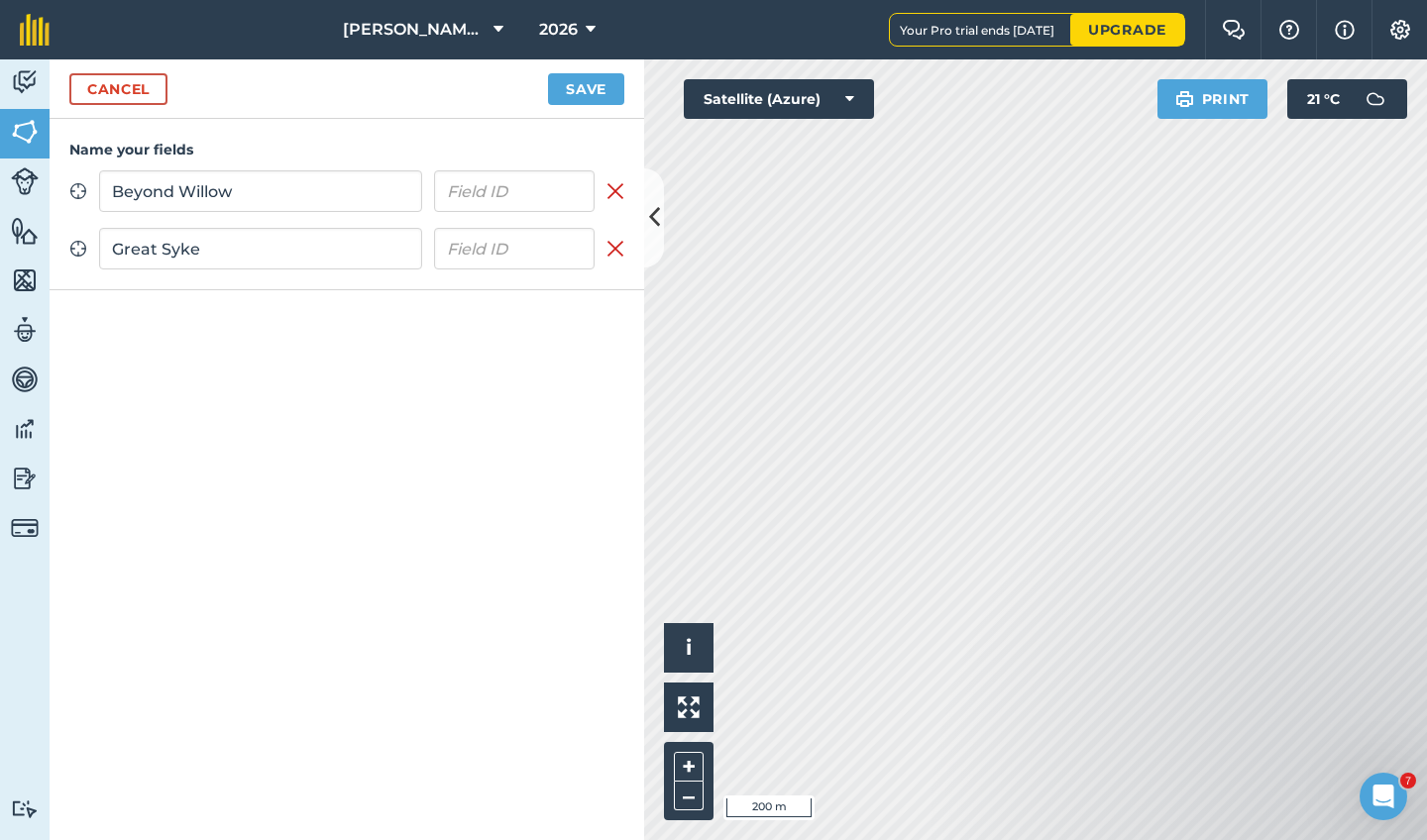 click on "Save" at bounding box center [586, 89] 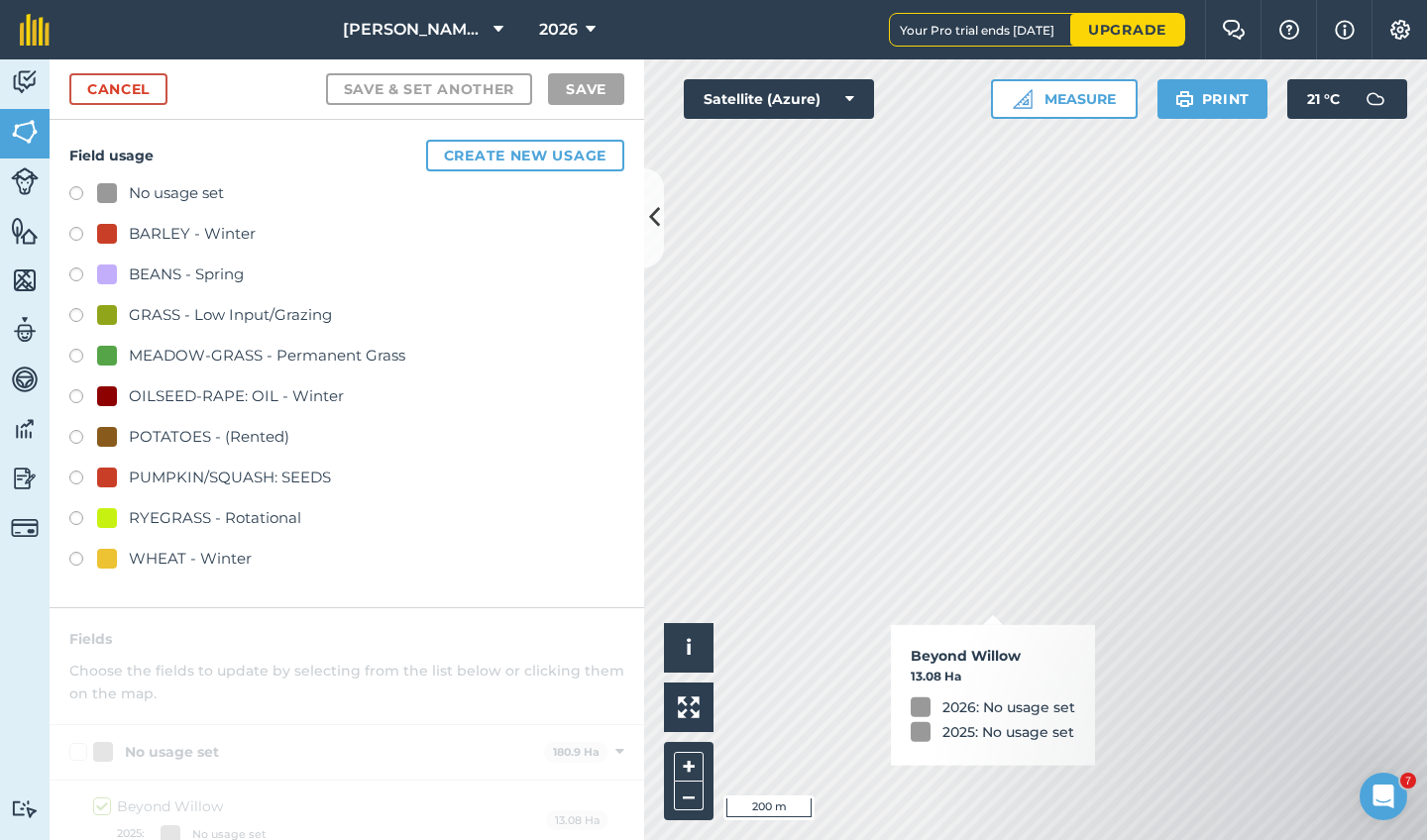 checkbox on "true" 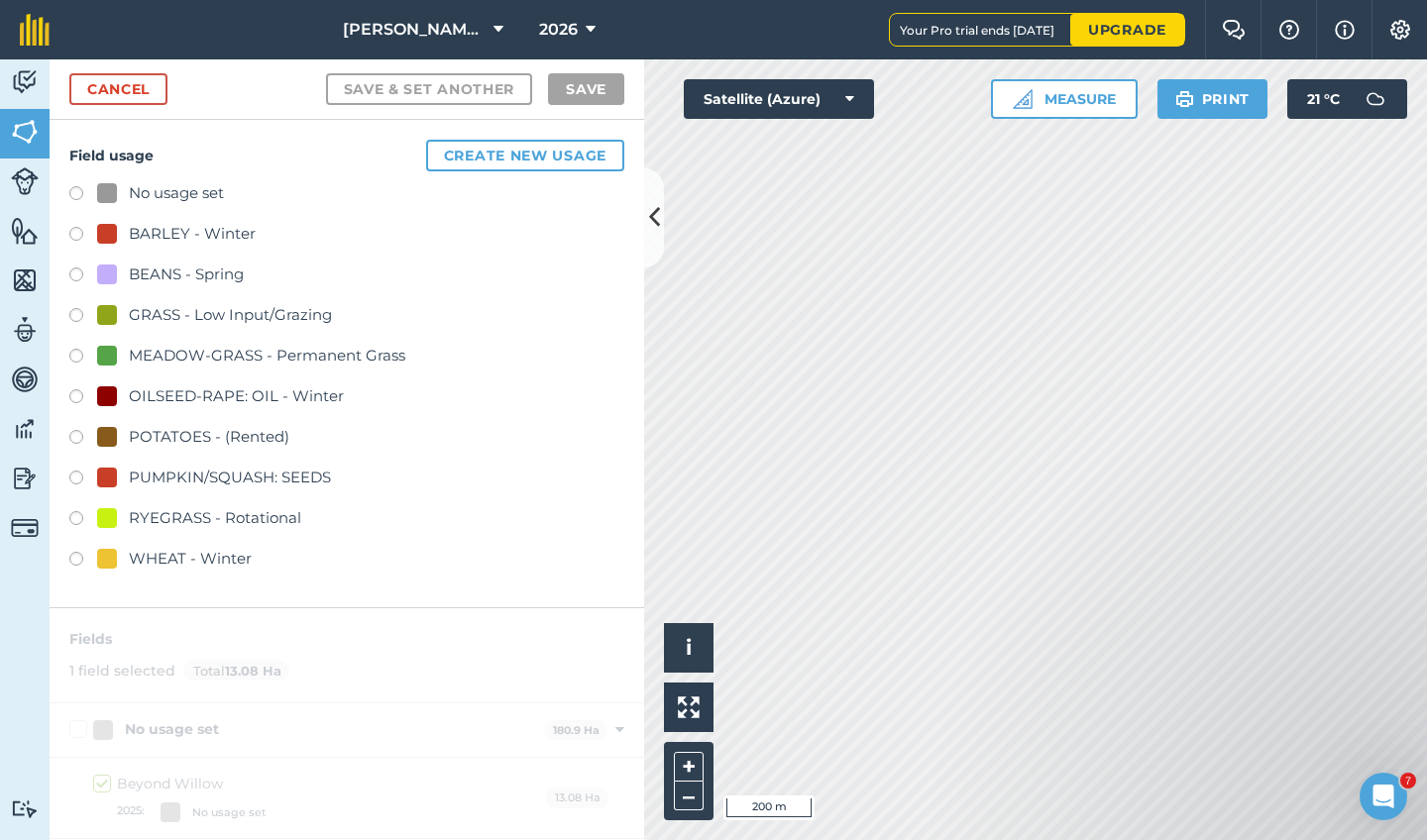 click at bounding box center (83, 562) 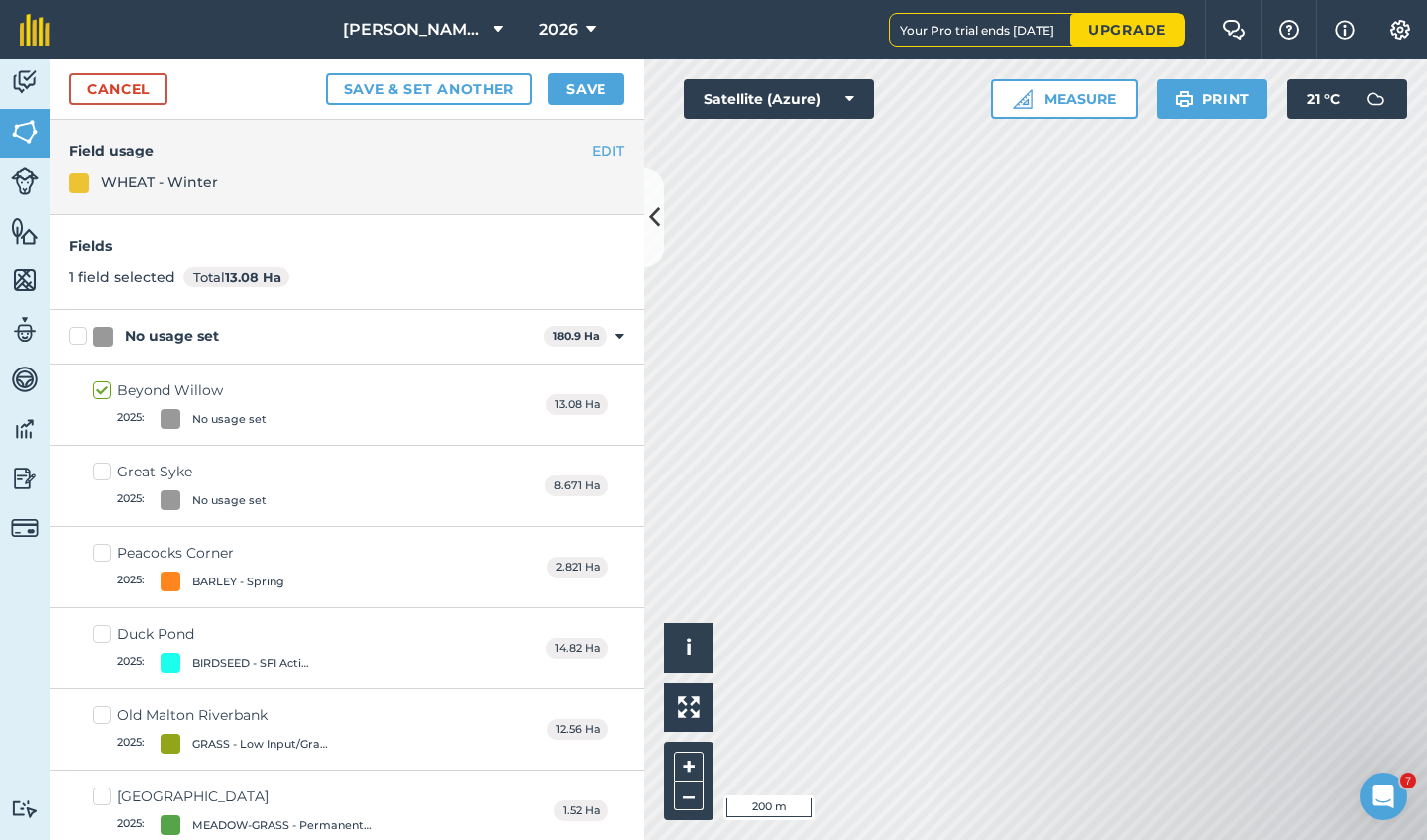 click on "Save" at bounding box center [586, 89] 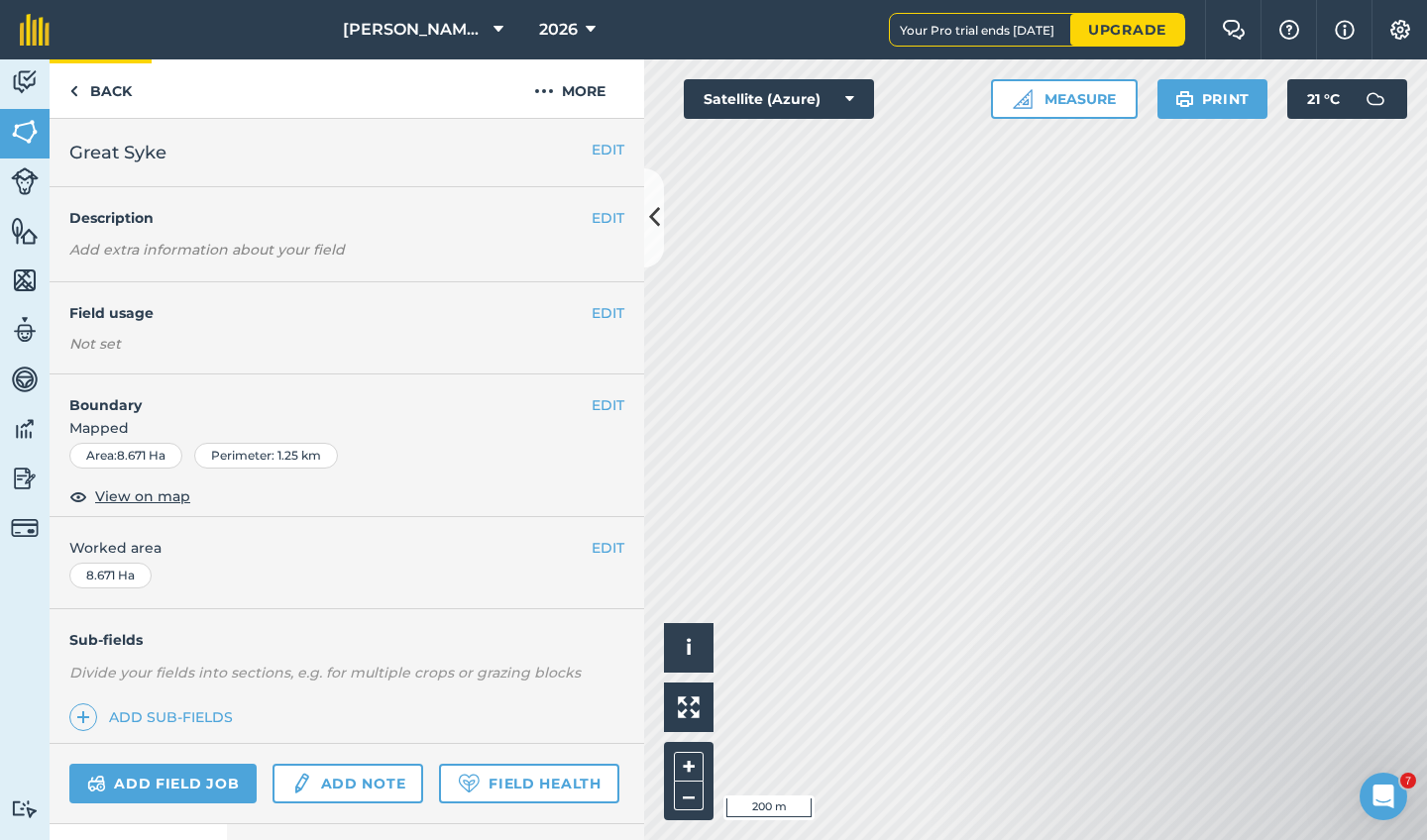 click on "Back" at bounding box center [100, 88] 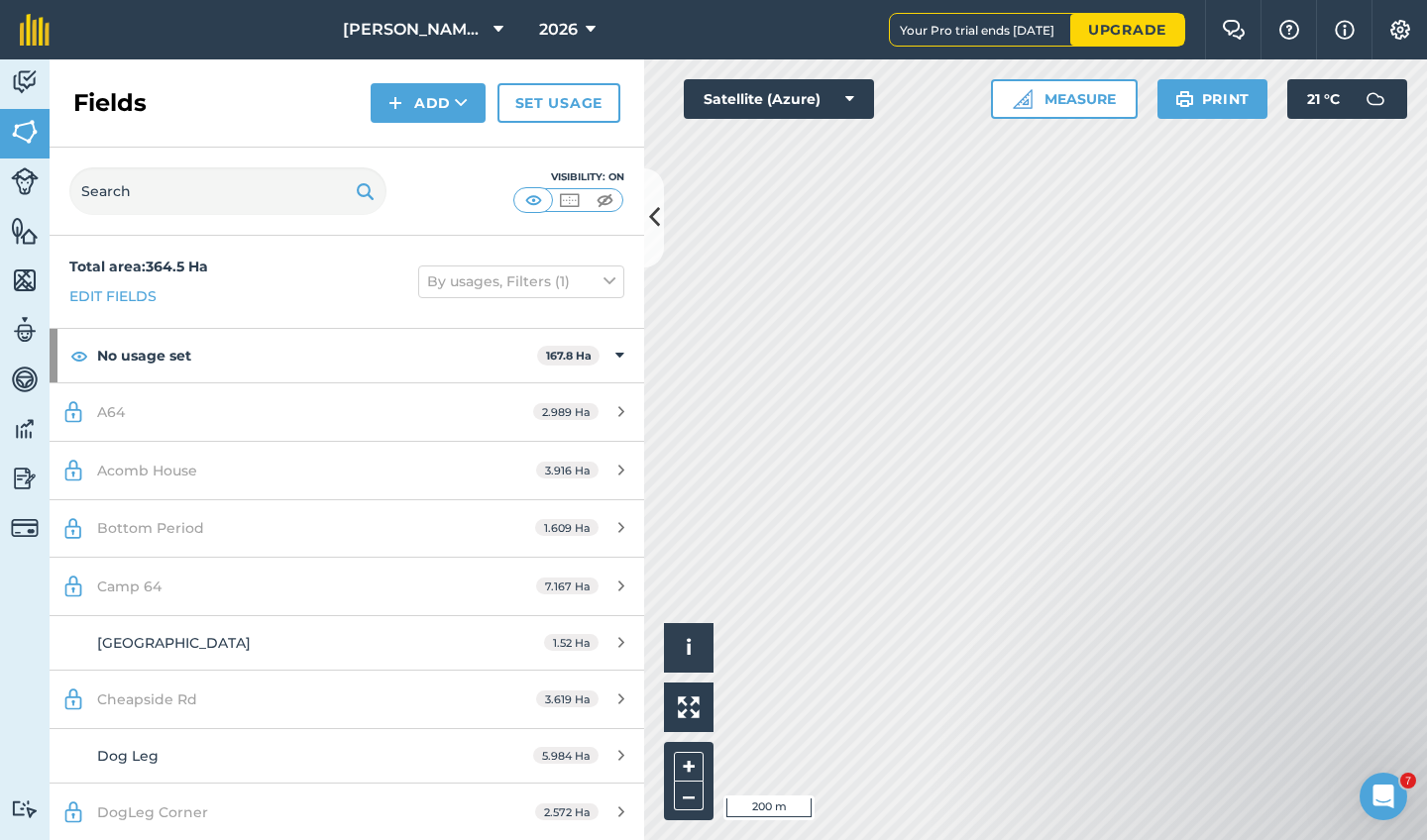 scroll, scrollTop: 0, scrollLeft: 0, axis: both 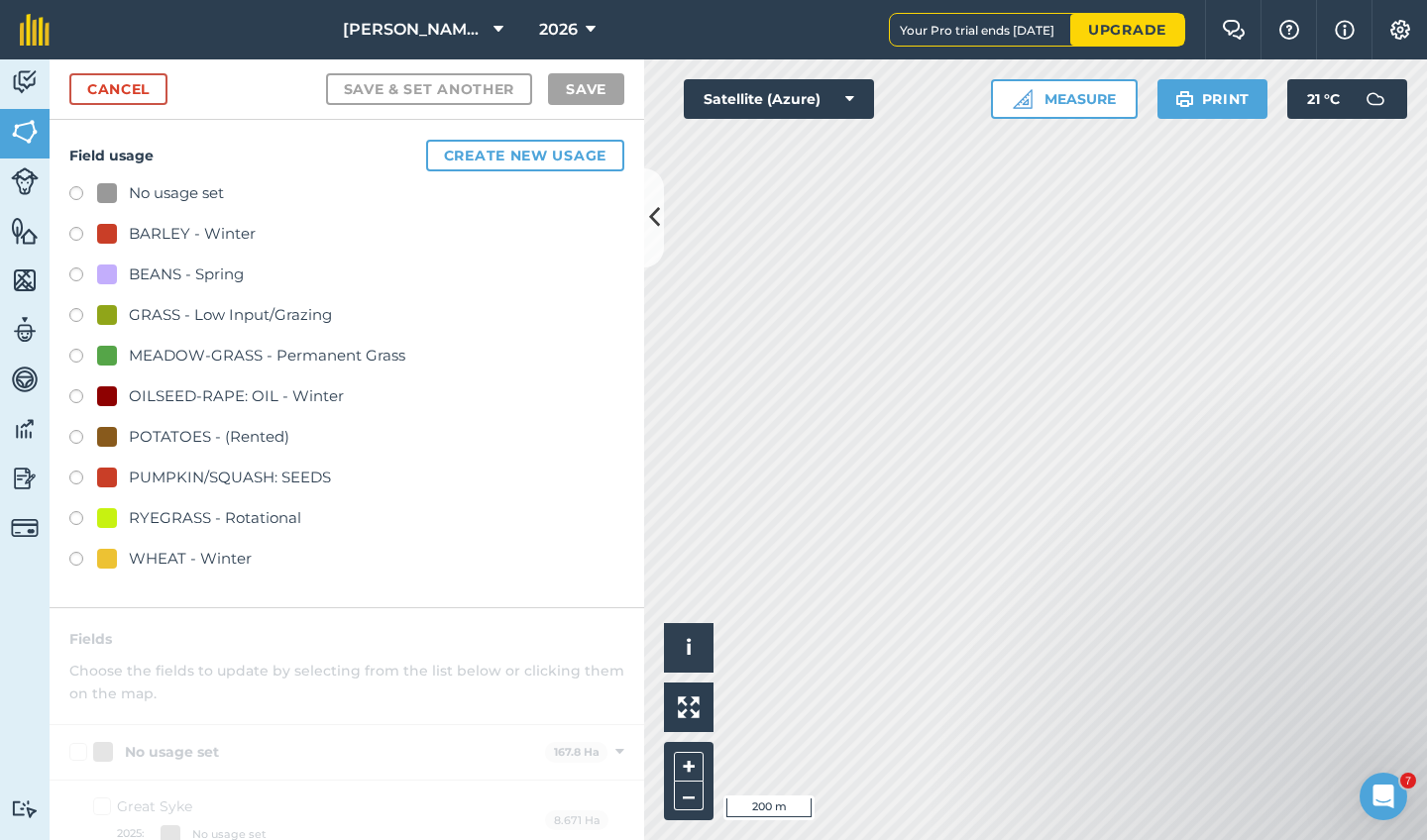 click at bounding box center (83, 562) 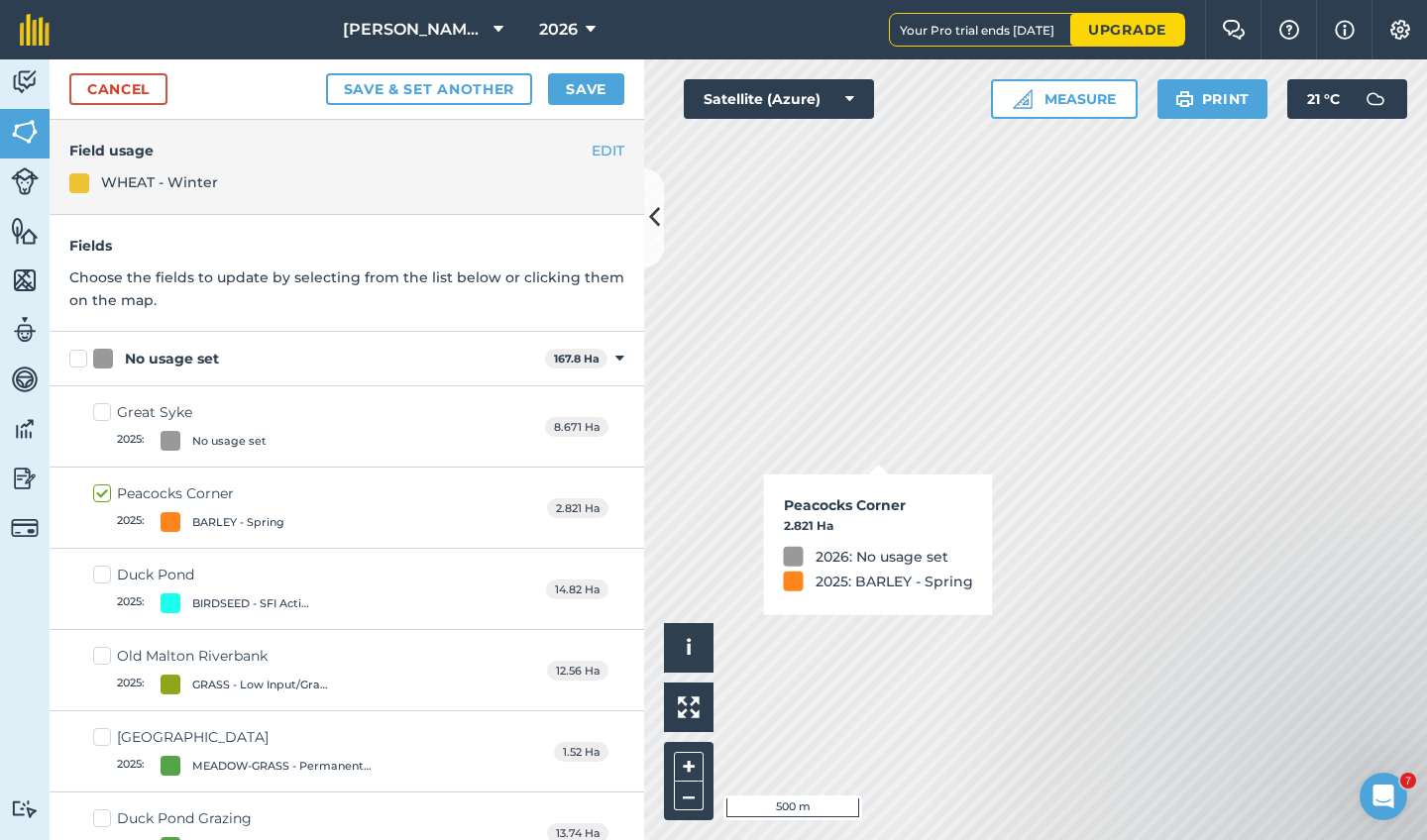checkbox on "true" 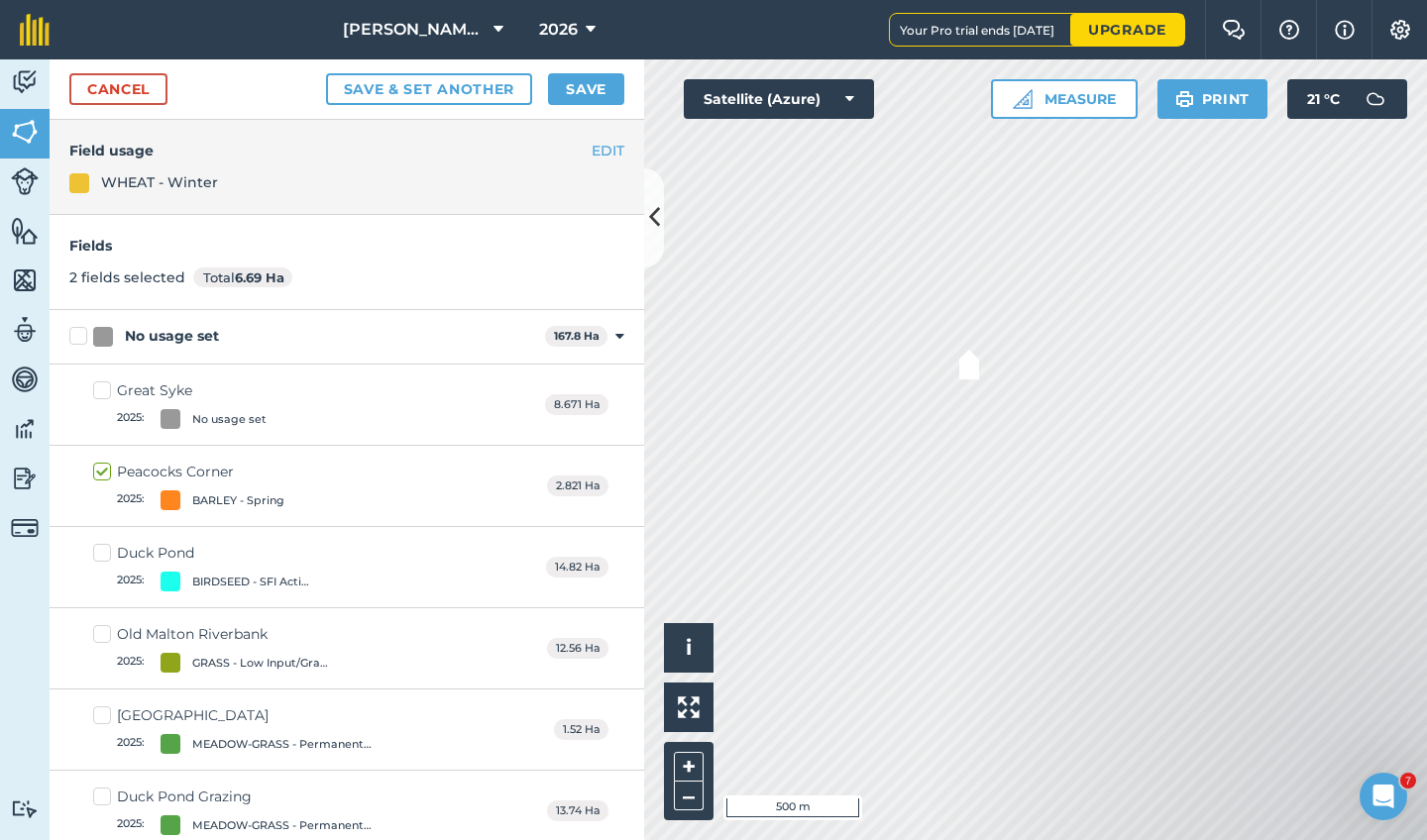 checkbox on "true" 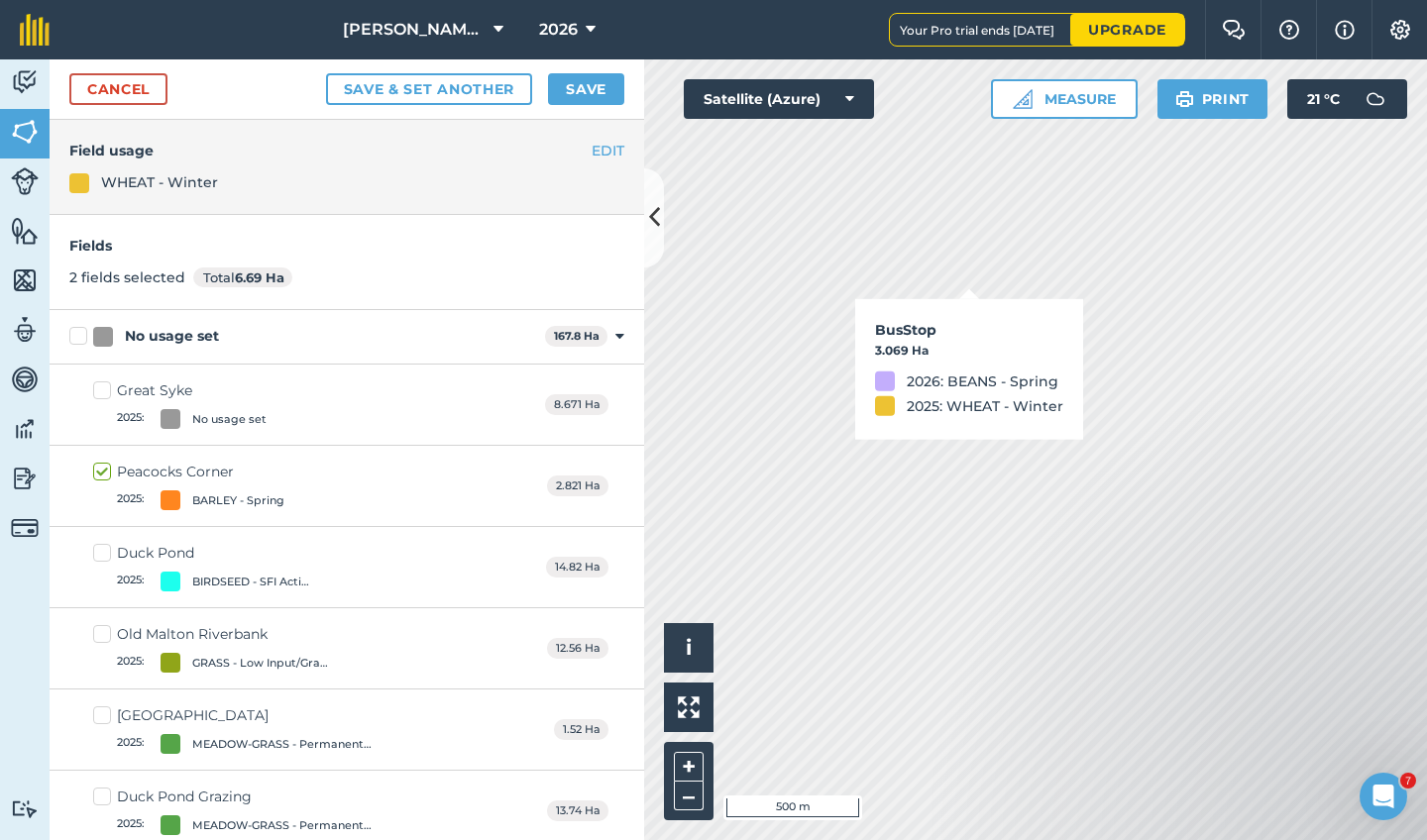 checkbox on "true" 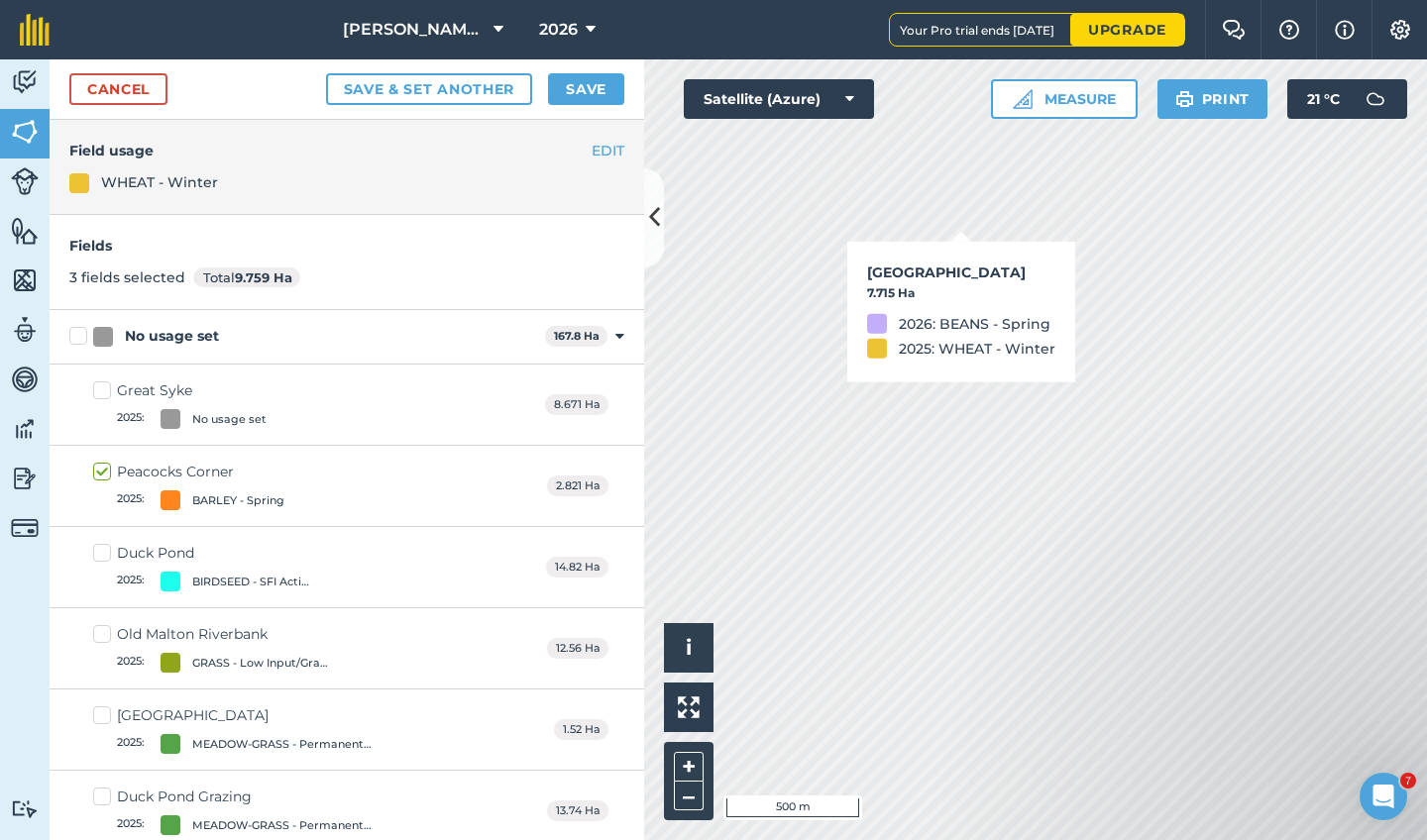 checkbox on "true" 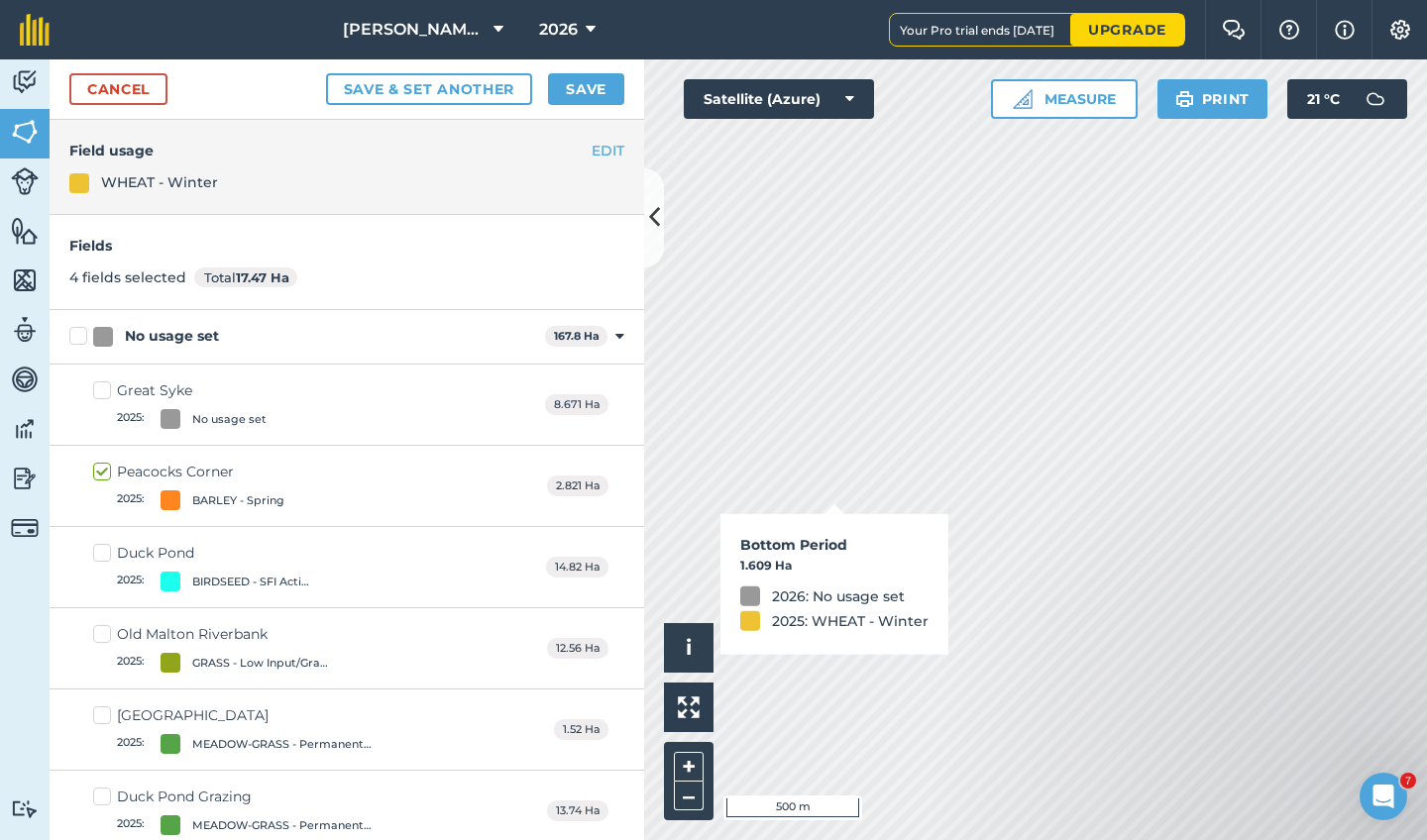 checkbox on "true" 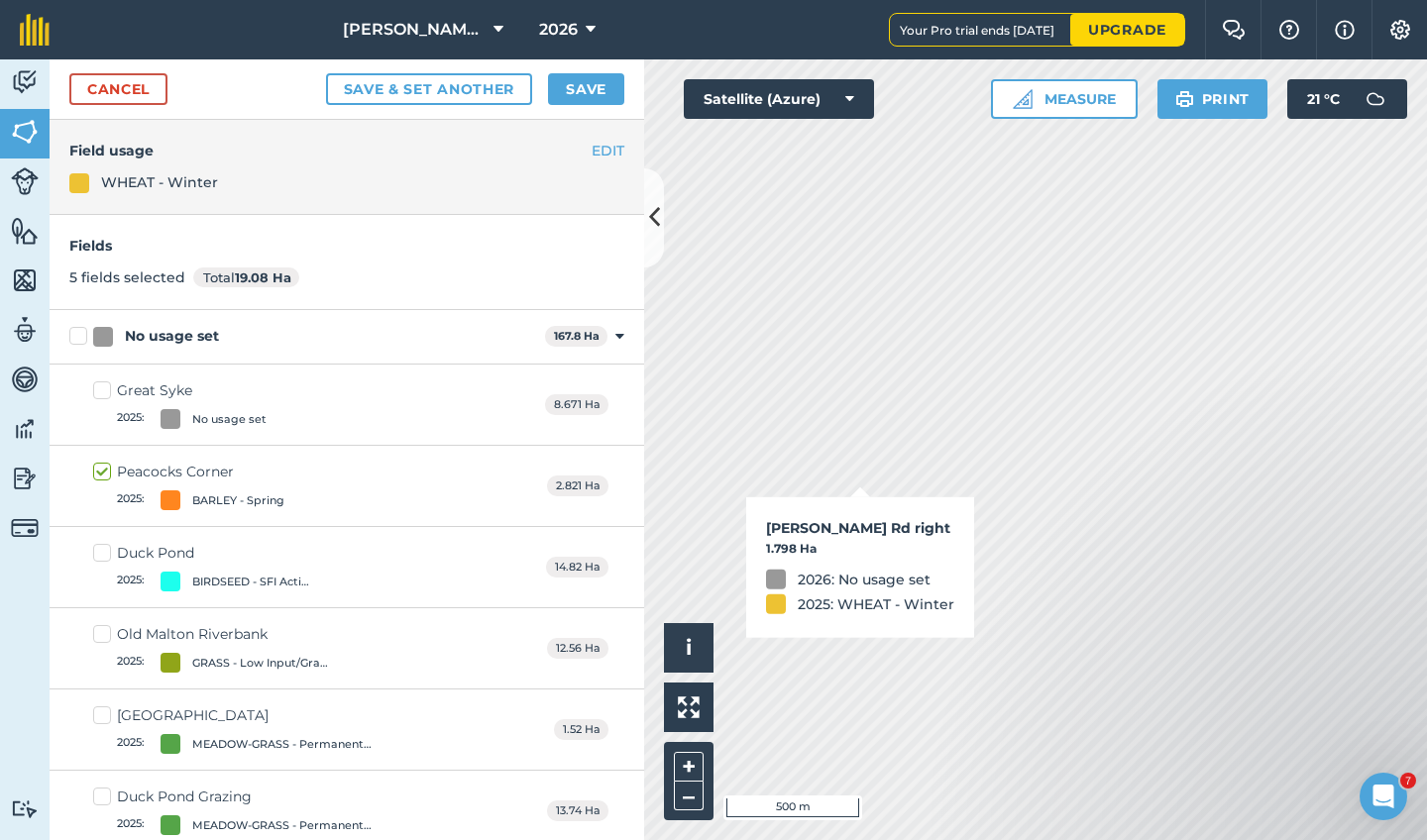 checkbox on "true" 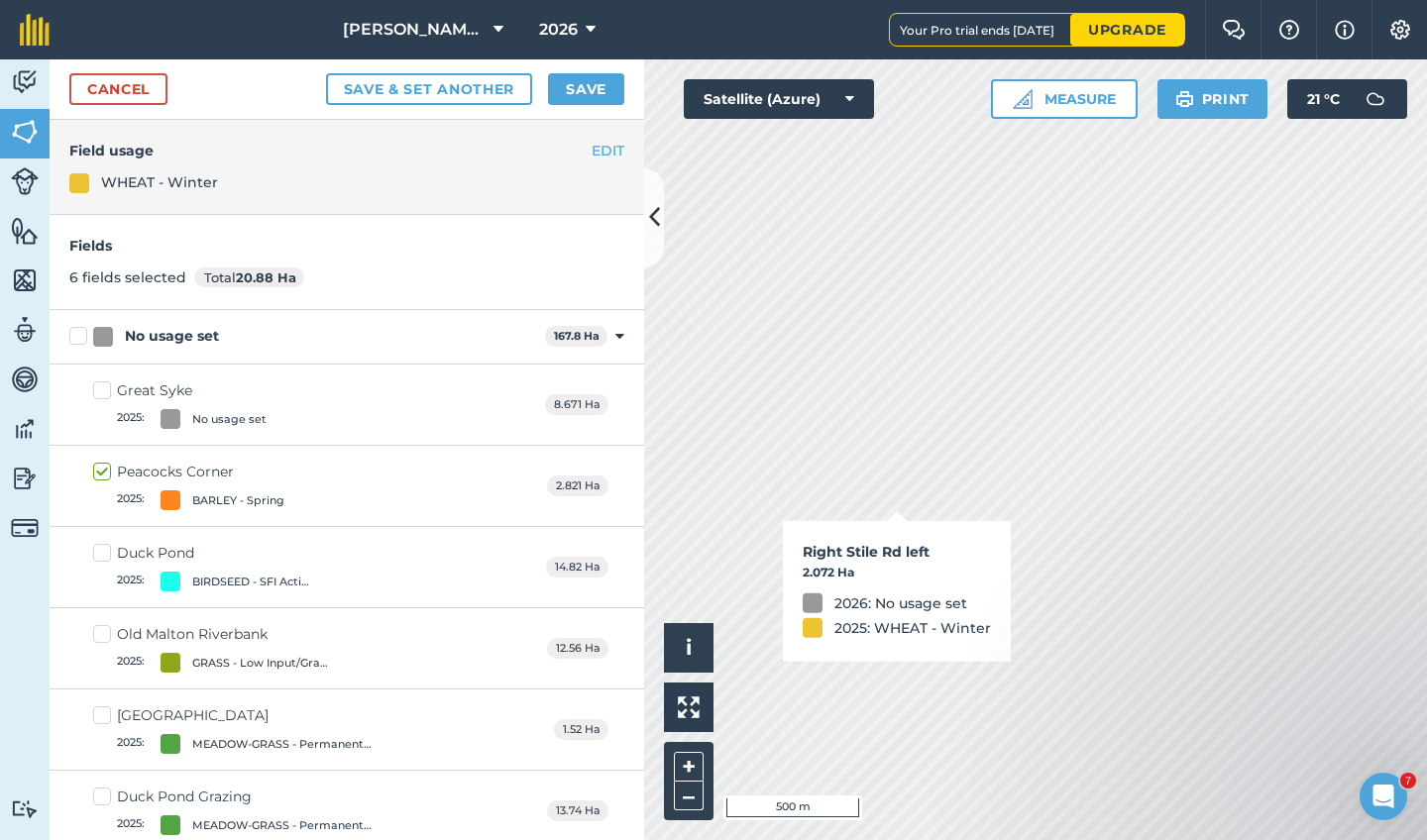 checkbox on "true" 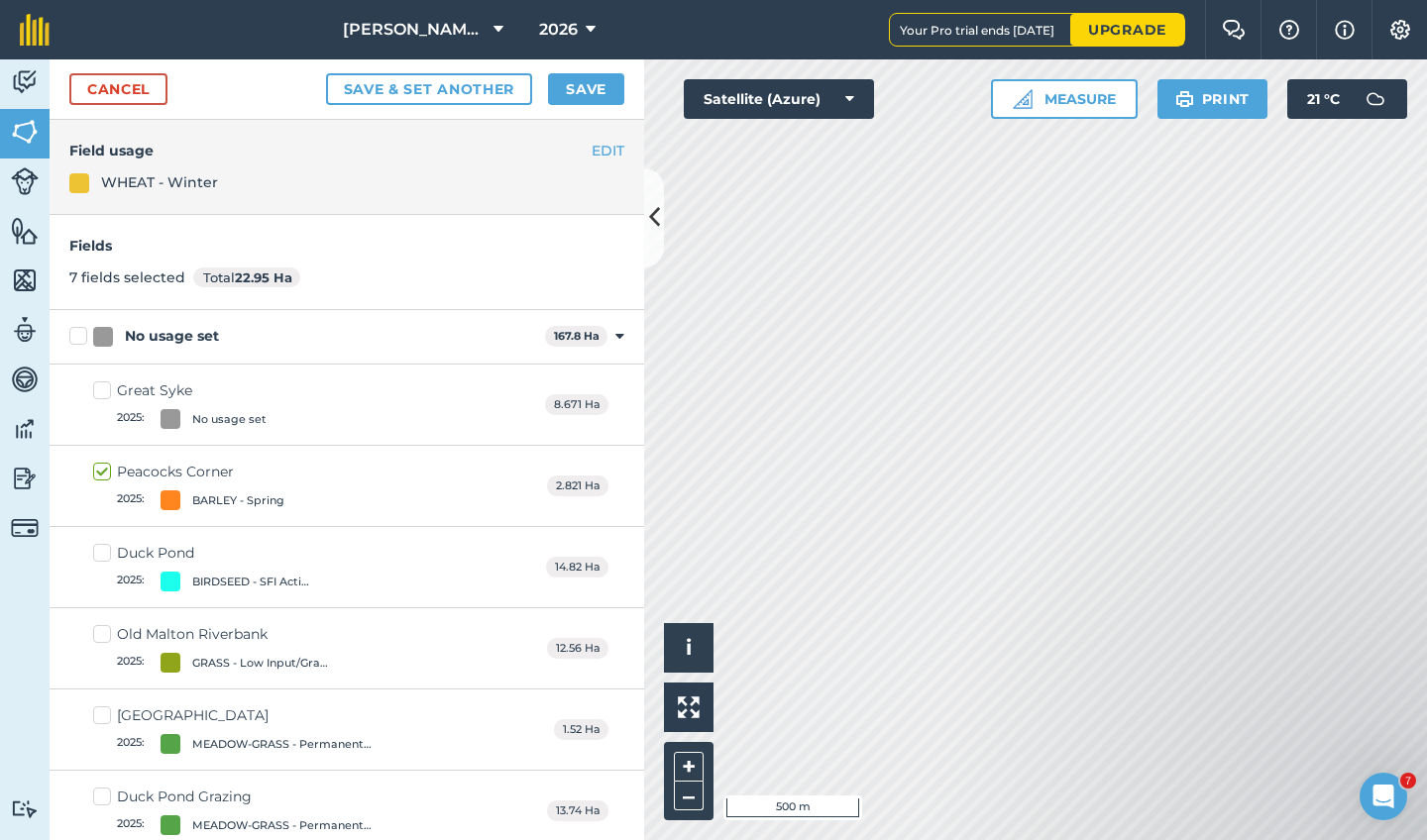 click on "Save" at bounding box center (586, 89) 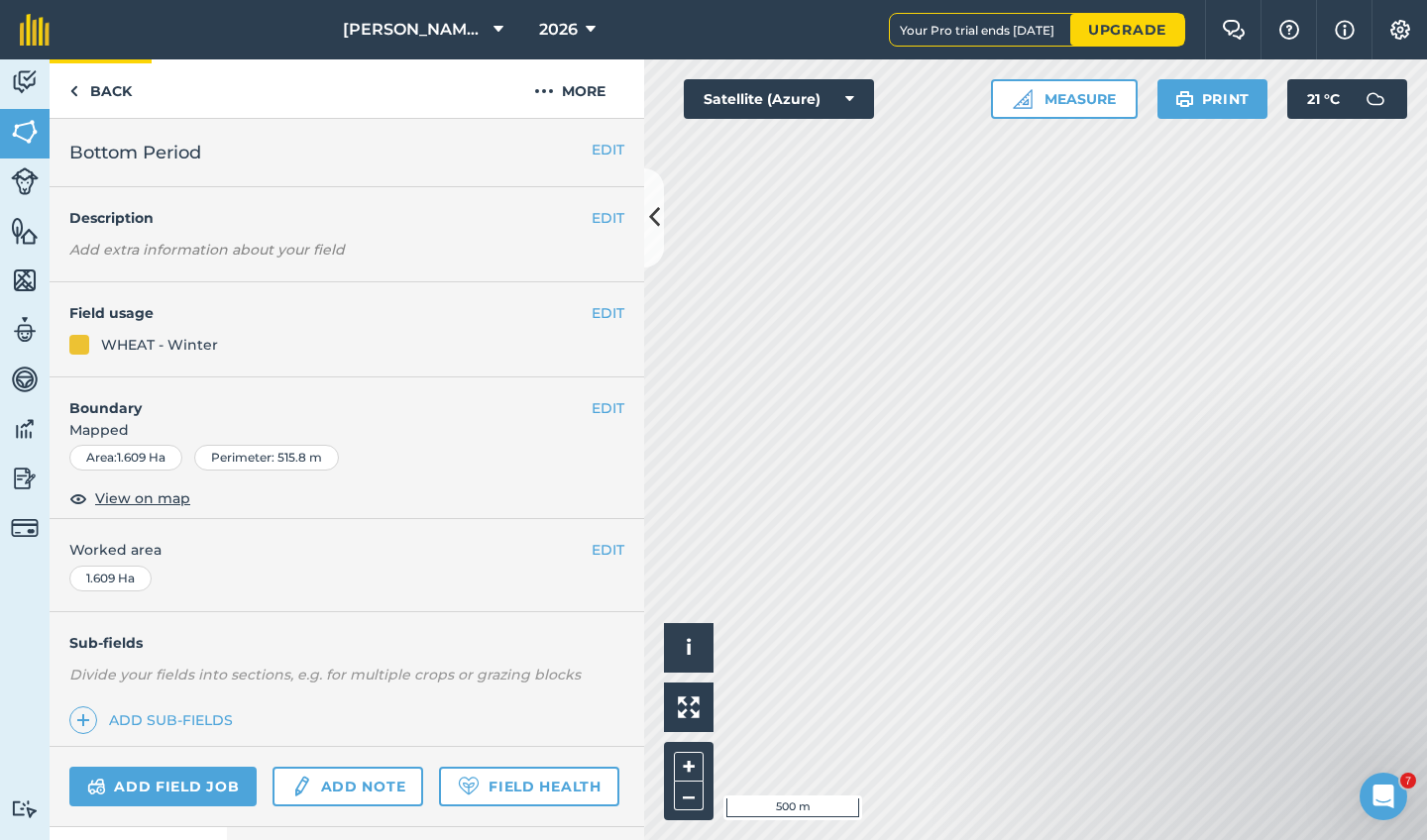 click on "Back" at bounding box center (100, 88) 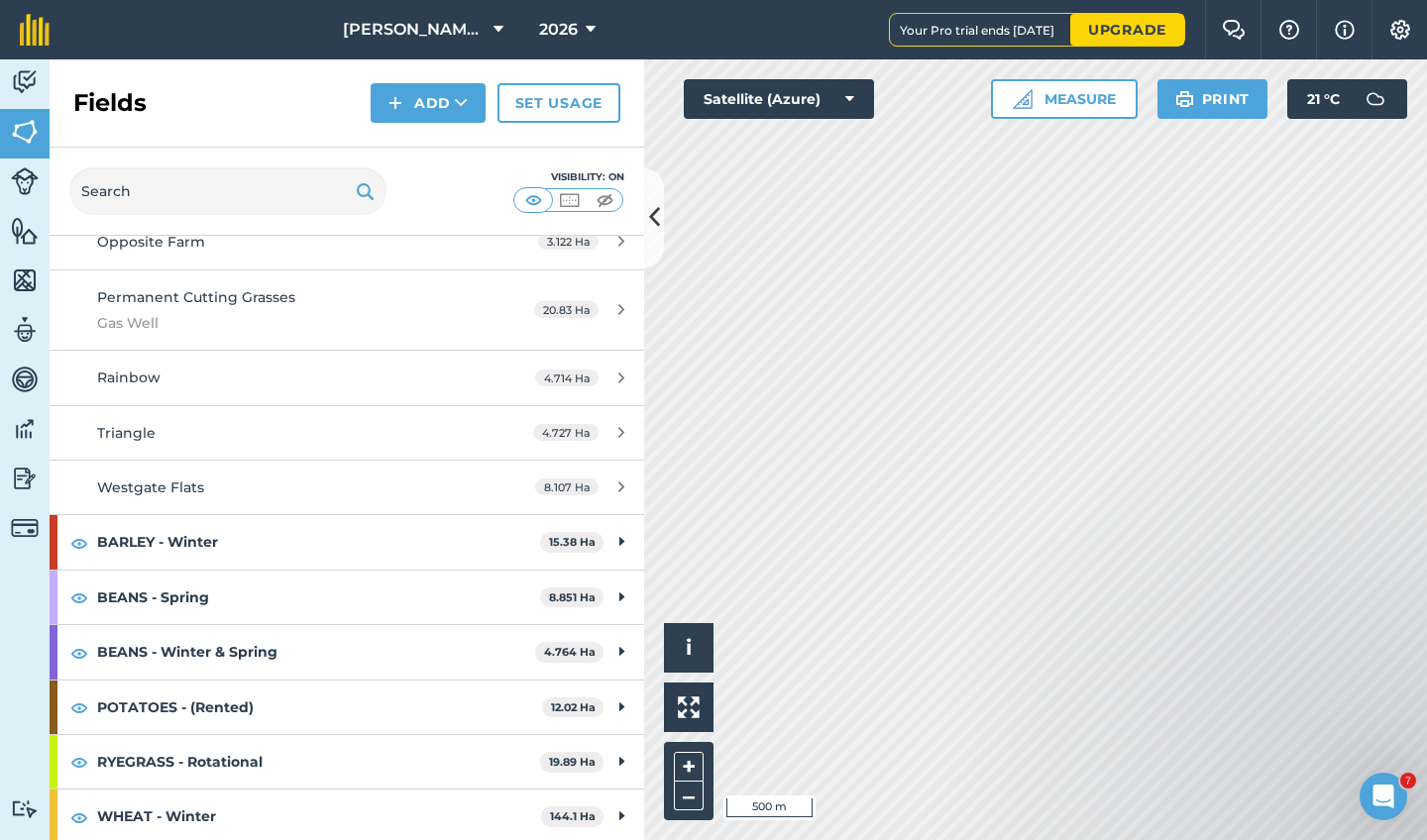 scroll, scrollTop: 1420, scrollLeft: 0, axis: vertical 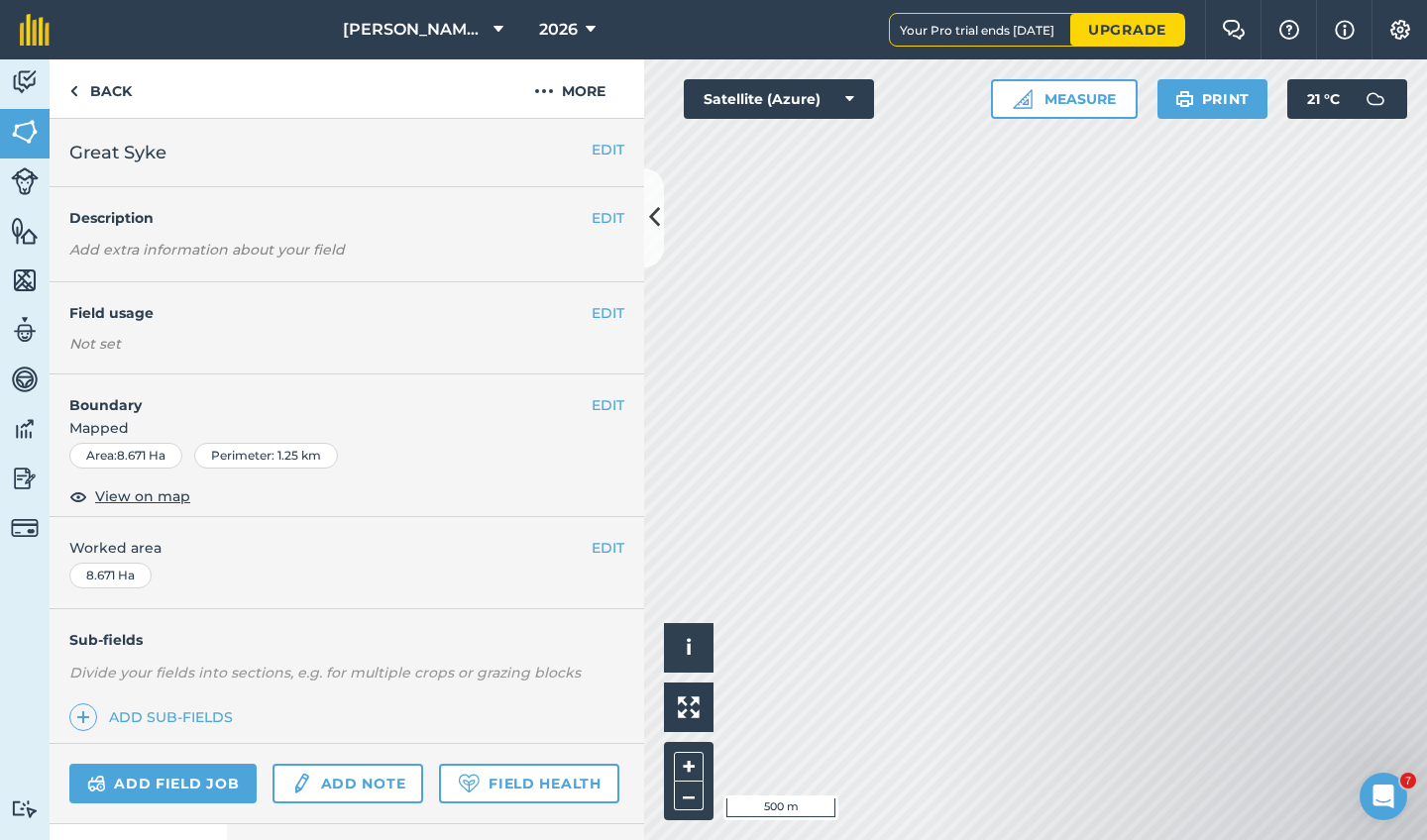 click on "EDIT" at bounding box center (607, 313) 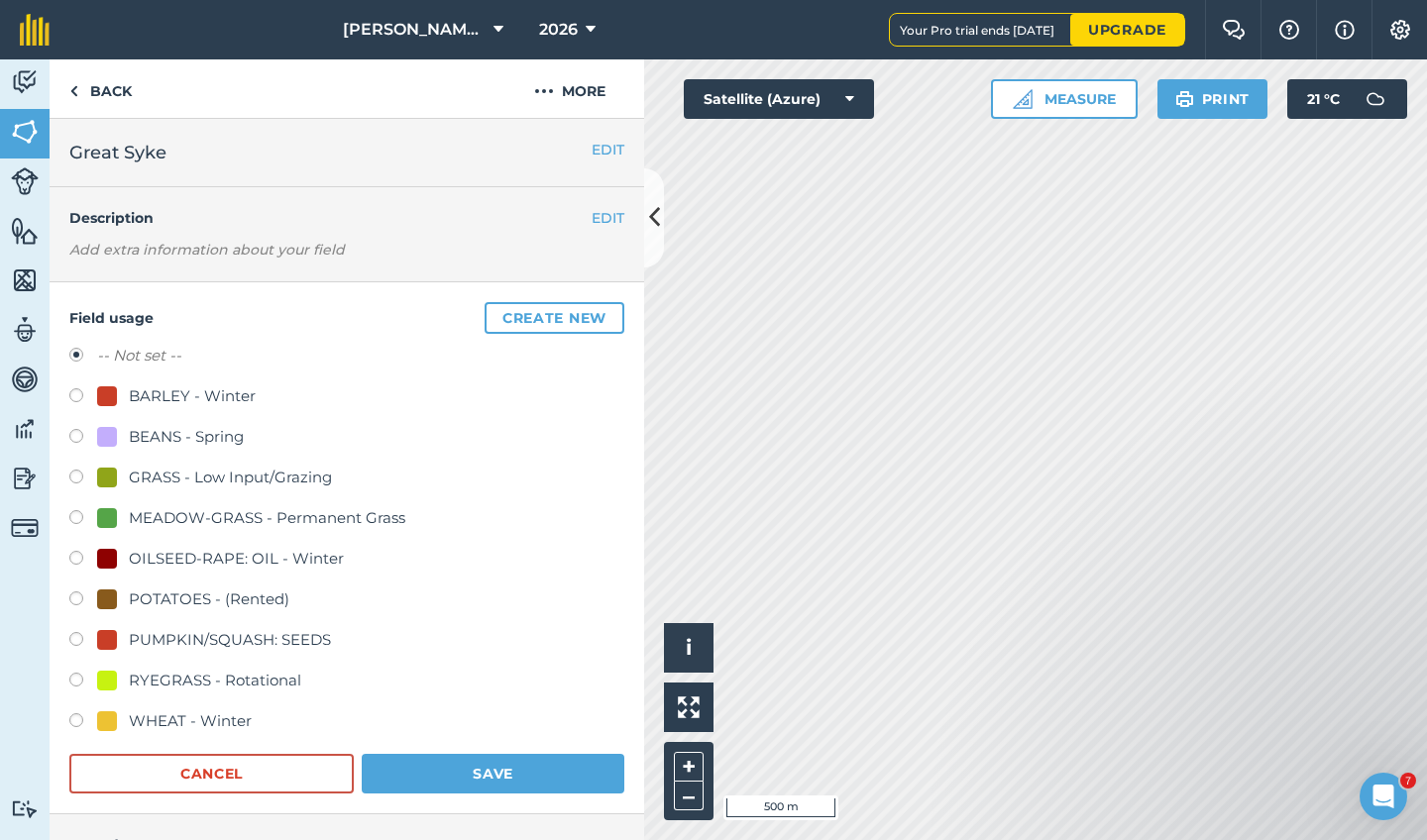 click at bounding box center [83, 723] 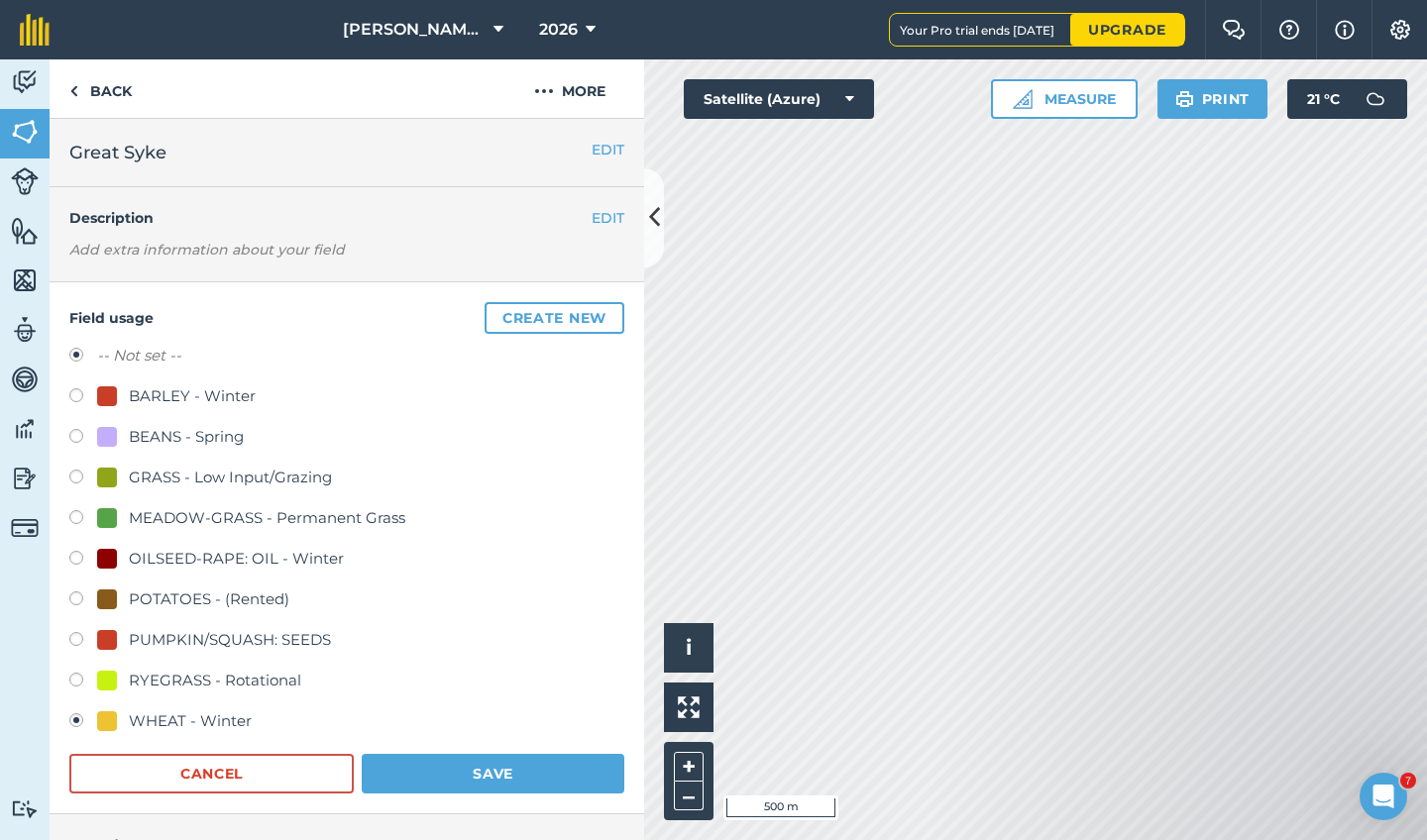 radio on "true" 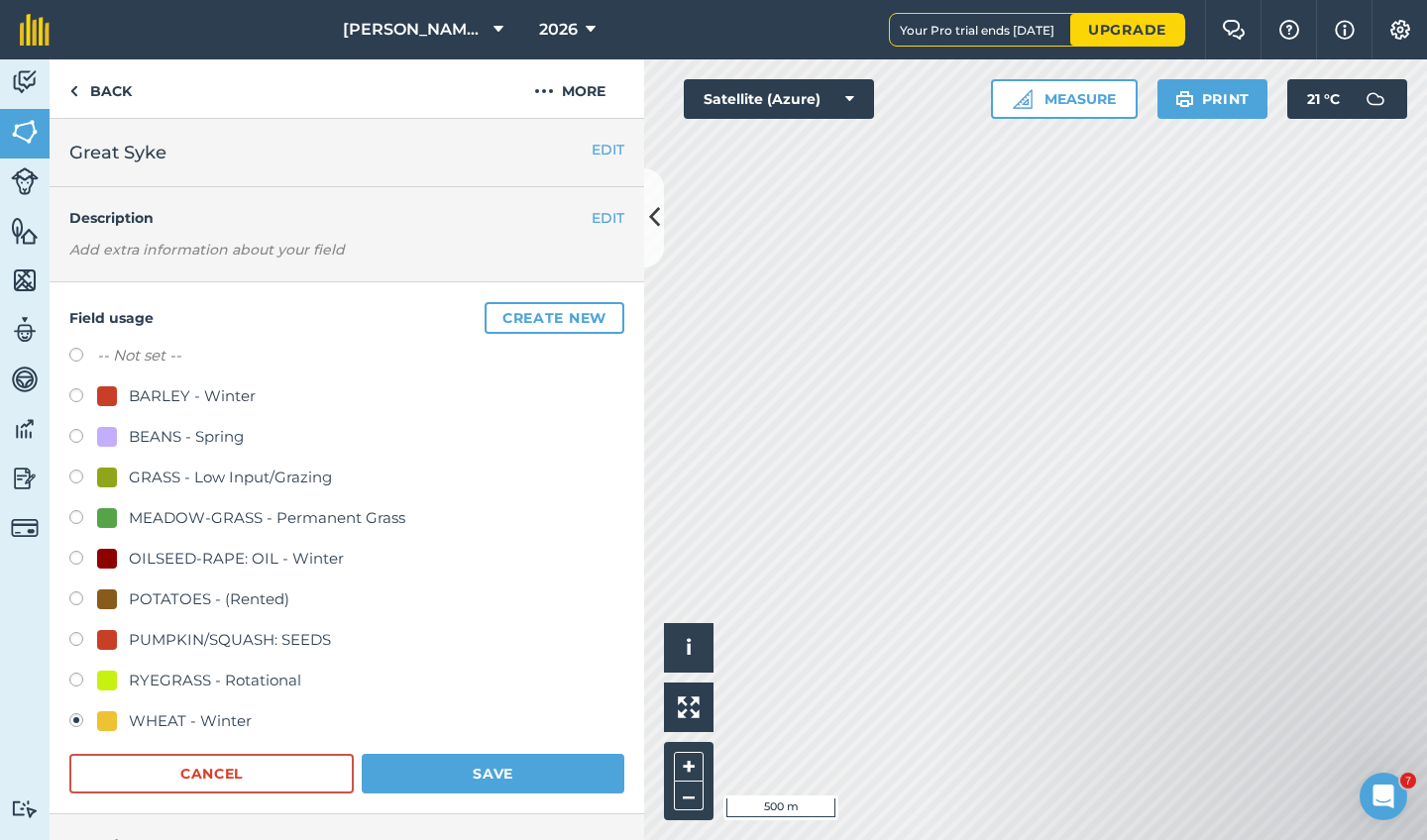 click on "Save" at bounding box center [493, 774] 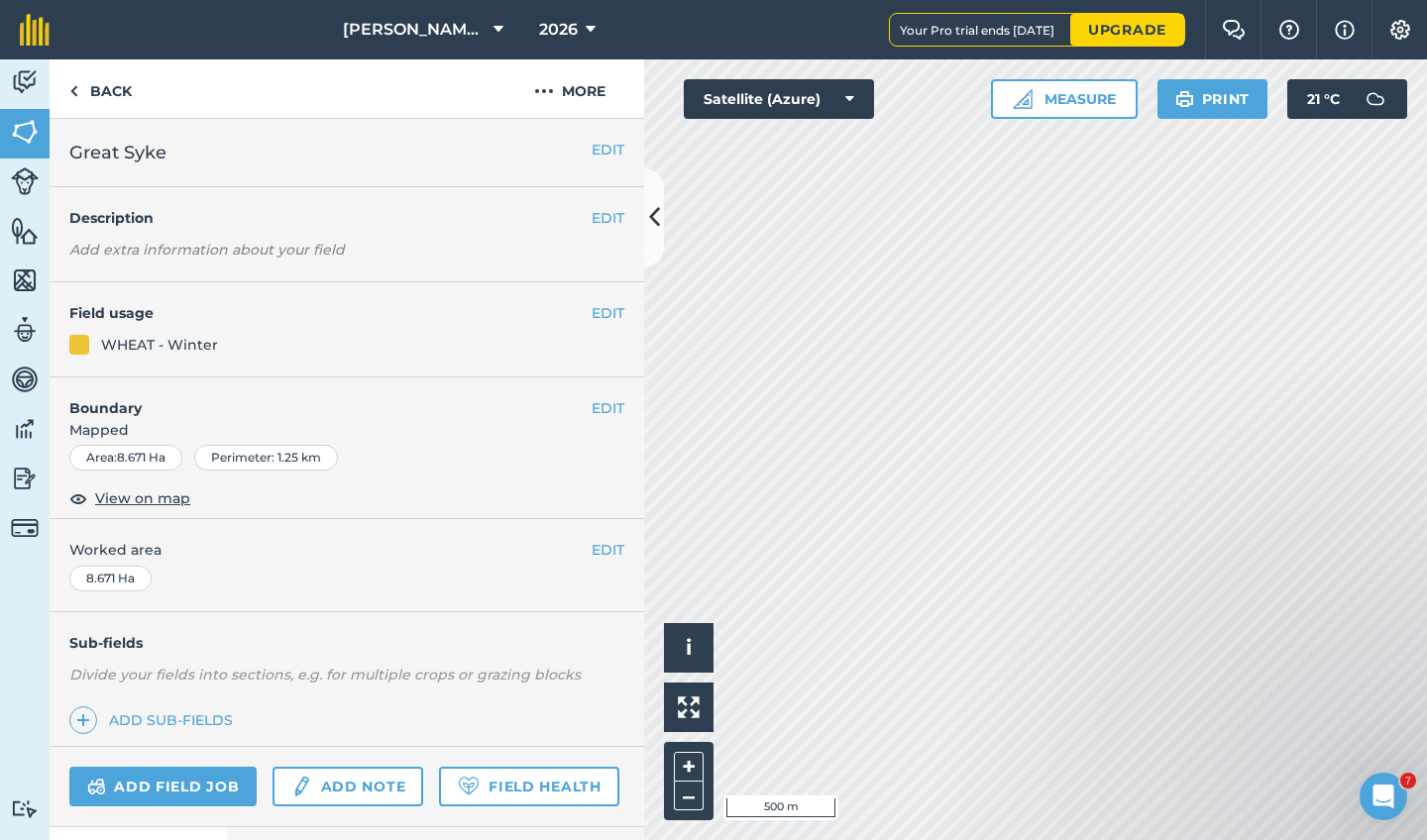 click on "EDIT" at bounding box center (607, 313) 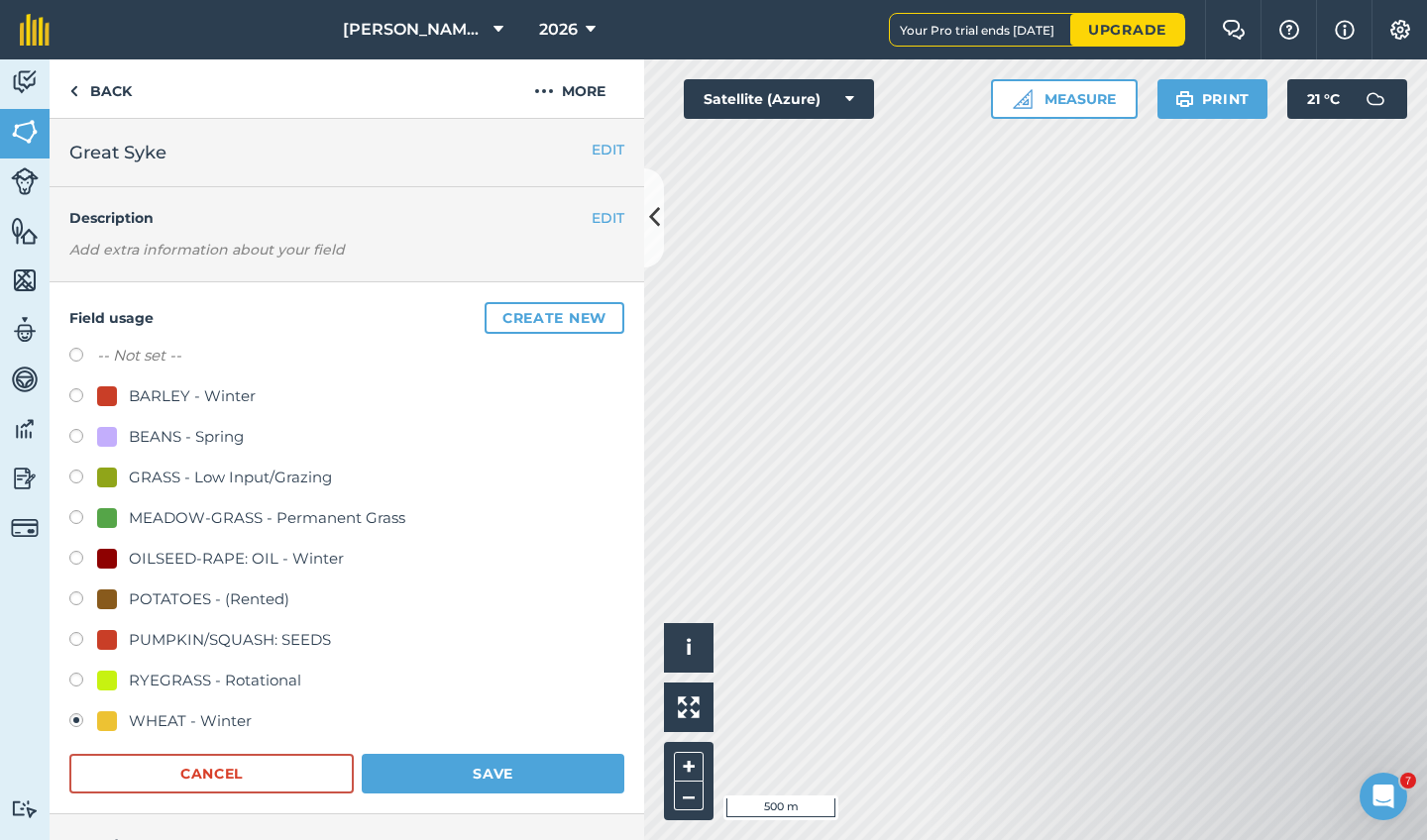 click at bounding box center [83, 439] 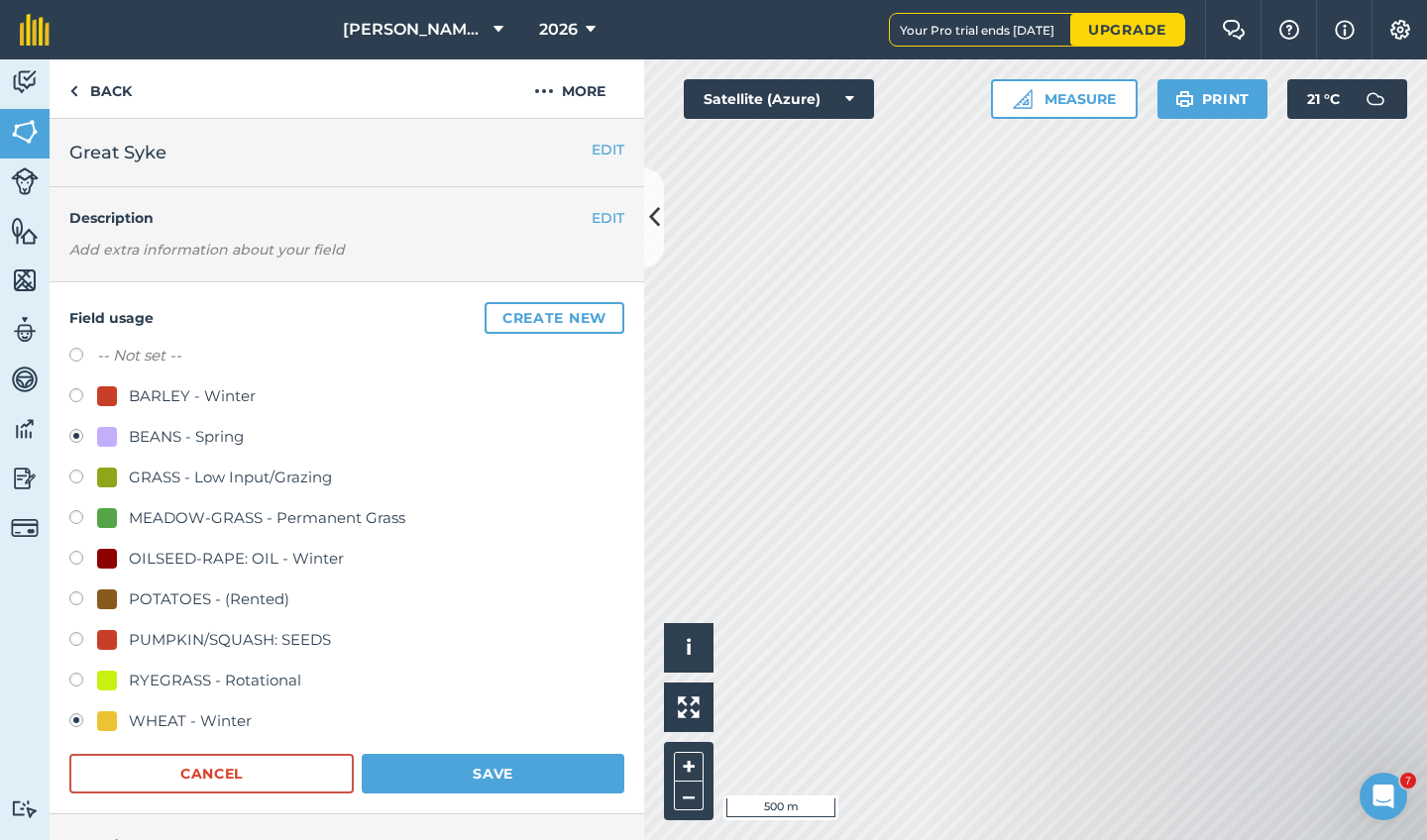 radio on "true" 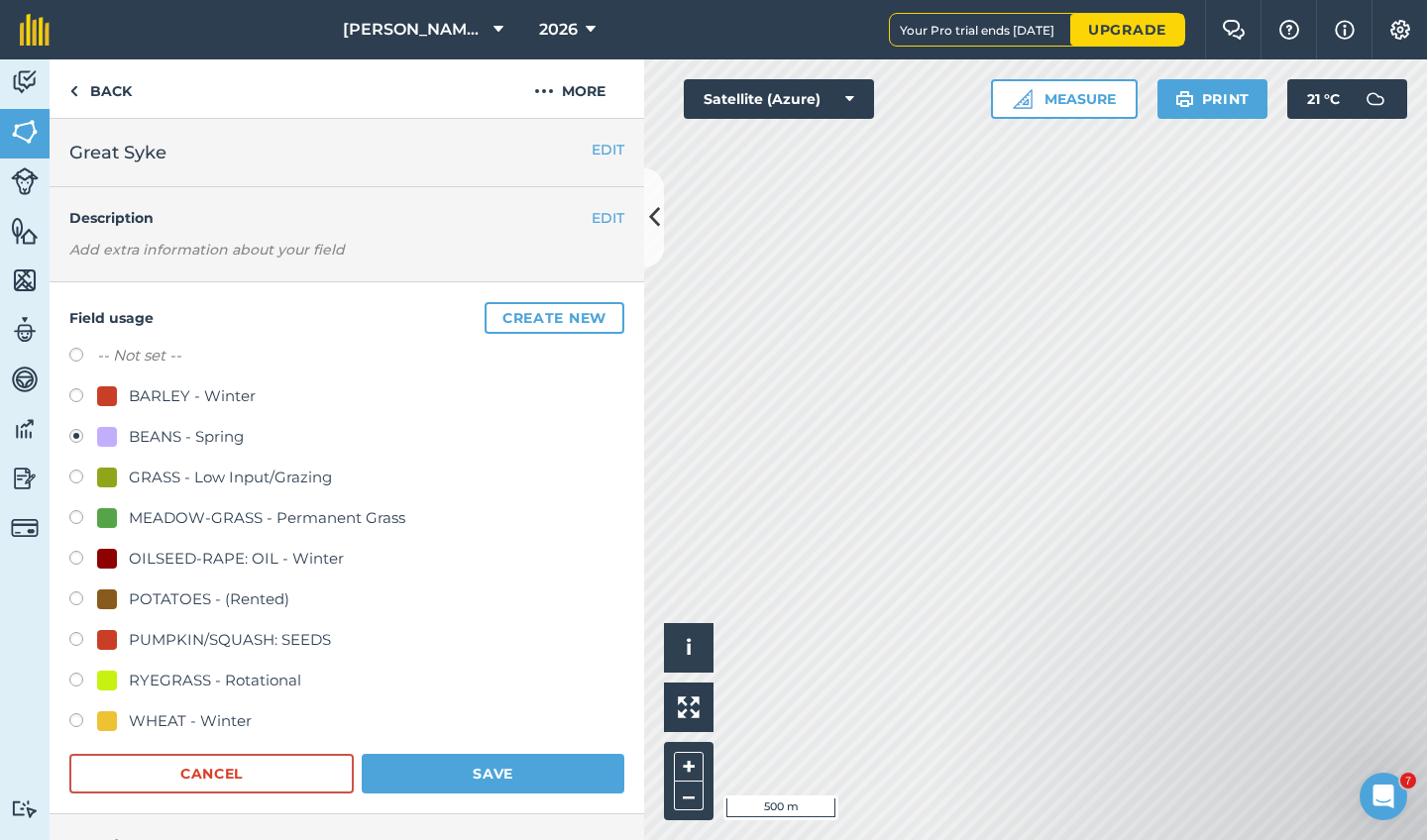 click on "Save" at bounding box center [493, 774] 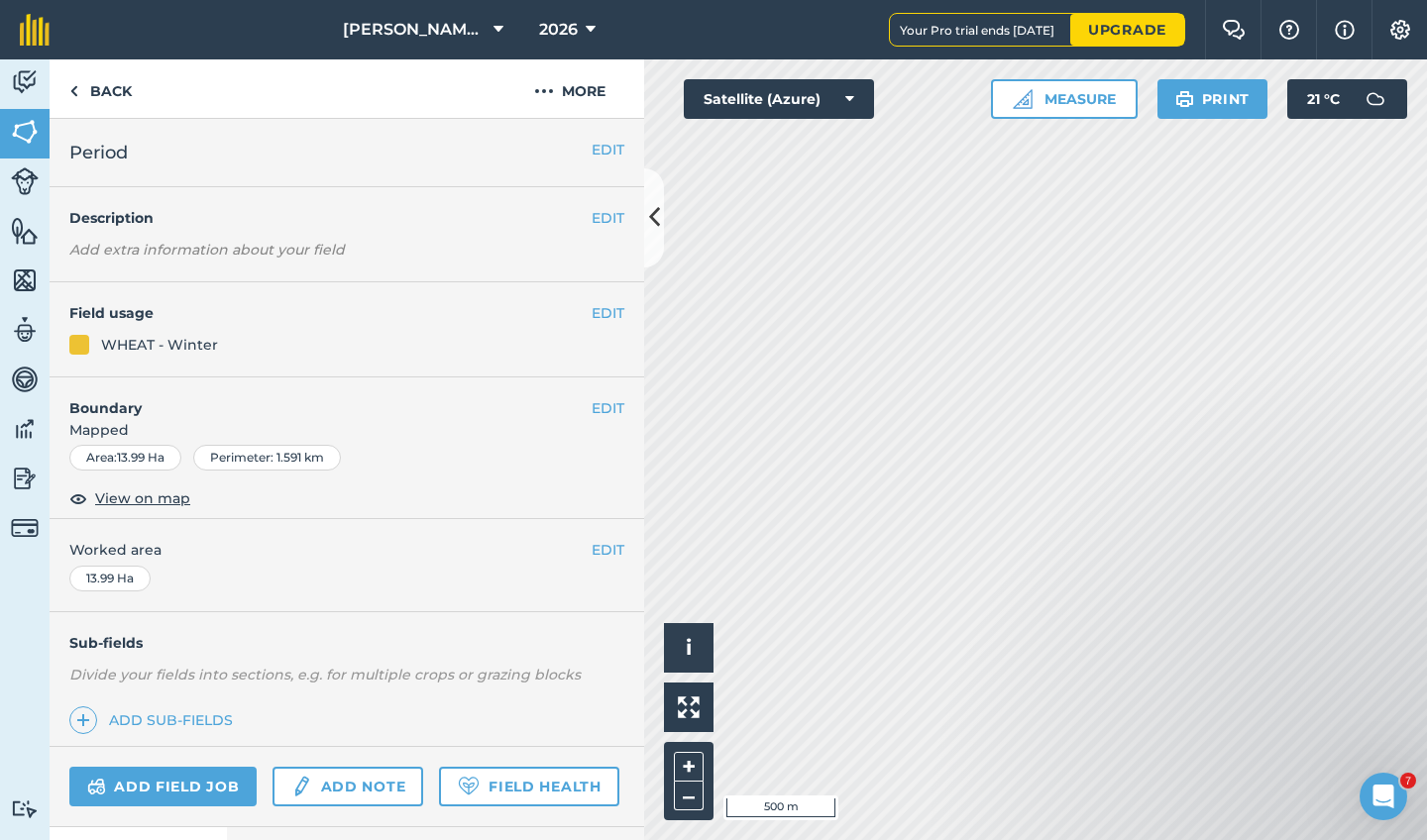 click on "EDIT" at bounding box center (607, 313) 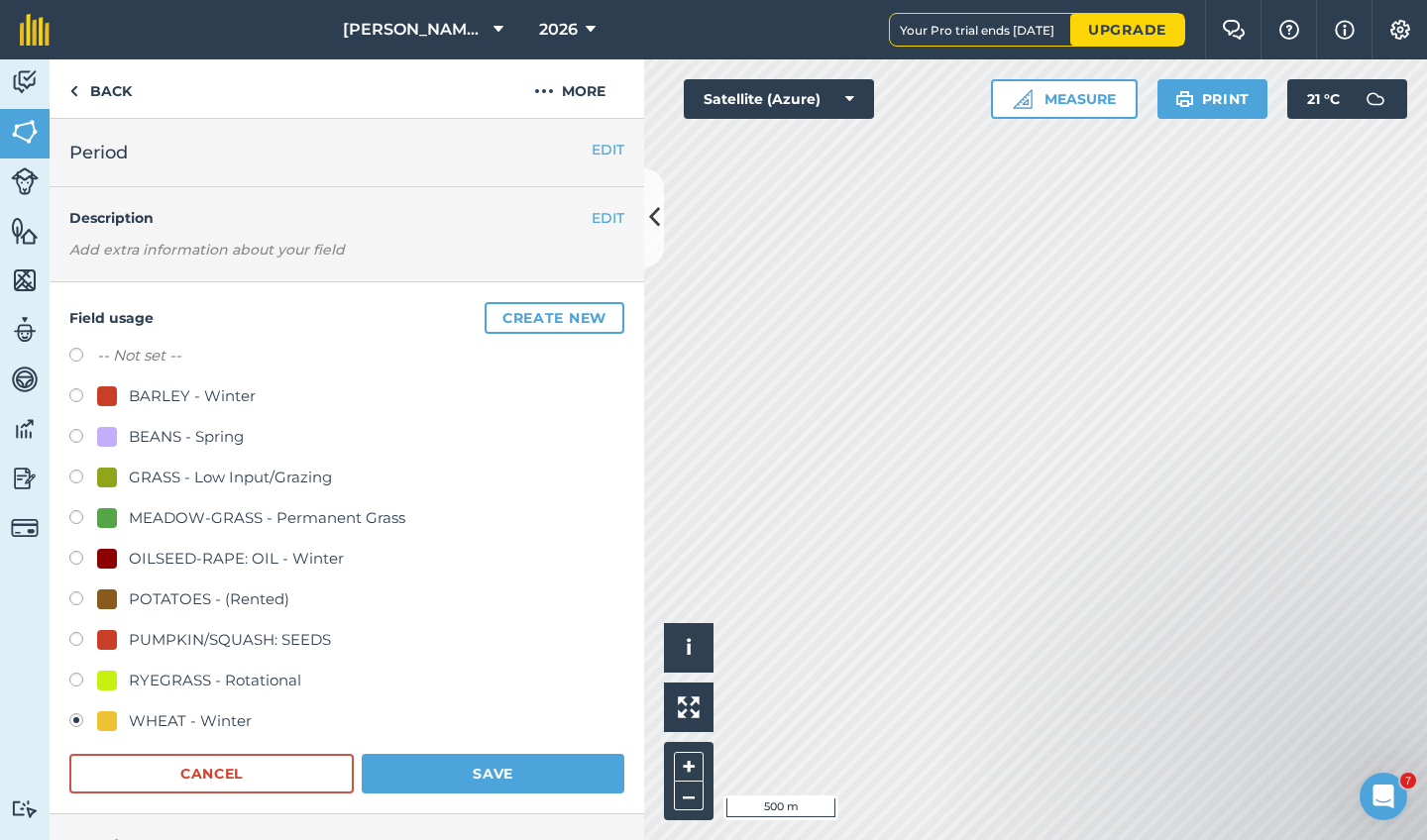 click at bounding box center [83, 682] 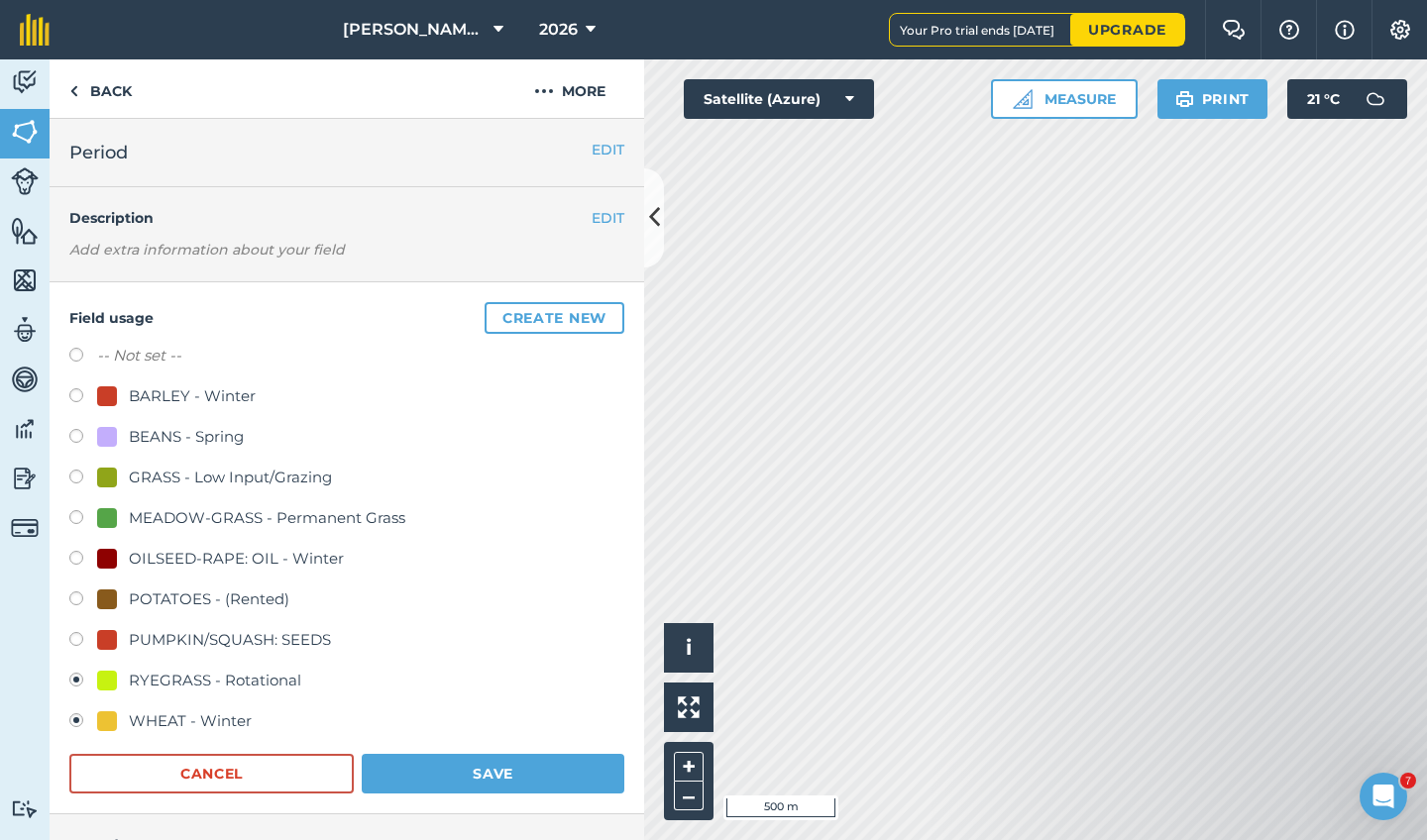 radio on "true" 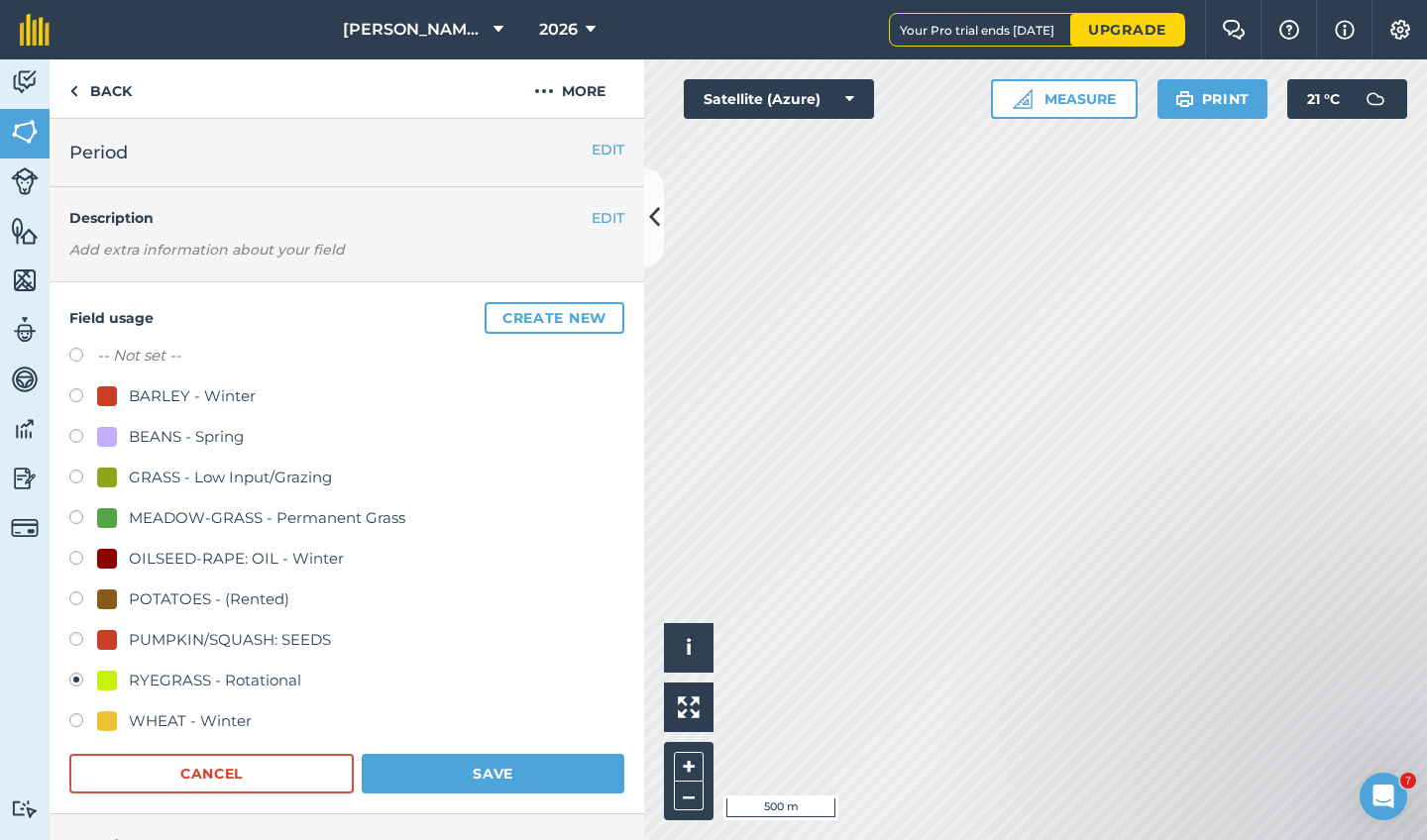 click on "Save" at bounding box center [493, 774] 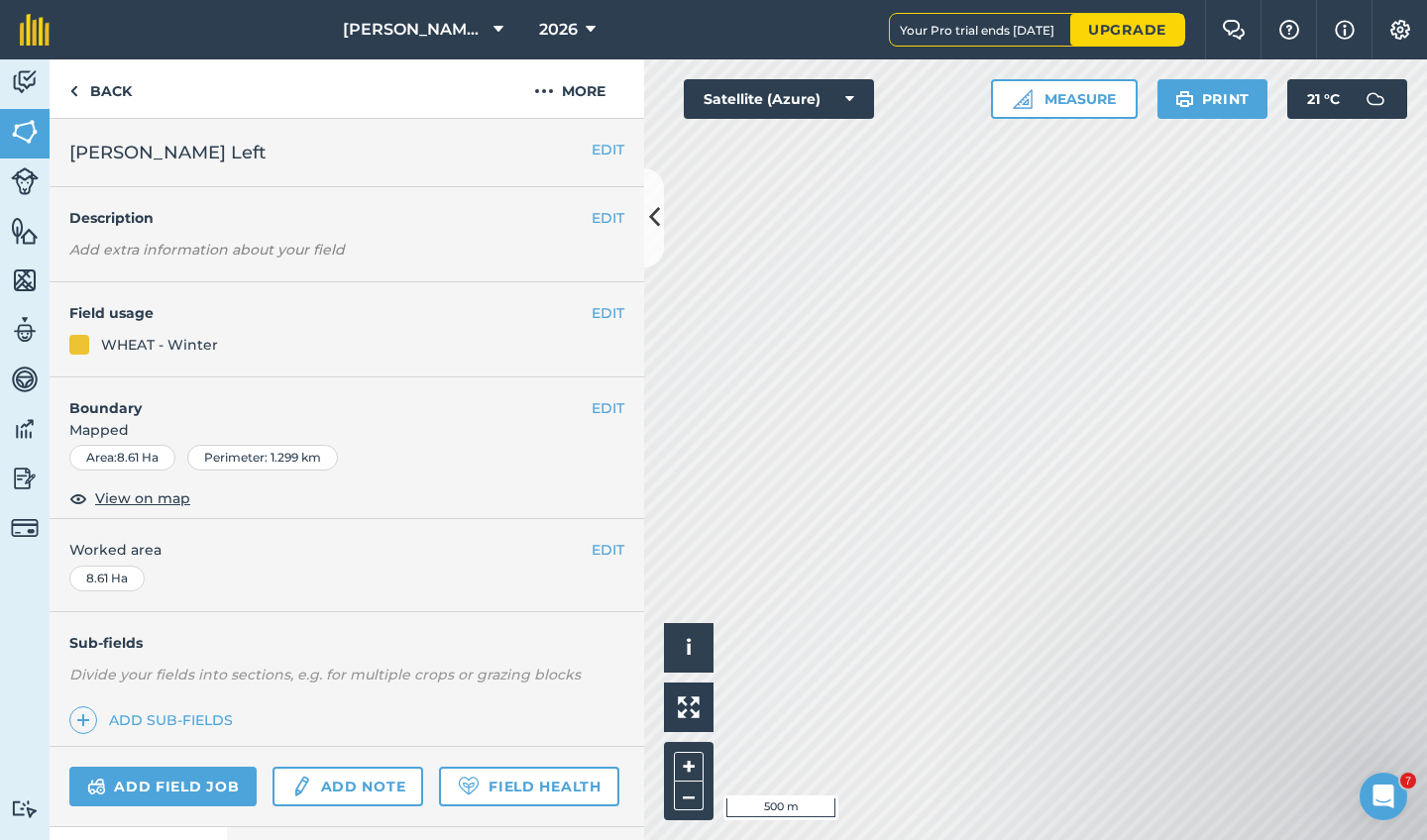 click on "EDIT" at bounding box center [607, 313] 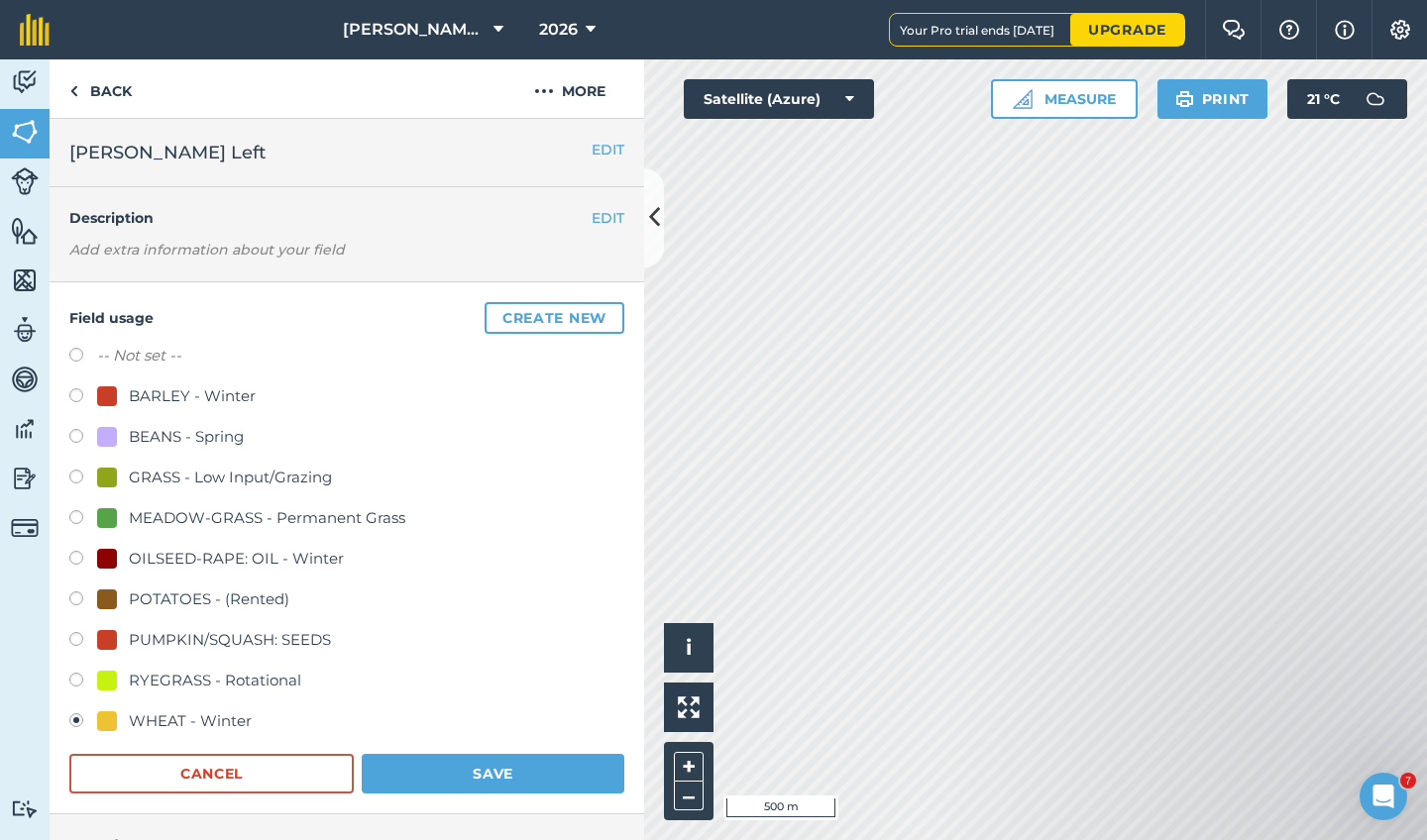 click at bounding box center [83, 601] 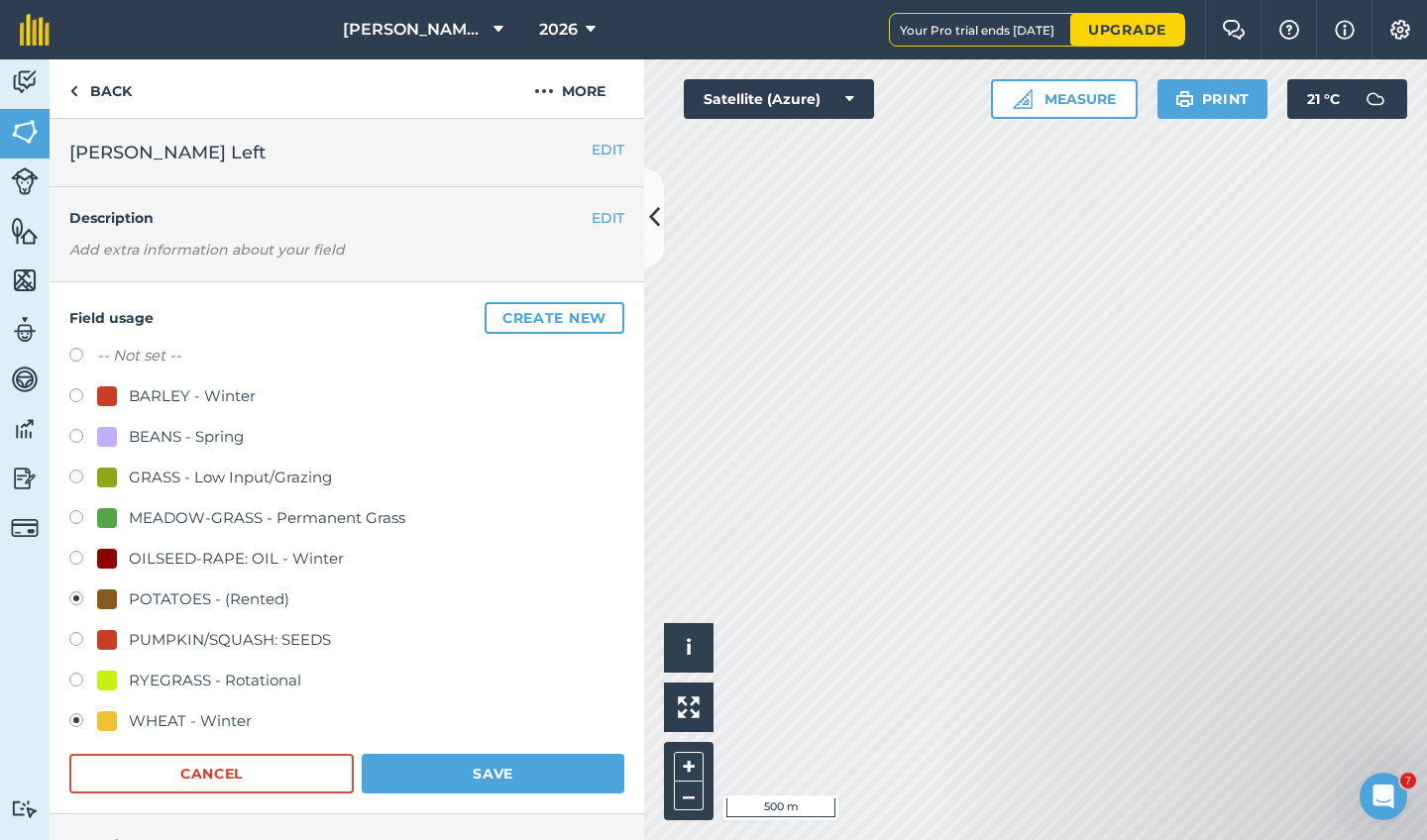 radio on "true" 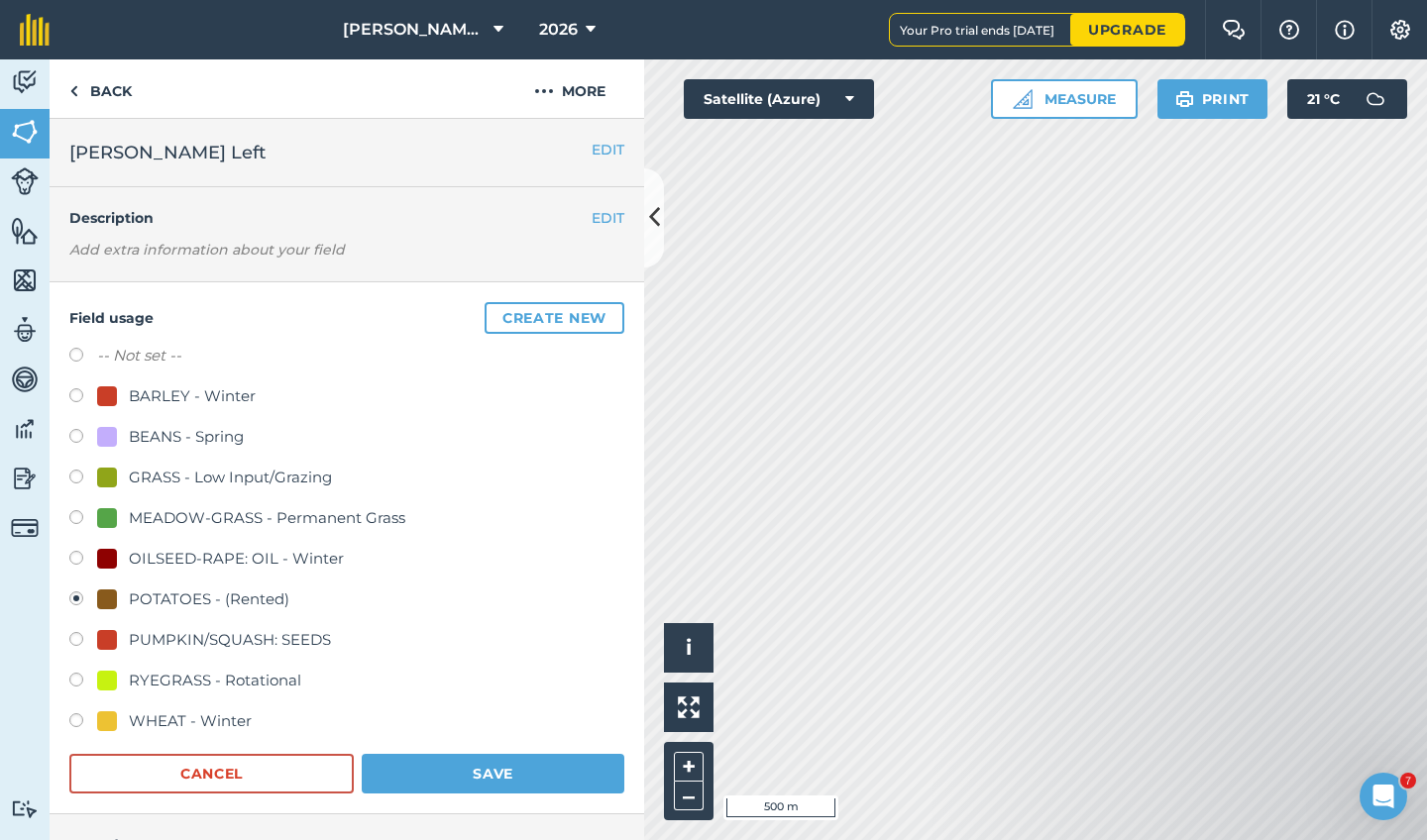 click on "Save" at bounding box center (493, 774) 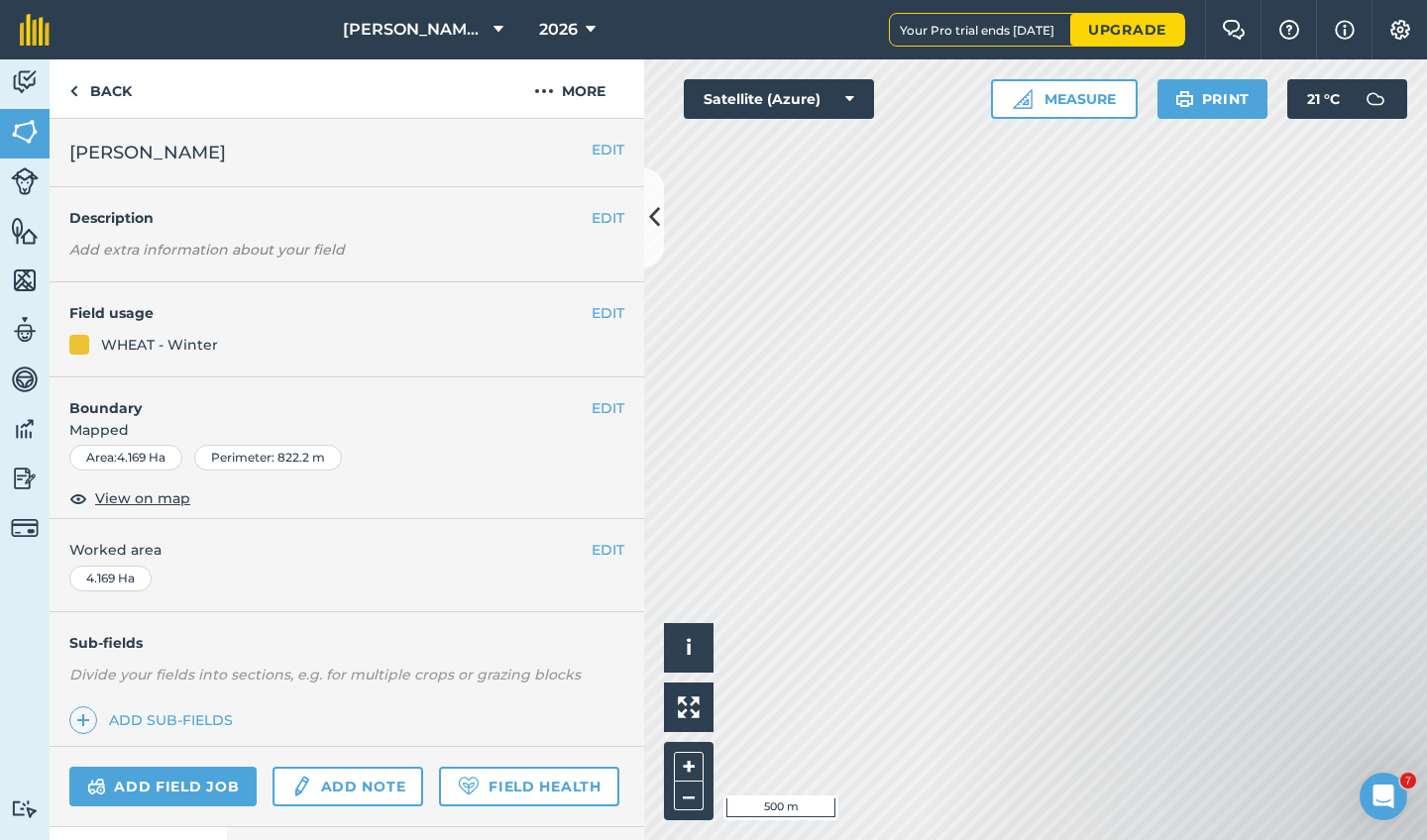 click on "EDIT" at bounding box center [607, 313] 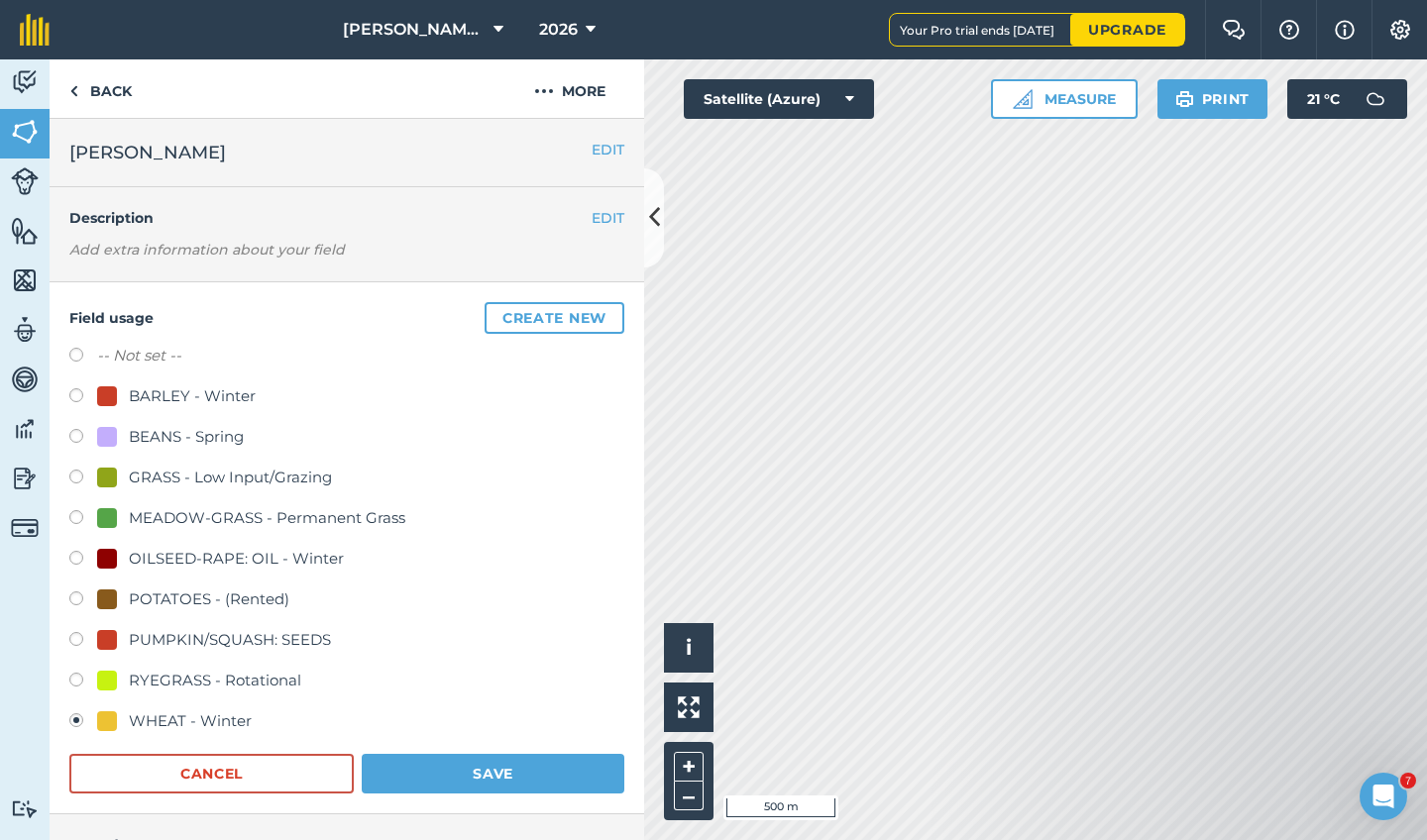 click at bounding box center [83, 439] 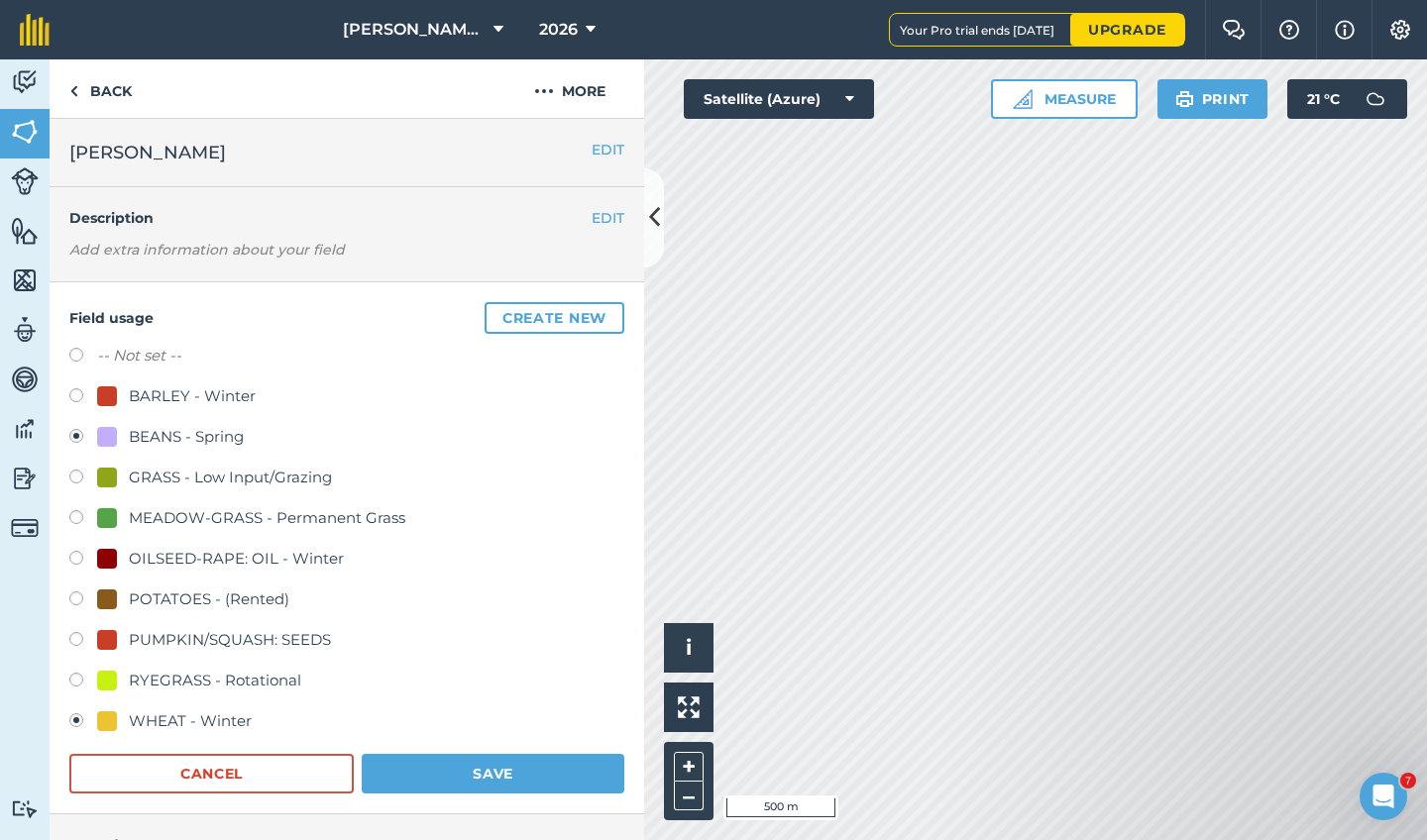 radio on "true" 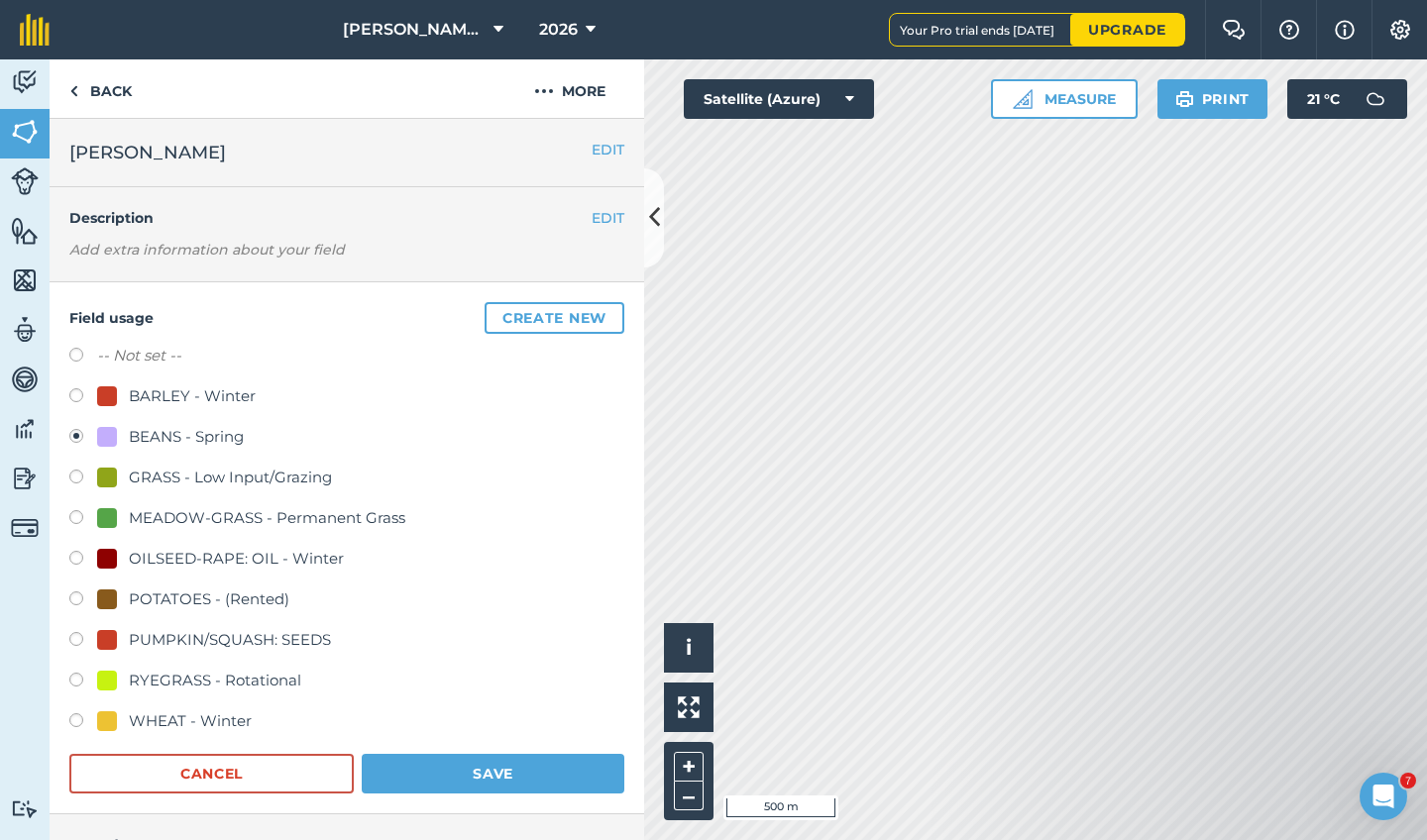 click on "Save" at bounding box center [493, 774] 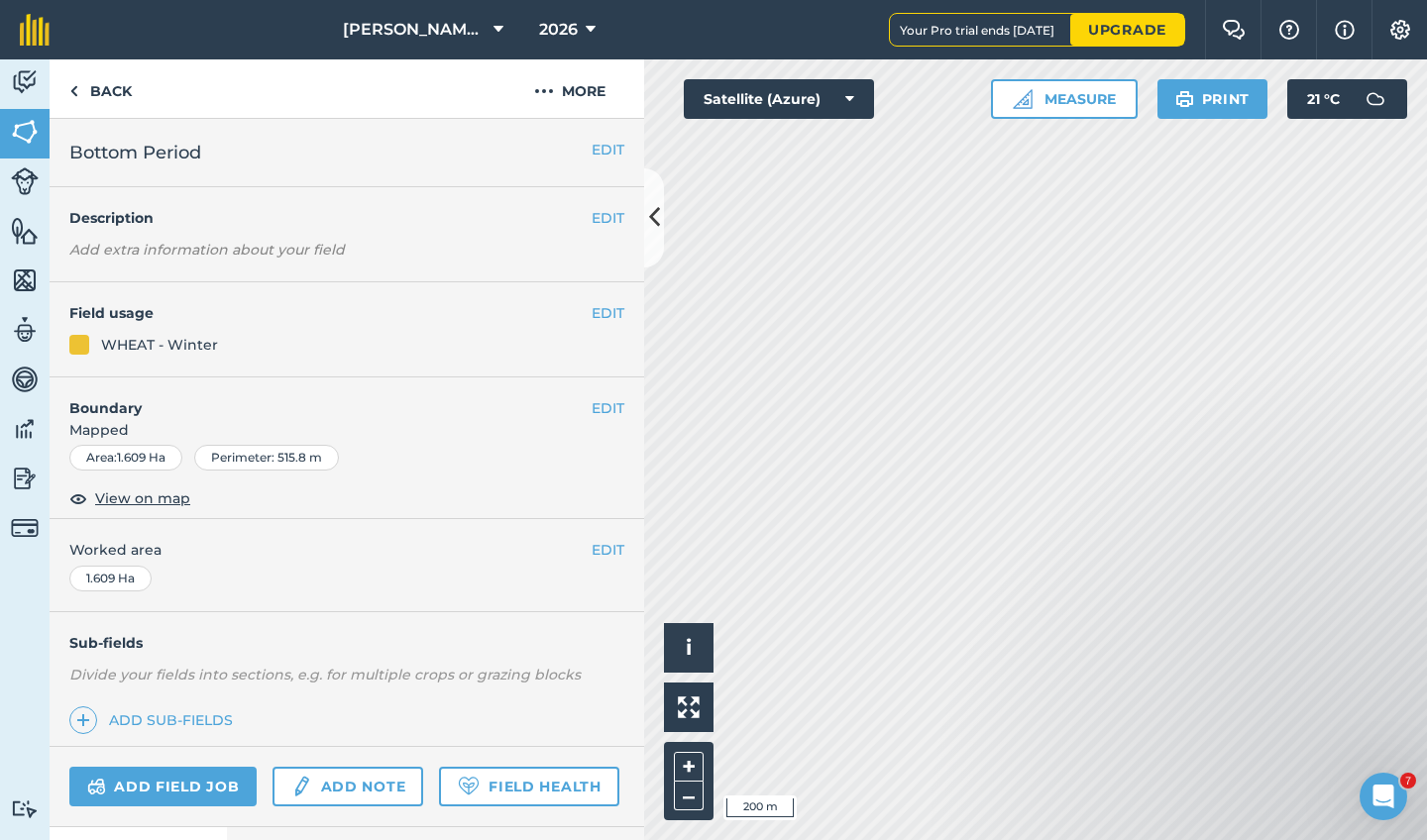 click on "EDIT" at bounding box center (607, 313) 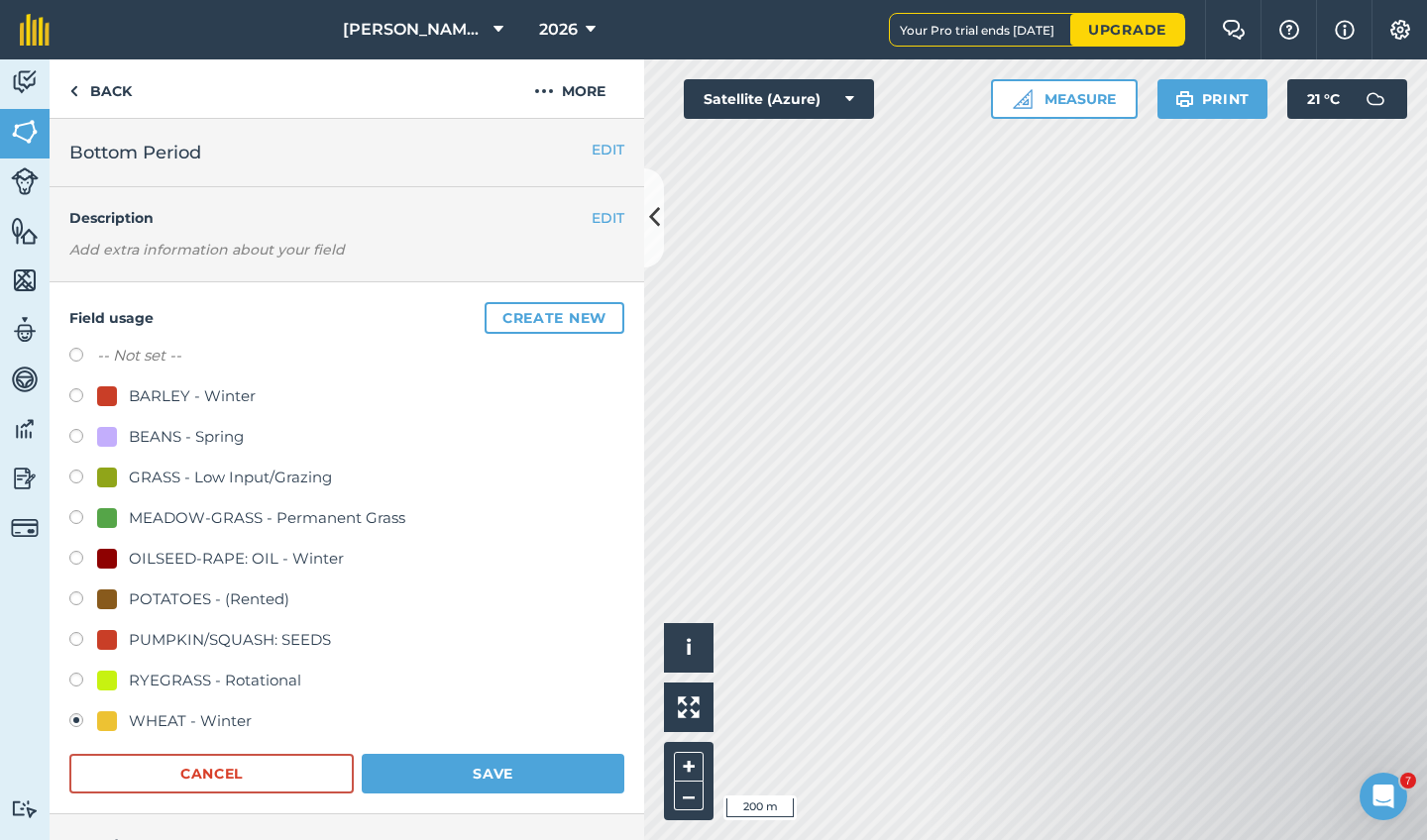 click on "Save" at bounding box center (493, 774) 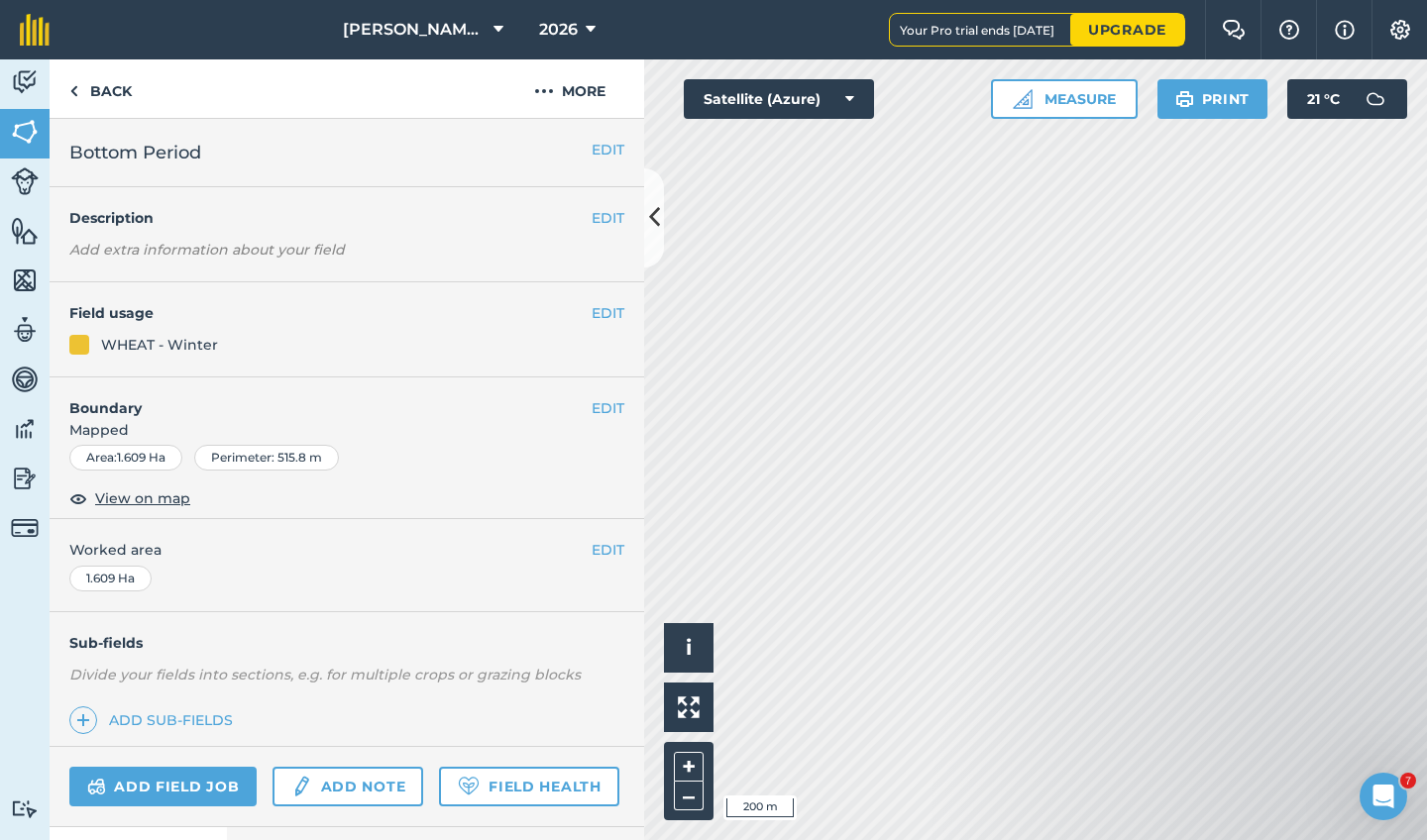 click on "View on map" at bounding box center (143, 498) 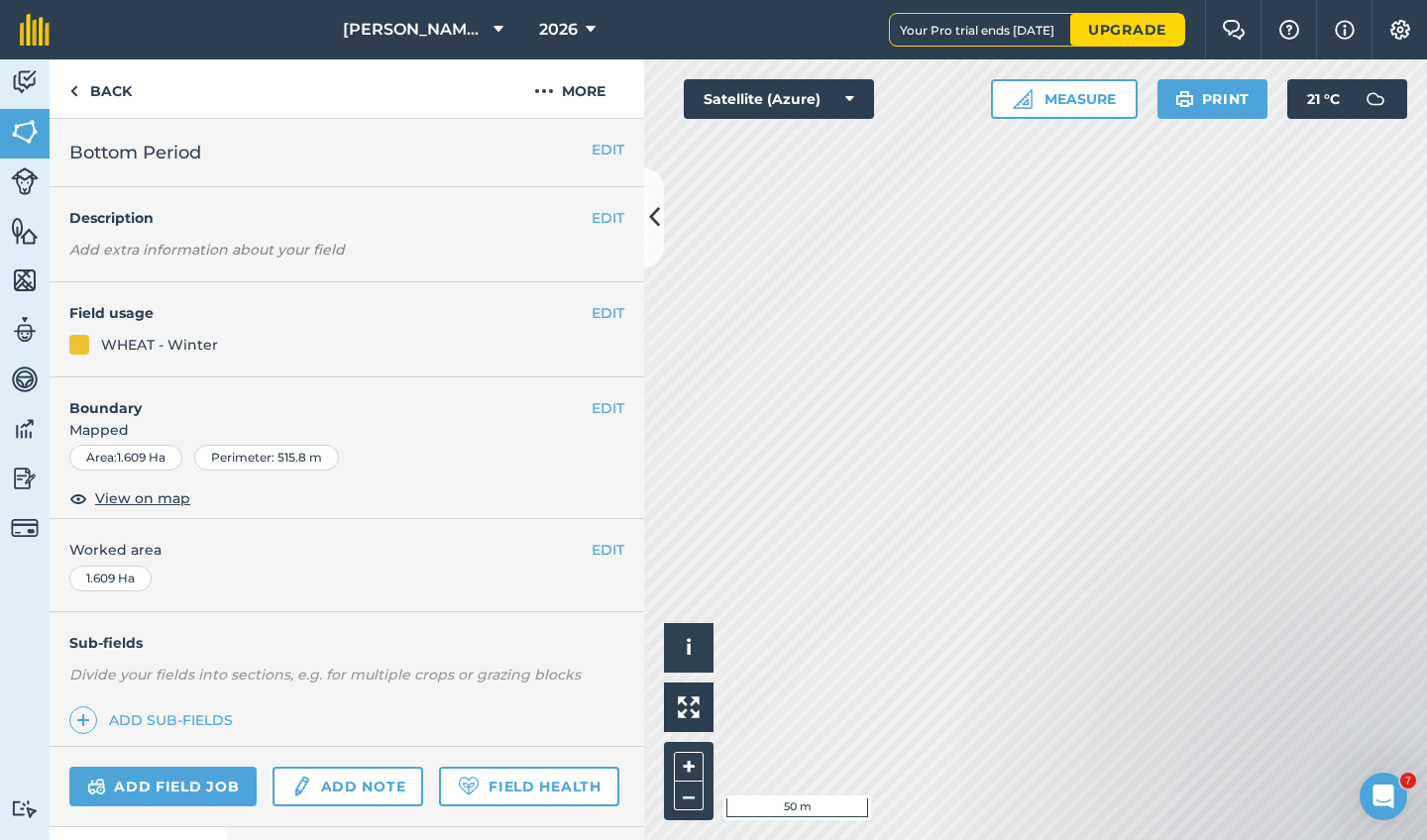 scroll, scrollTop: 0, scrollLeft: 0, axis: both 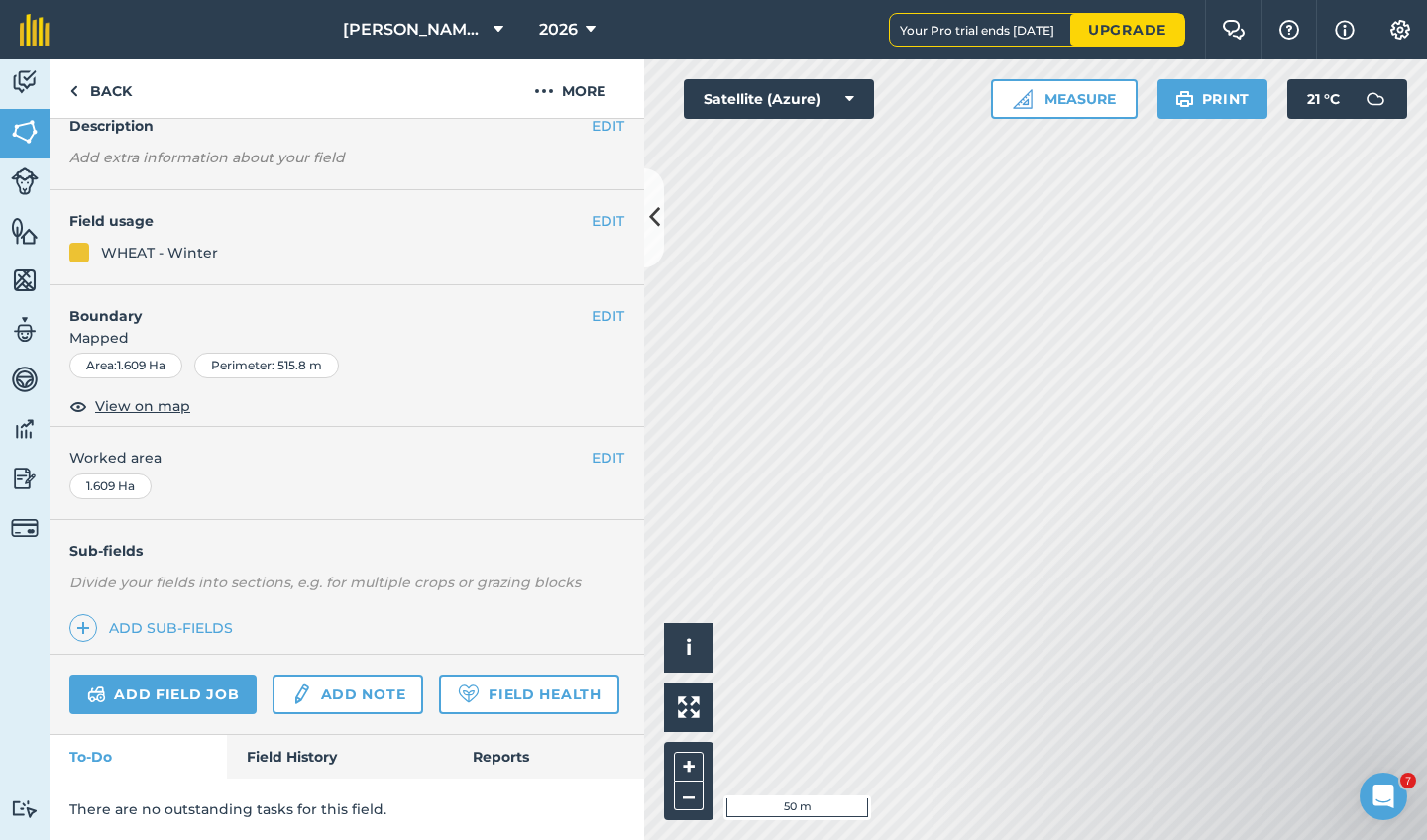 click on "EDIT" at bounding box center [607, 221] 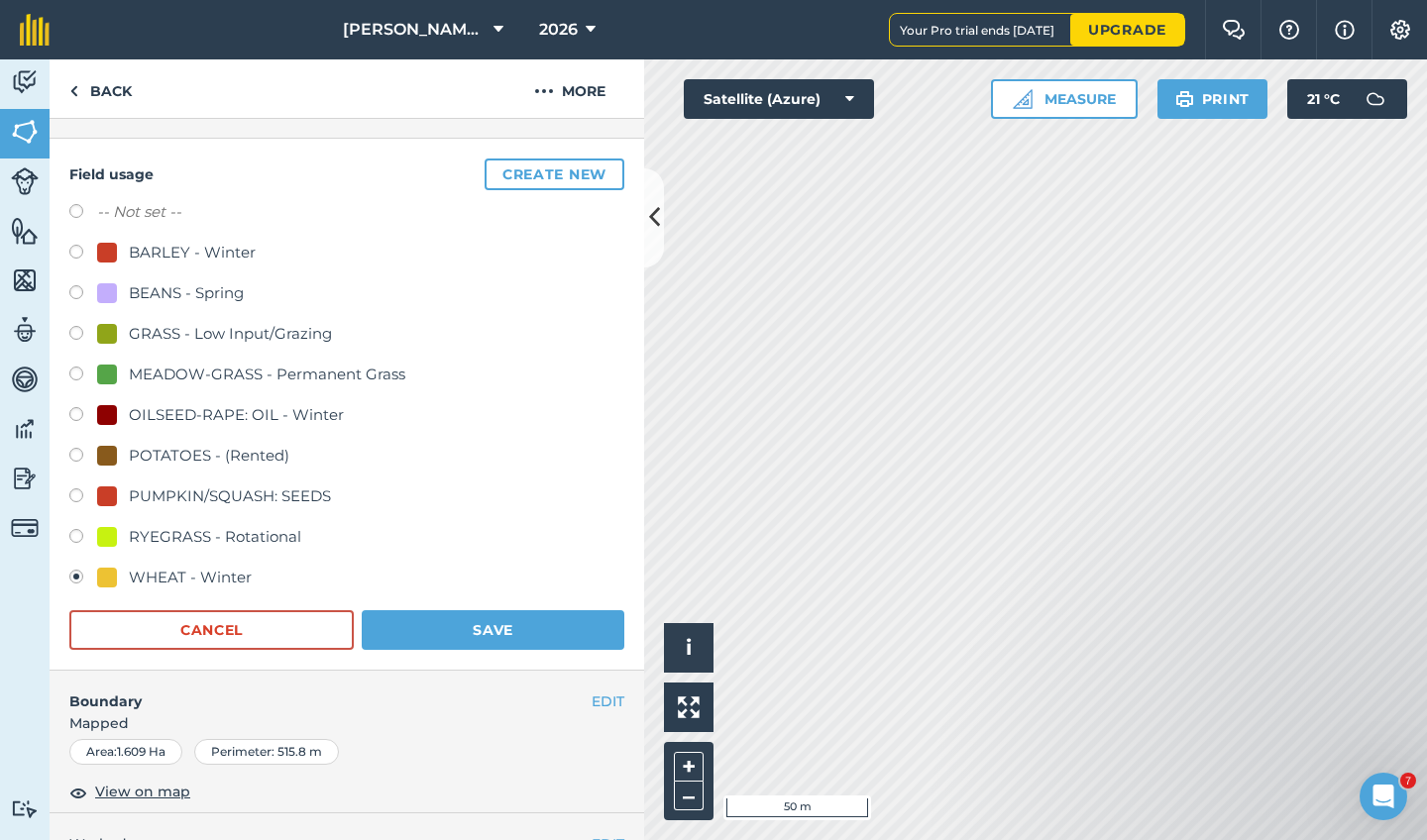 click at bounding box center (83, 214) 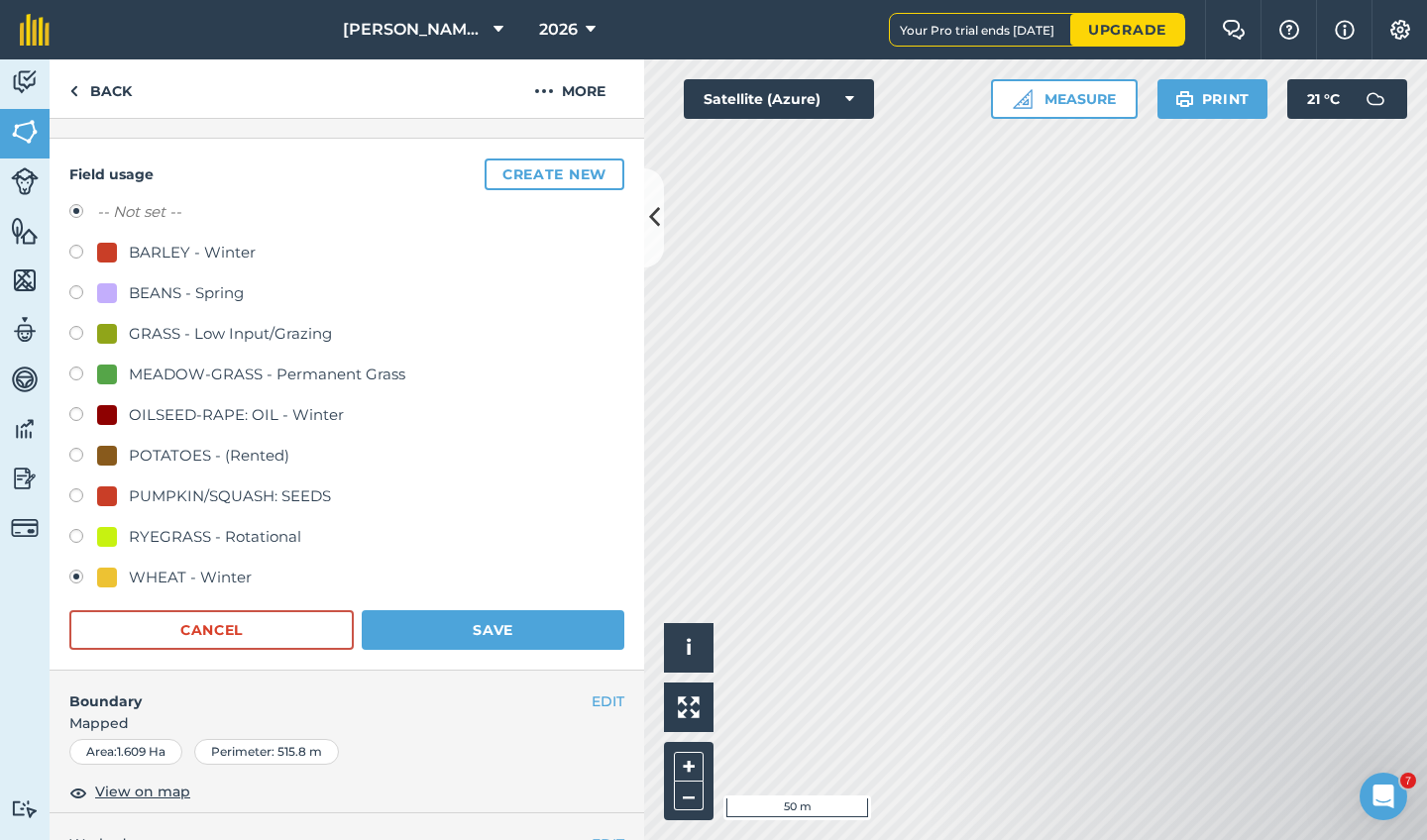 radio on "true" 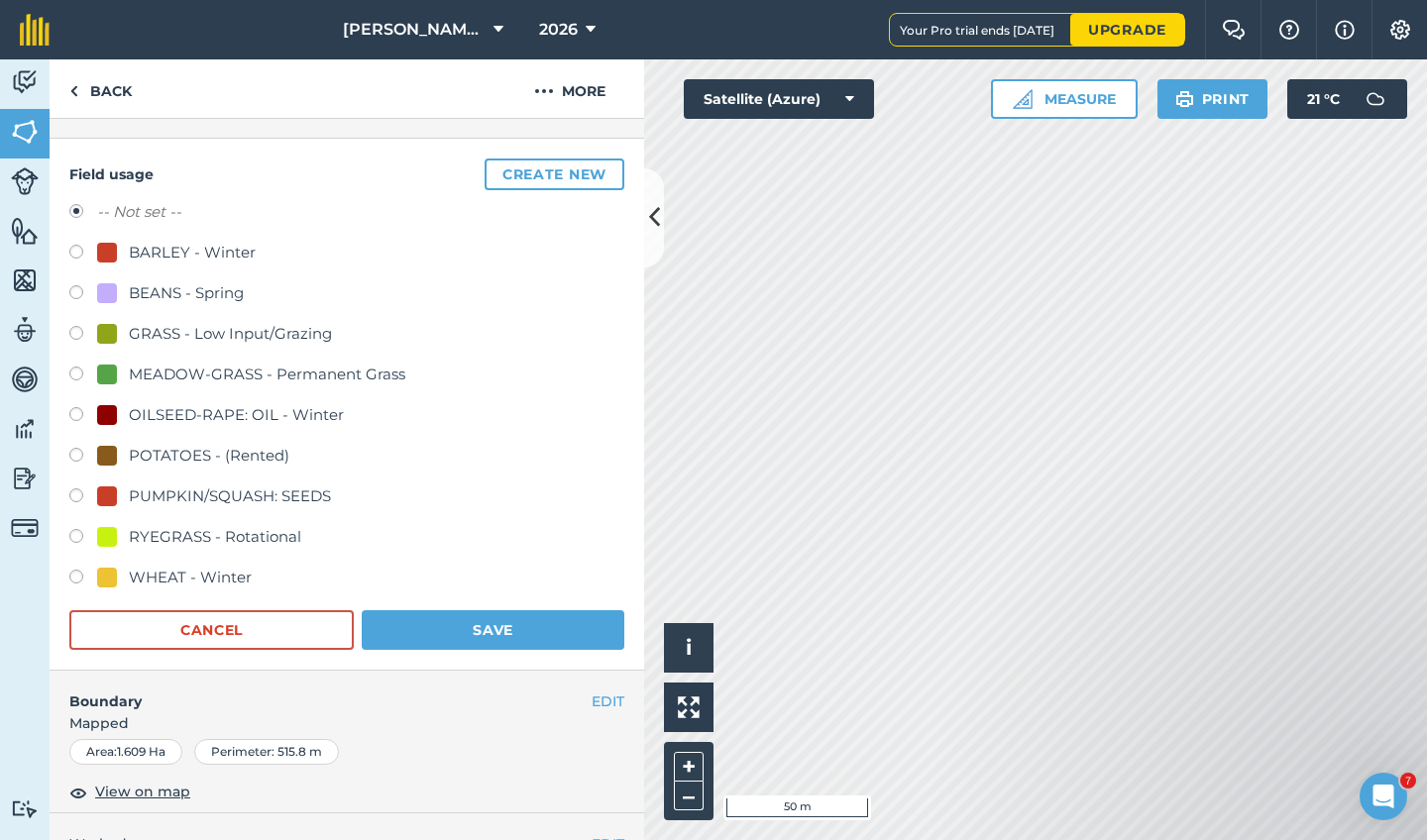 click at bounding box center (83, 579) 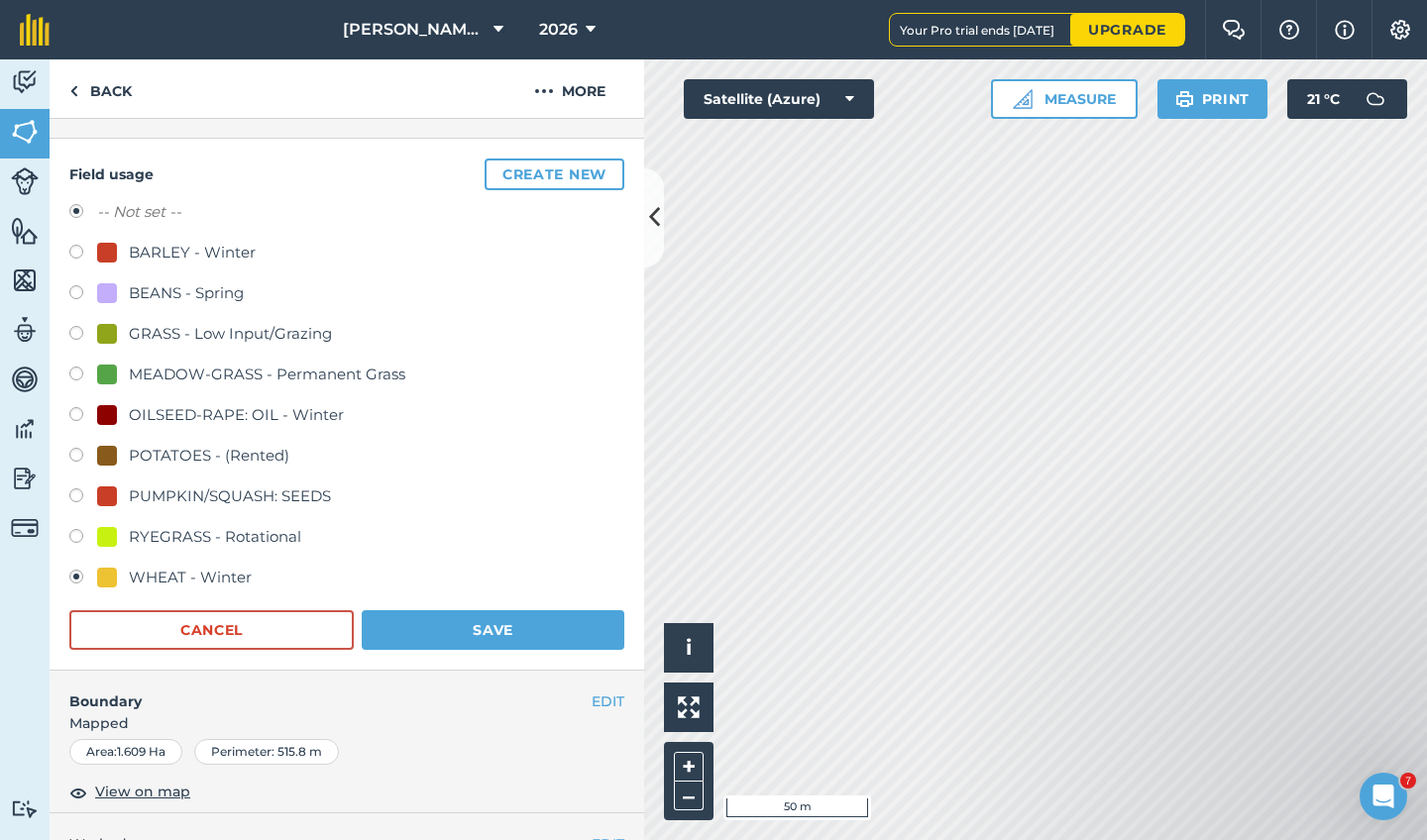 radio on "false" 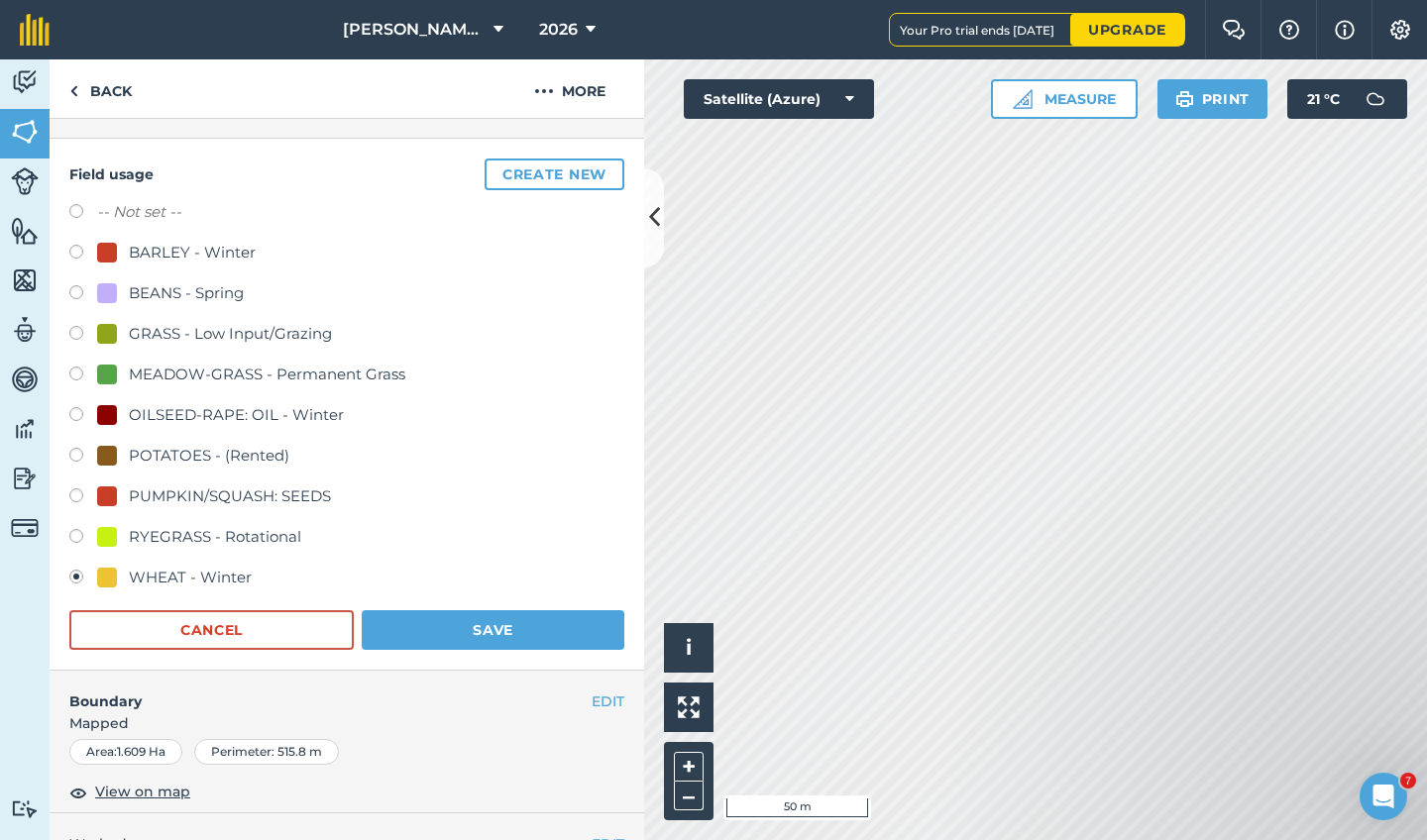 click on "Save" at bounding box center [493, 630] 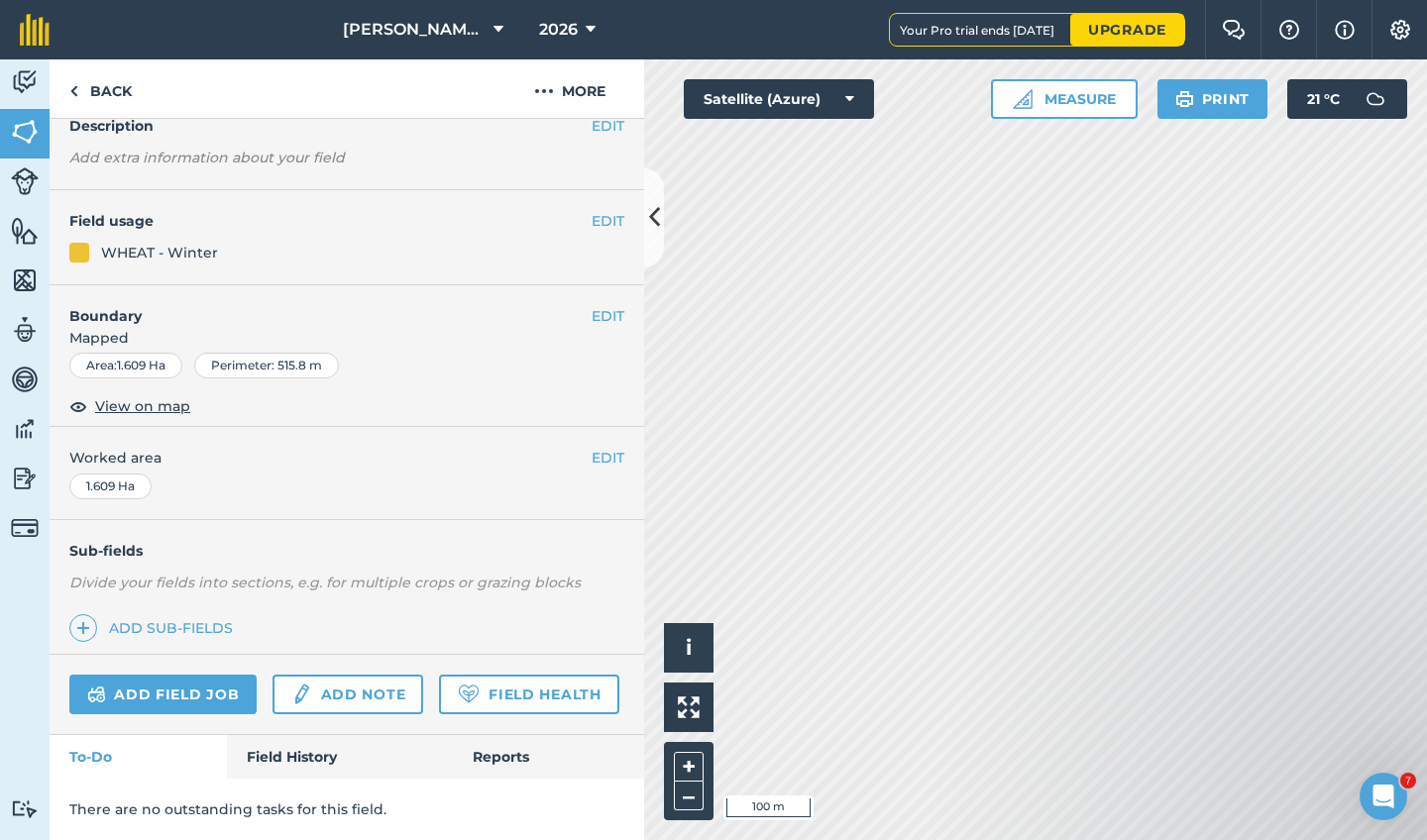 scroll, scrollTop: 0, scrollLeft: 0, axis: both 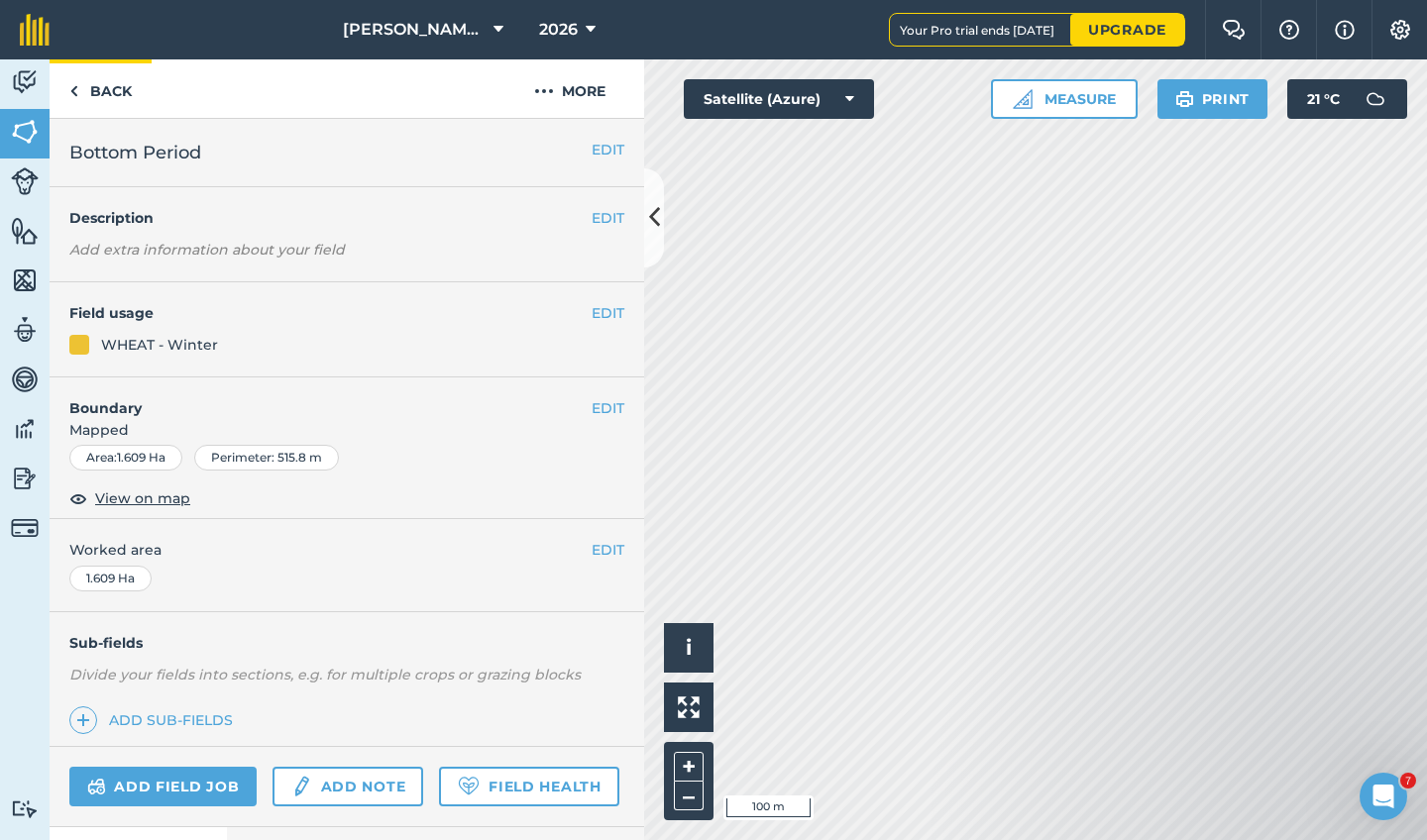 click on "Back" at bounding box center (100, 88) 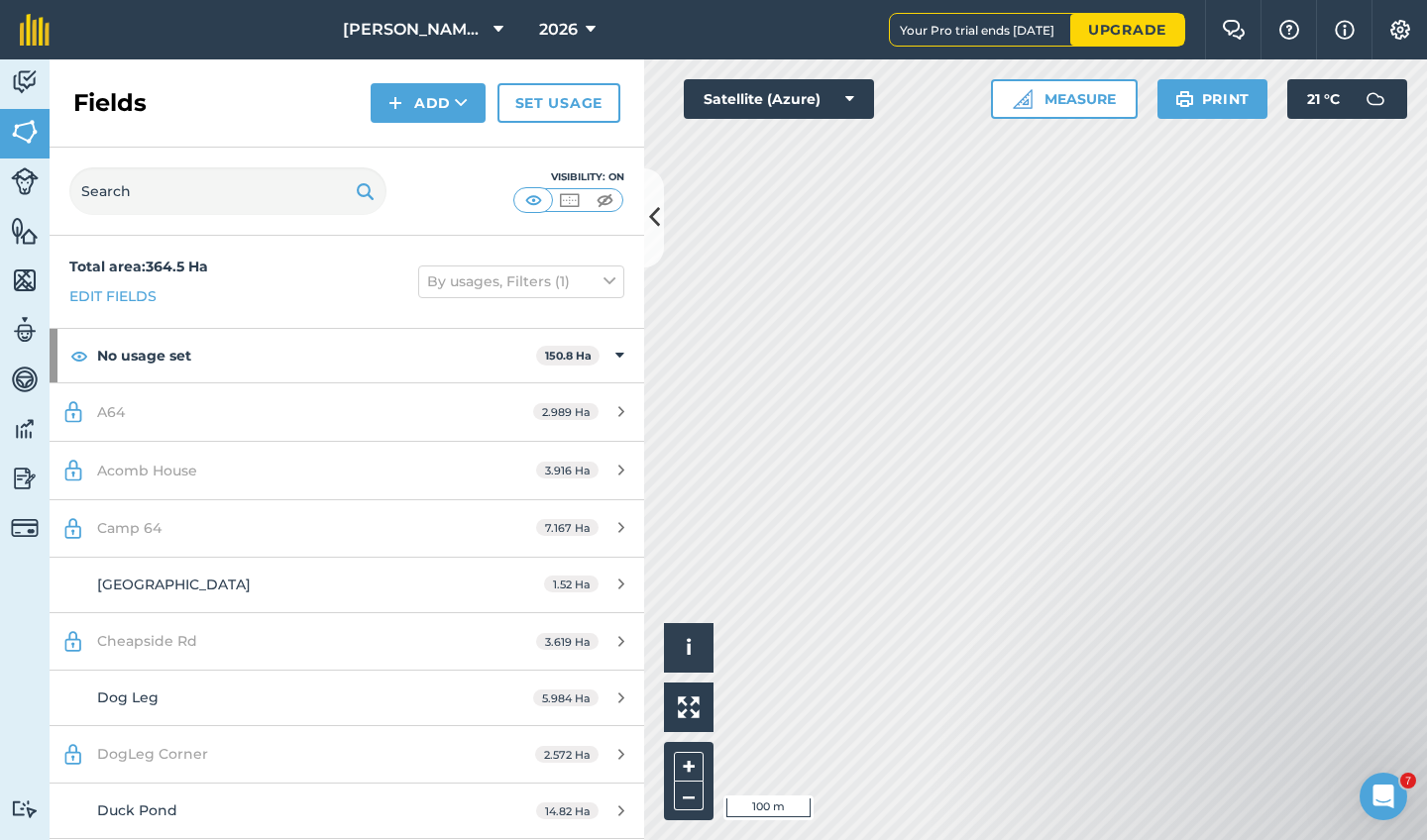 click on "A64  2.989   Ha" at bounding box center (347, 412) 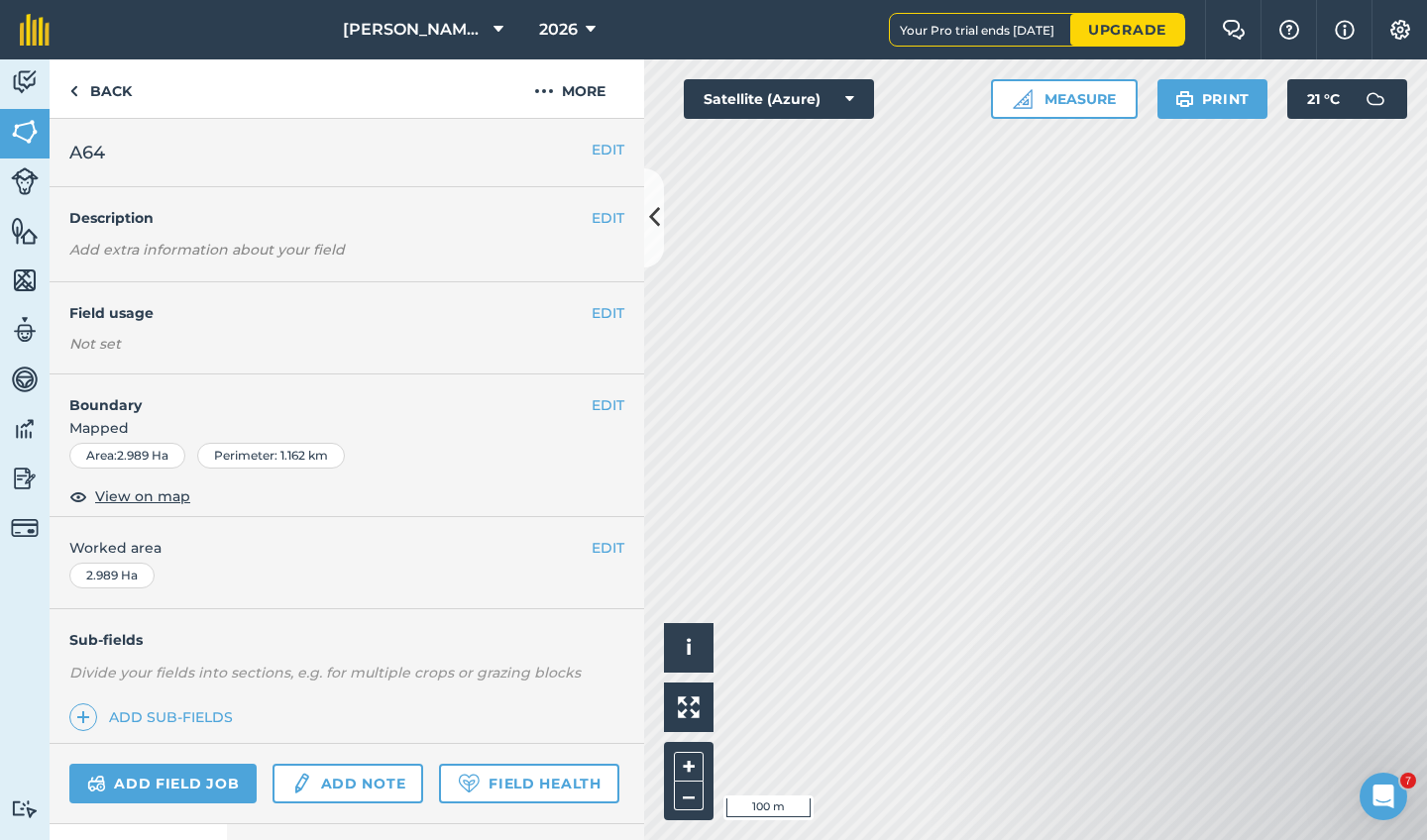scroll, scrollTop: 0, scrollLeft: 0, axis: both 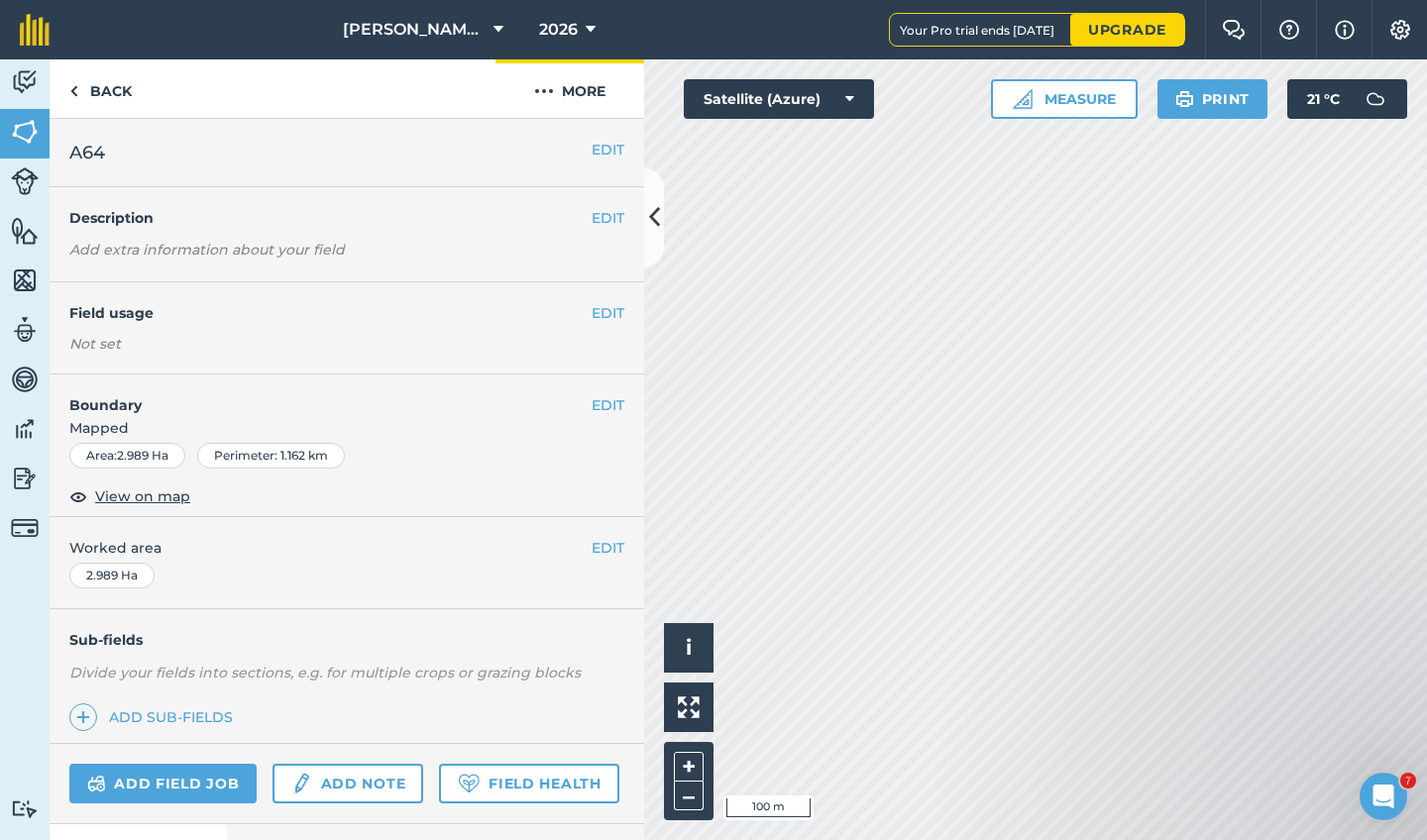 click on "More" at bounding box center (570, 88) 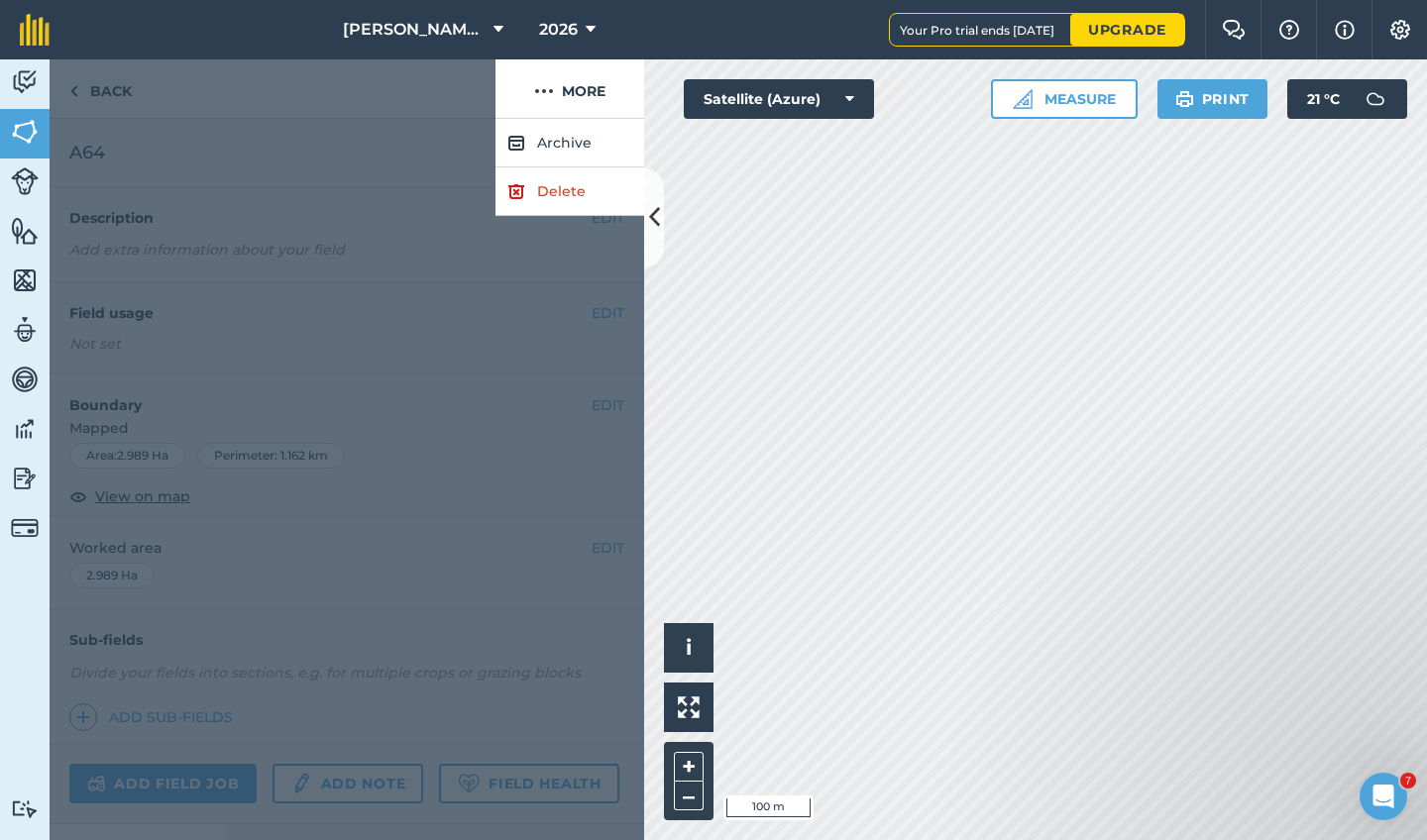 click on "Delete" at bounding box center (570, 191) 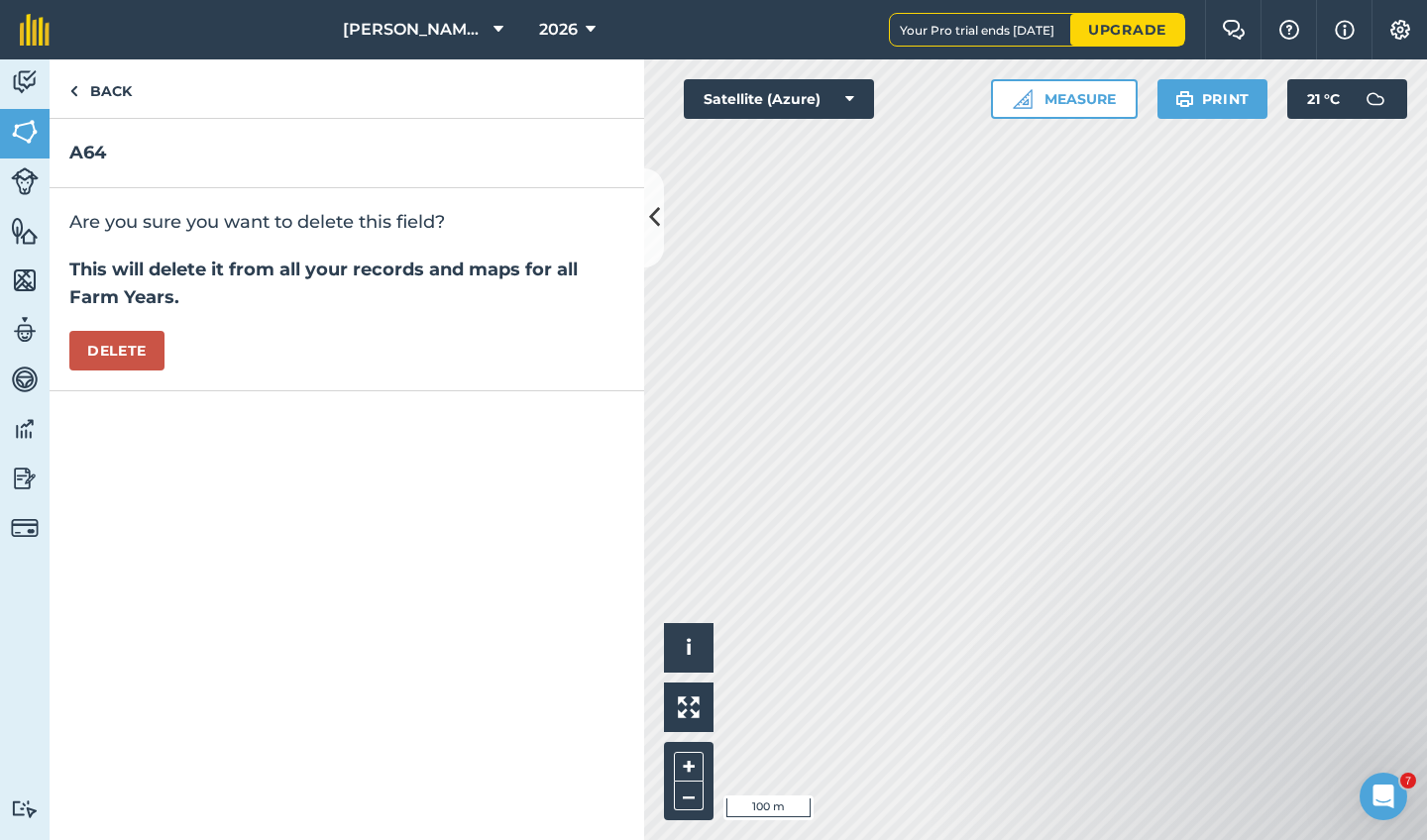 click on "Delete" at bounding box center [117, 351] 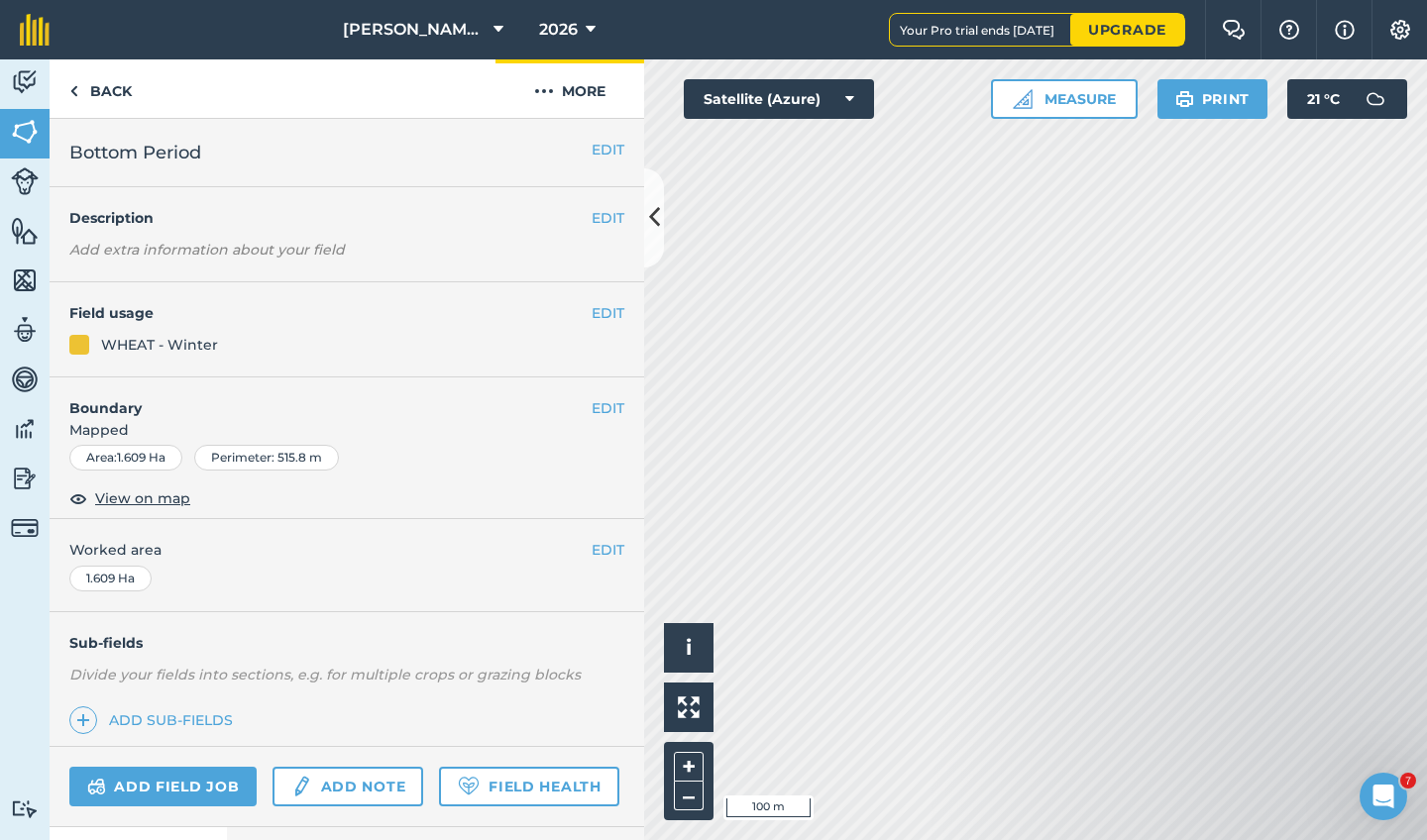 click on "More" at bounding box center [570, 88] 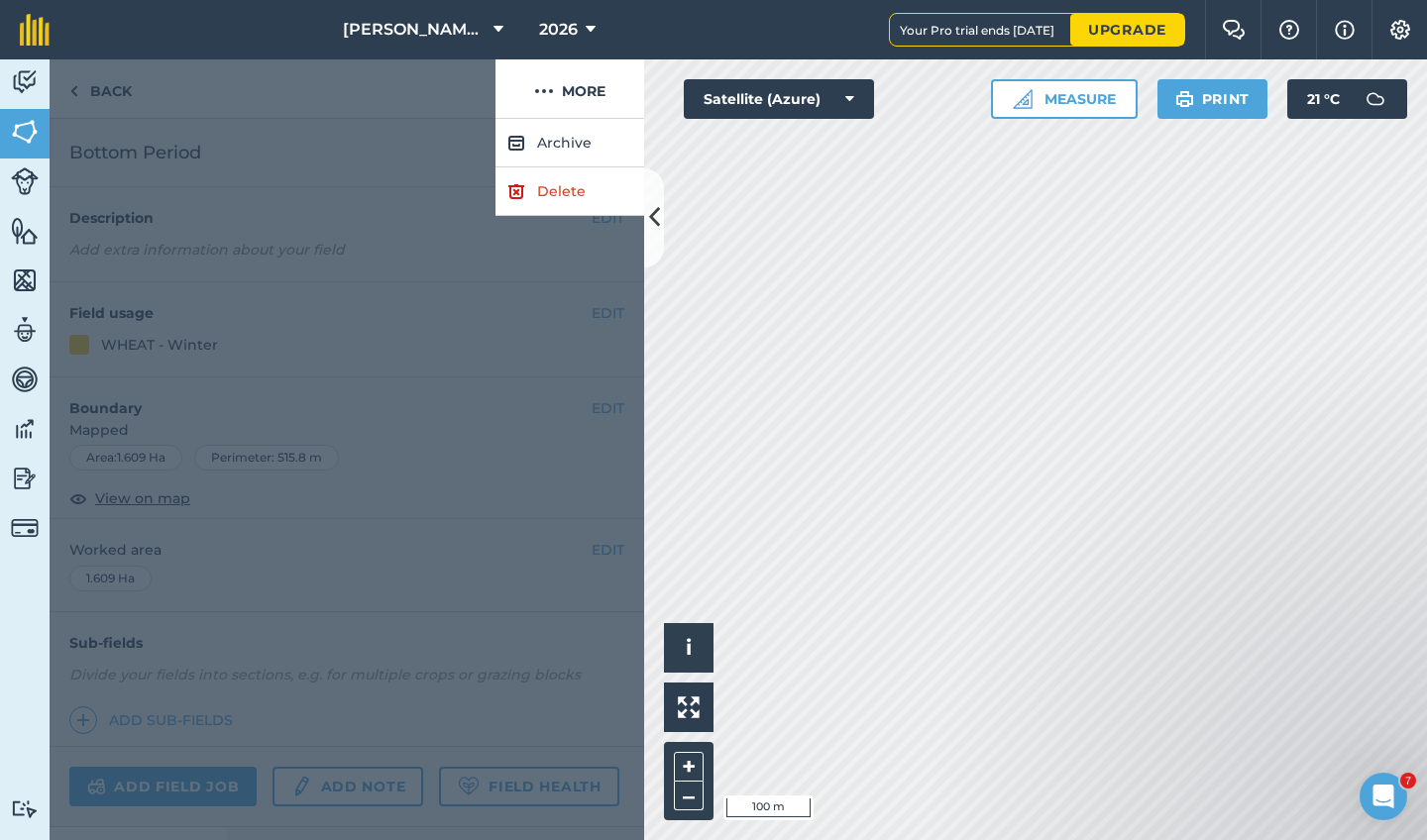 click on "Delete" at bounding box center [570, 191] 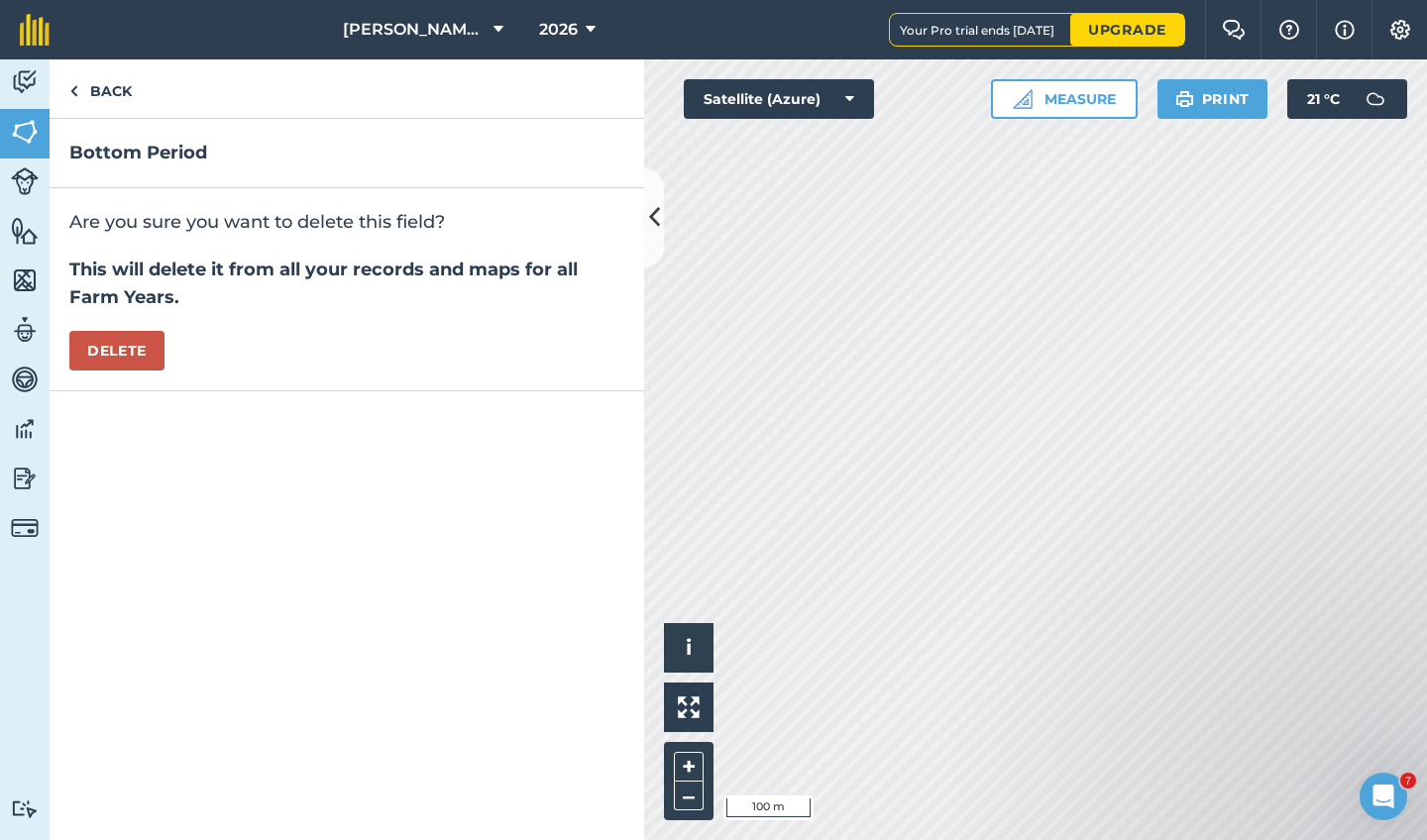 click on "Are you sure you want to delete this field? This will delete it from all your records and maps for all Farm Years. [GEOGRAPHIC_DATA]" at bounding box center (347, 289) 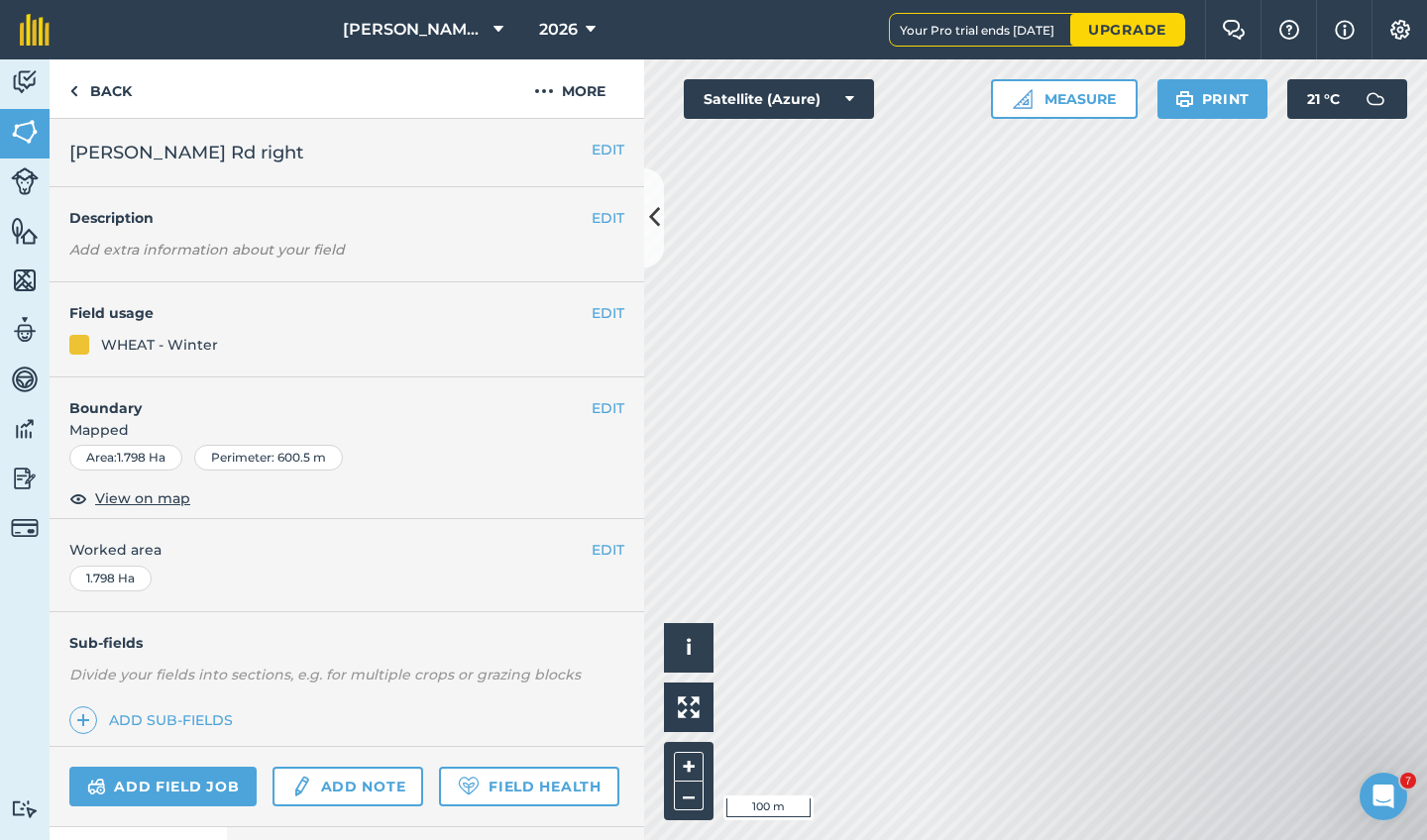 click on "EDIT" at bounding box center (607, 550) 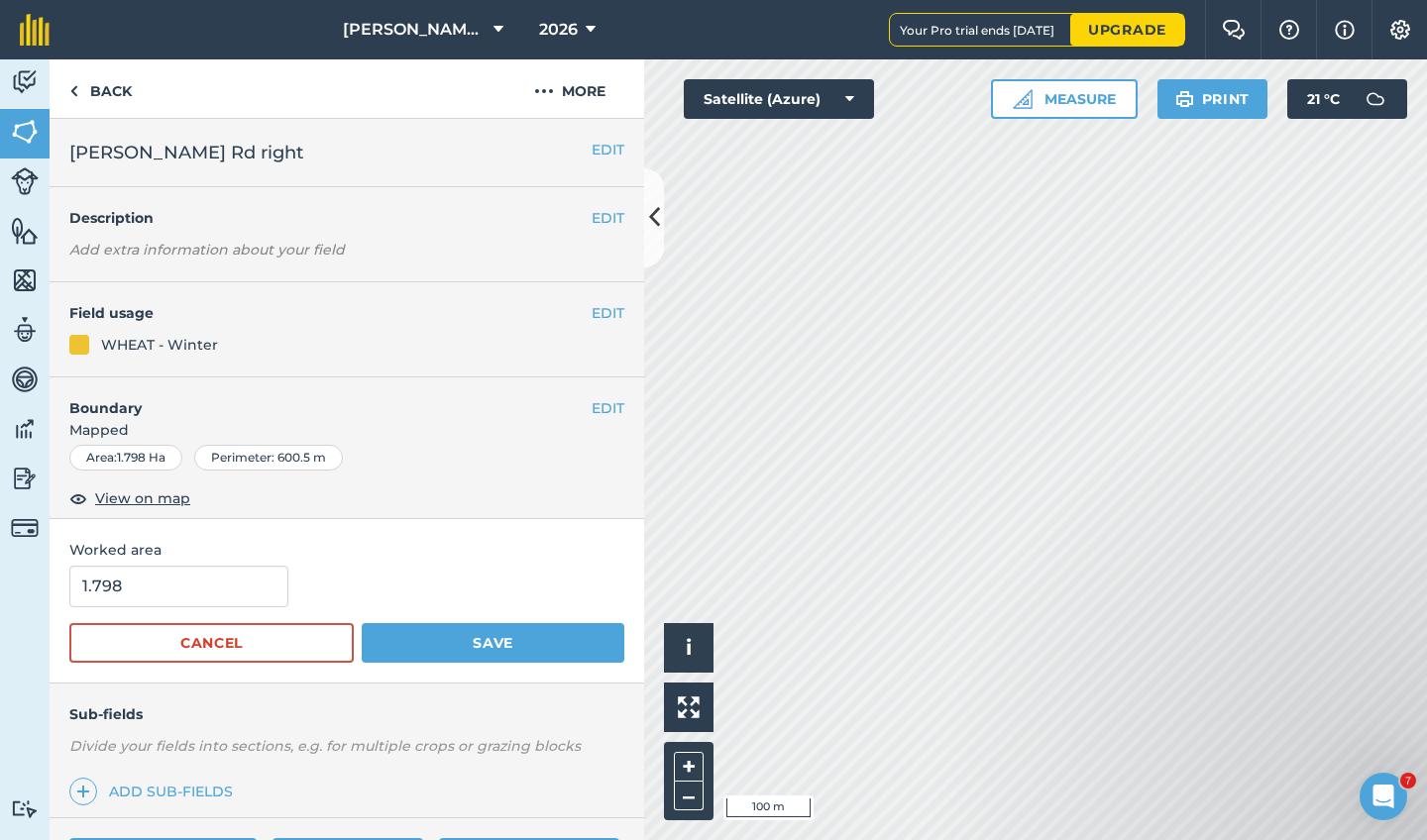 click on "EDIT" at bounding box center (607, 150) 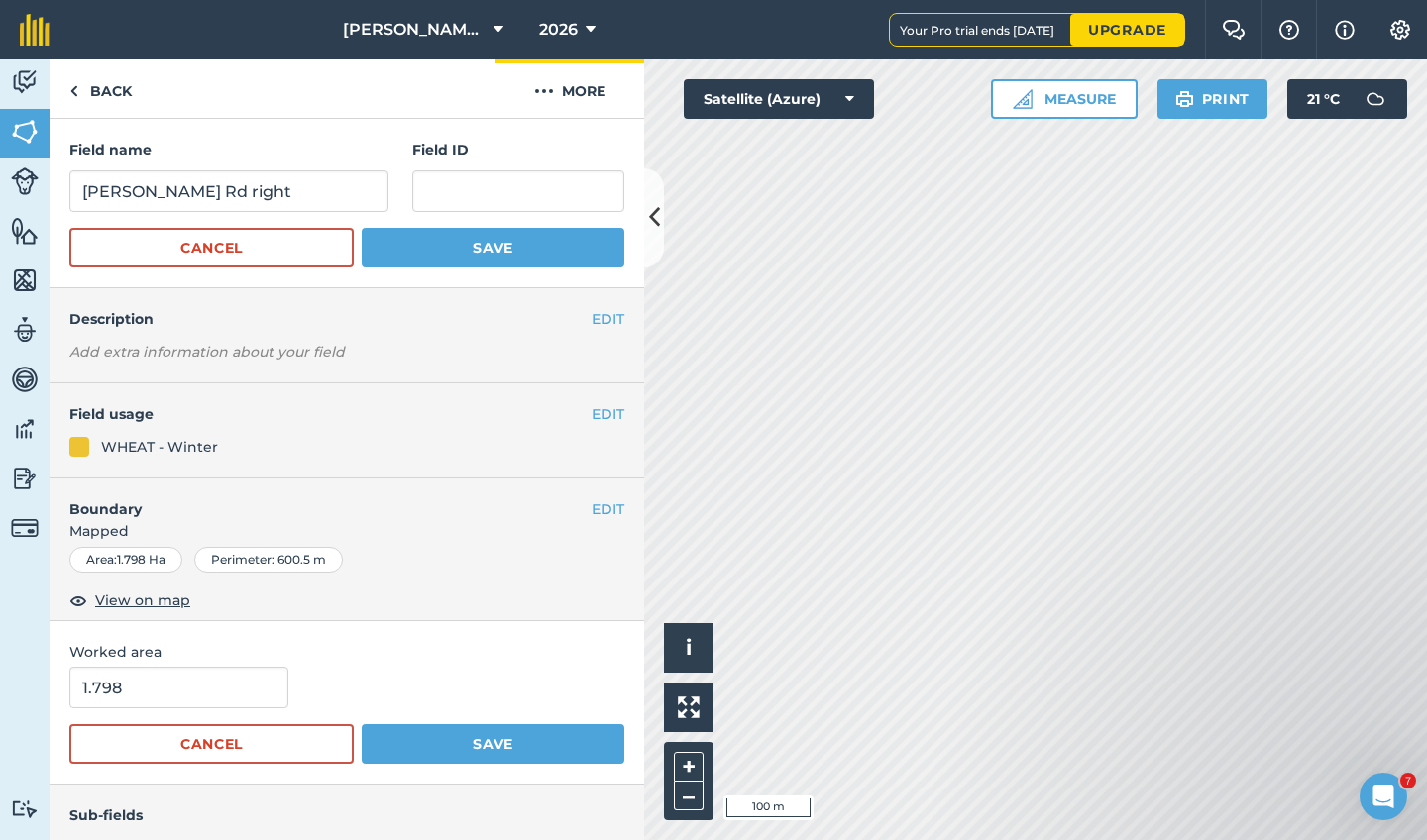 click on "More" at bounding box center (570, 88) 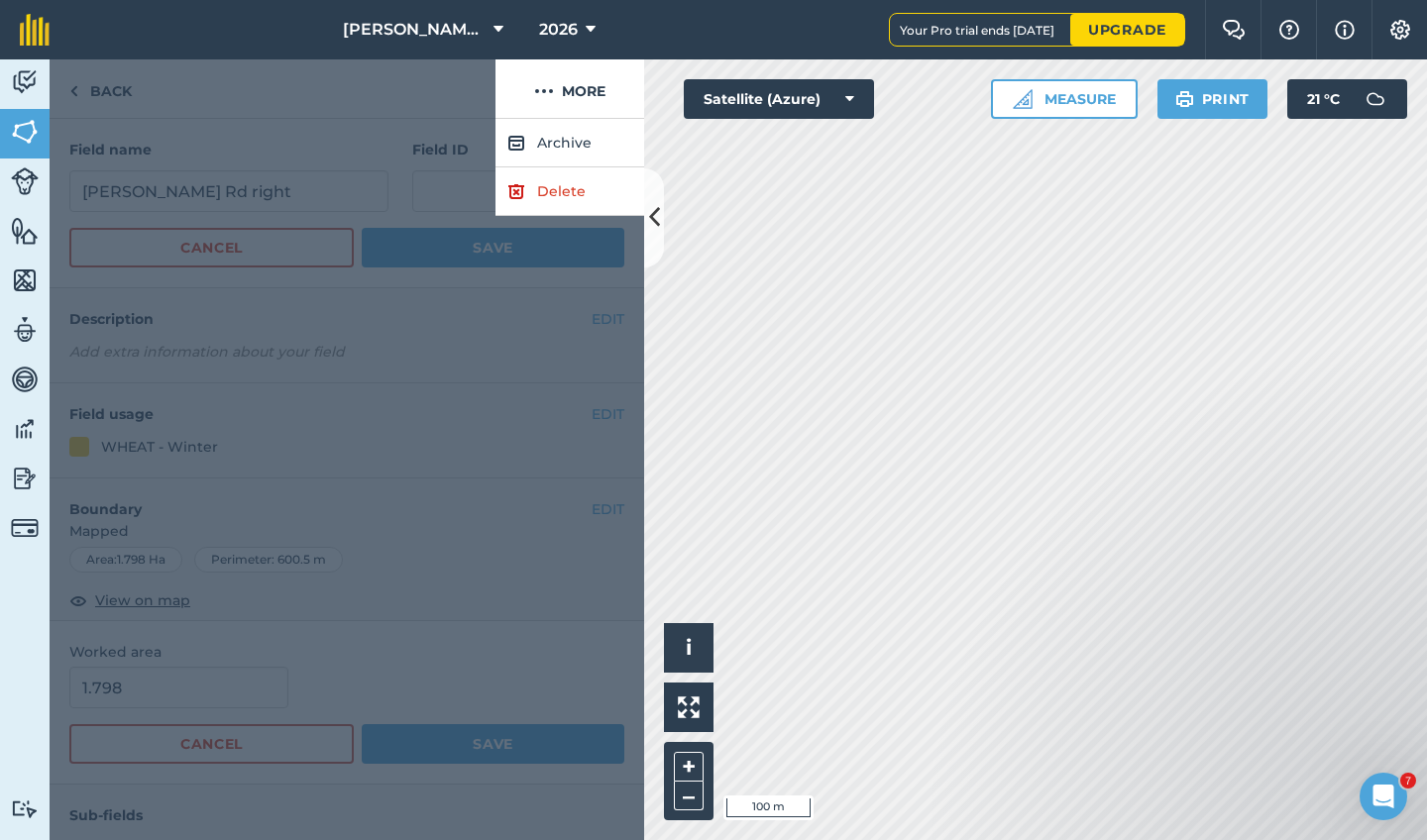 click on "Delete" at bounding box center (570, 191) 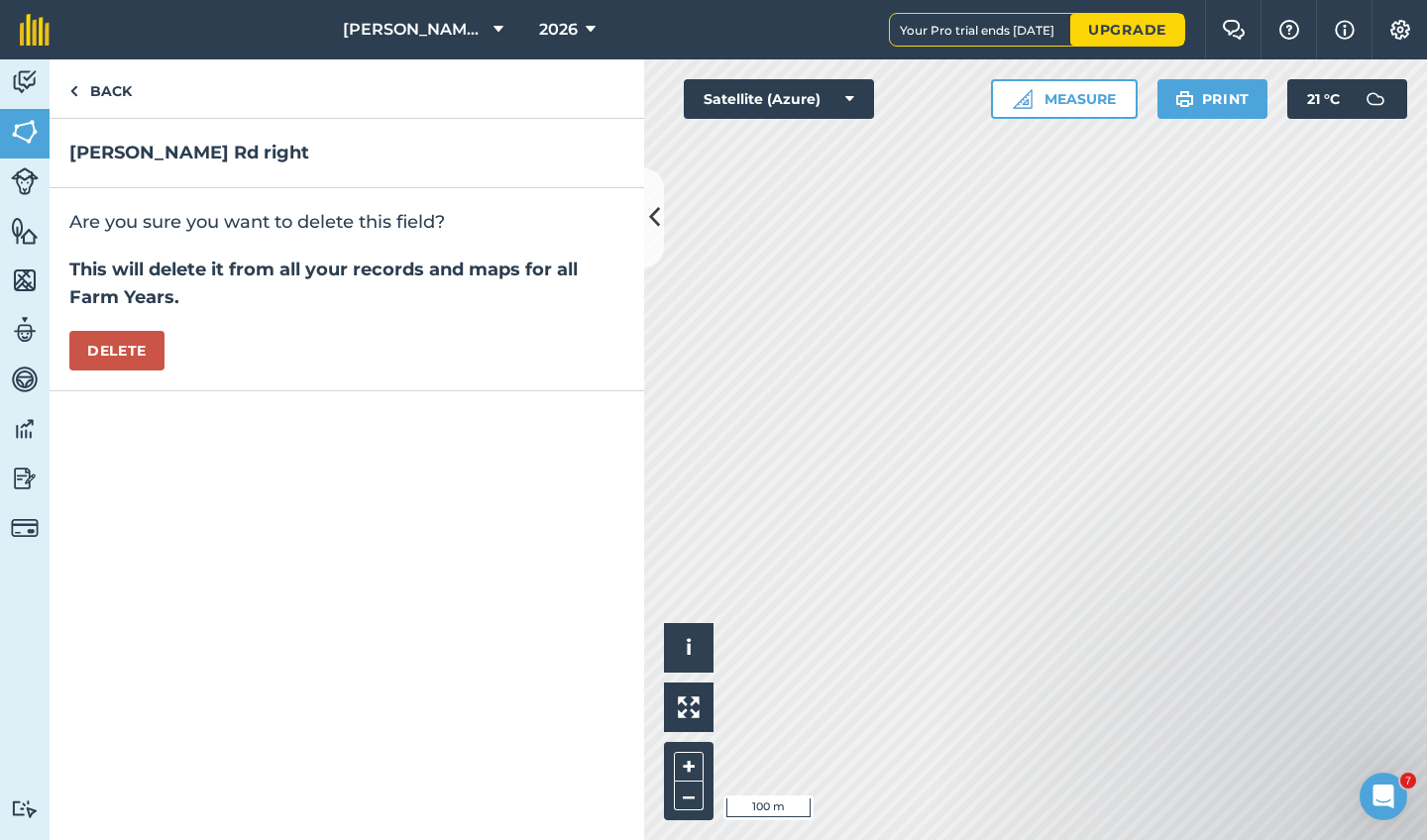 click on "Delete" at bounding box center [117, 351] 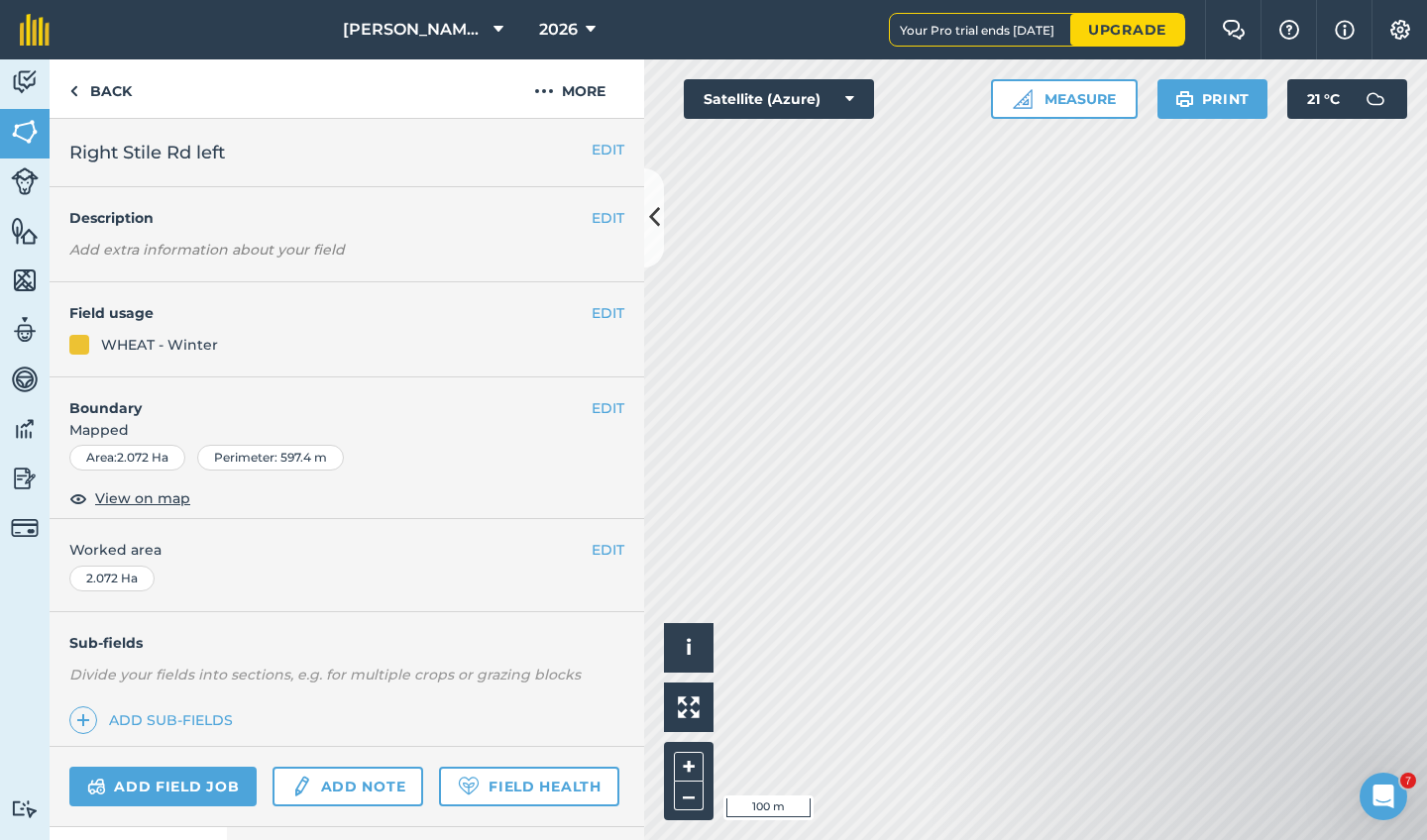 click on "EDIT" at bounding box center [607, 150] 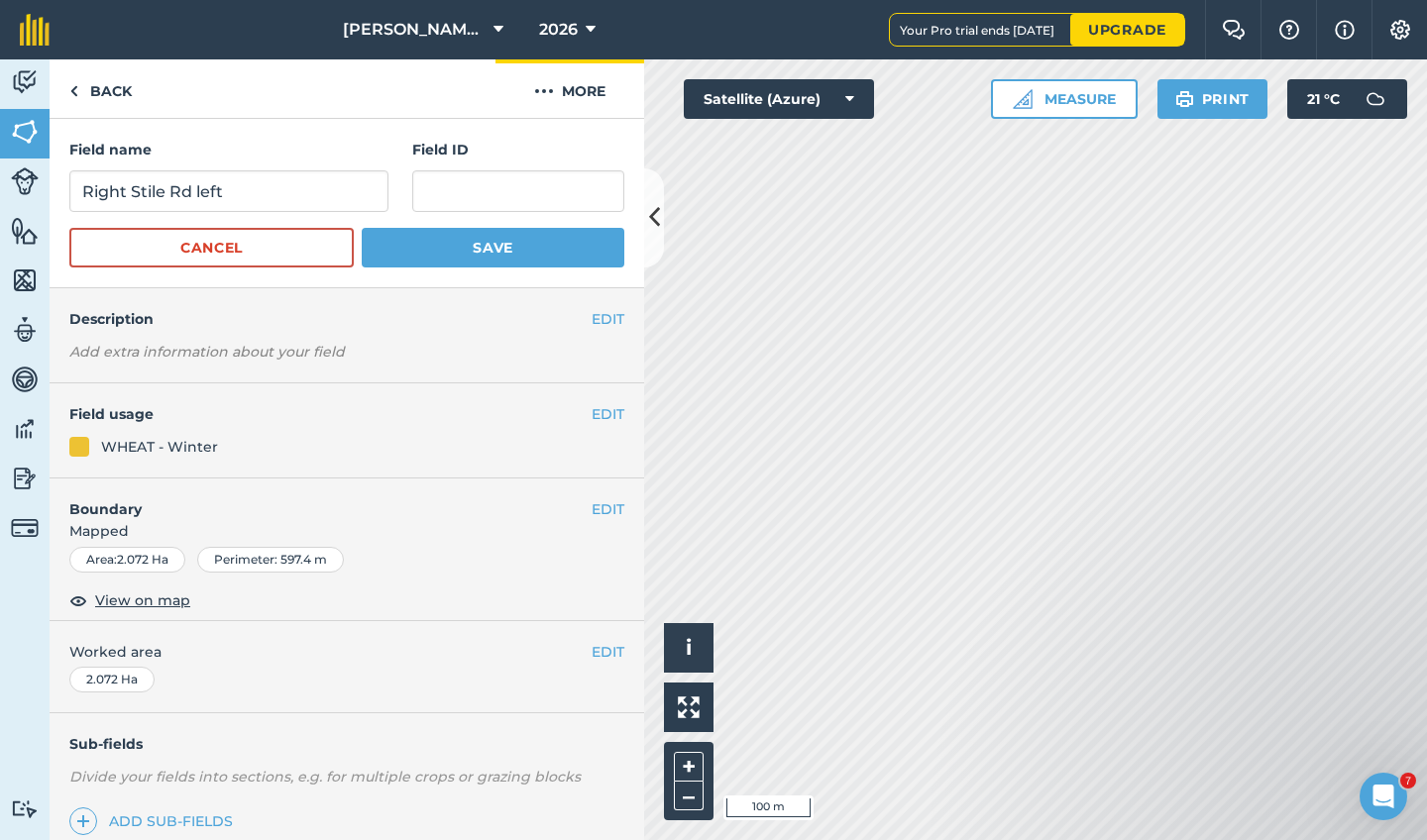 click on "More" at bounding box center (570, 88) 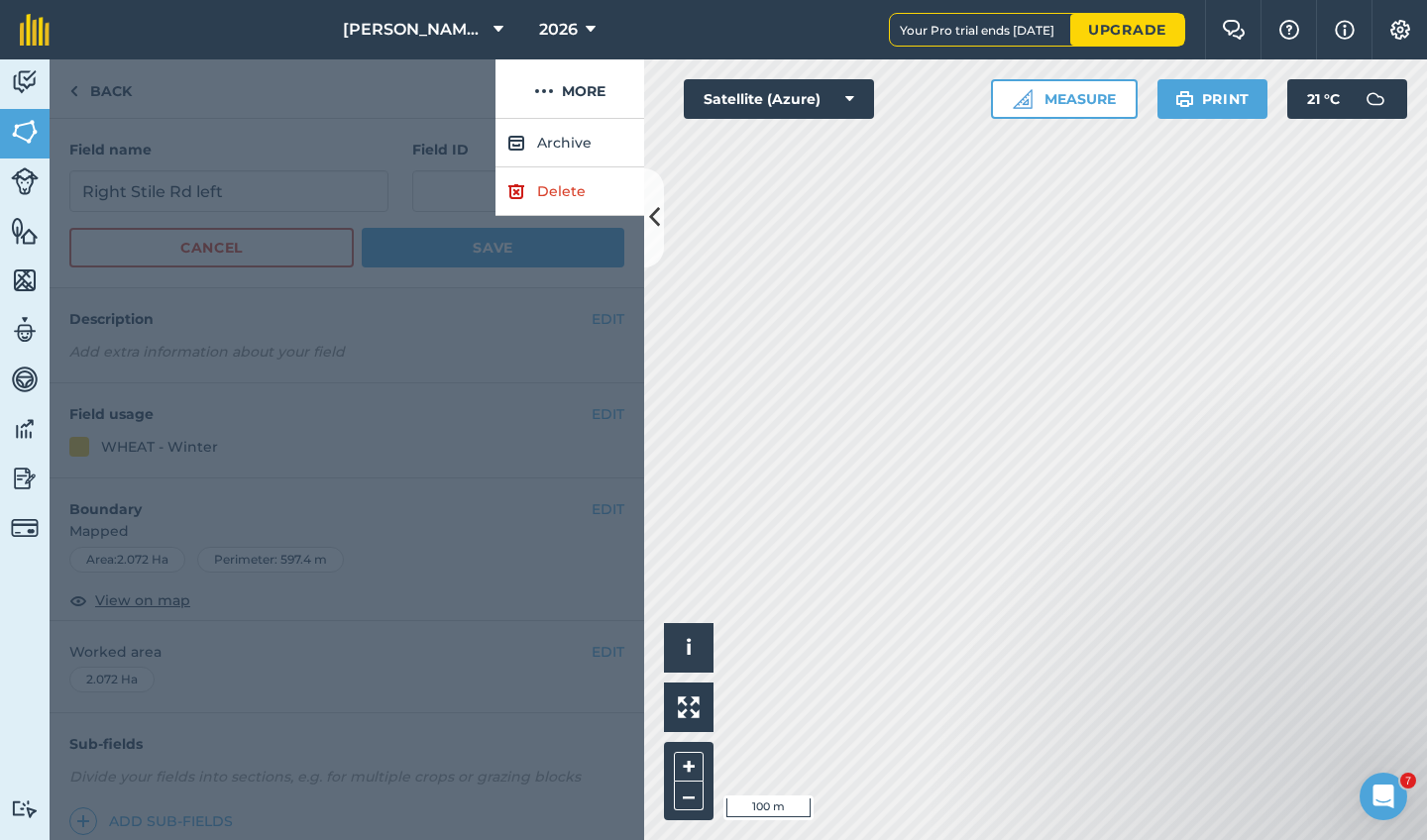 click on "Delete" at bounding box center [570, 191] 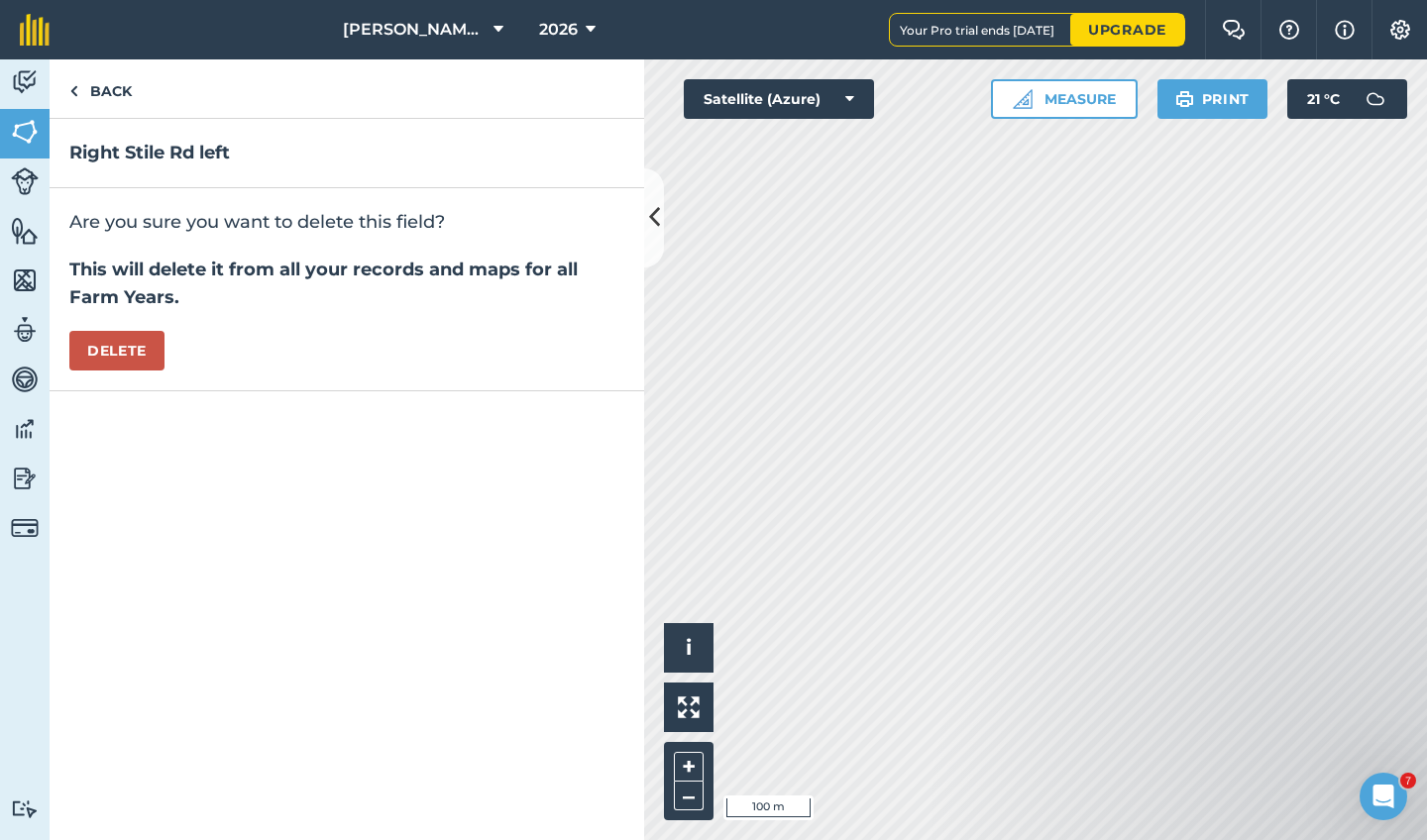 click on "Delete" at bounding box center (117, 351) 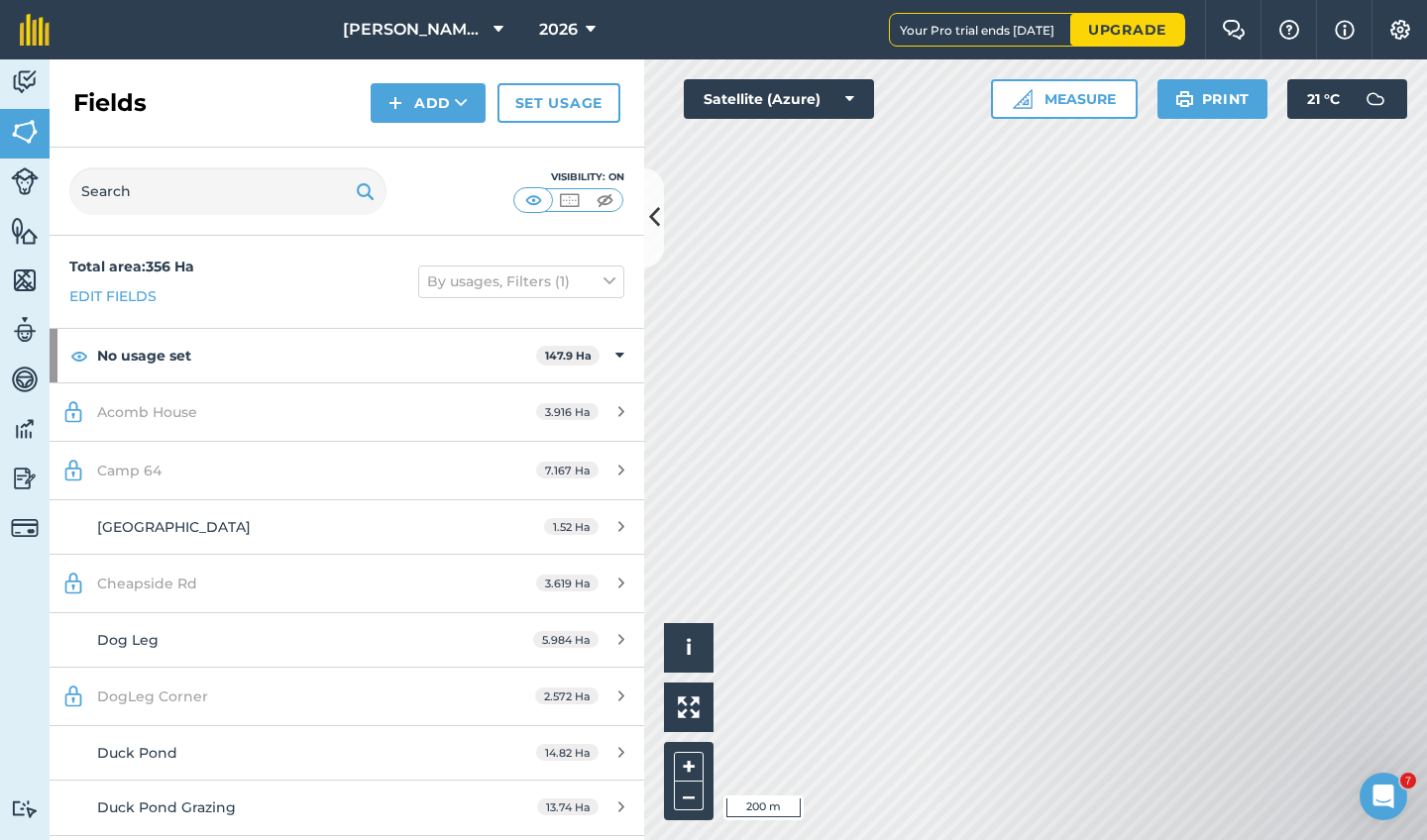 click on "Click to start drawing i © 2025 TomTom, Microsoft 200 m + – Satellite (Azure) Measure Print 21   ° C" at bounding box center (1036, 450) 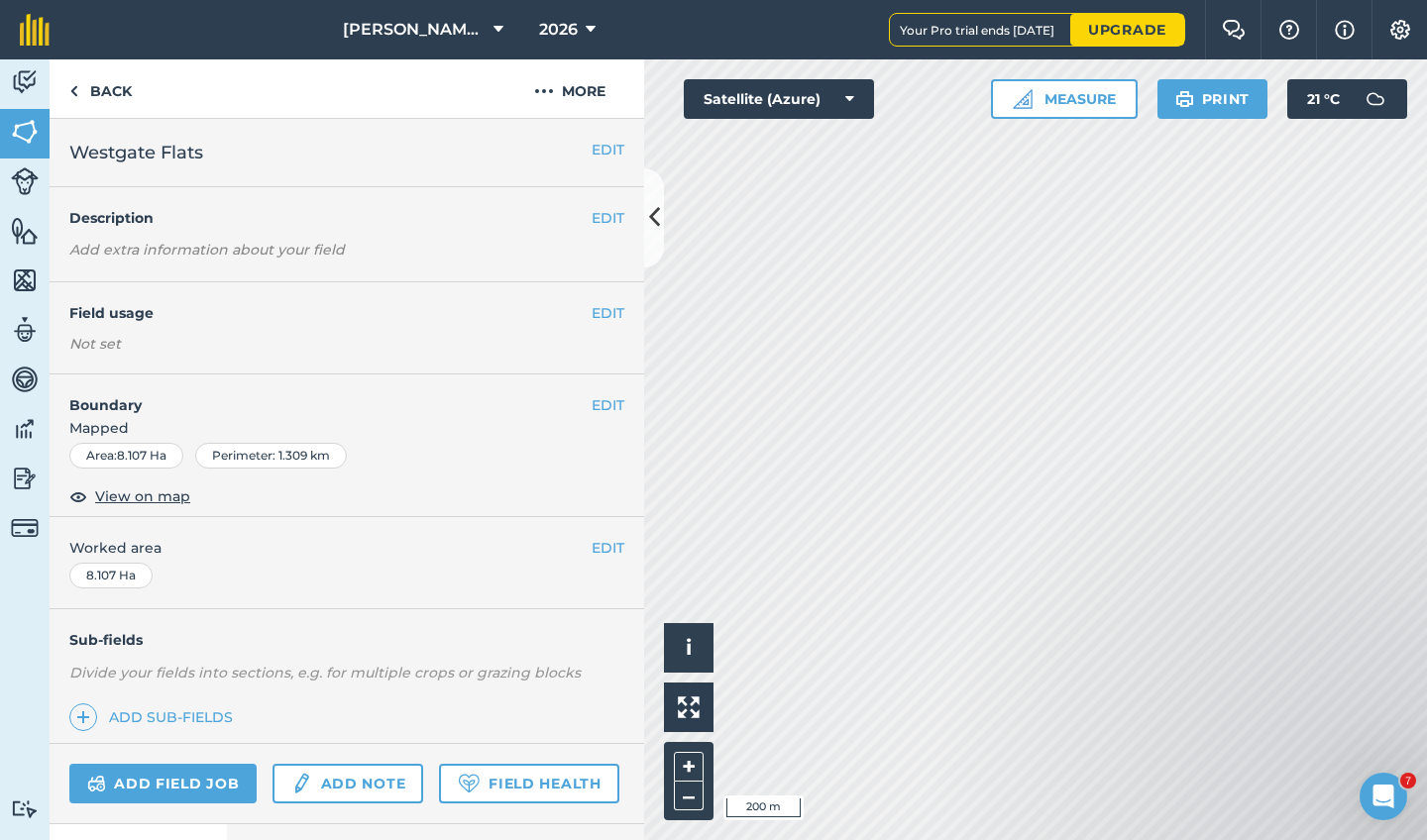 click on "EDIT" at bounding box center [607, 150] 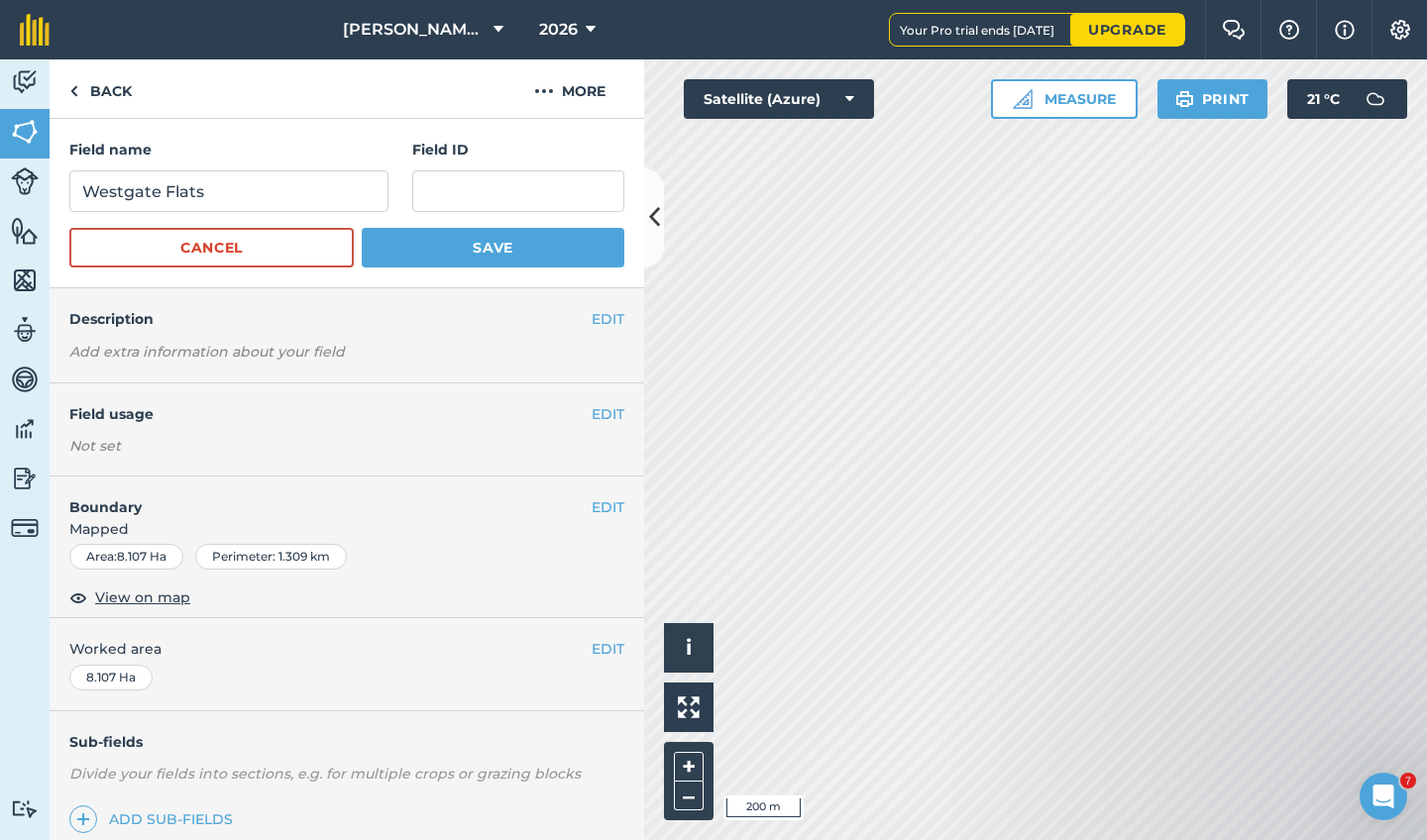 click on "EDIT" at bounding box center [607, 414] 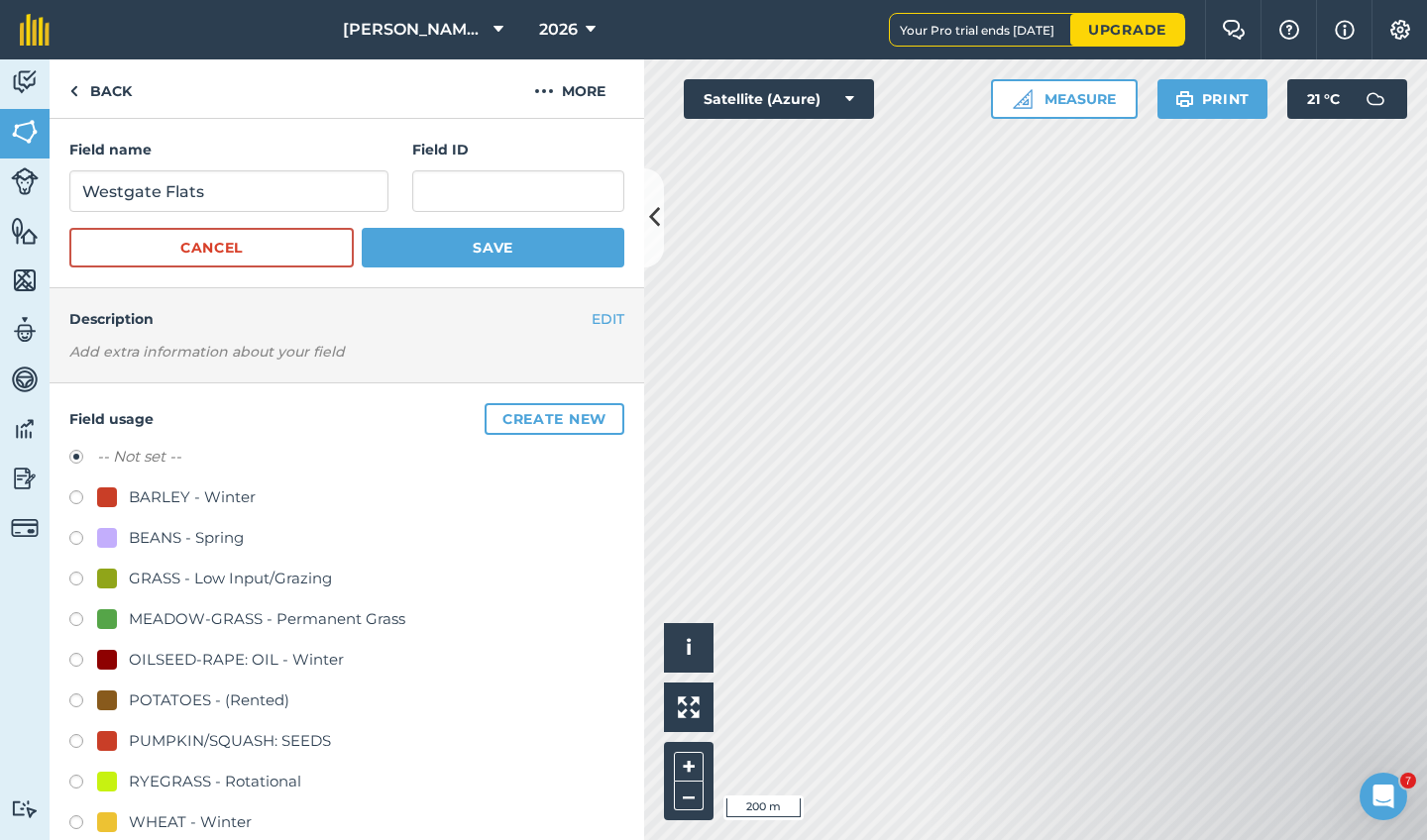 scroll, scrollTop: 88, scrollLeft: 0, axis: vertical 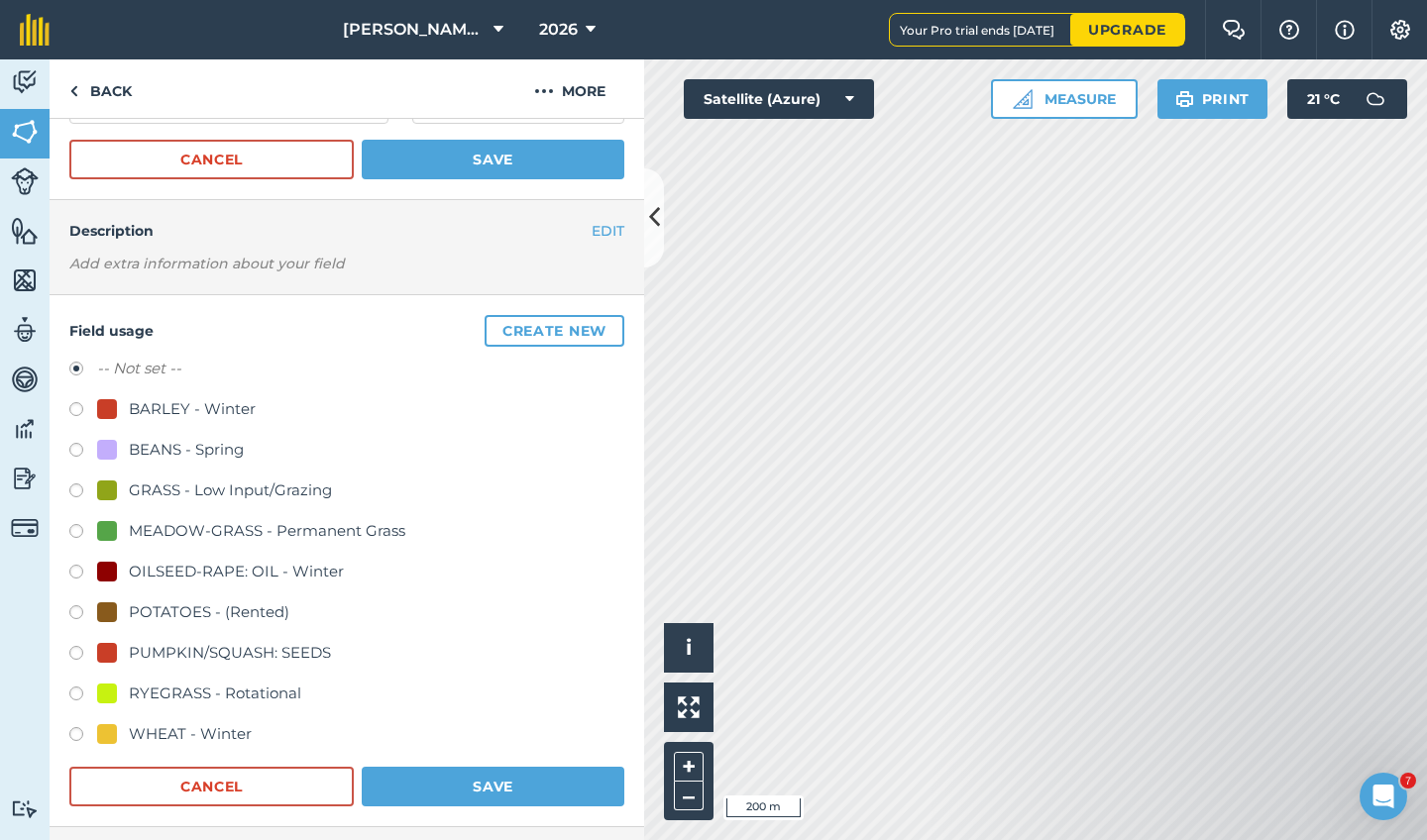 click at bounding box center [83, 575] 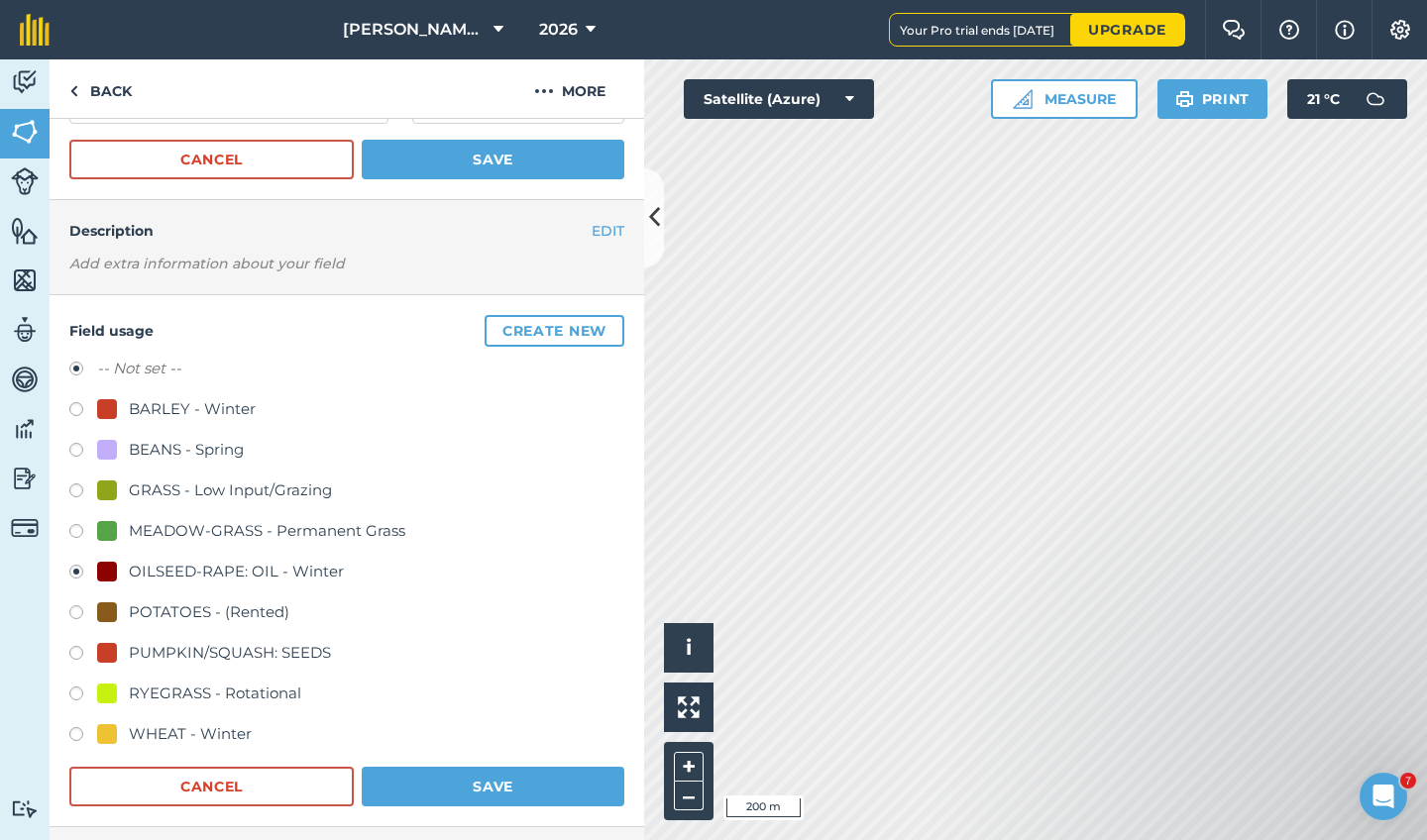 radio on "true" 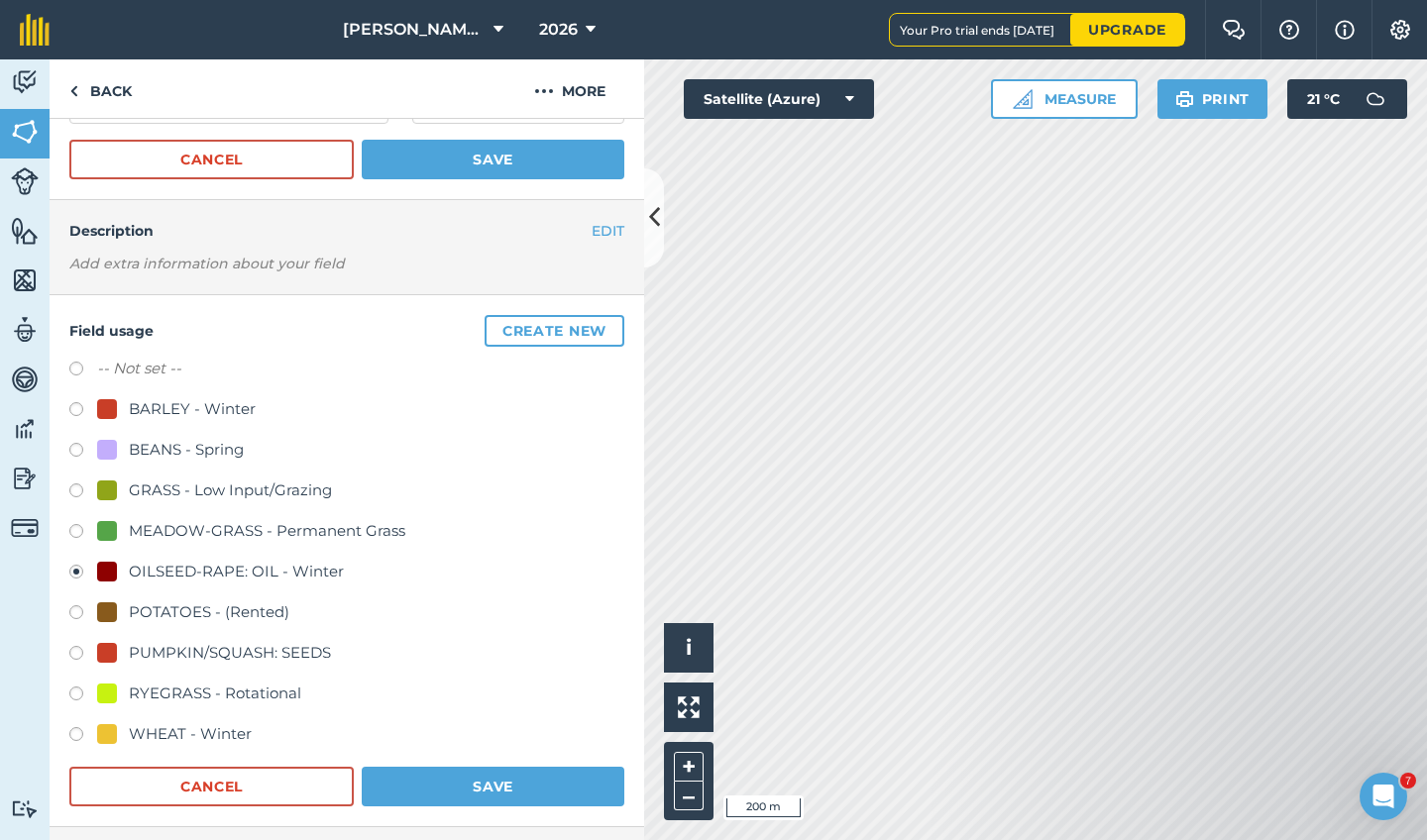 click on "Save" at bounding box center (493, 787) 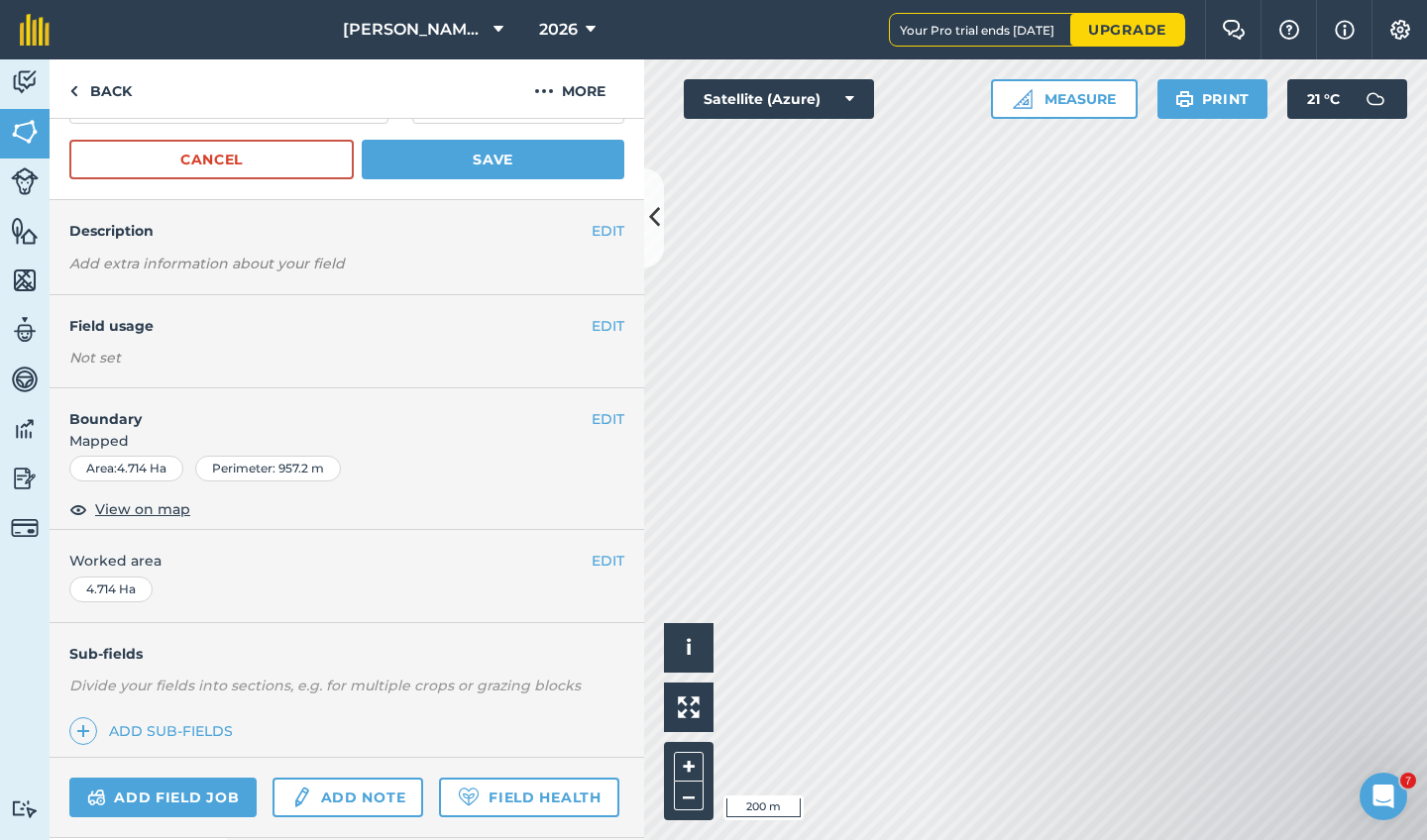 click on "EDIT" at bounding box center [607, 326] 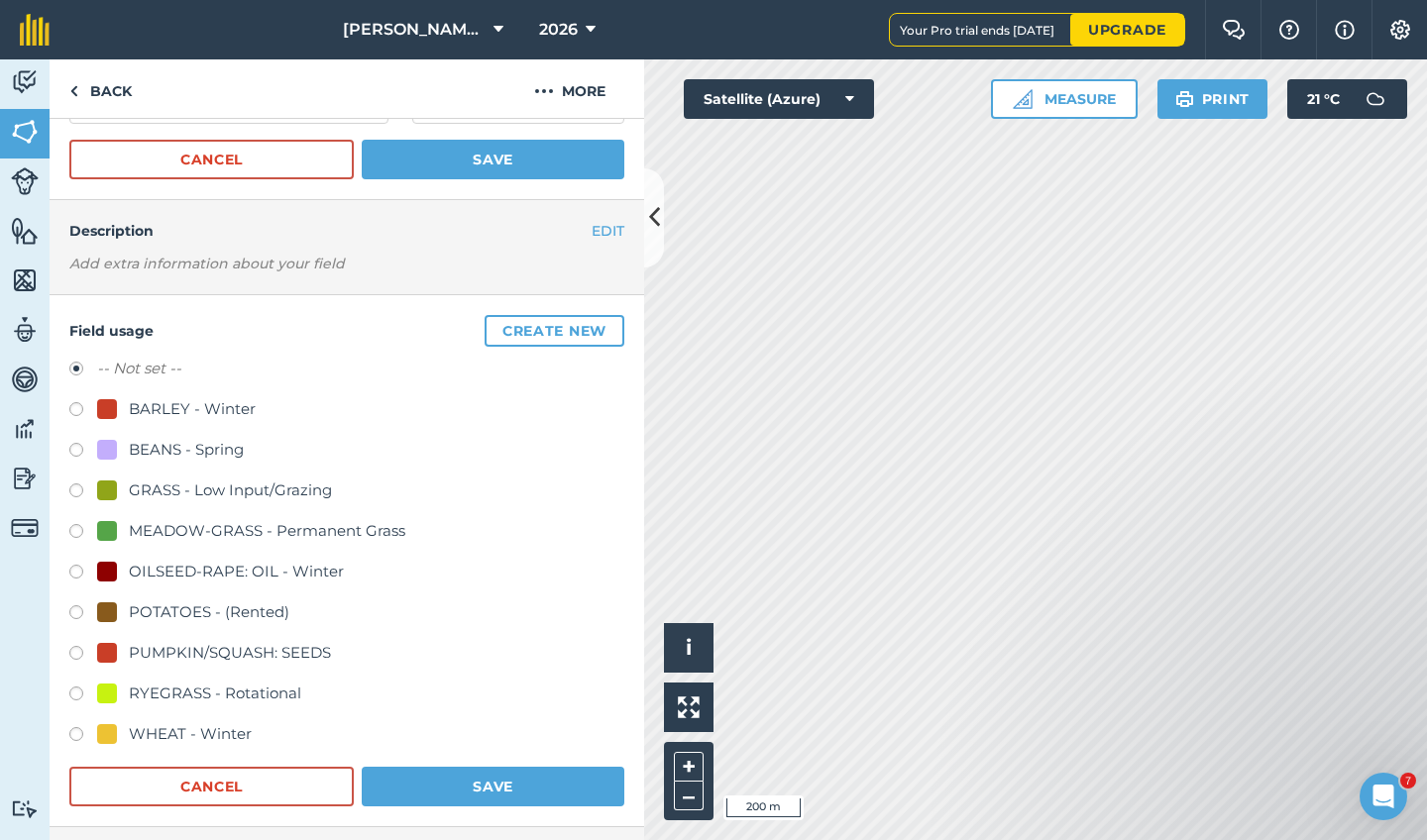 click at bounding box center [83, 575] 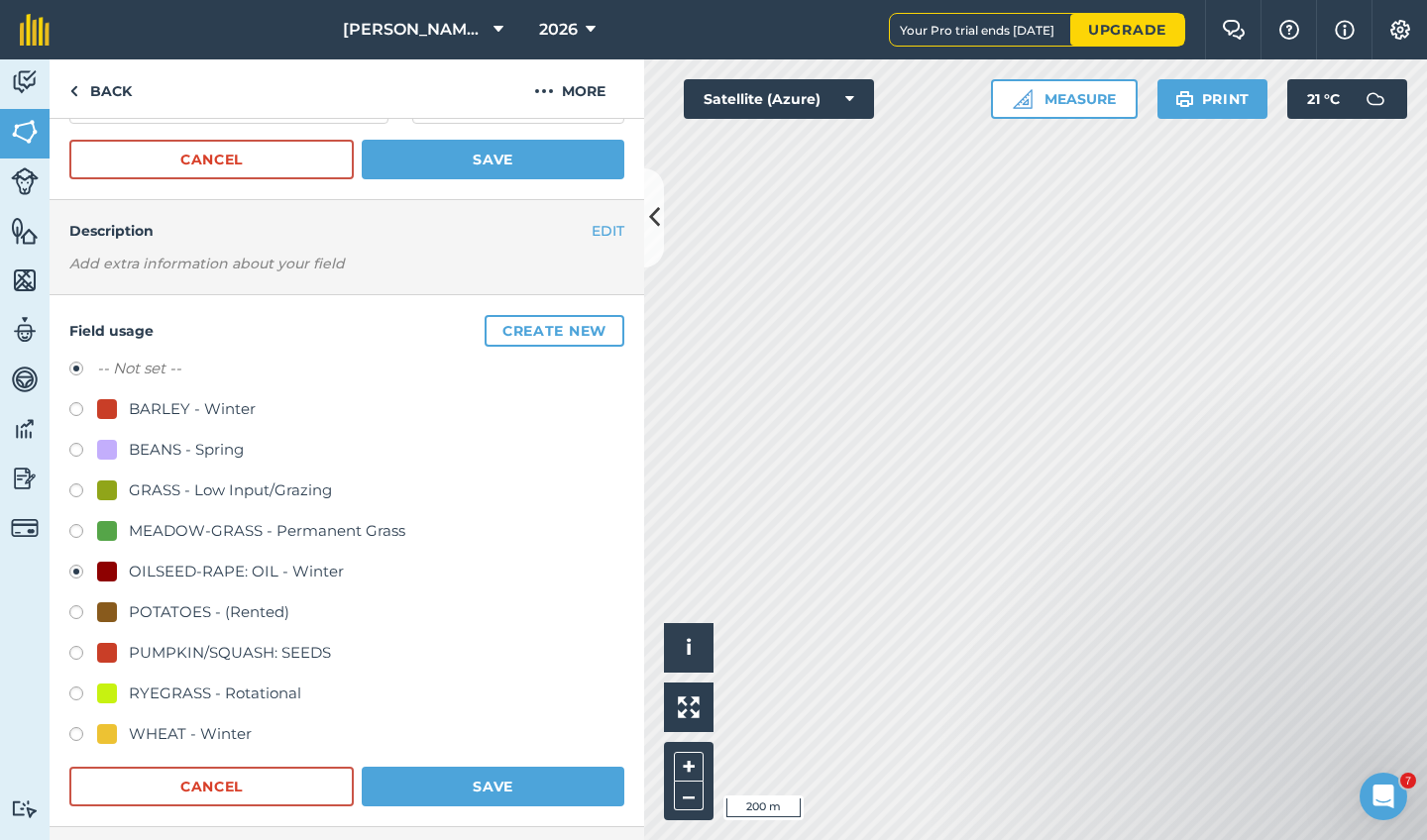 radio on "true" 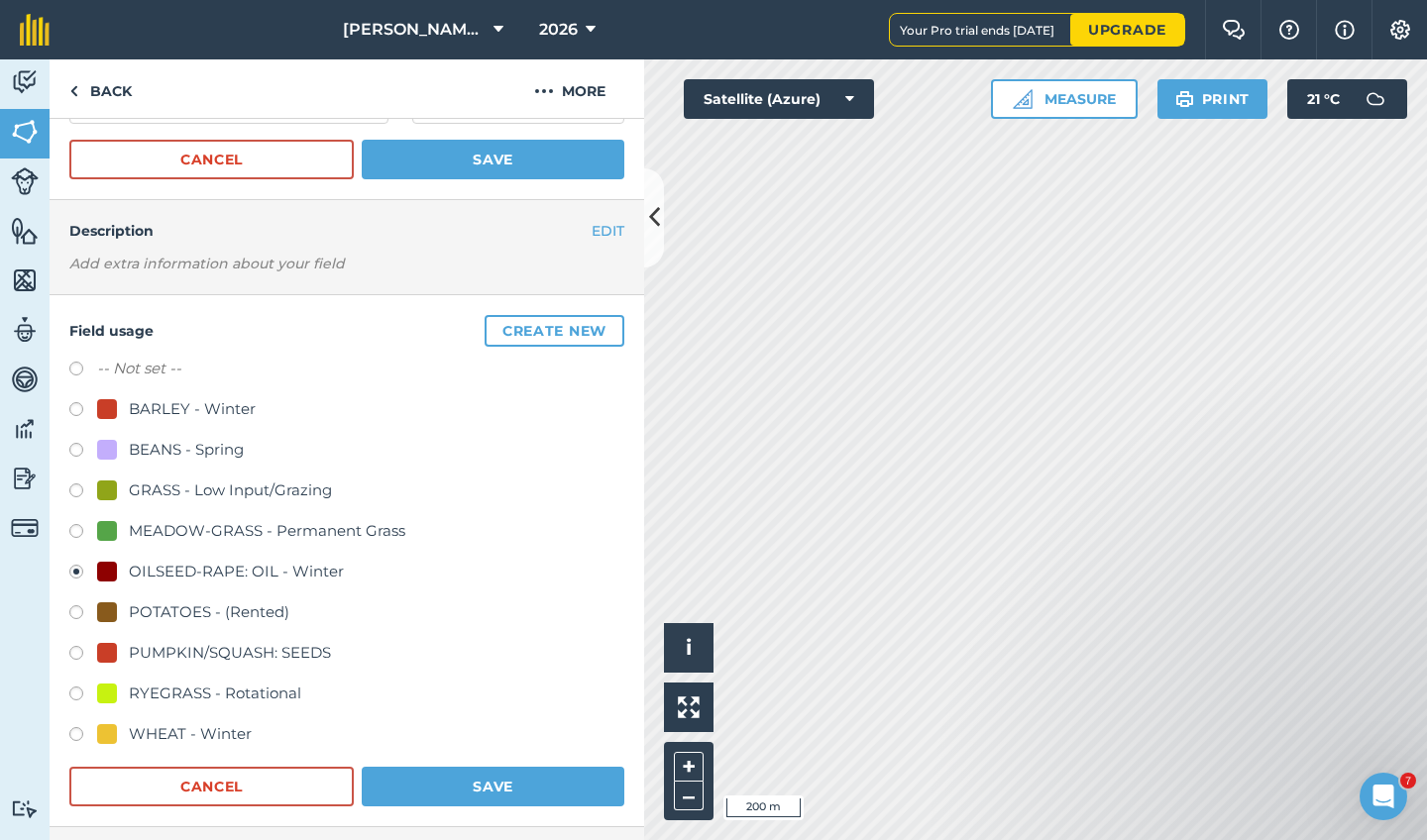 click on "Save" at bounding box center [493, 787] 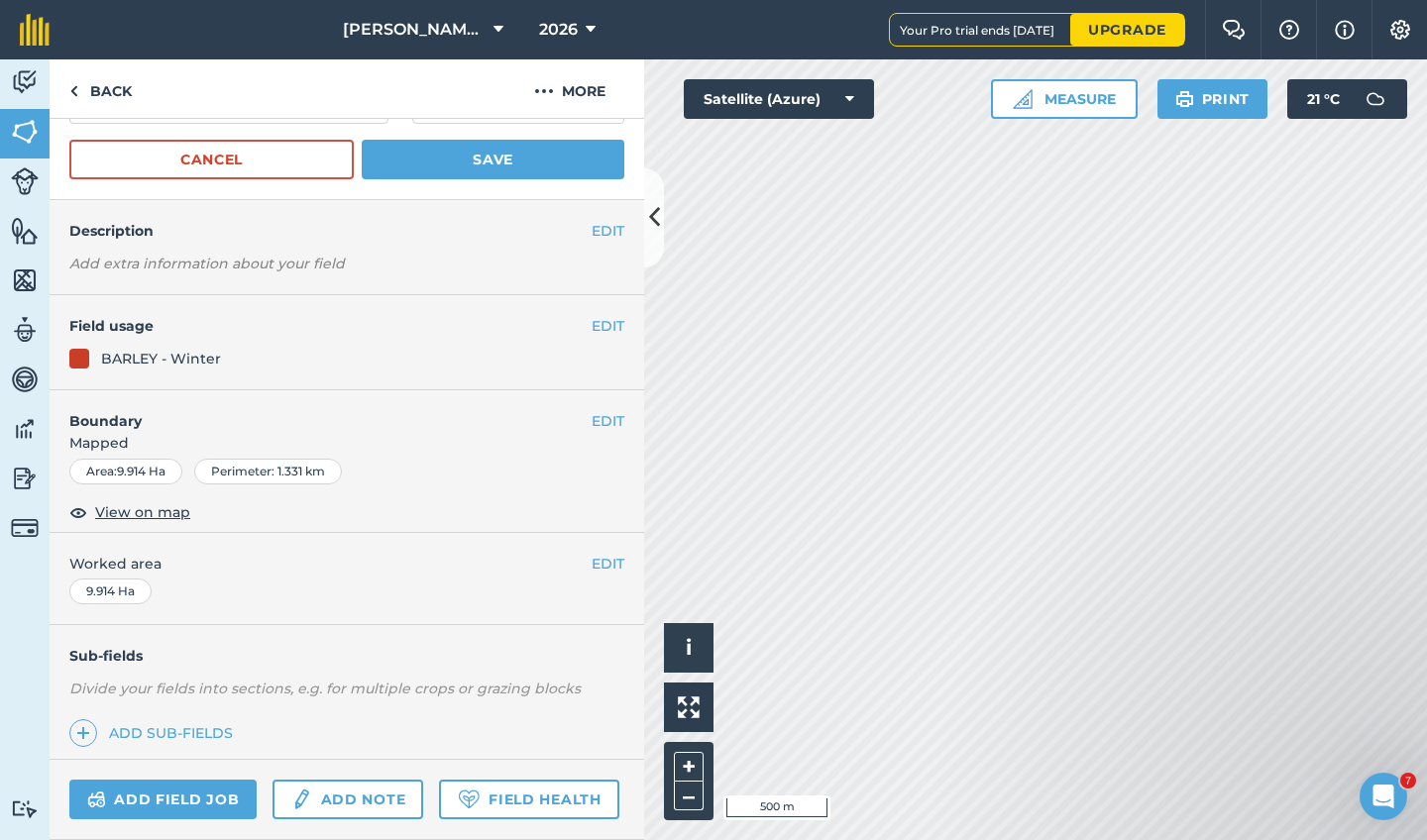 click on "EDIT" at bounding box center [607, 326] 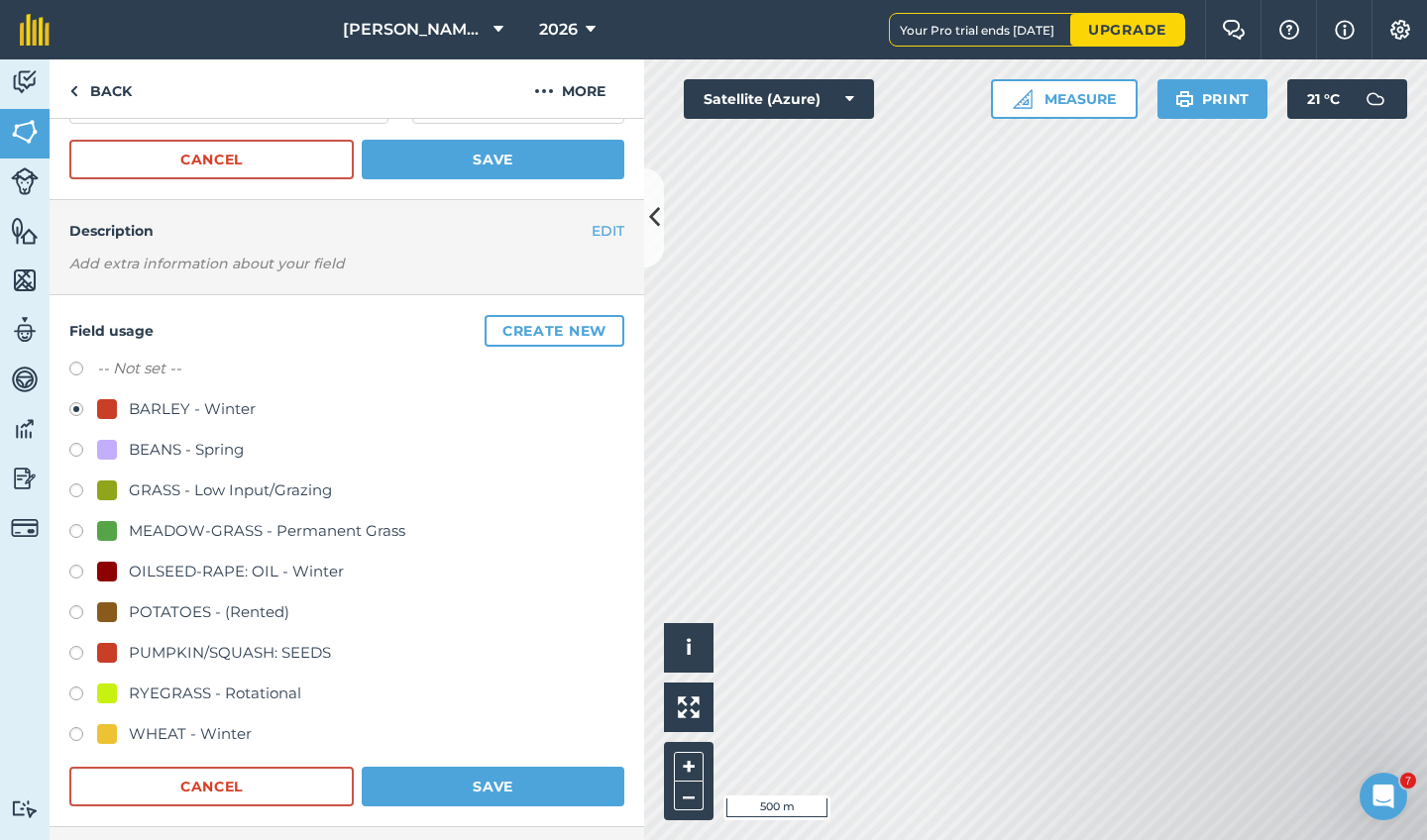 click at bounding box center (83, 575) 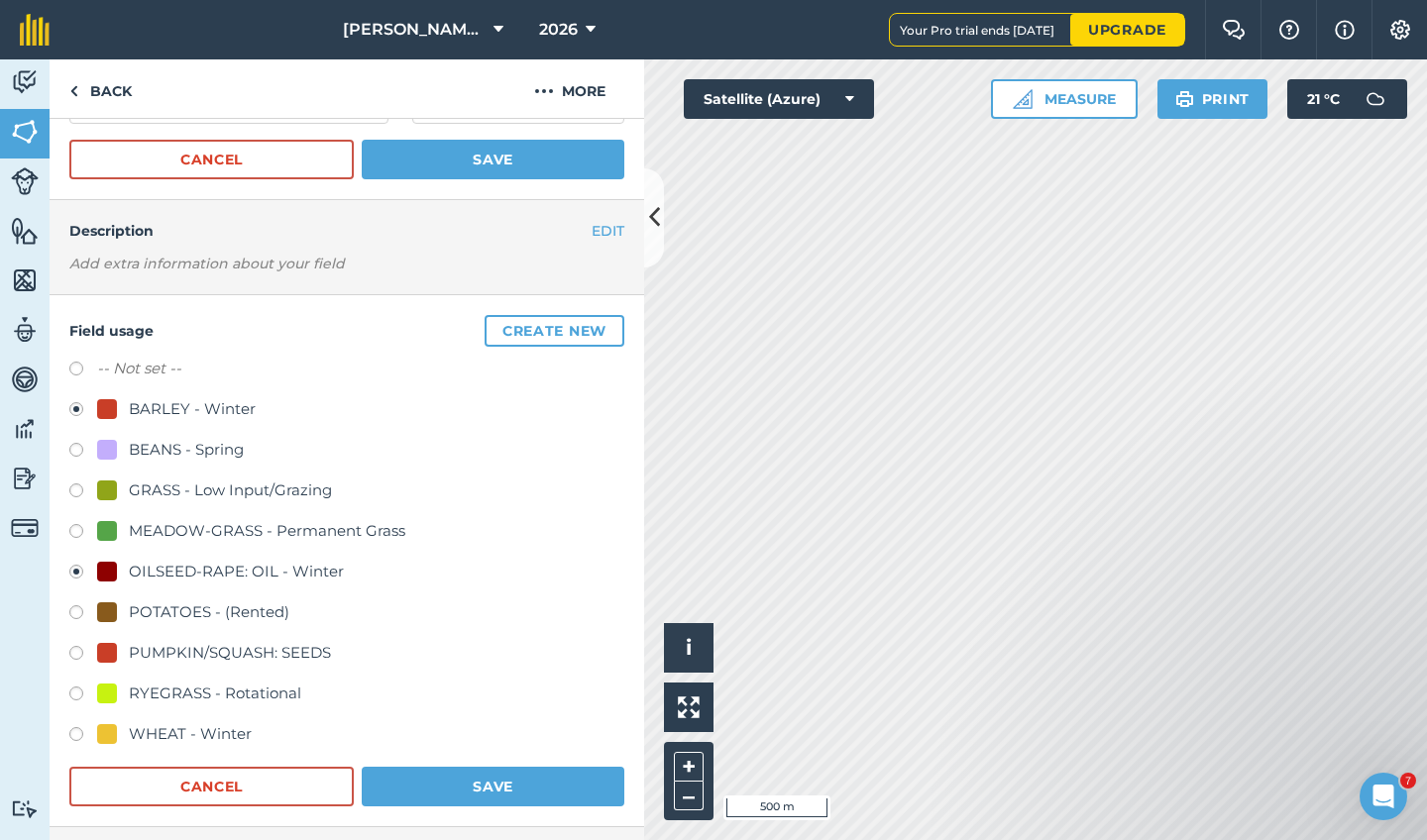 radio on "true" 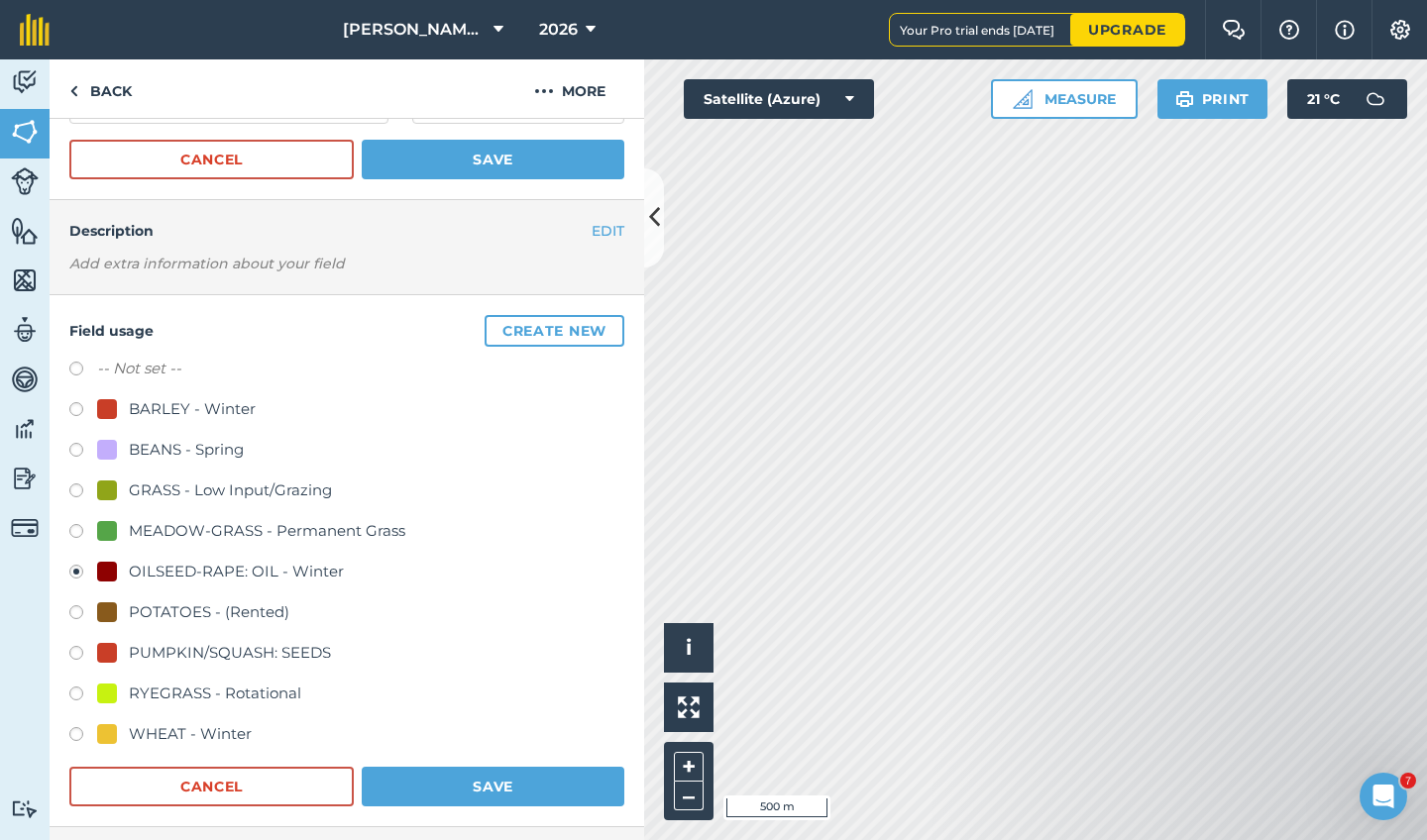 click on "Save" at bounding box center [493, 787] 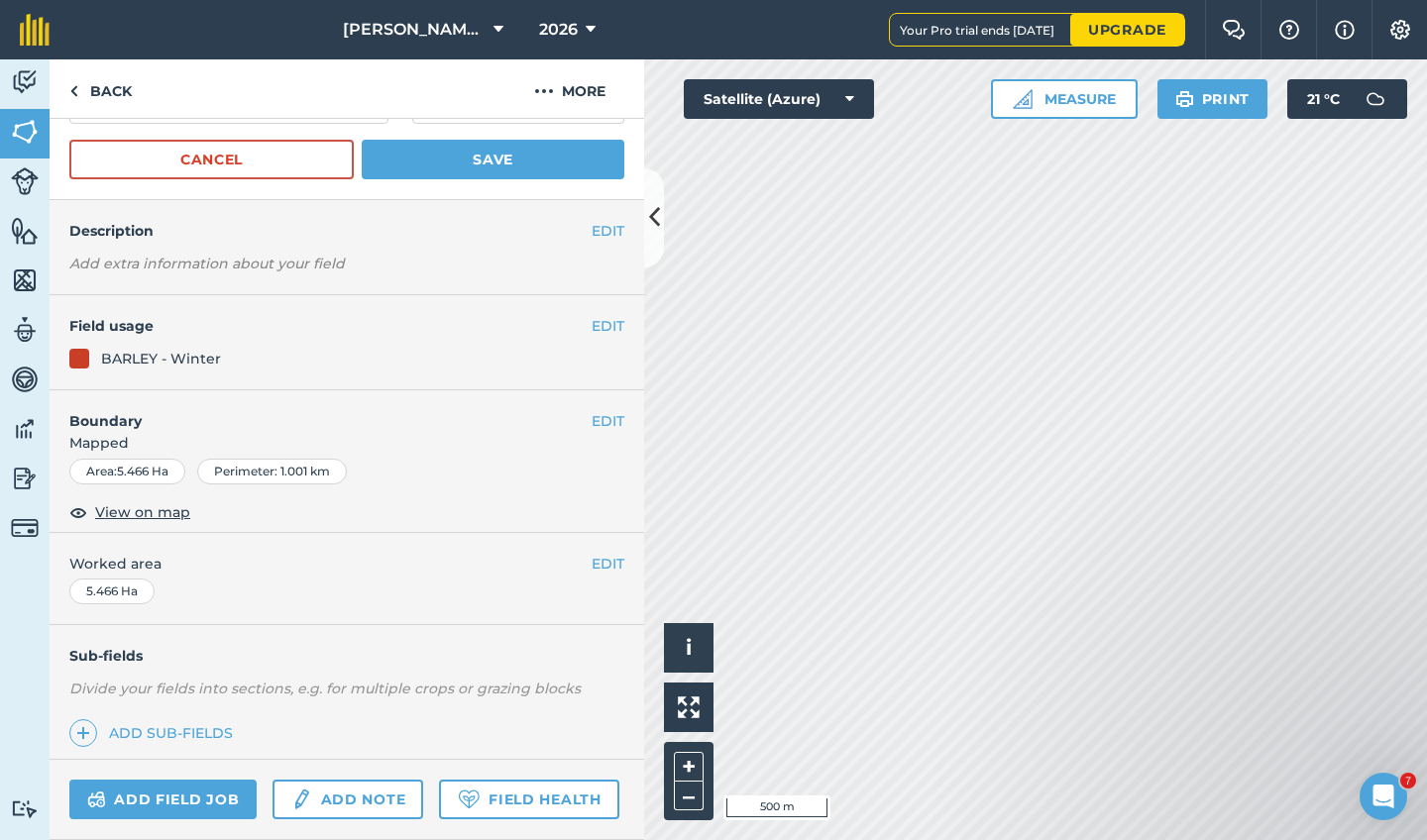 click on "EDIT" at bounding box center [607, 326] 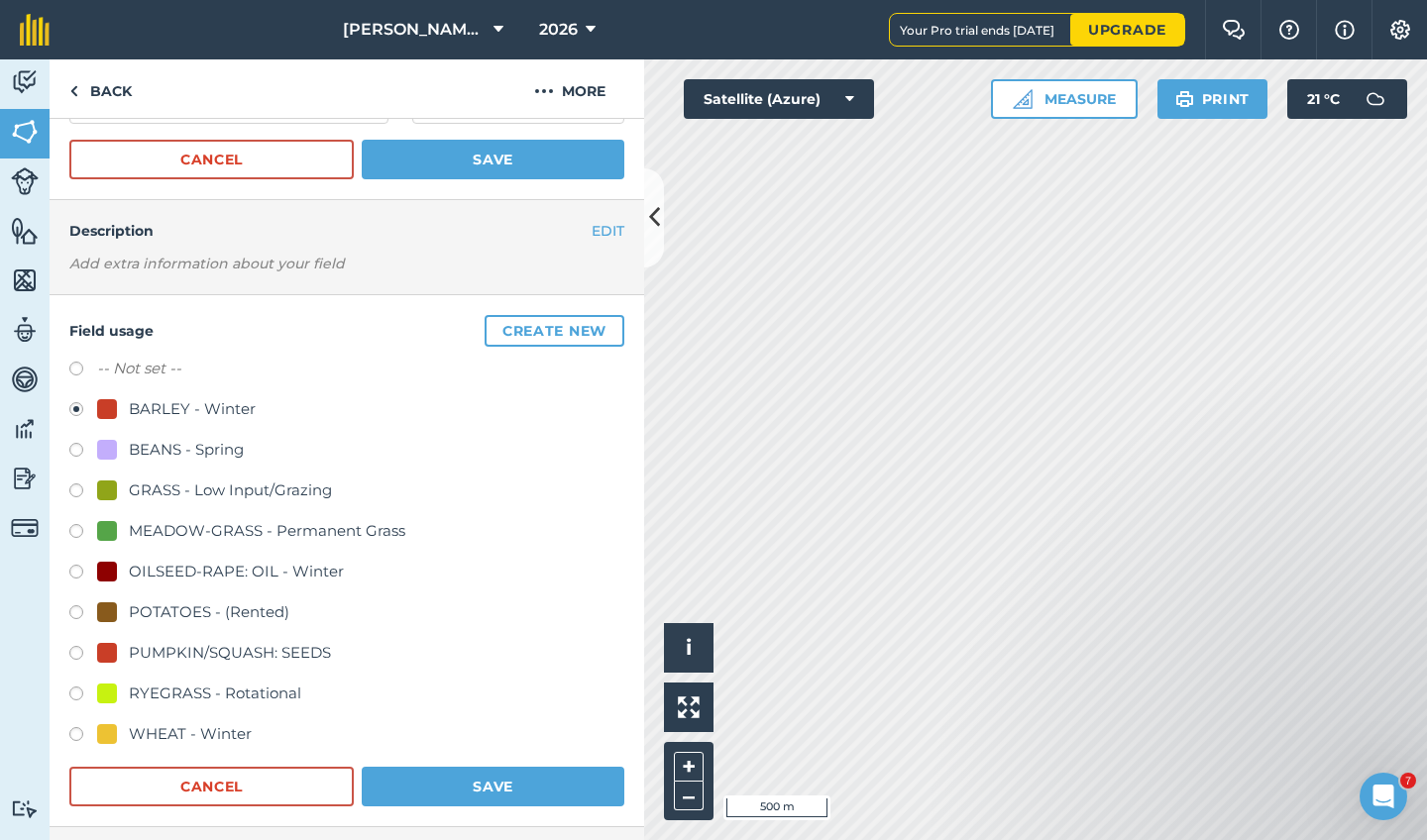click at bounding box center (83, 737) 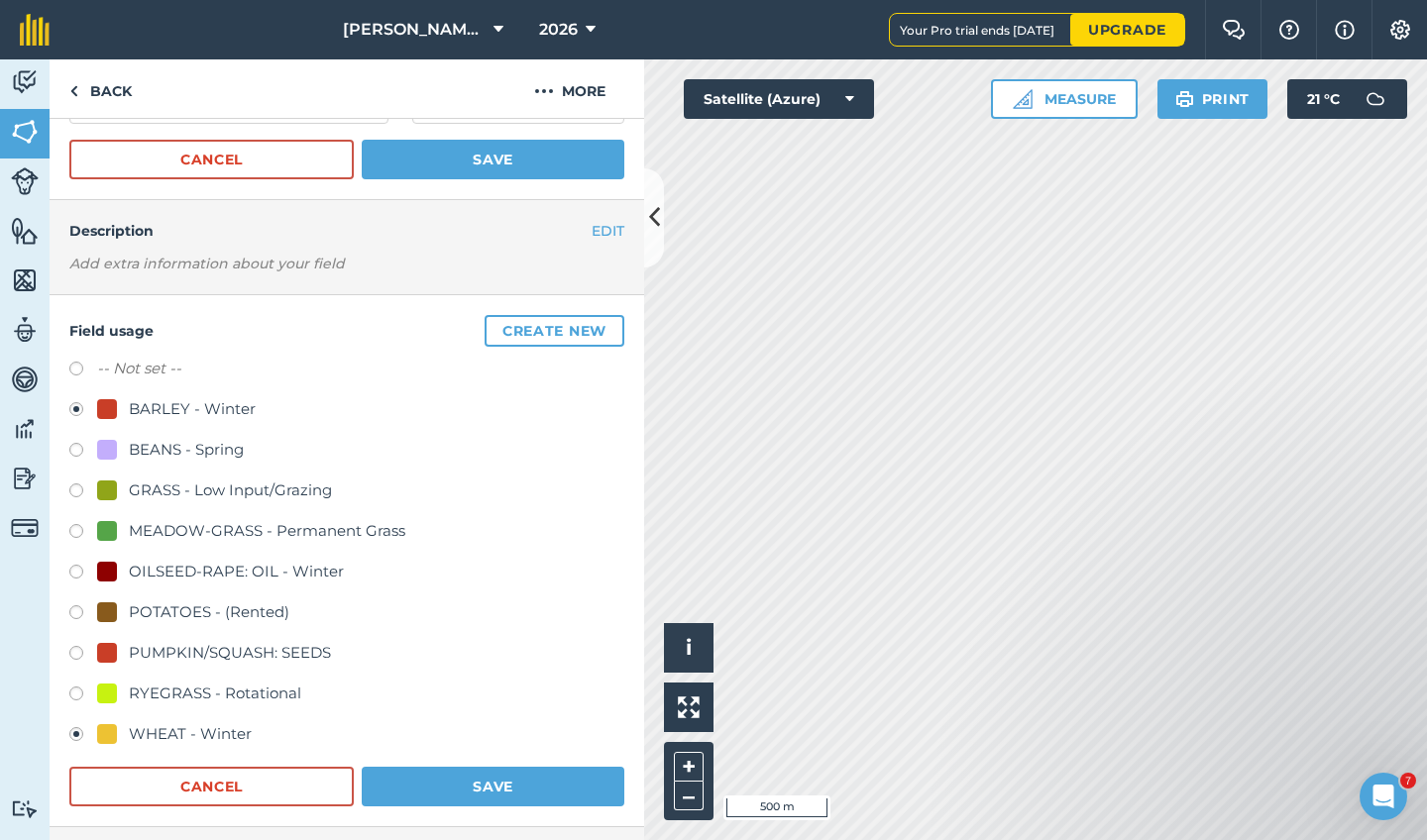 radio on "true" 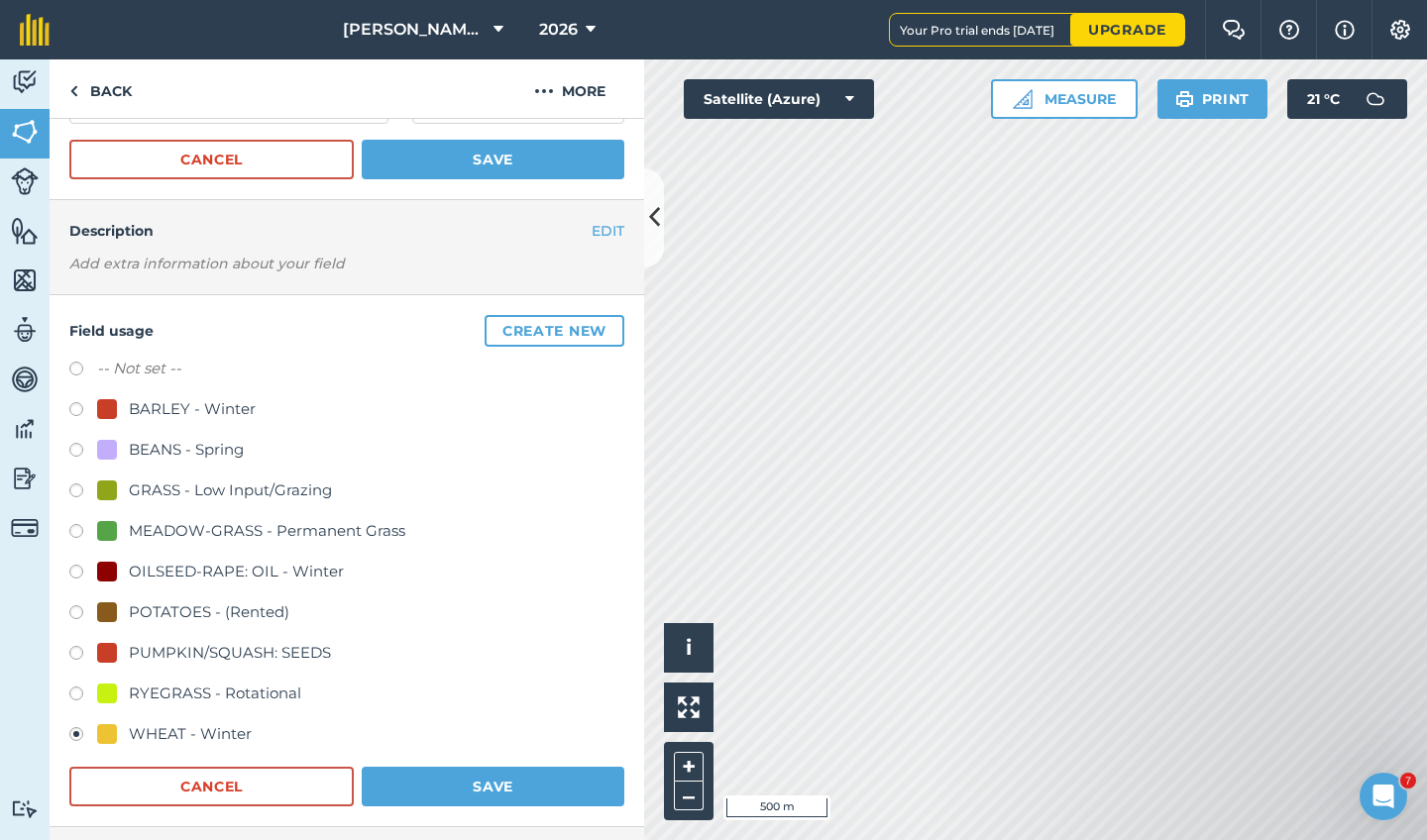 click on "Save" at bounding box center (493, 787) 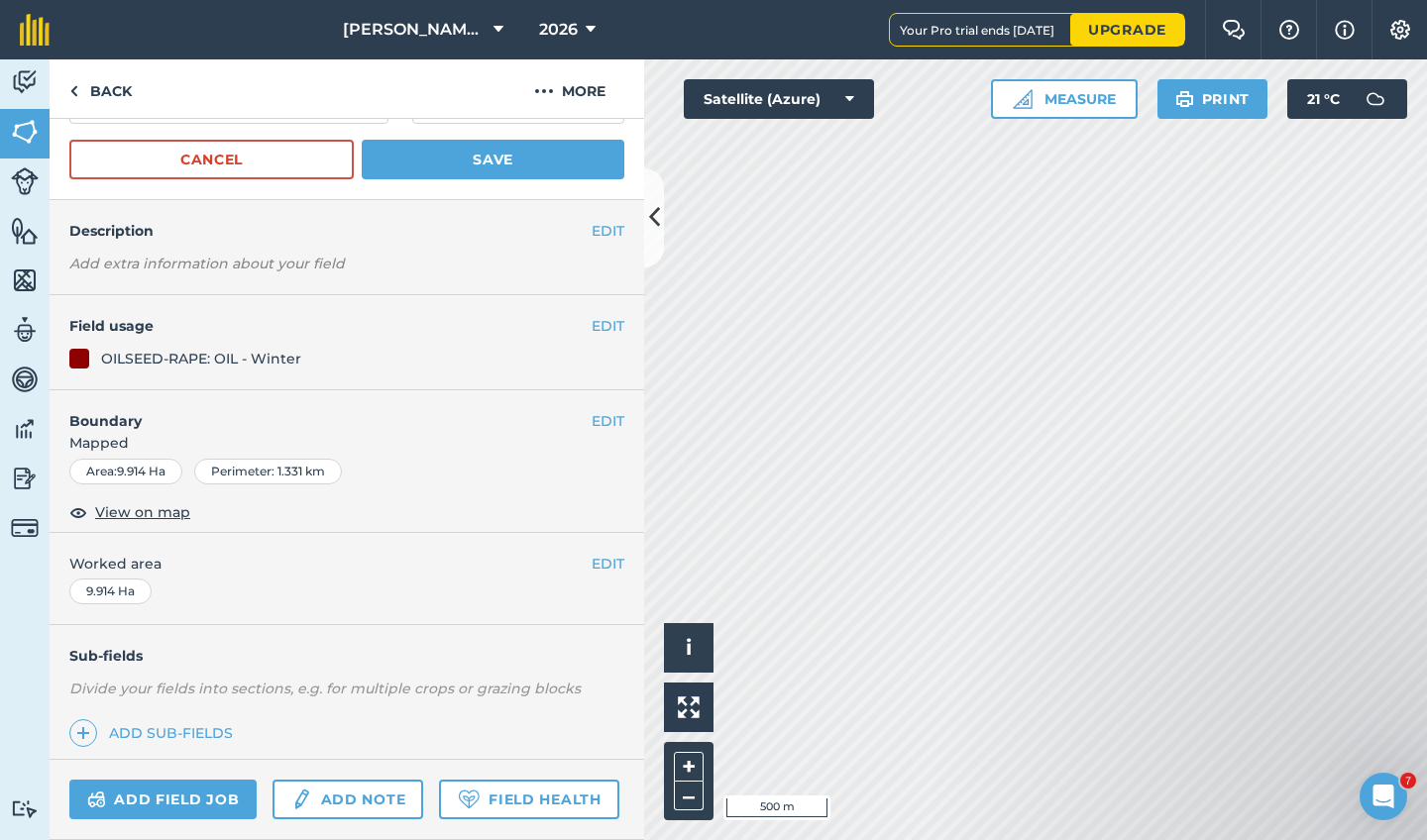 click on "EDIT" at bounding box center (607, 326) 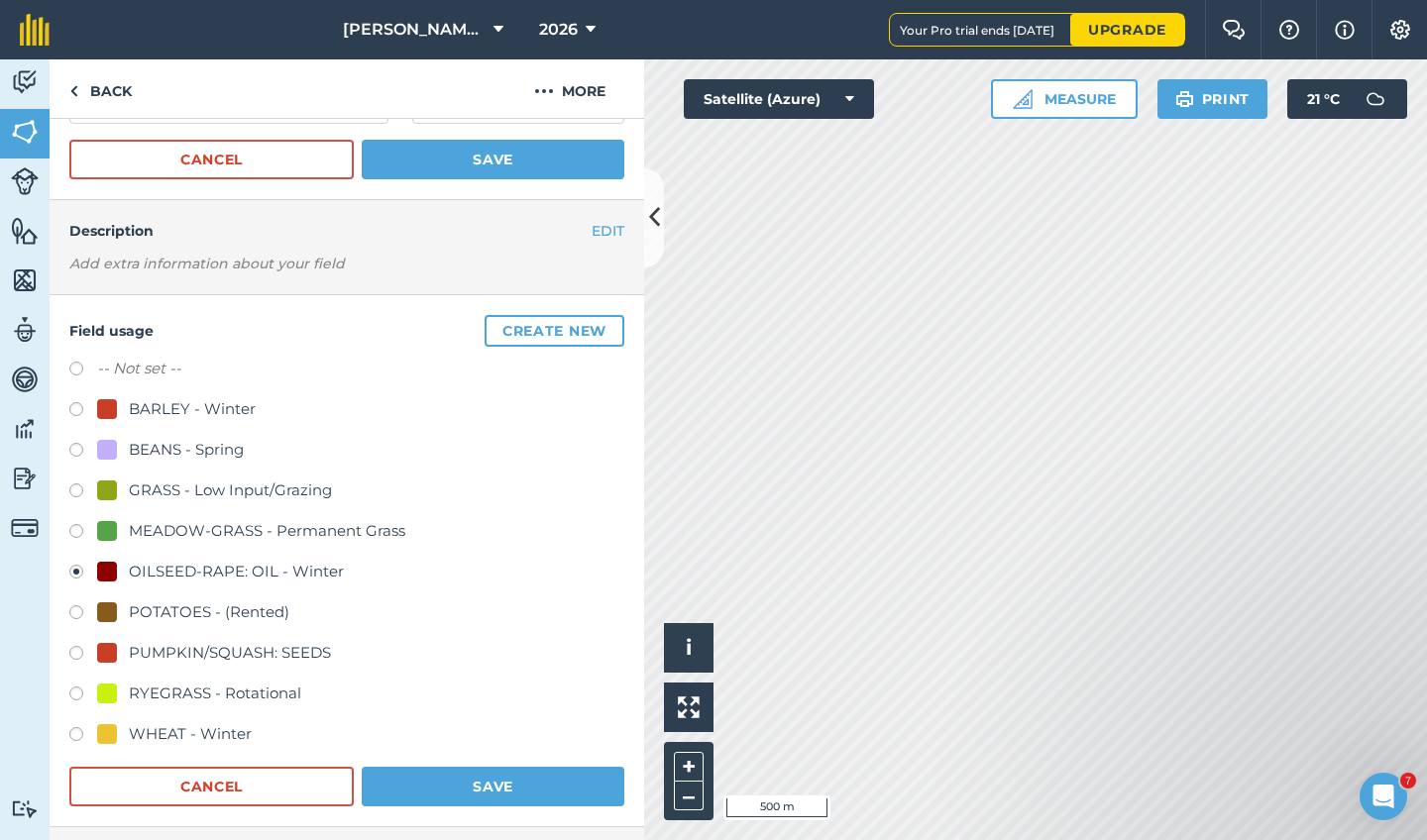 click at bounding box center (83, 737) 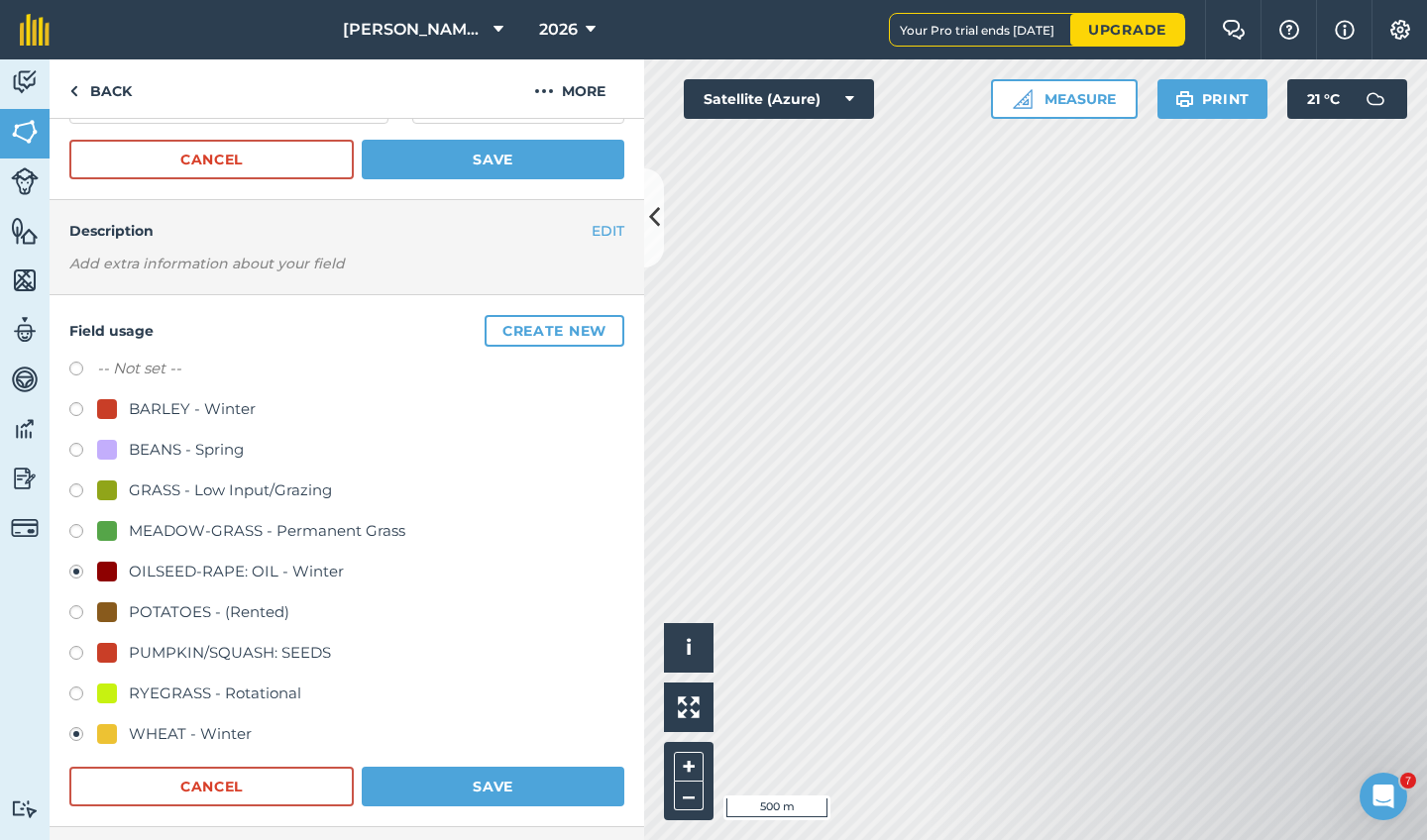 radio on "true" 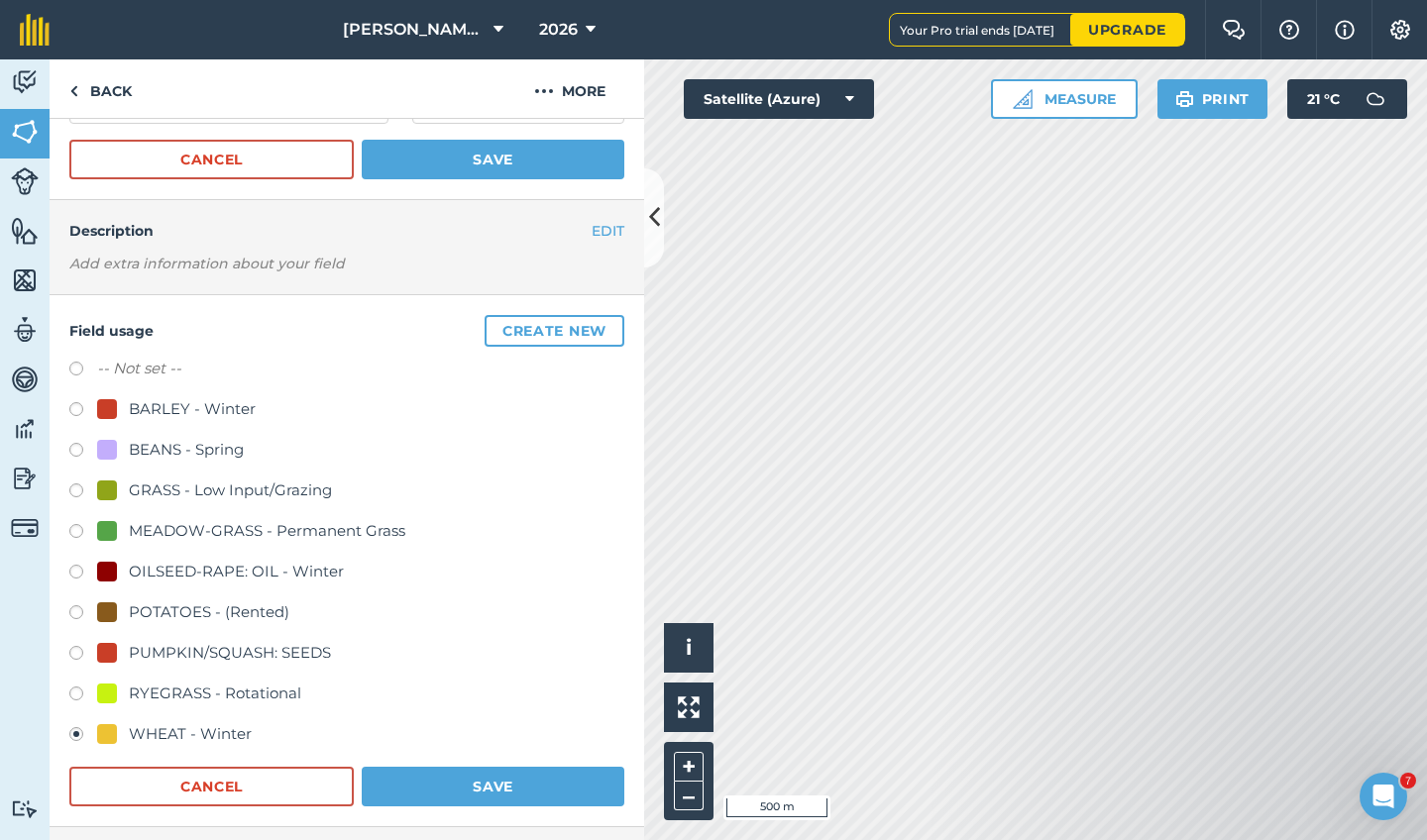 click on "Save" at bounding box center (493, 787) 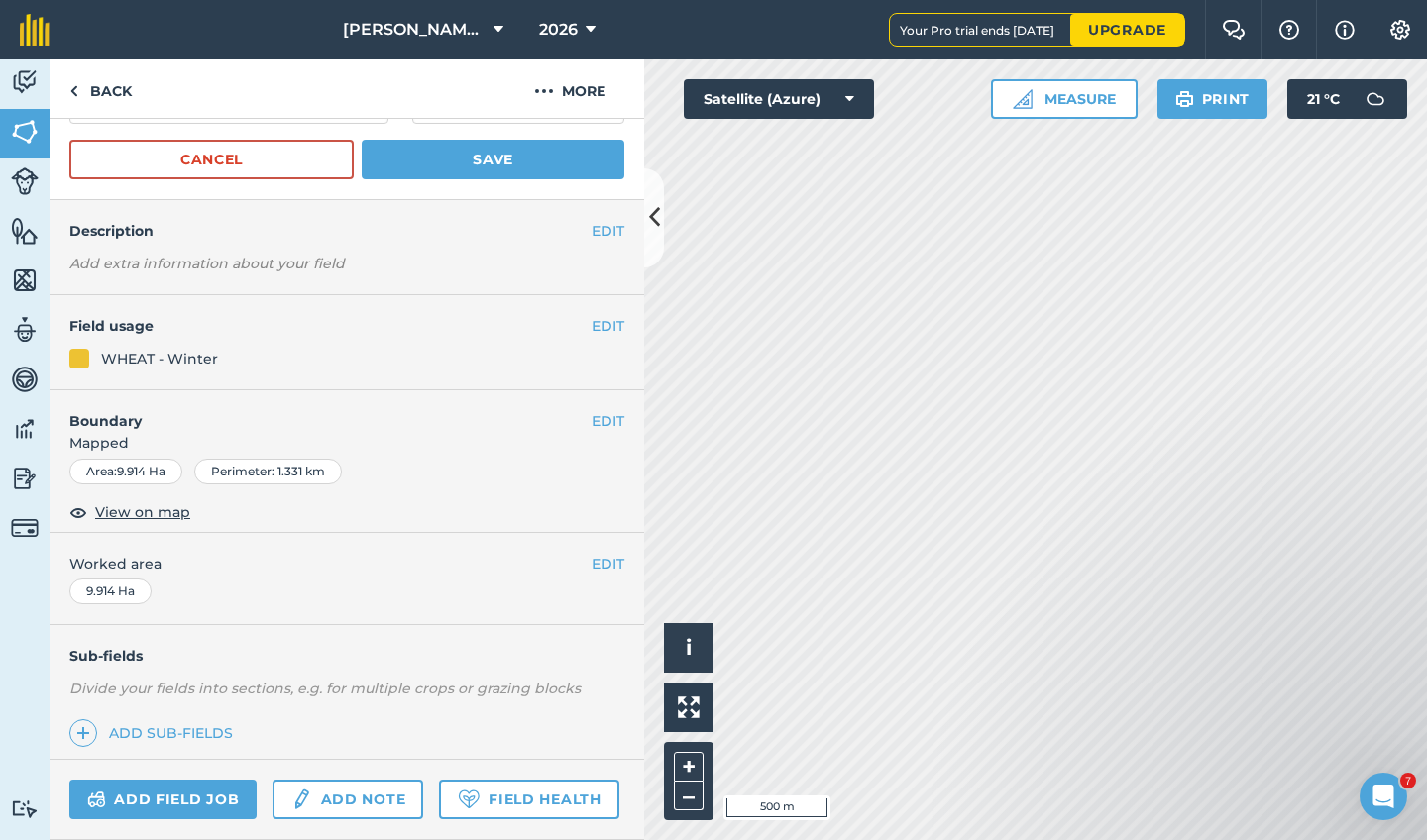 click on "EDIT" at bounding box center (607, 421) 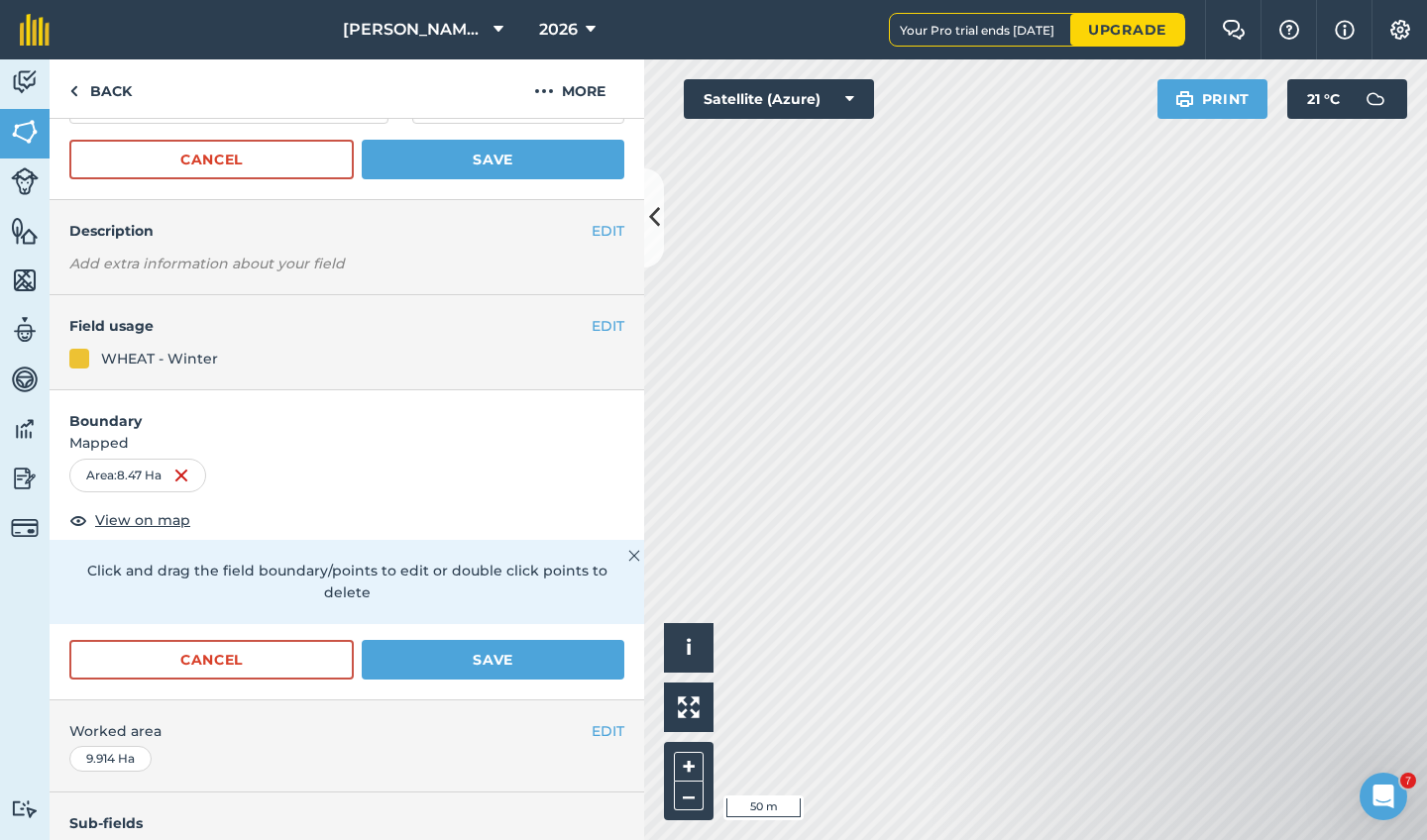 click on "Save" at bounding box center (493, 159) 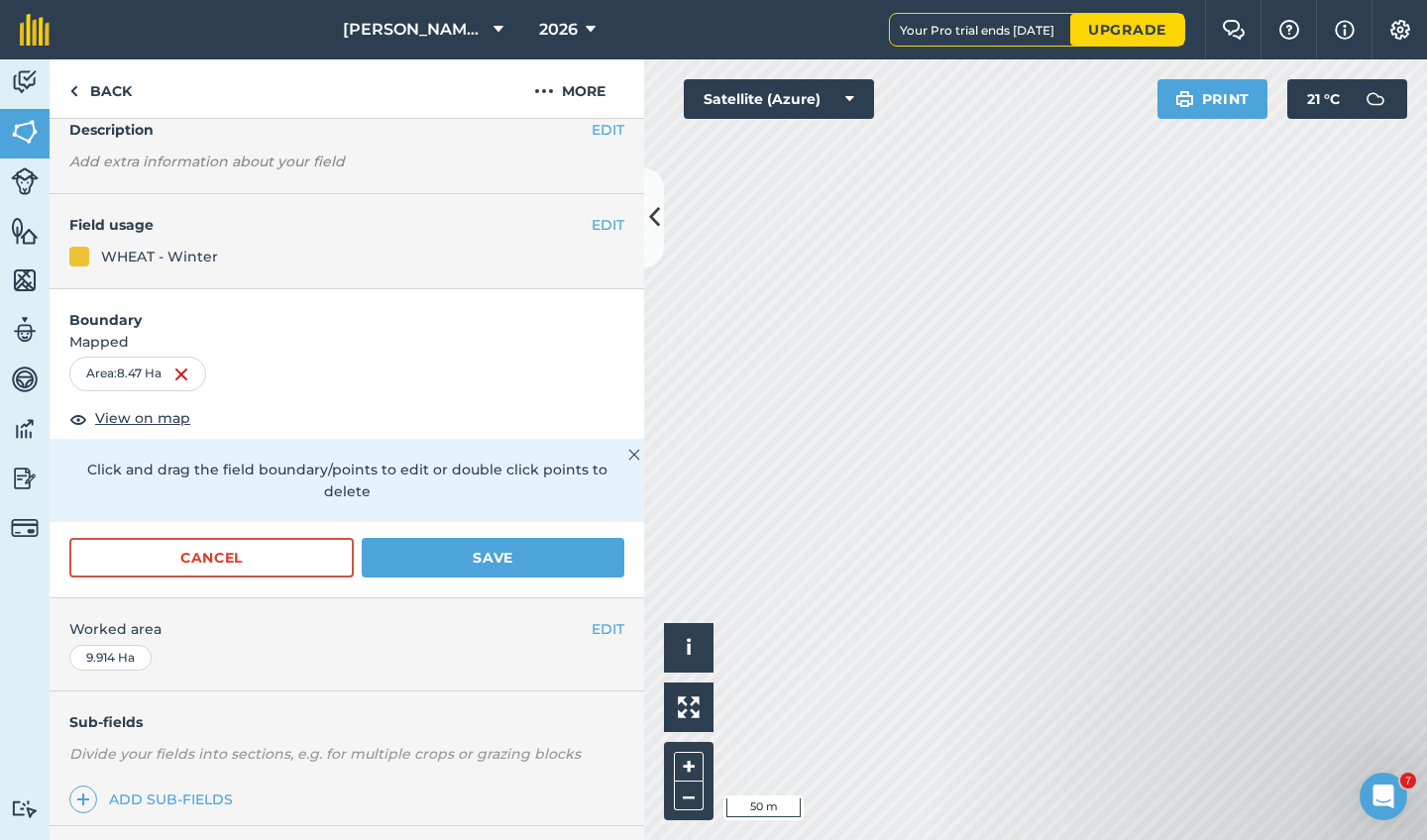 click on "Save" at bounding box center (493, 558) 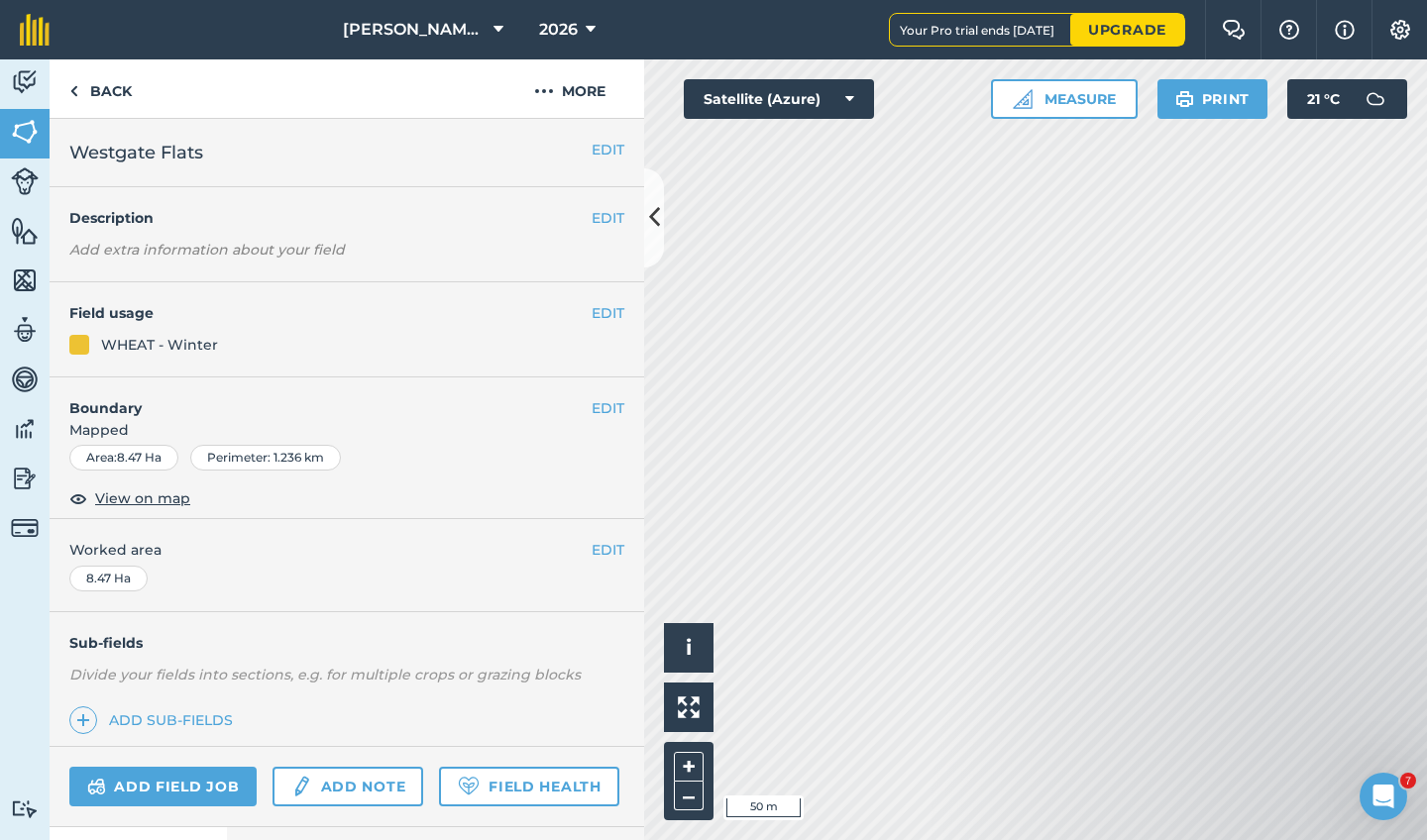 scroll, scrollTop: 0, scrollLeft: 0, axis: both 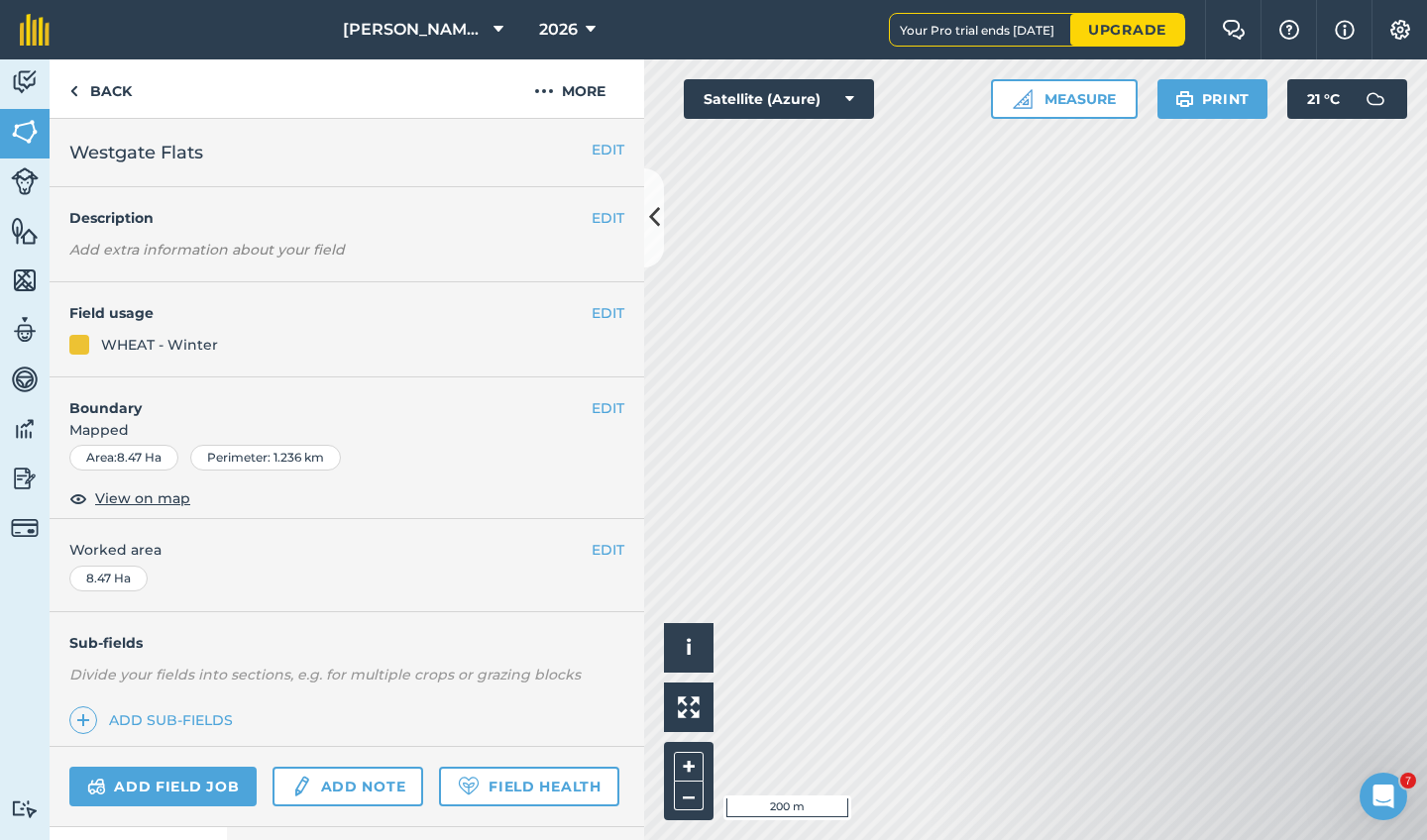 click on "EDIT" at bounding box center (607, 150) 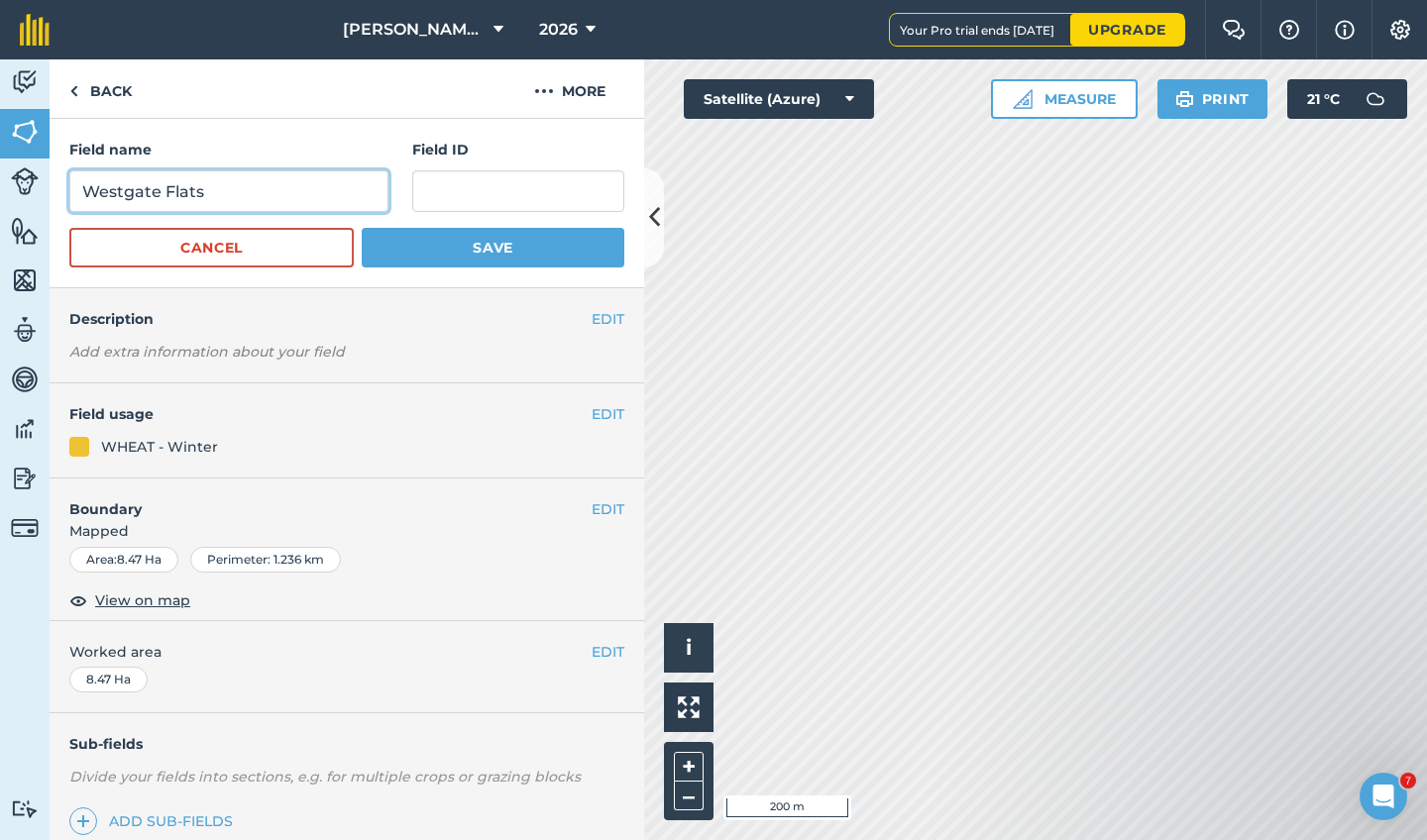 click on "Westgate Flats" at bounding box center [229, 191] 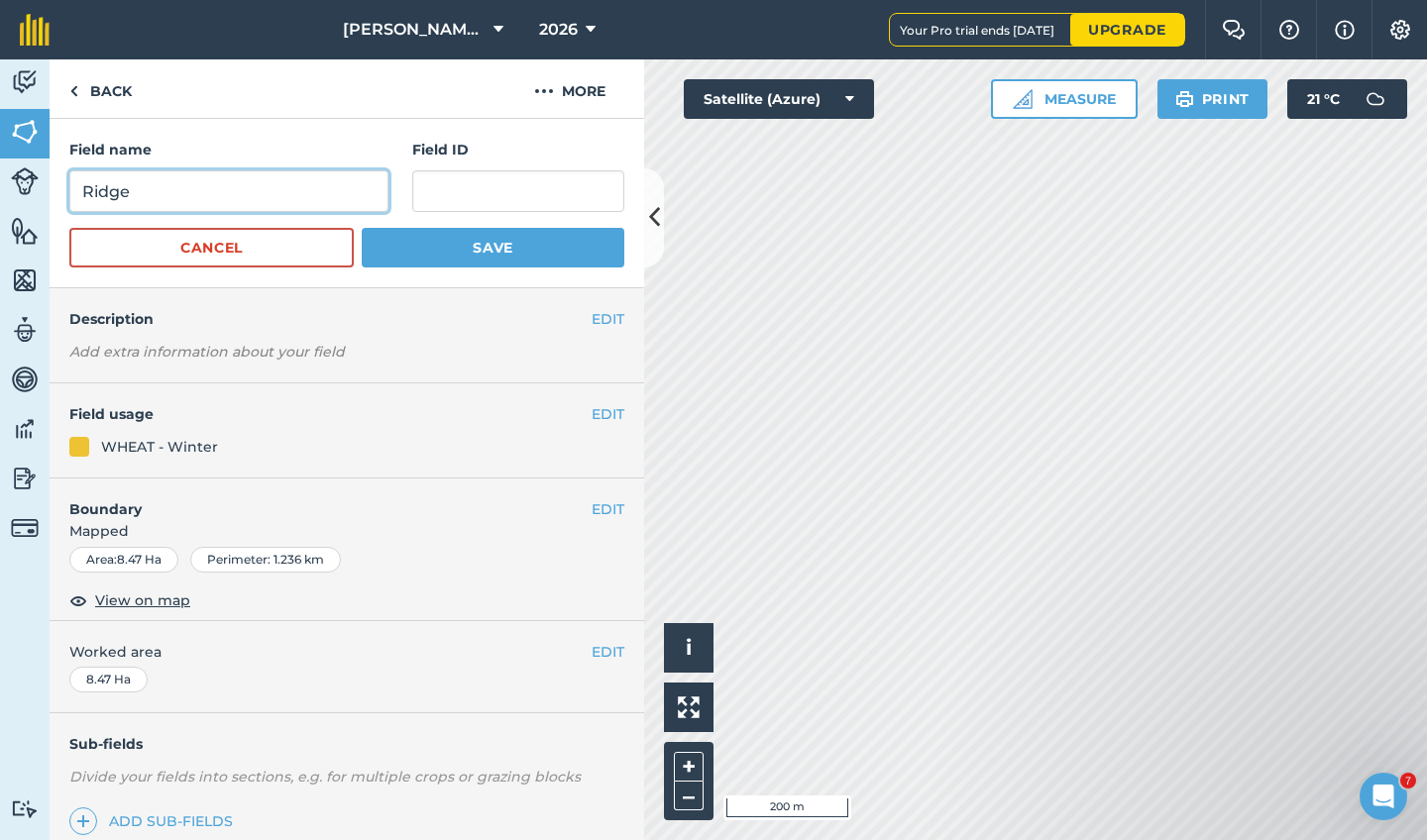 type on "Ridge" 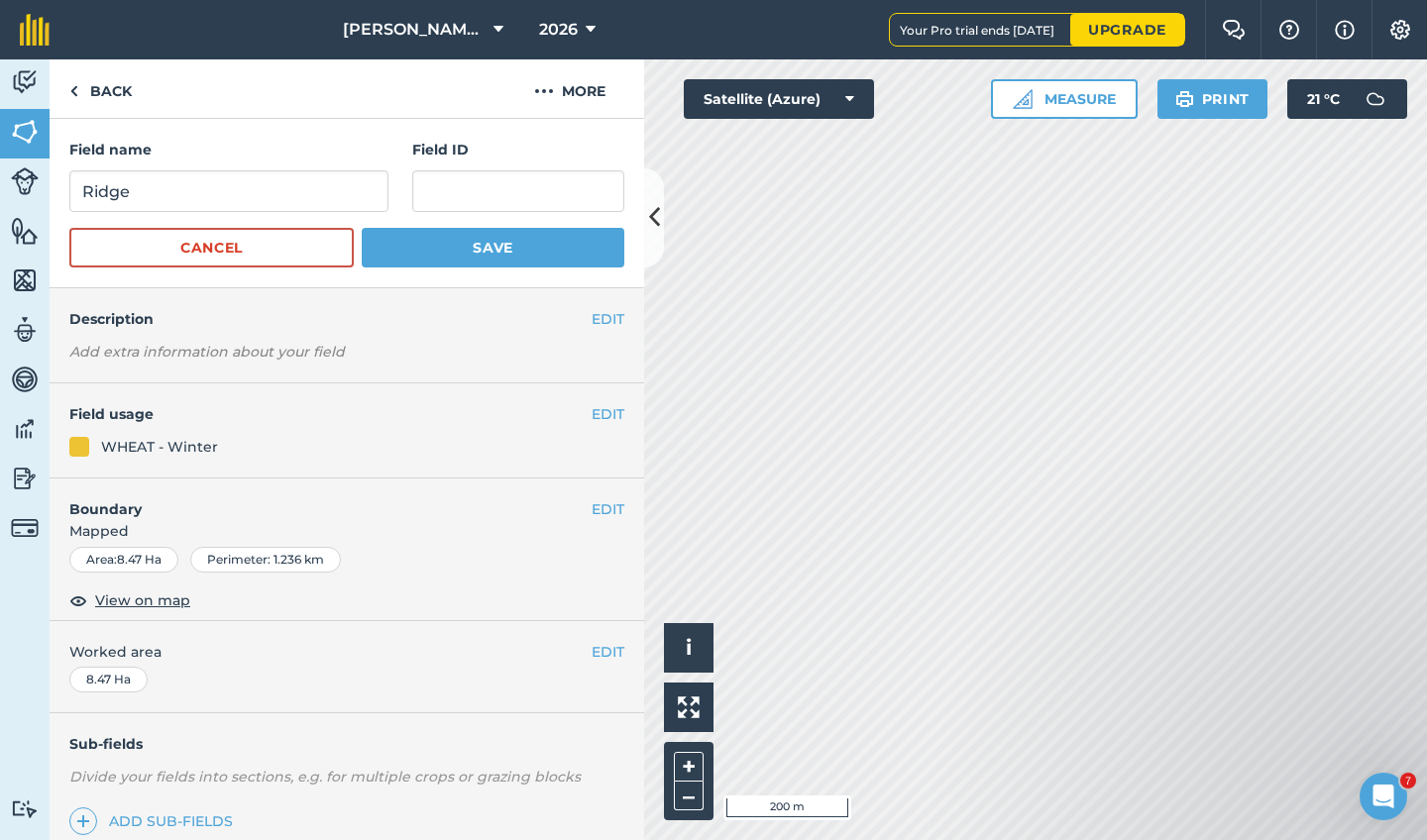 click on "Save" at bounding box center [493, 248] 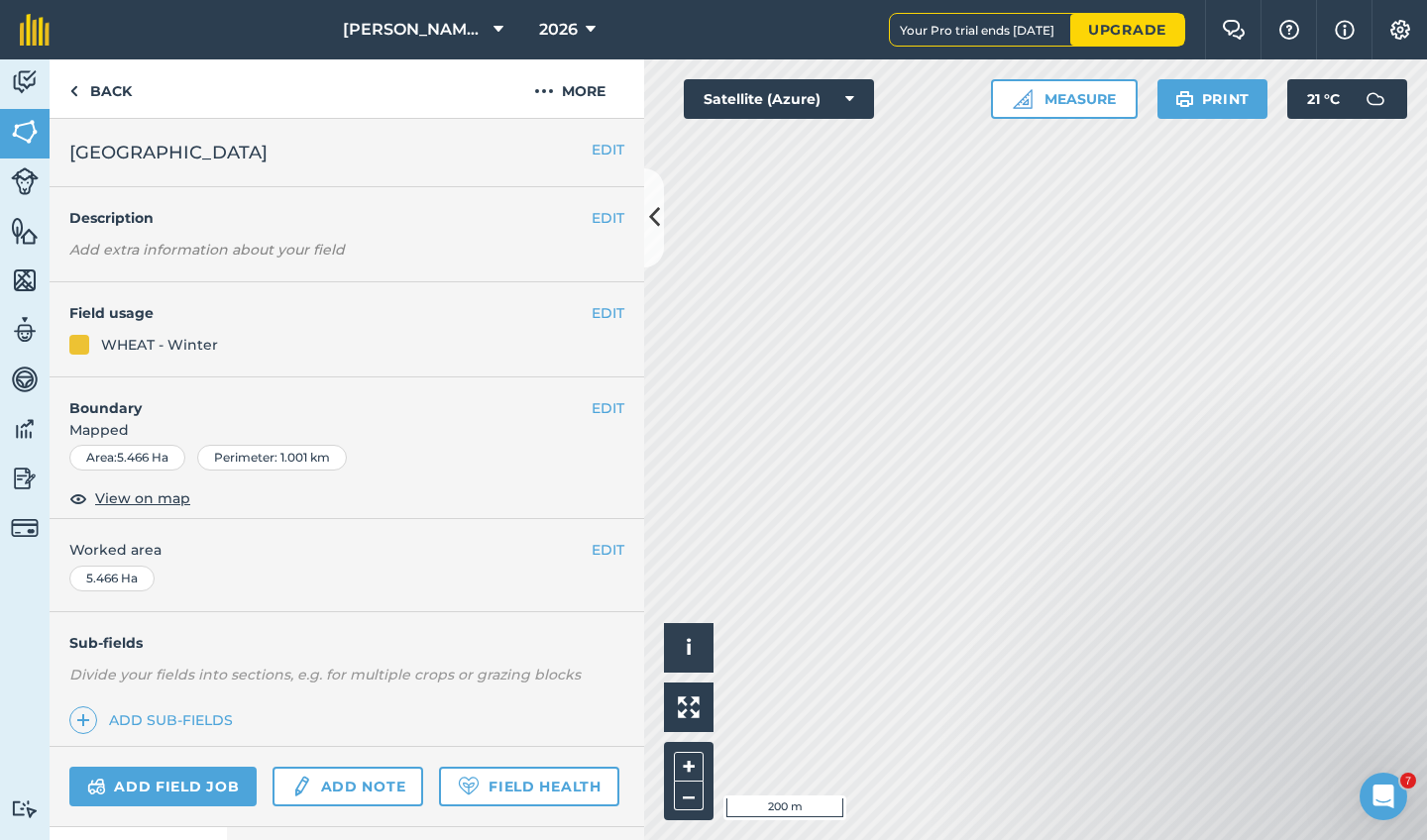 click on "EDIT" at bounding box center (607, 408) 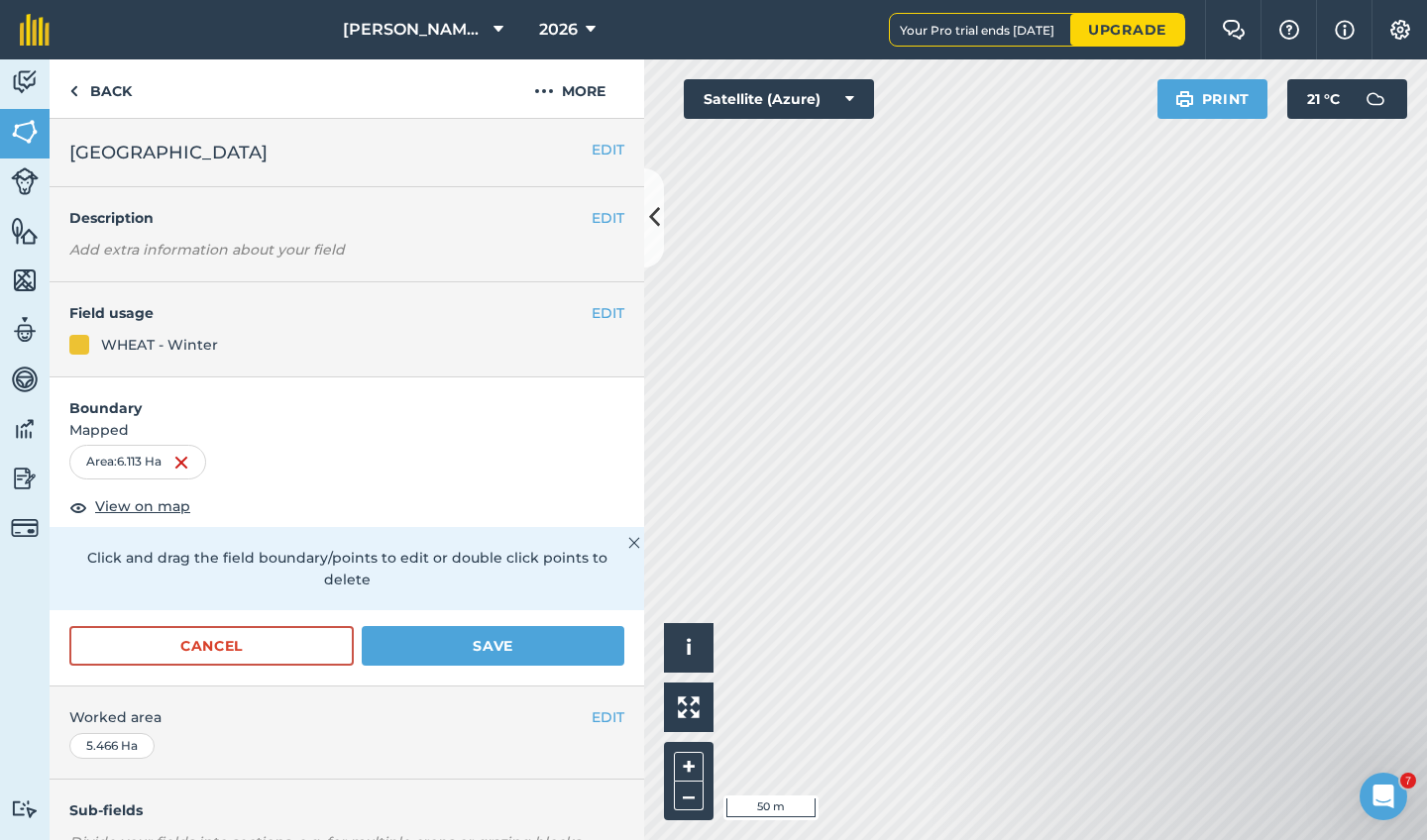 click on "Save" at bounding box center [493, 646] 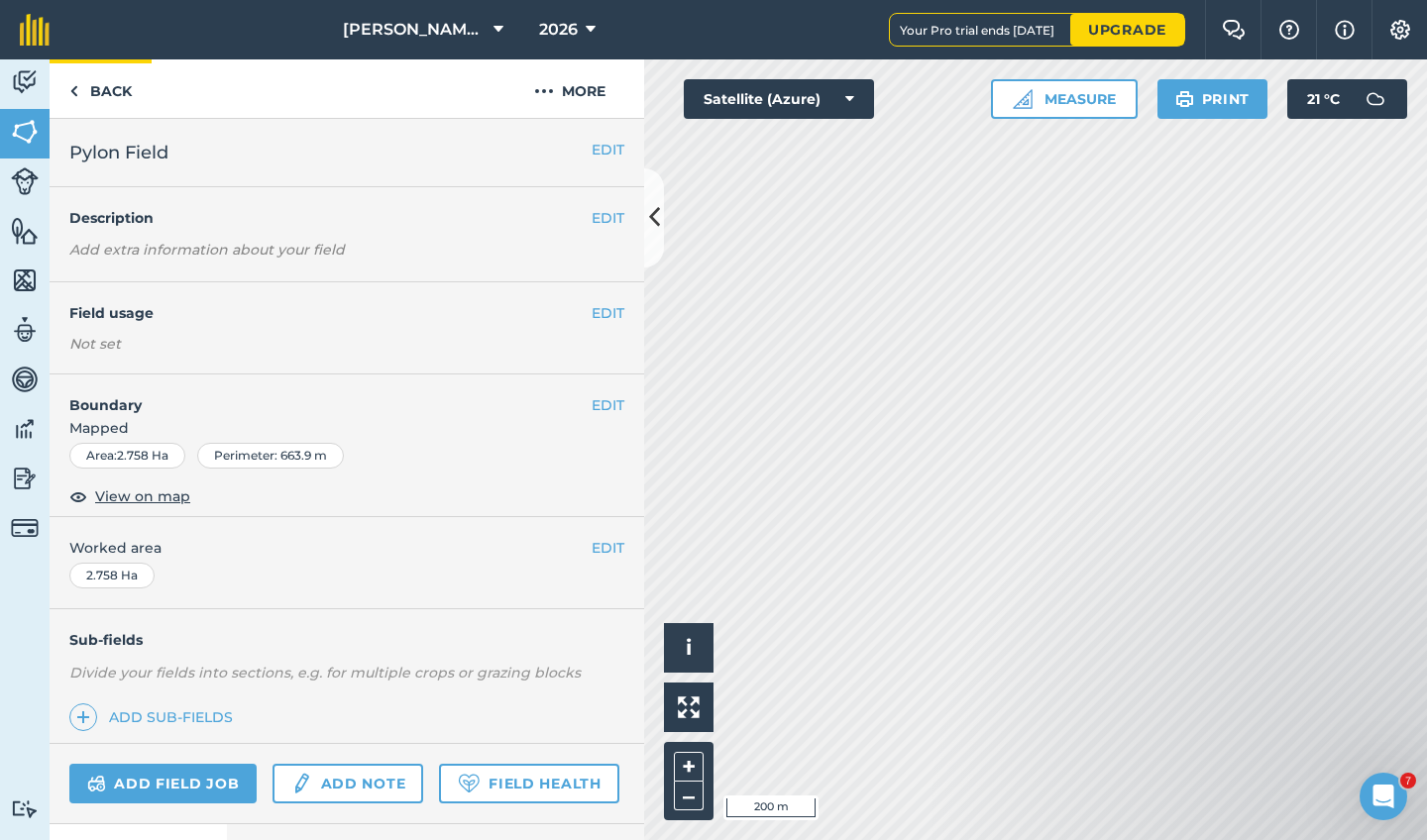 click on "Back" at bounding box center [100, 88] 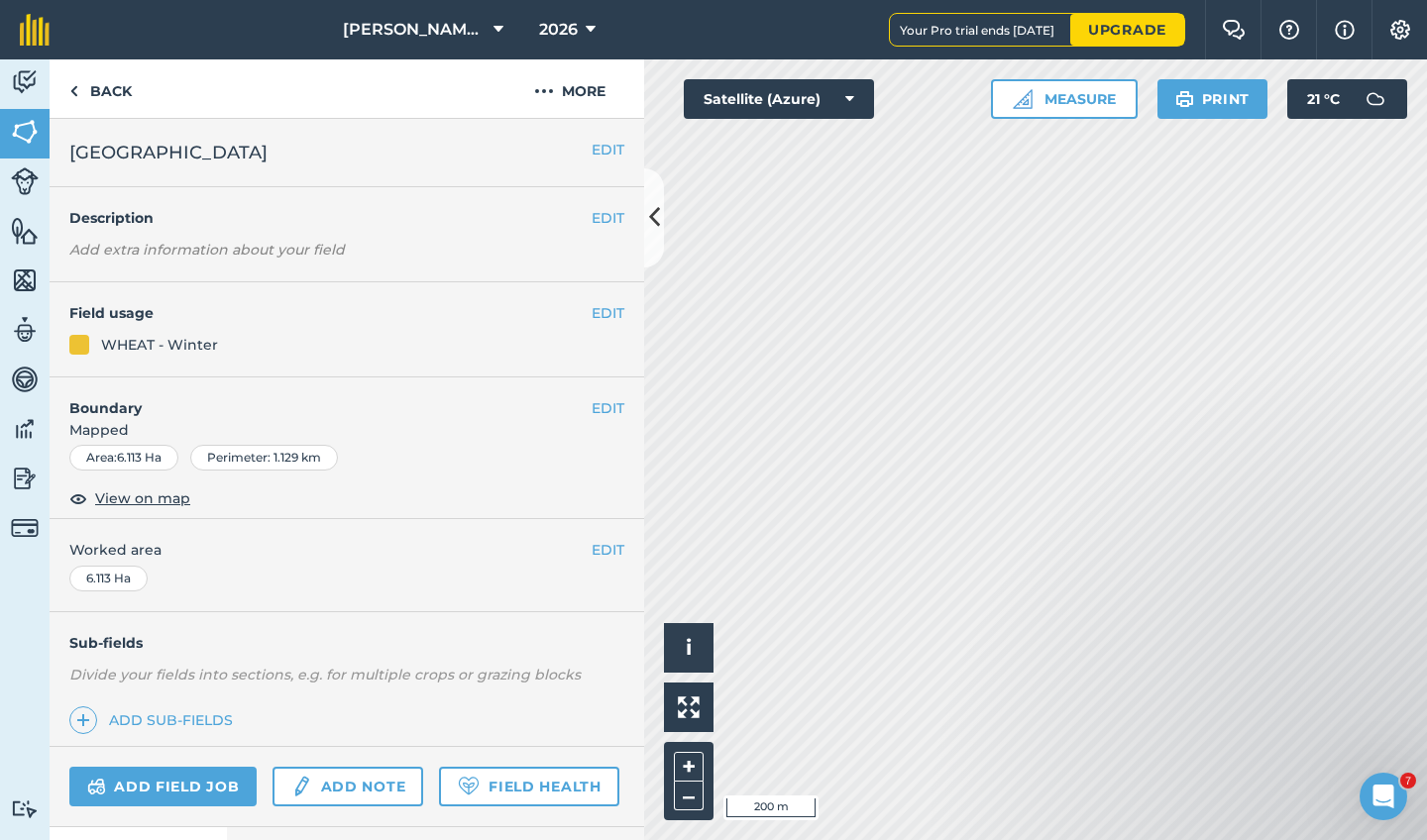 scroll, scrollTop: 0, scrollLeft: 0, axis: both 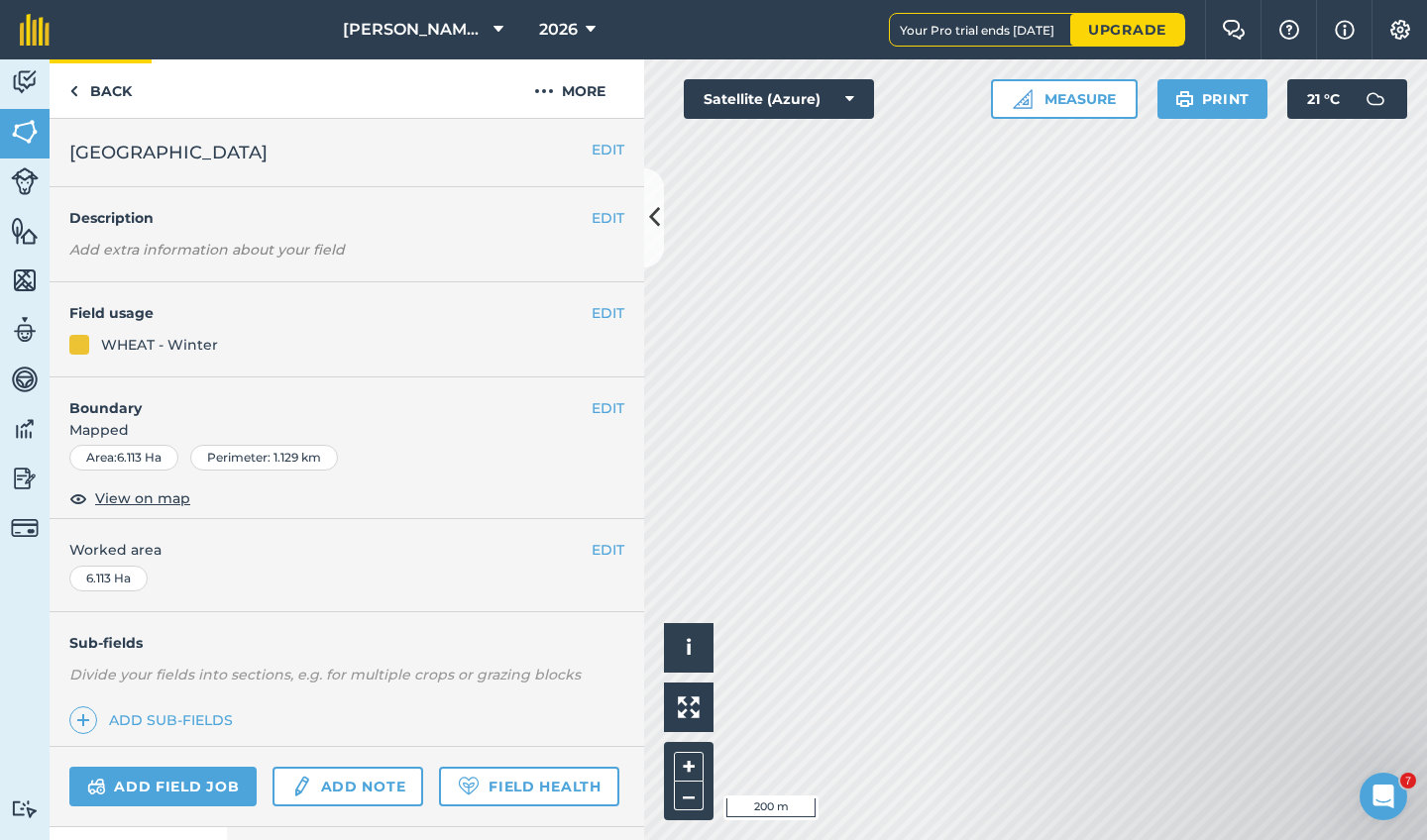click on "Back" at bounding box center [100, 88] 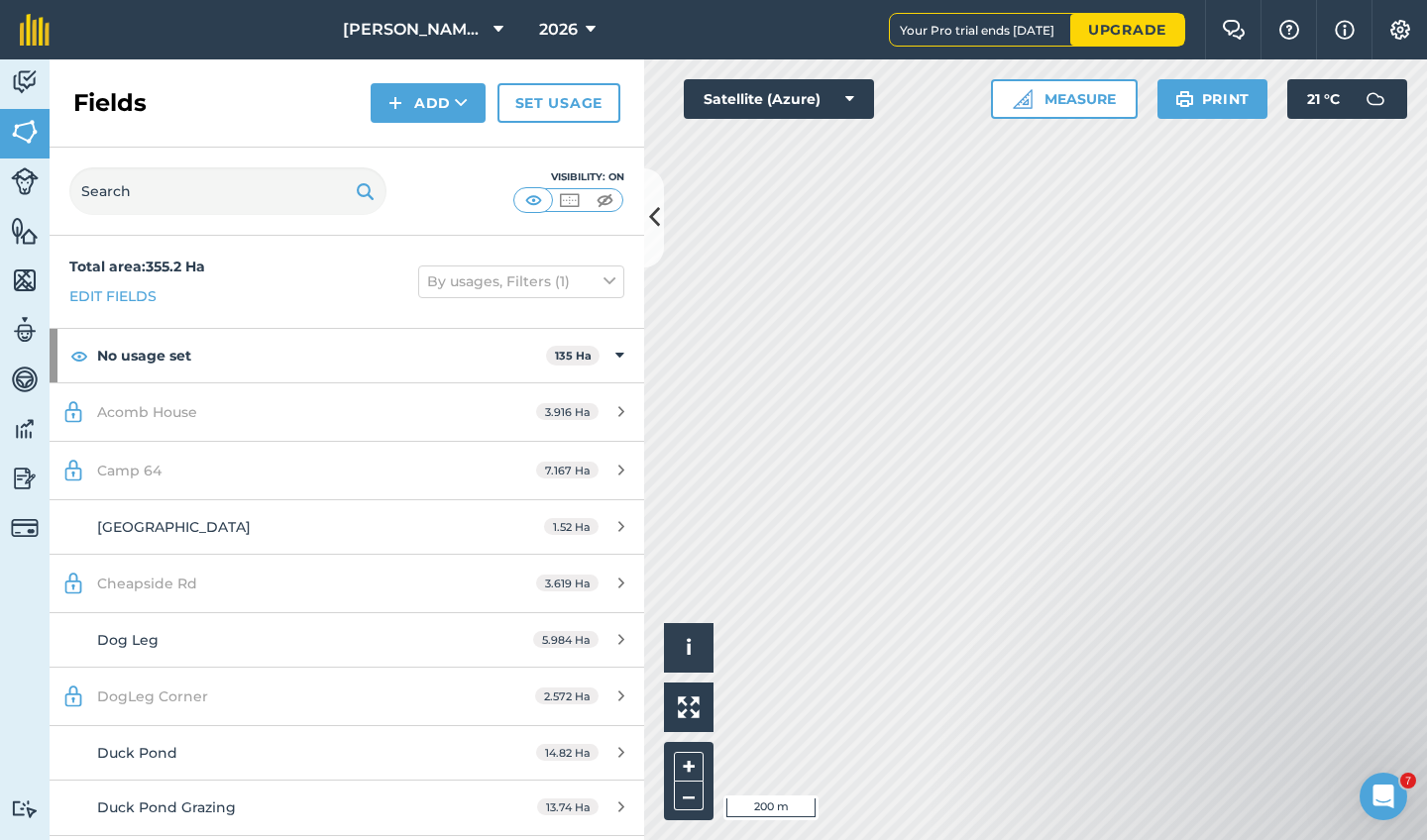 click at bounding box center [461, 103] 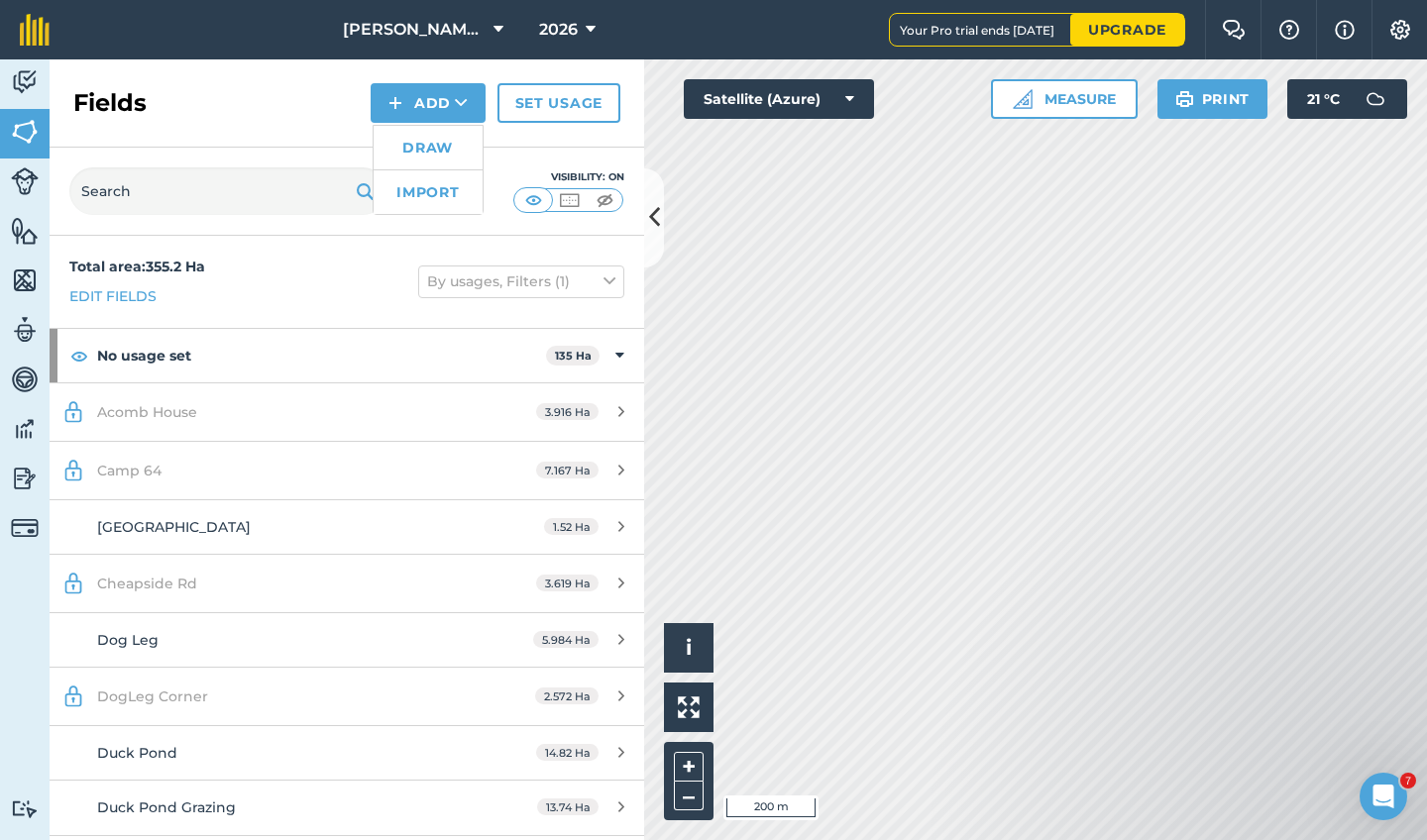 click on "Draw" at bounding box center (428, 148) 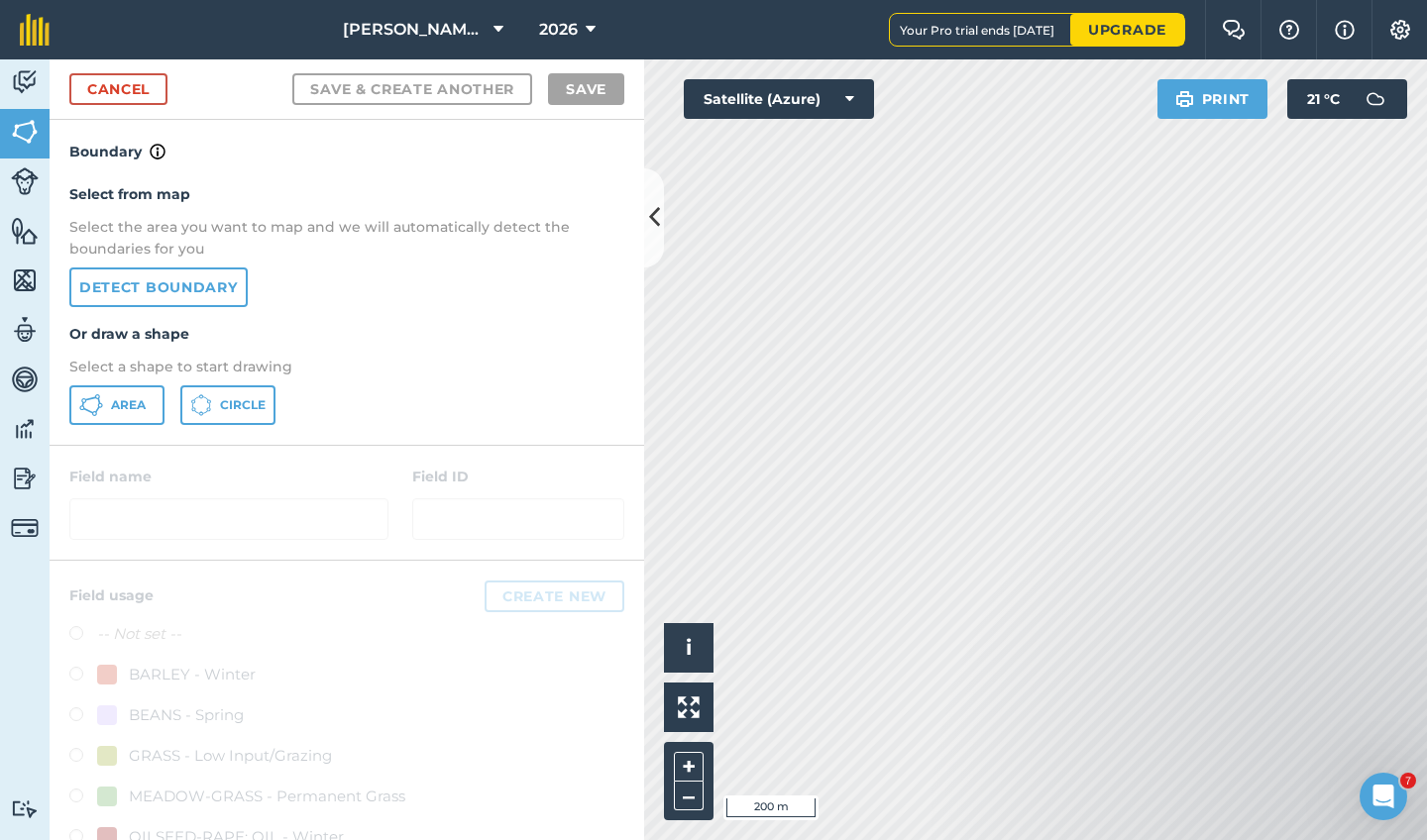 click on "Detect boundary" at bounding box center (159, 287) 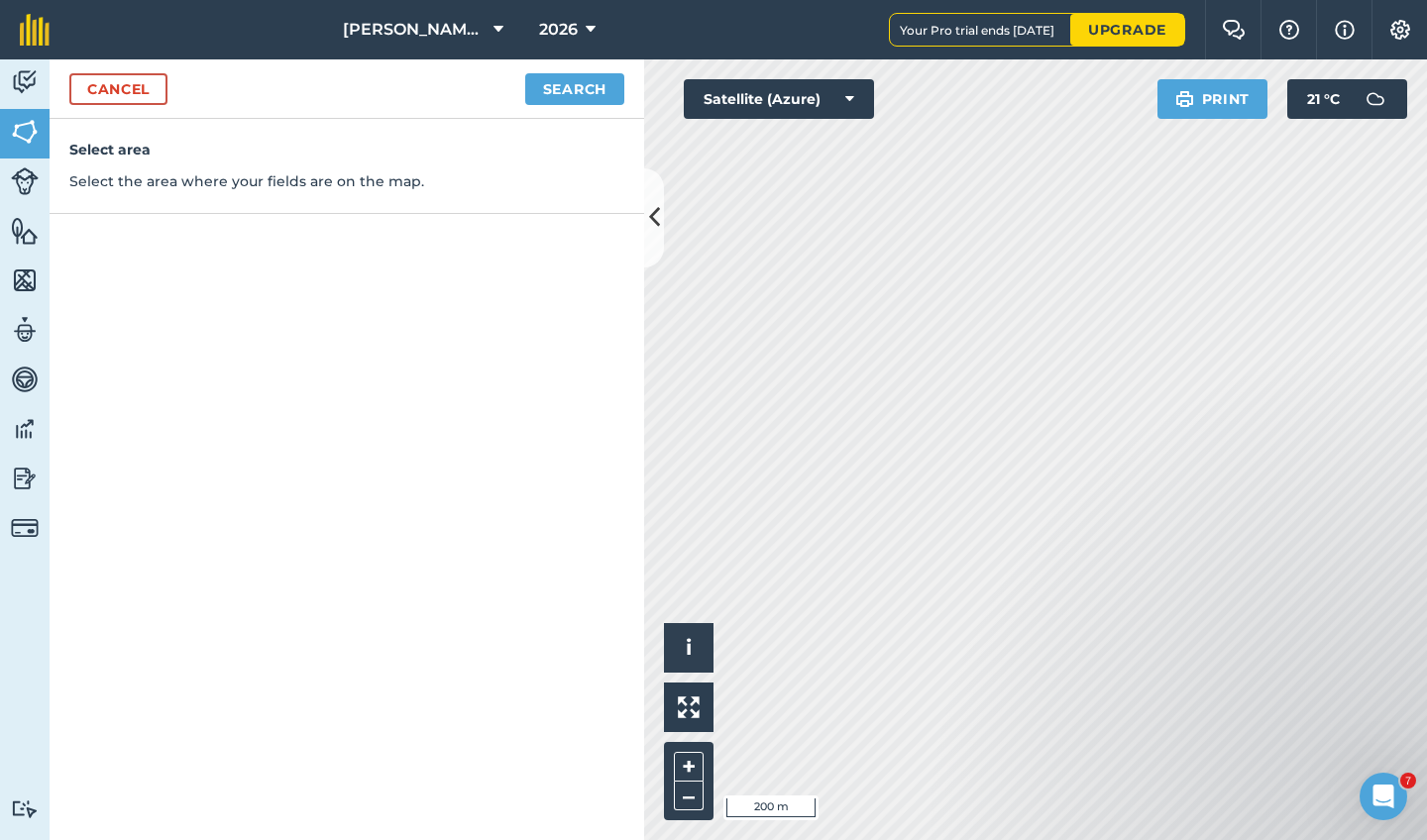 click on "Search" at bounding box center (575, 89) 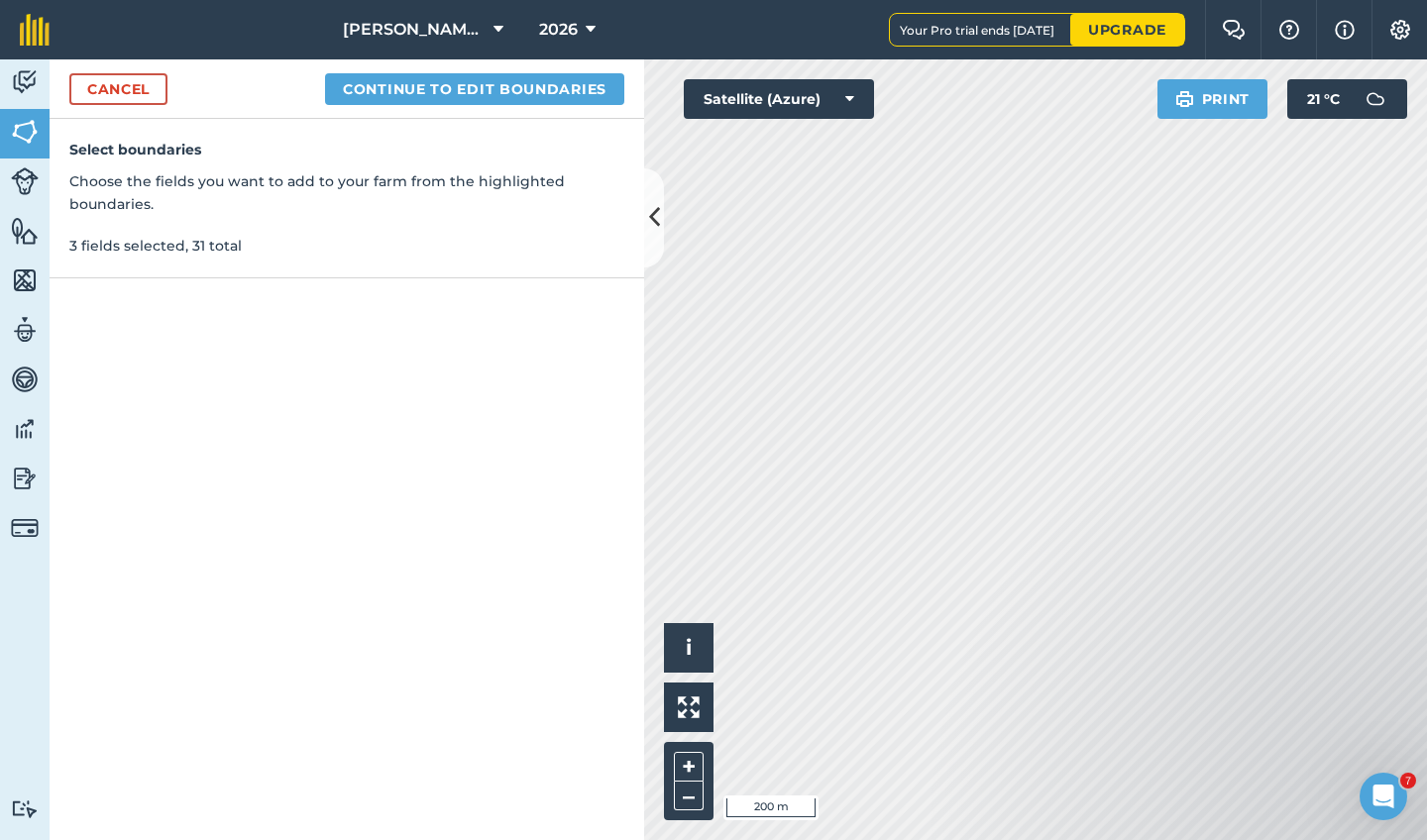click on "Continue to edit boundaries" at bounding box center [475, 89] 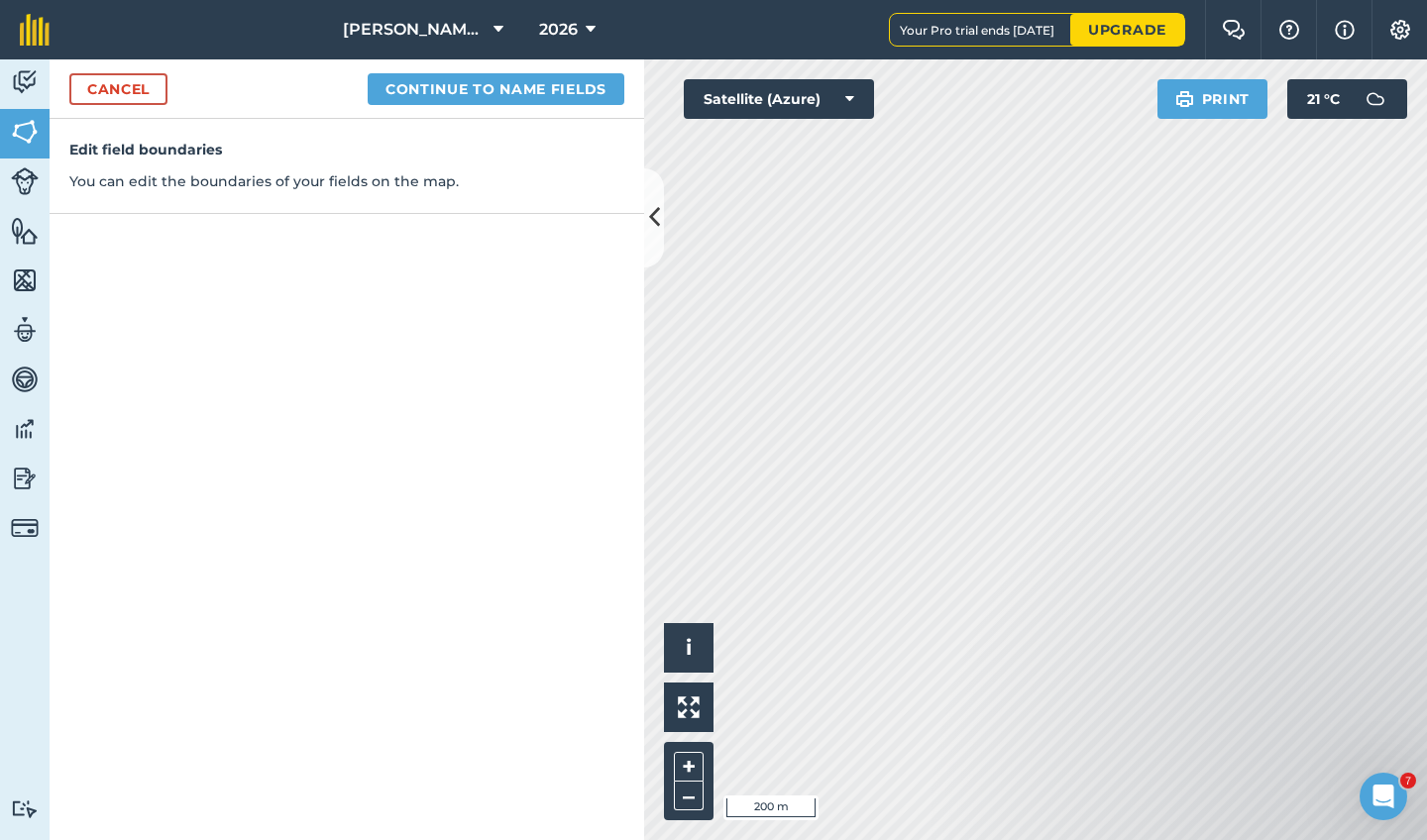 click on "Continue to name fields" at bounding box center [495, 89] 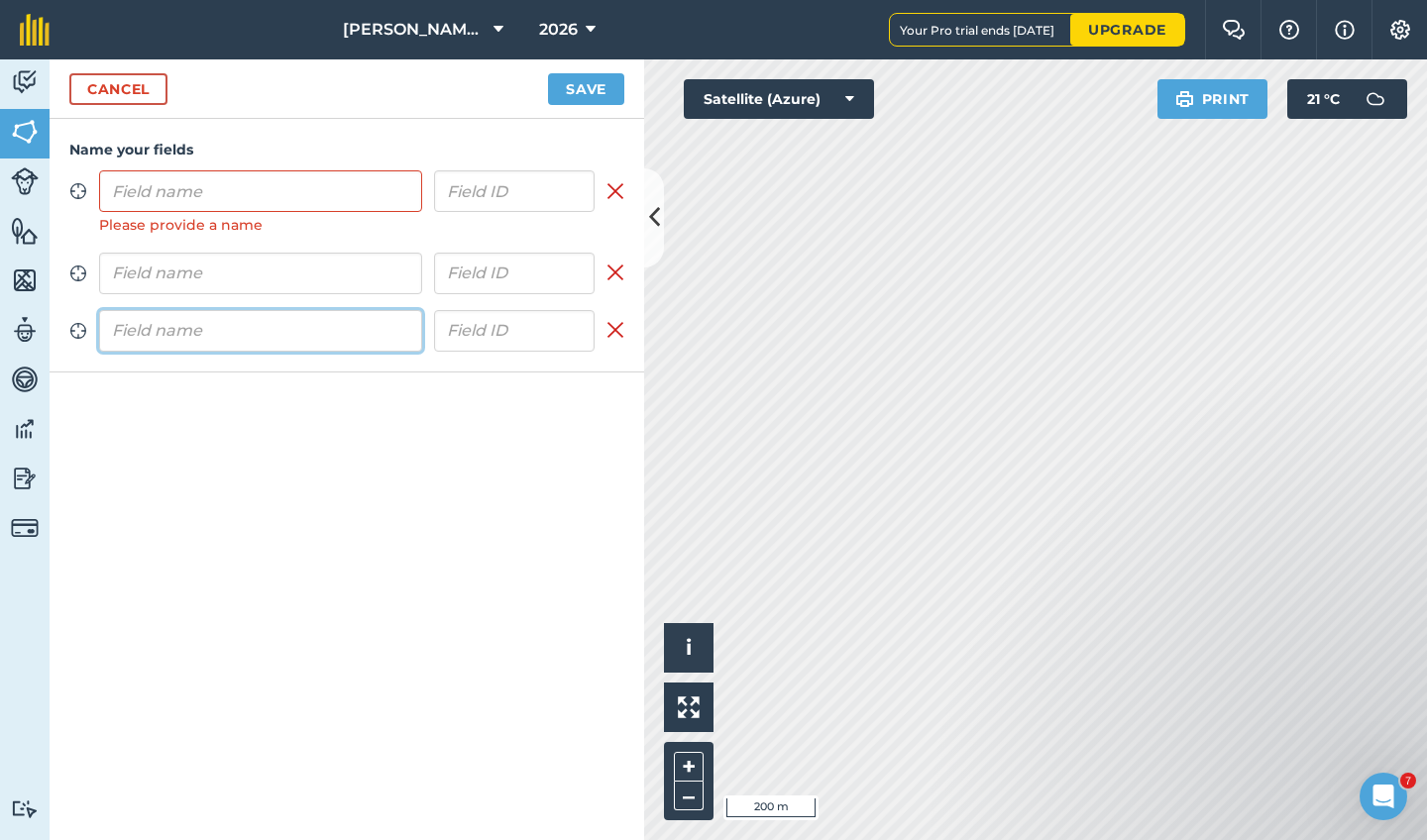 click at bounding box center [261, 331] 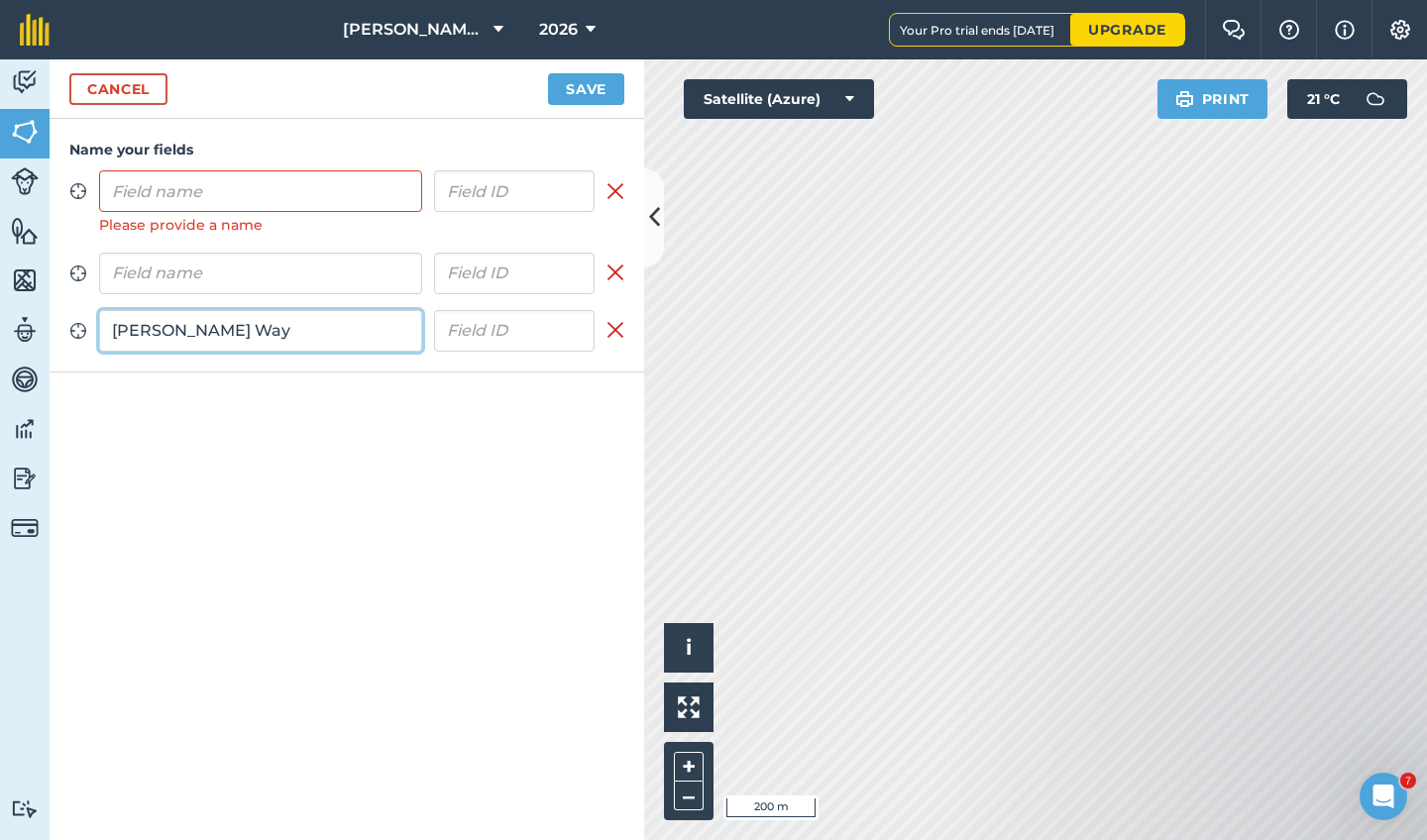 type on "[PERSON_NAME] Way" 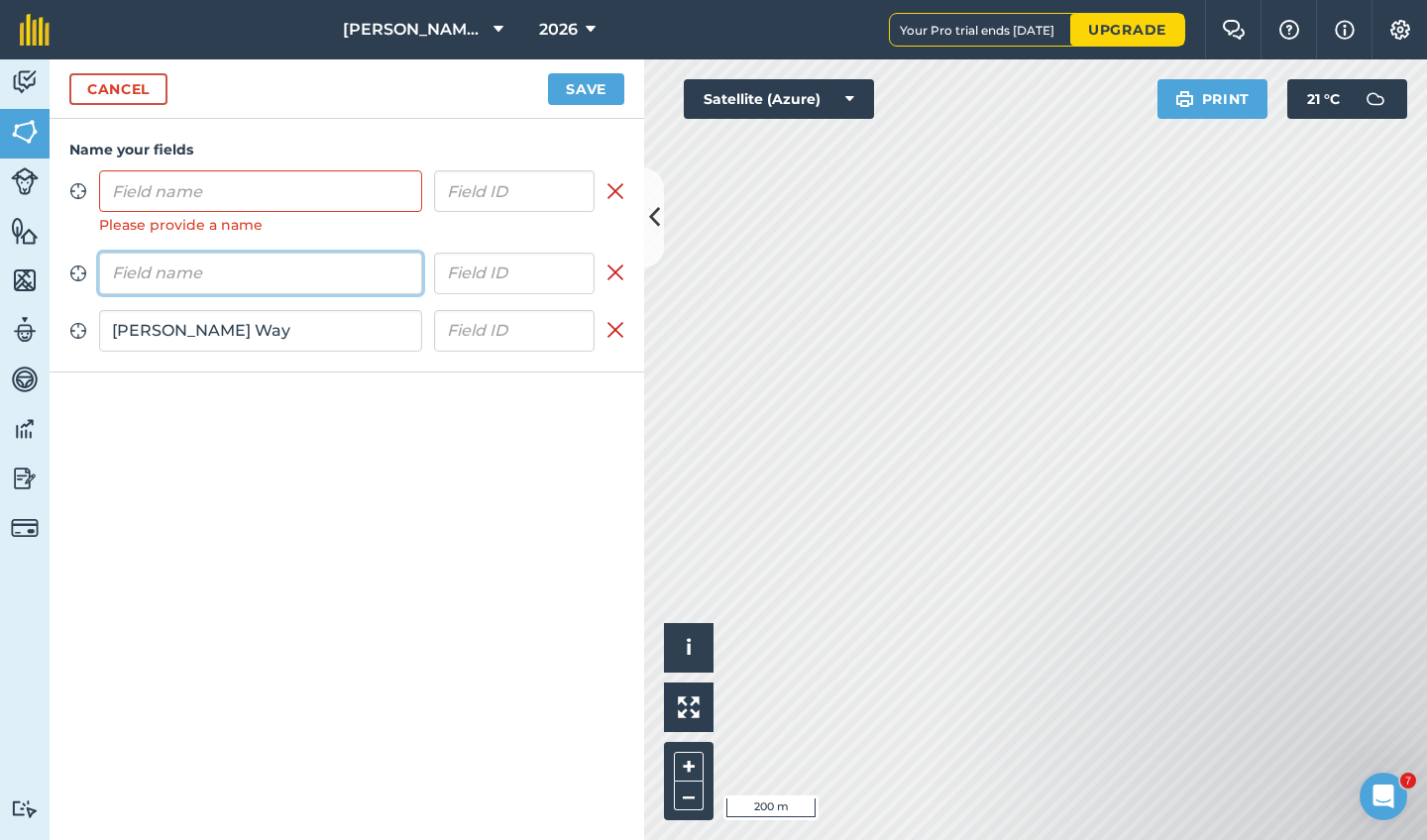 click at bounding box center (261, 273) 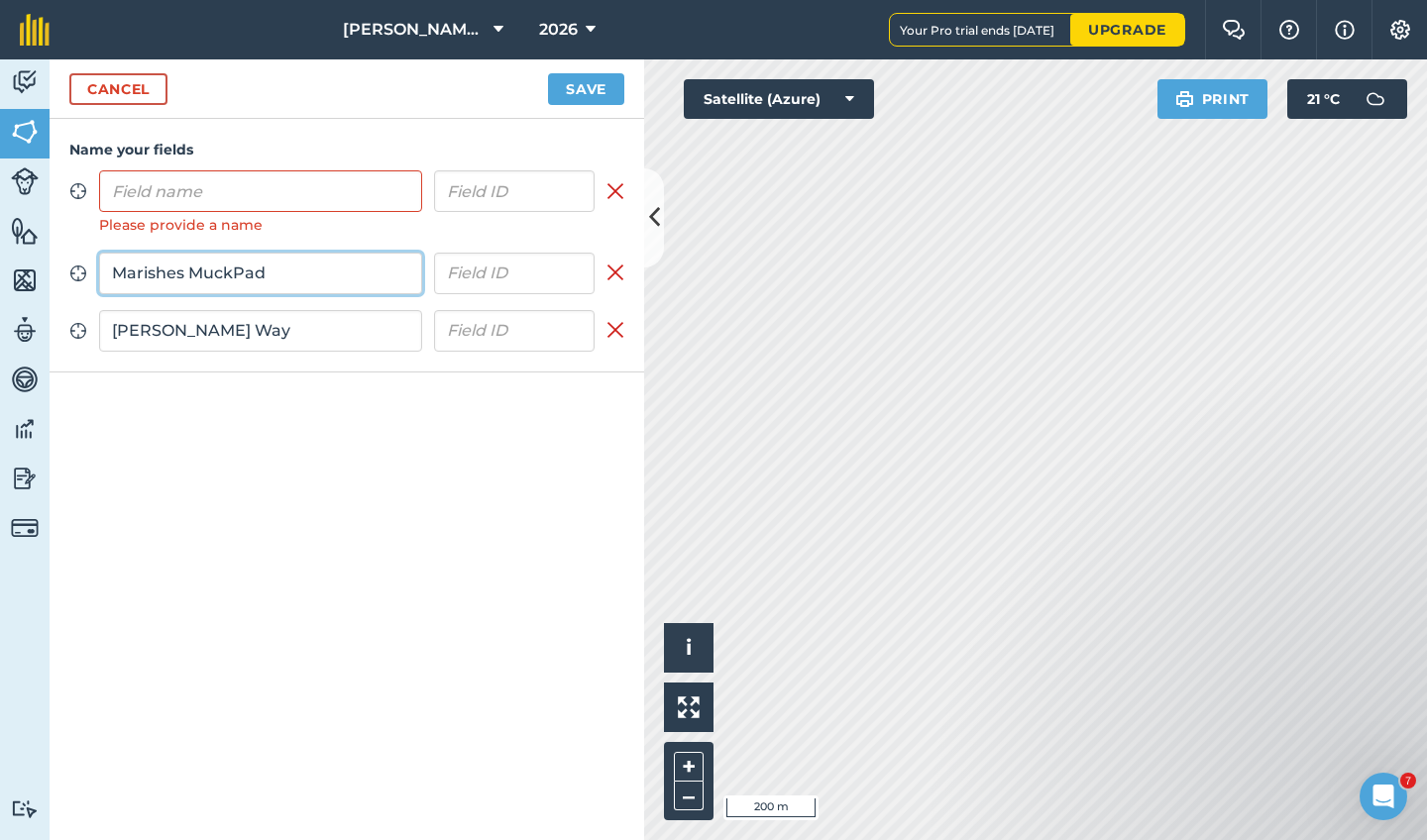 type on "Marishes MuckPad" 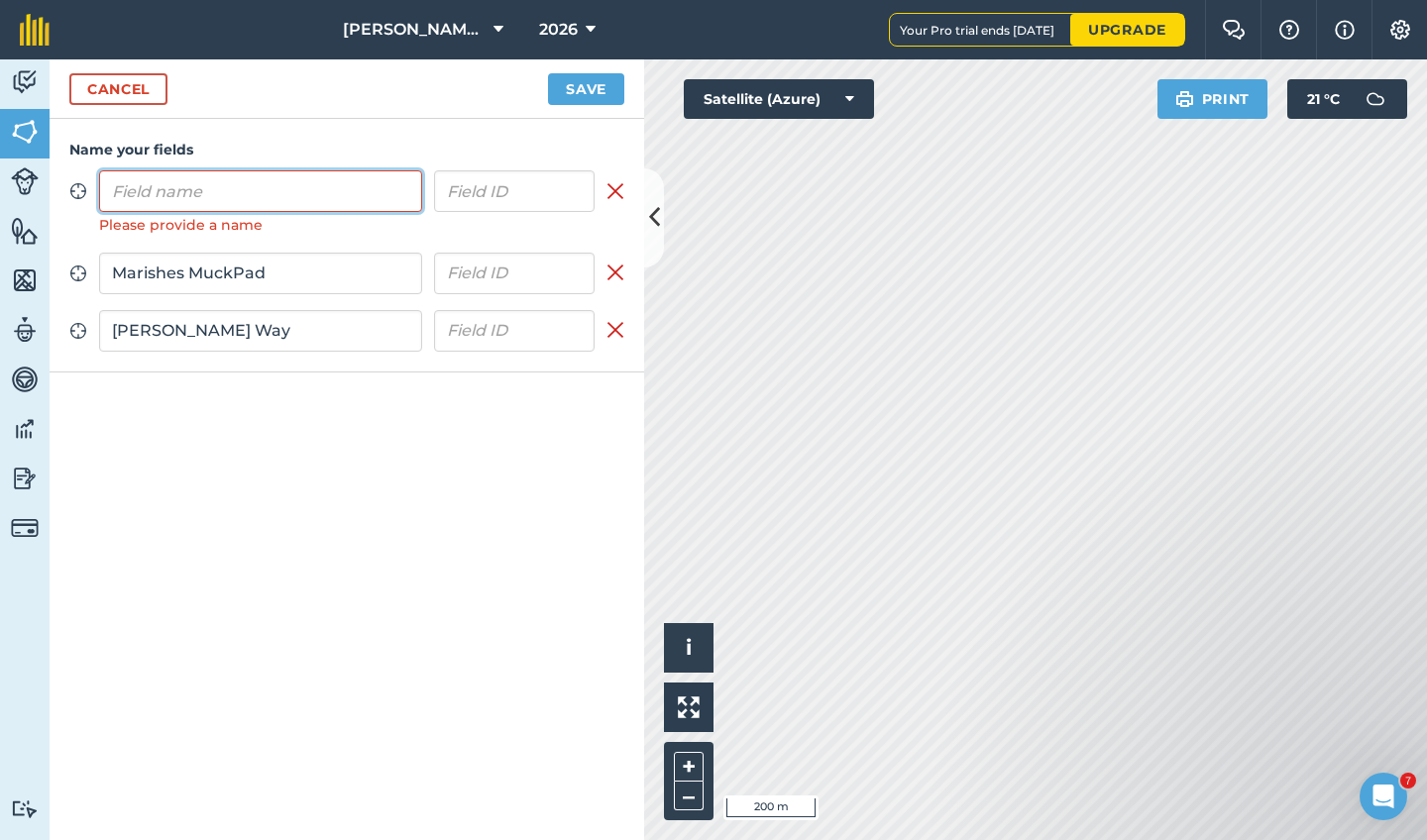 click at bounding box center [261, 191] 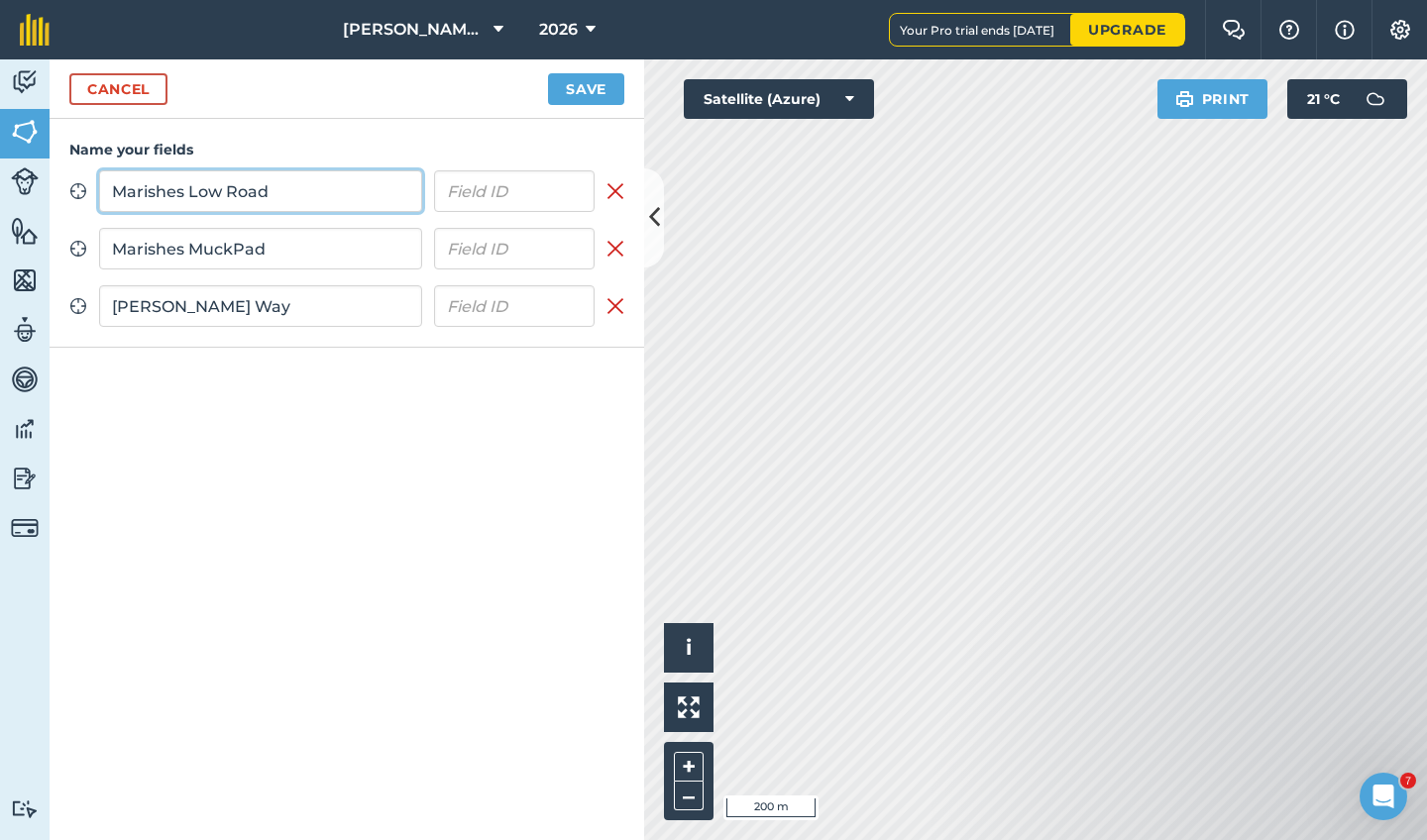 type on "Marishes Low Road" 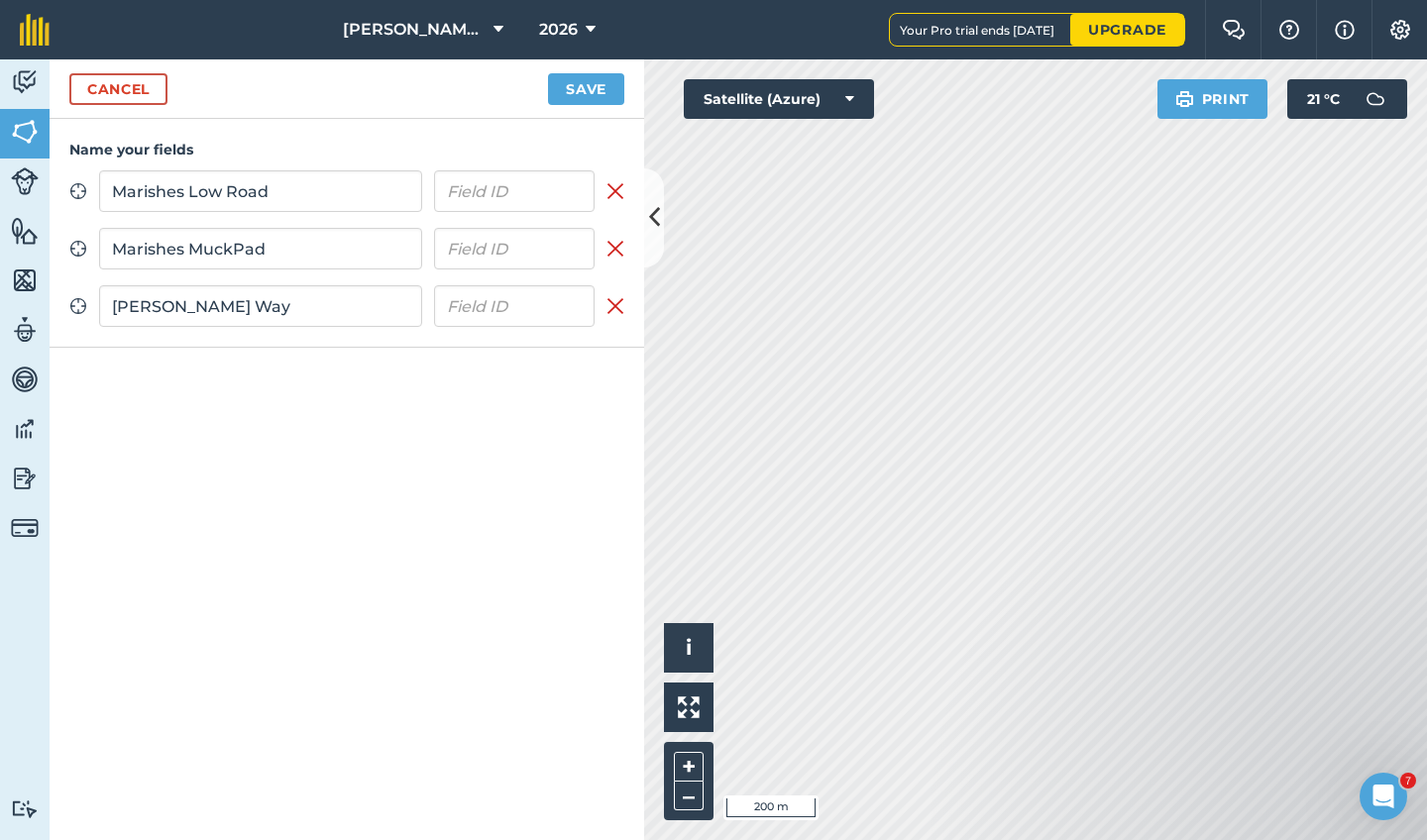 click on "Save" at bounding box center (586, 89) 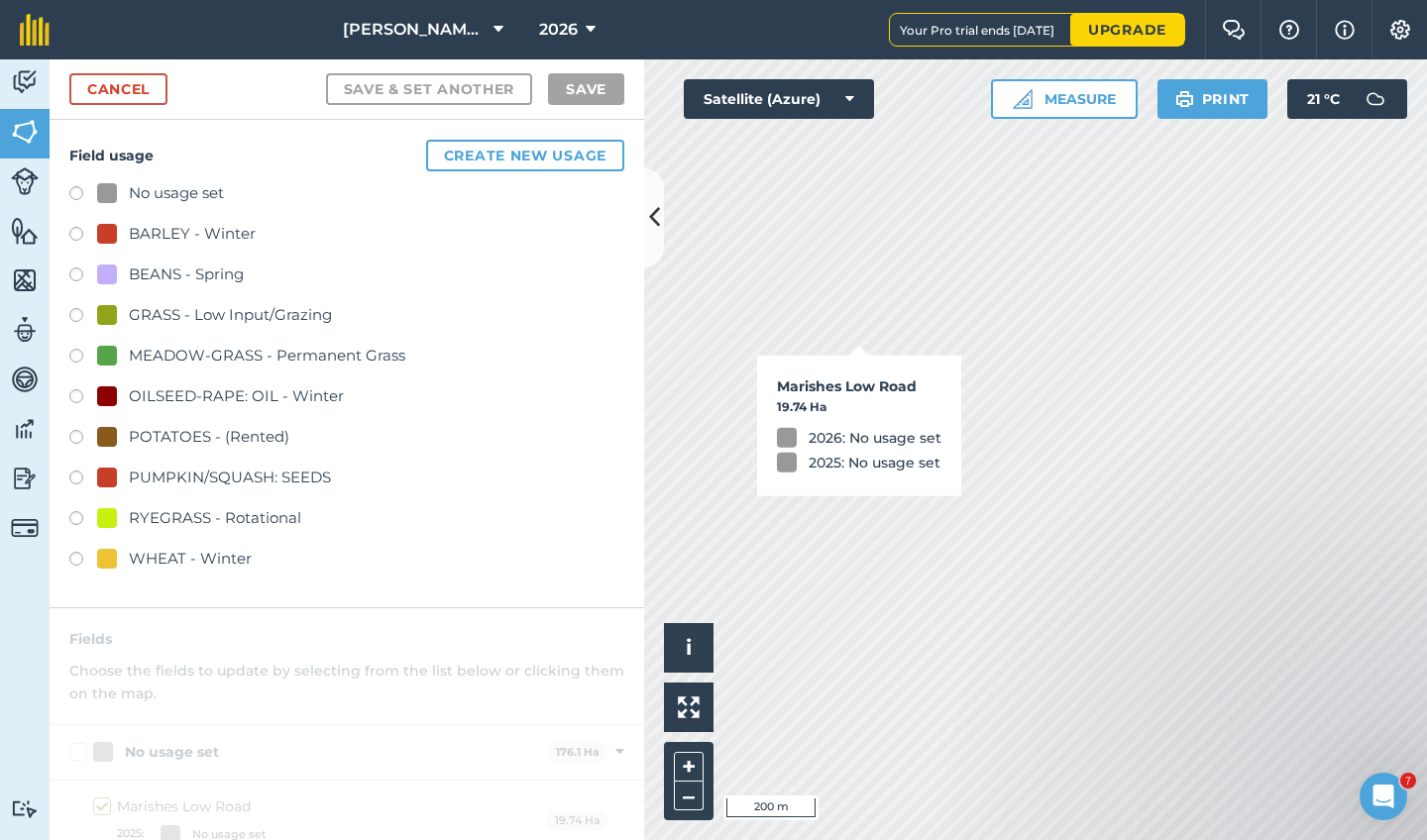 checkbox on "true" 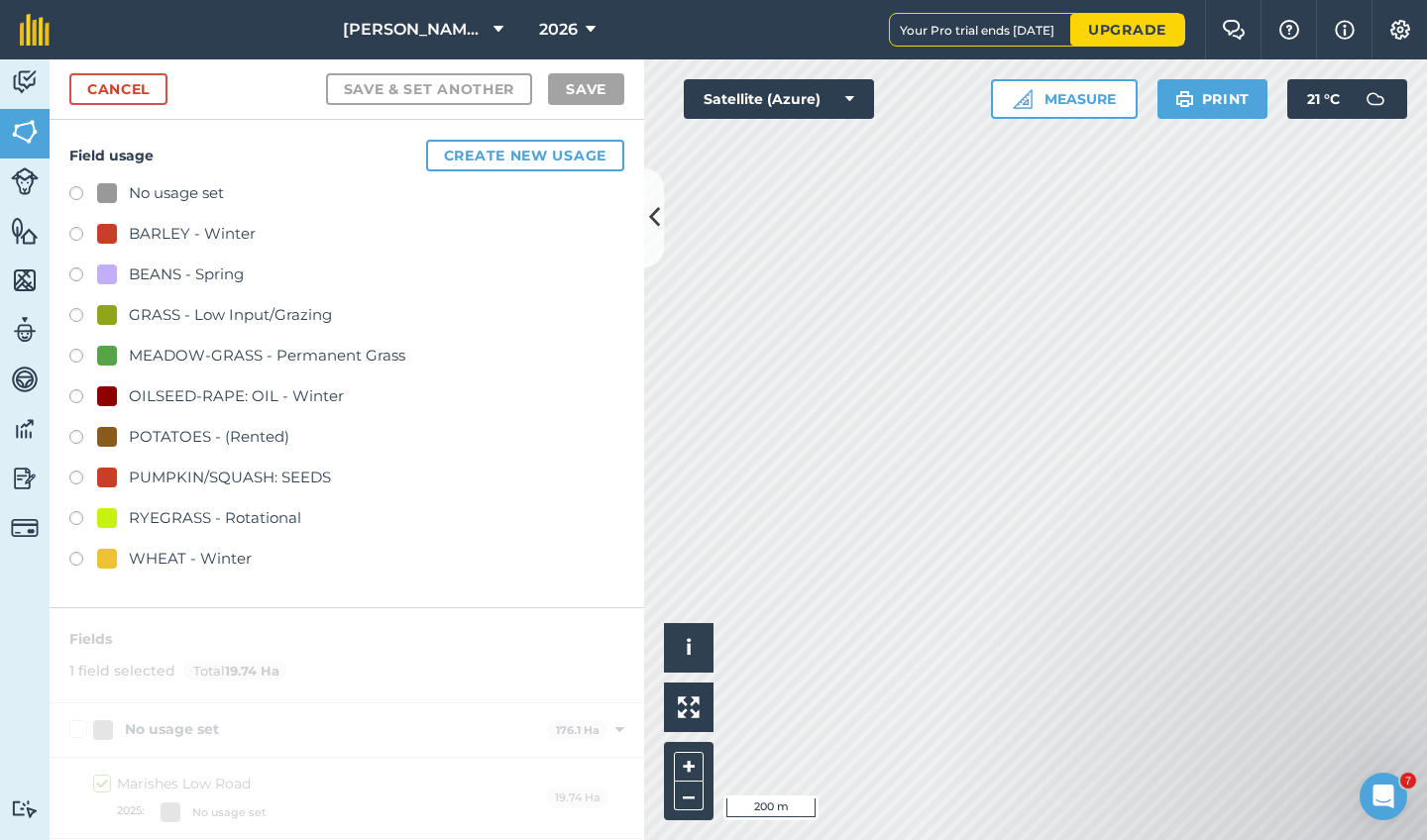 click at bounding box center [83, 562] 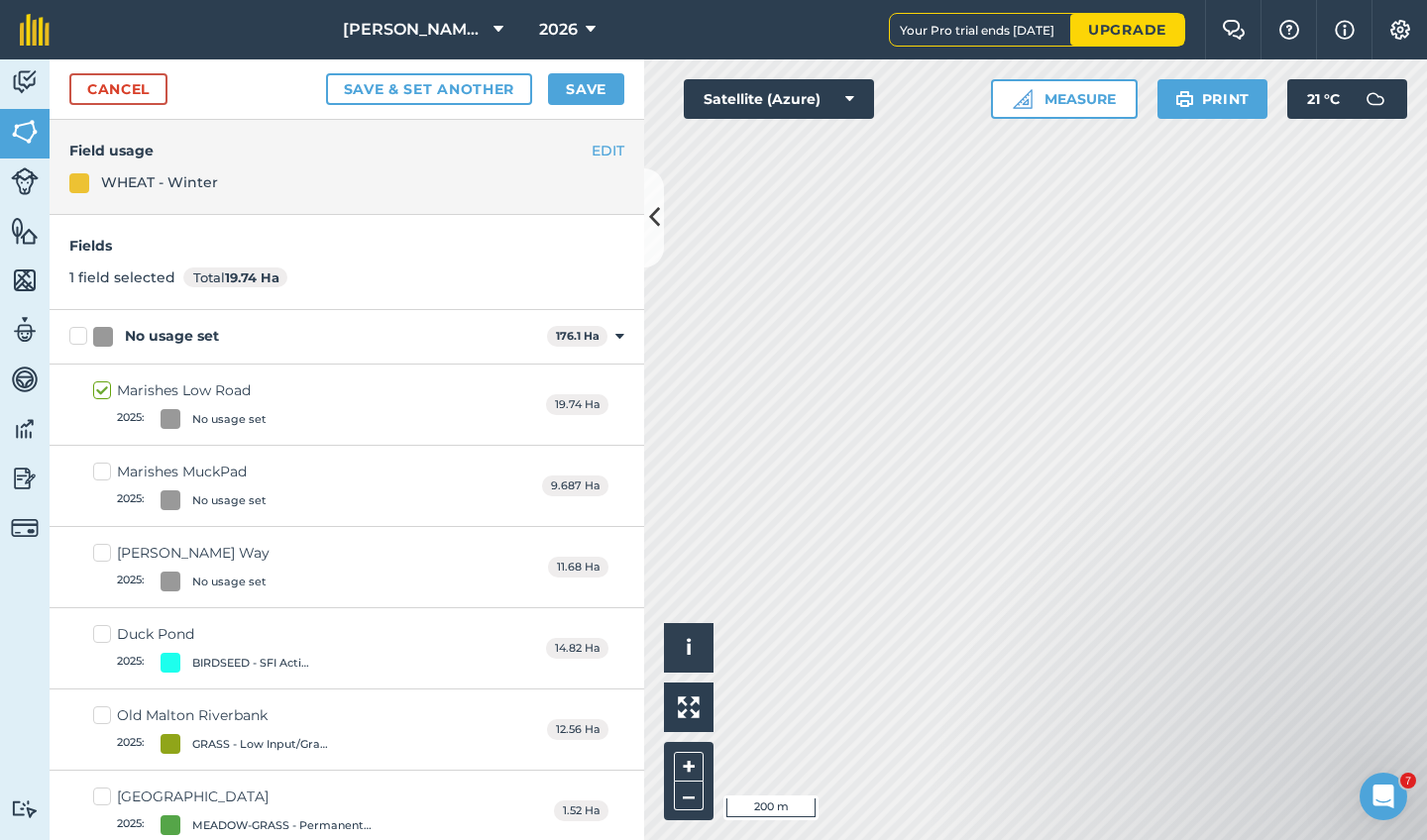 click on "Marishes MuckPad 2025 : No usage set" at bounding box center (179, 485) 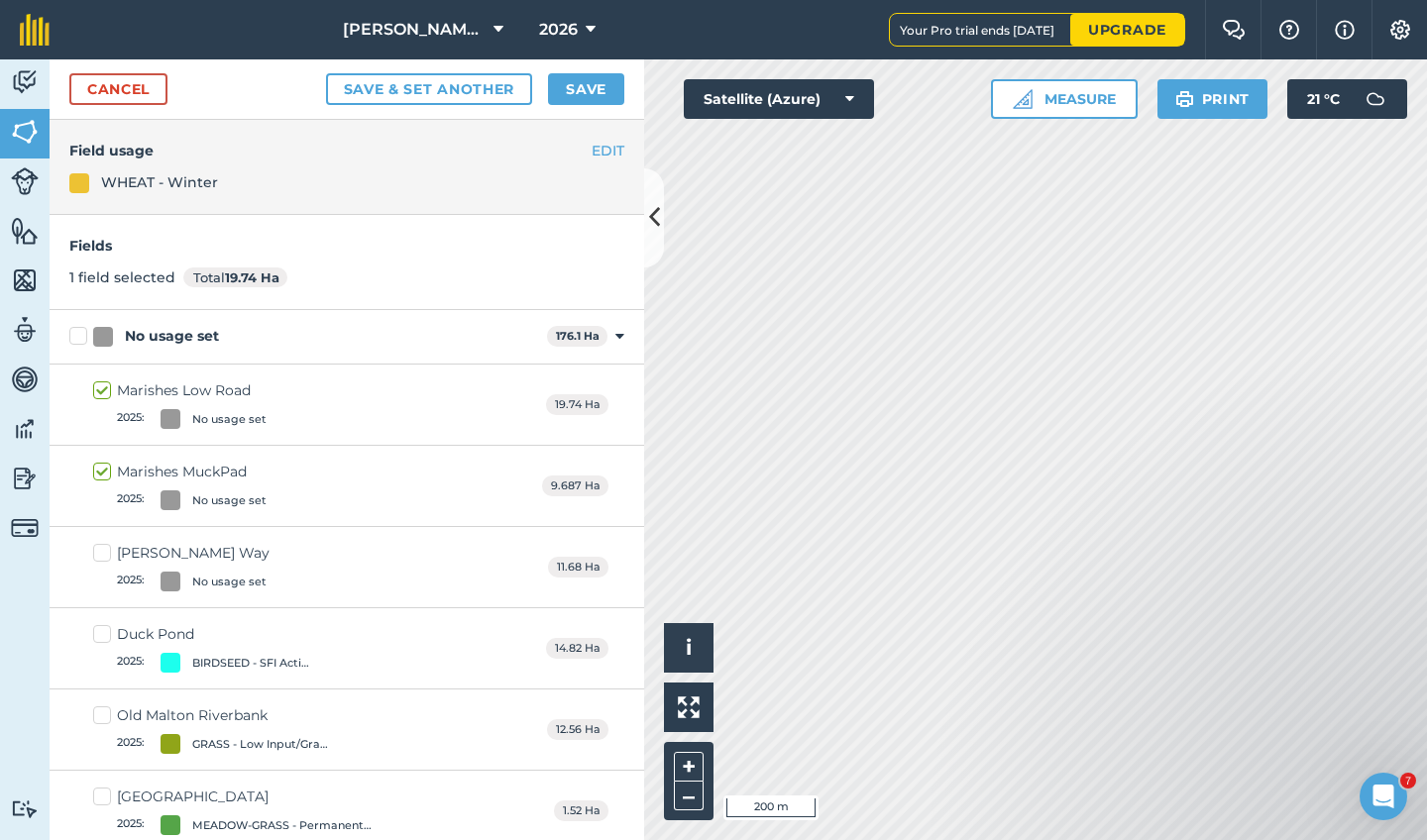 checkbox on "true" 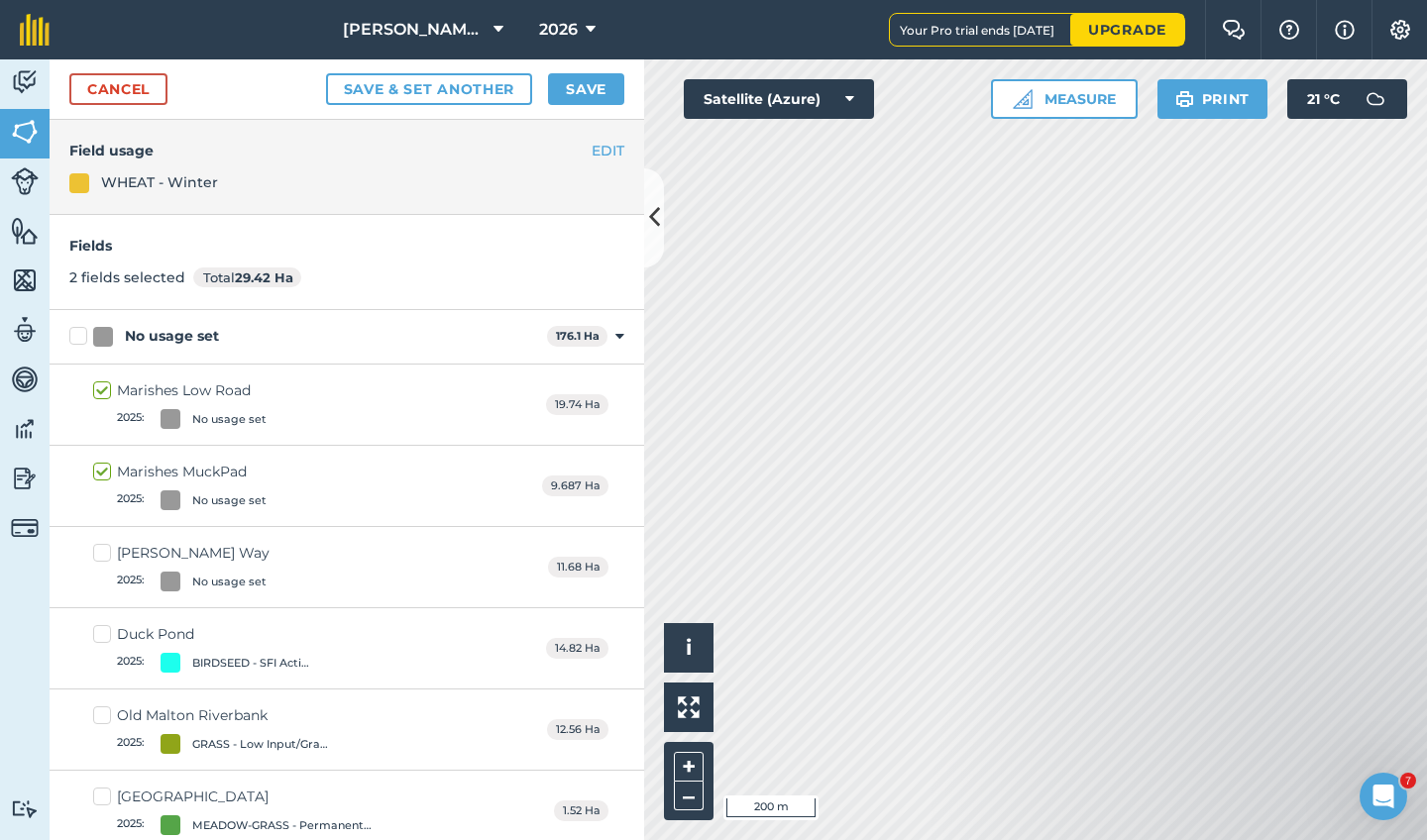 click on "[PERSON_NAME] Way 2025 : No usage set" at bounding box center (181, 567) 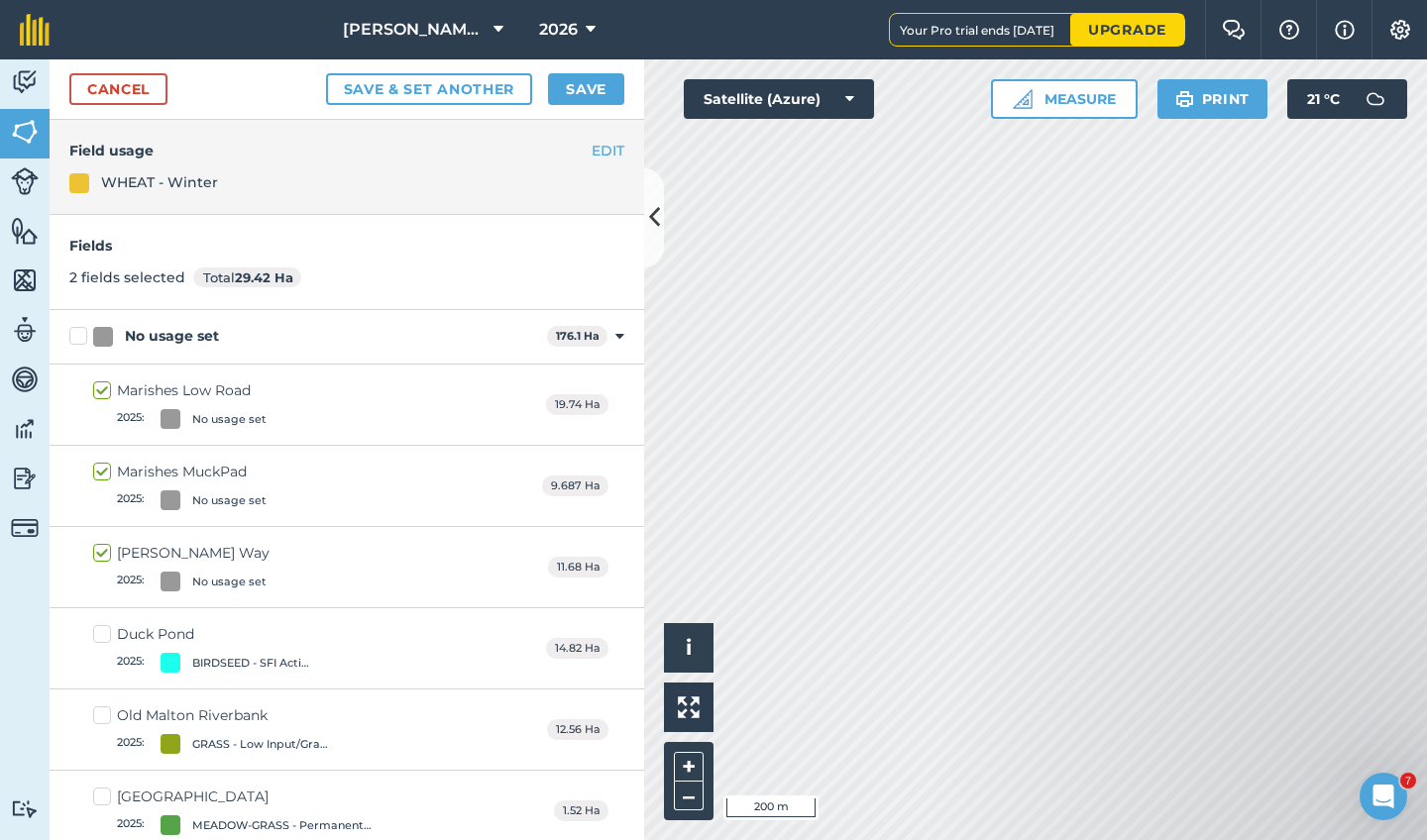 checkbox on "true" 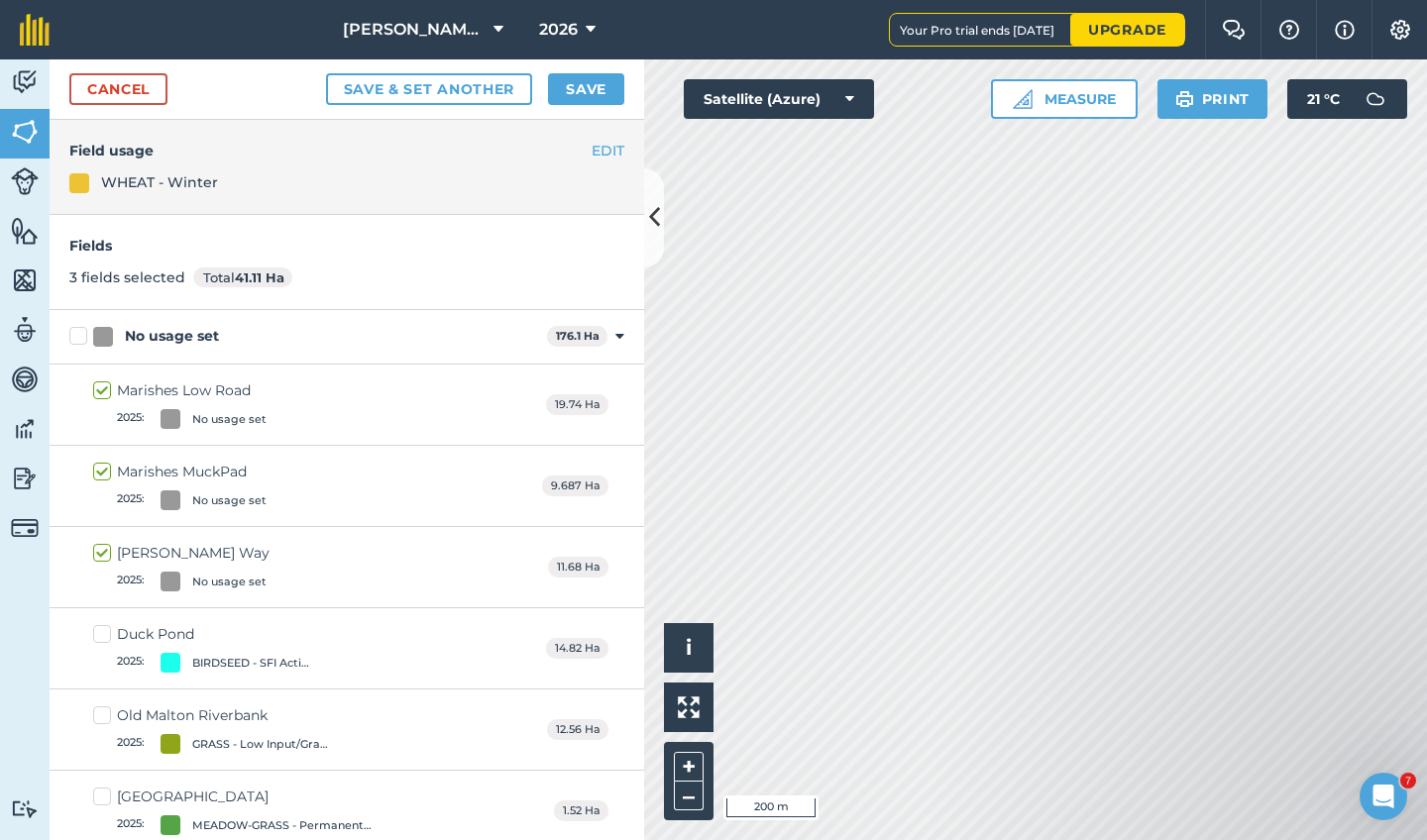 click on "Save" at bounding box center (586, 89) 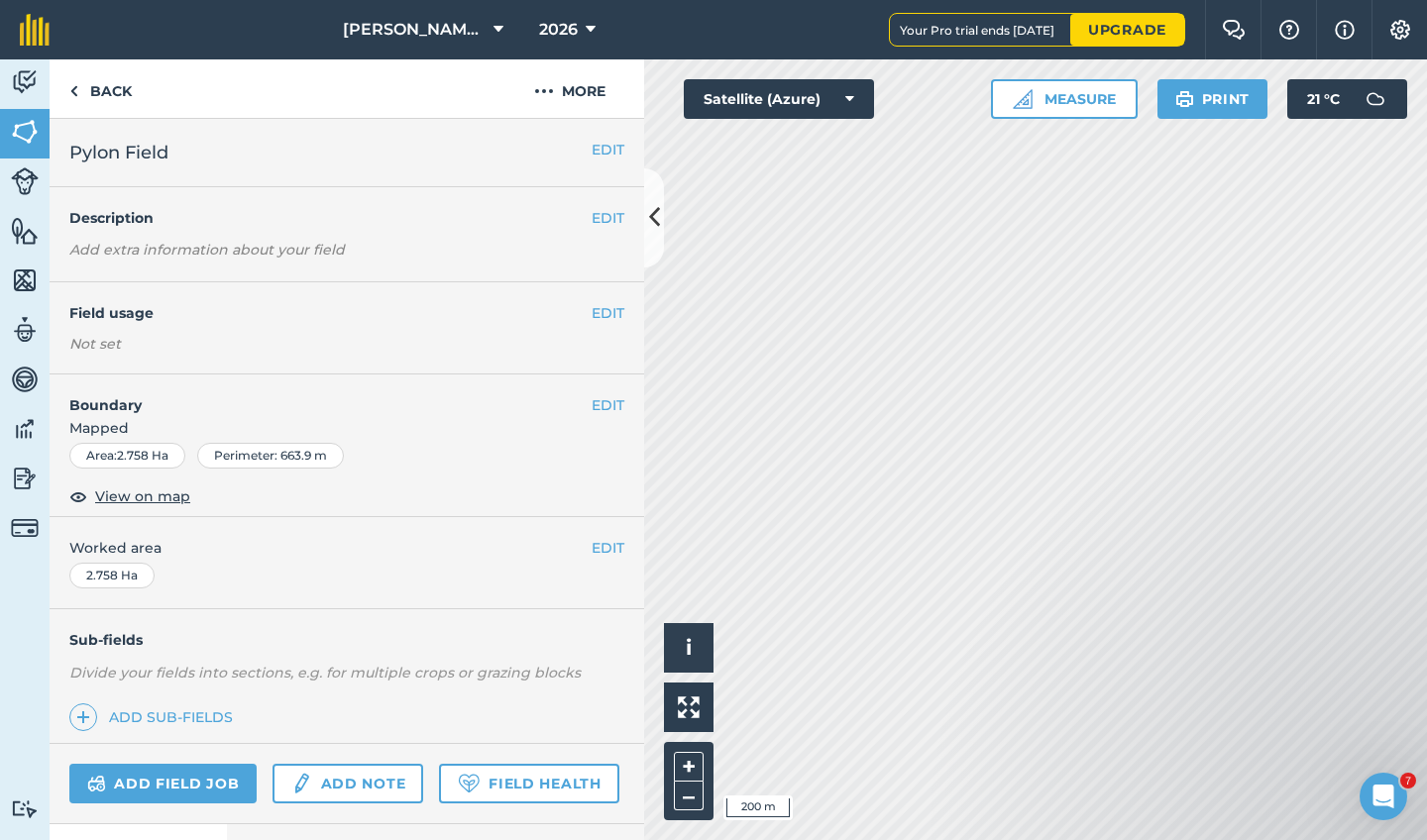 click on "EDIT" at bounding box center (607, 313) 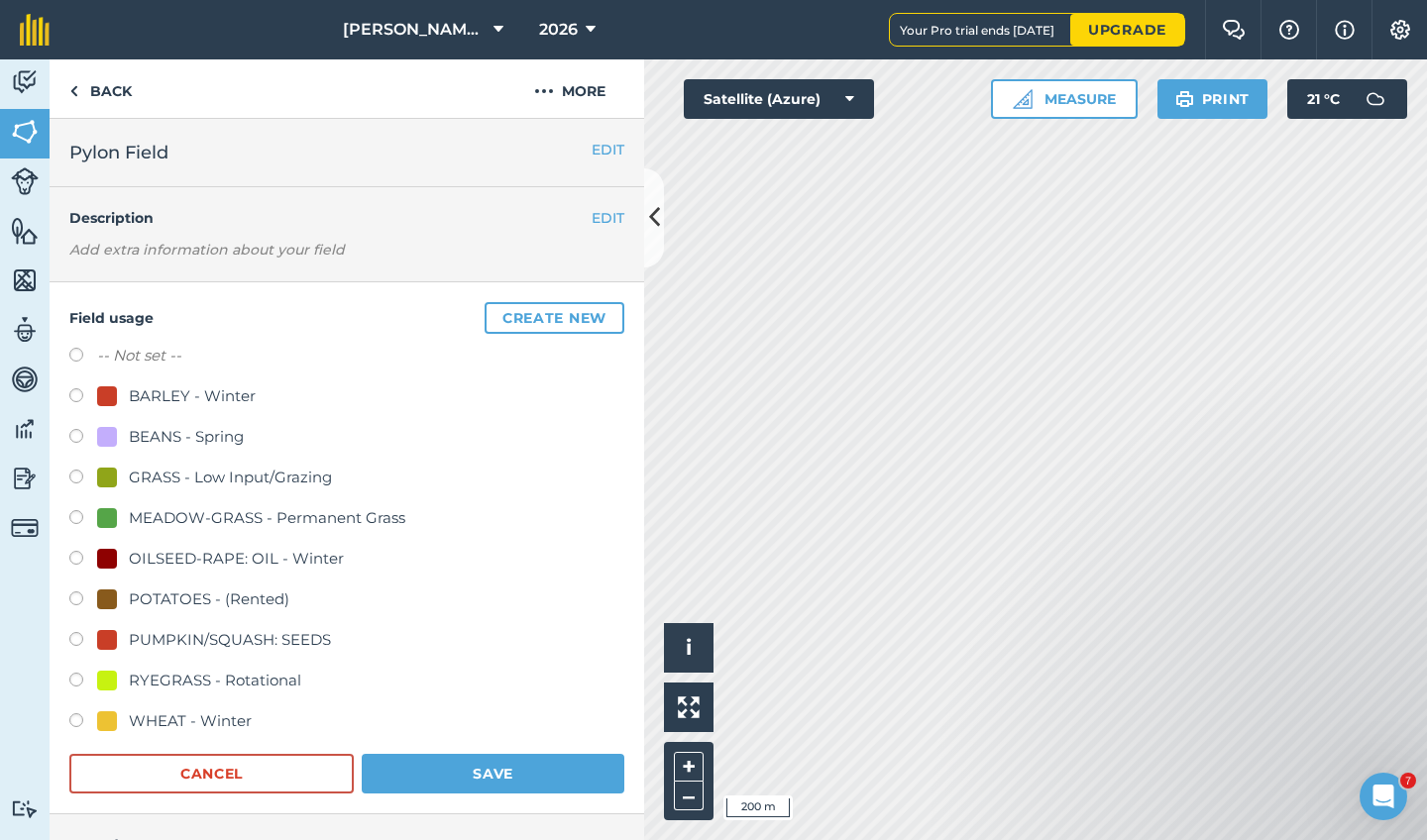 click at bounding box center [83, 682] 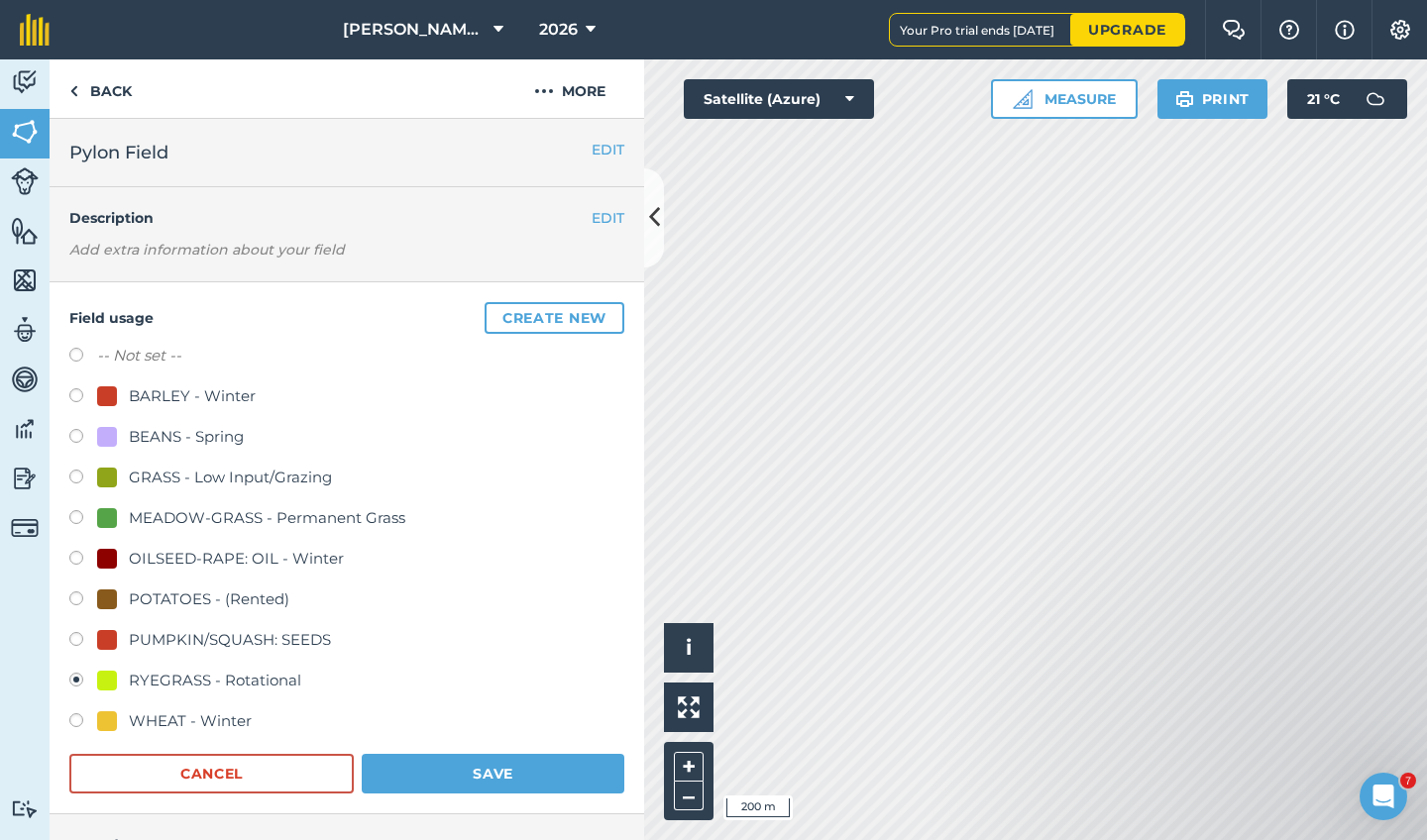 radio on "true" 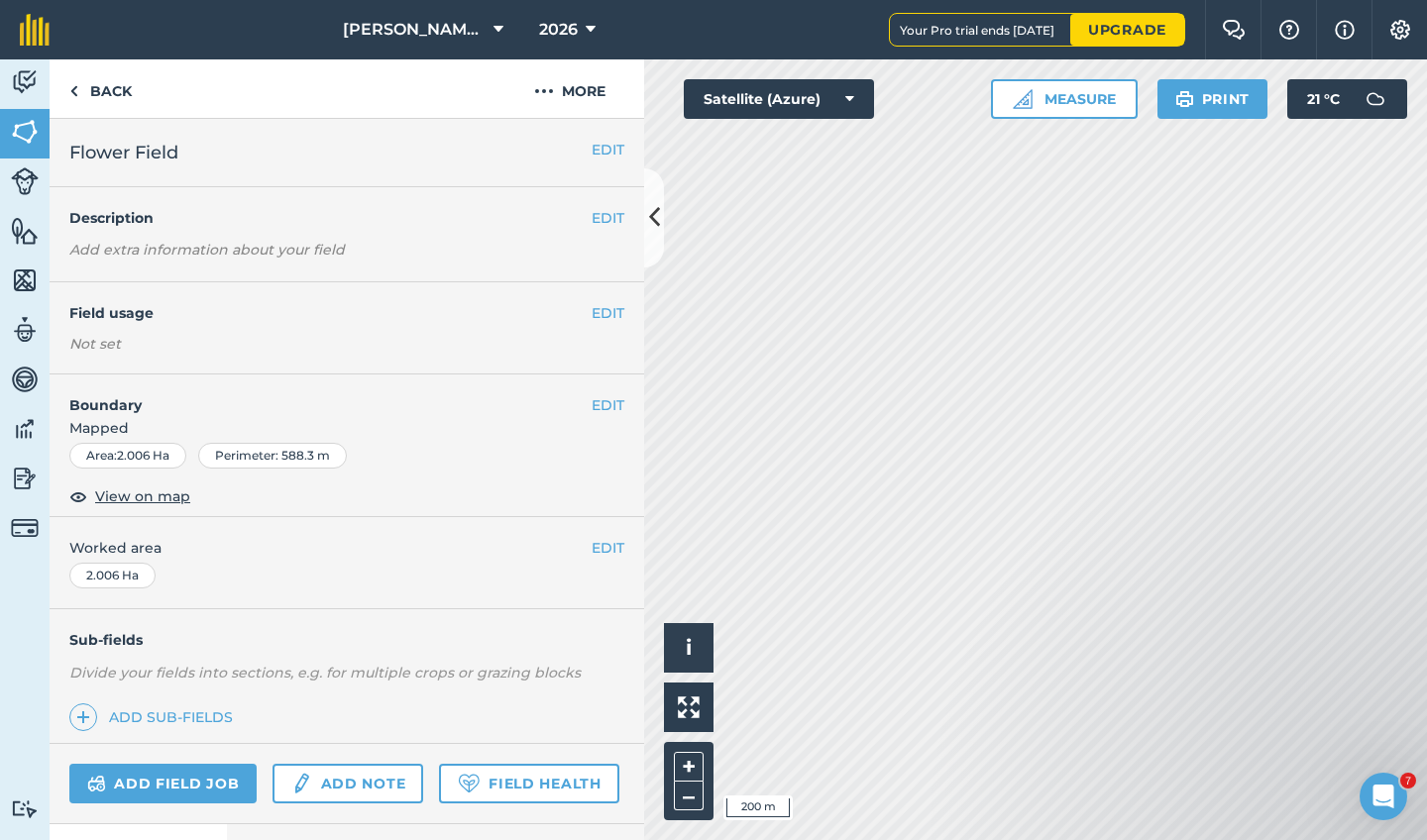 click on "EDIT" at bounding box center (607, 313) 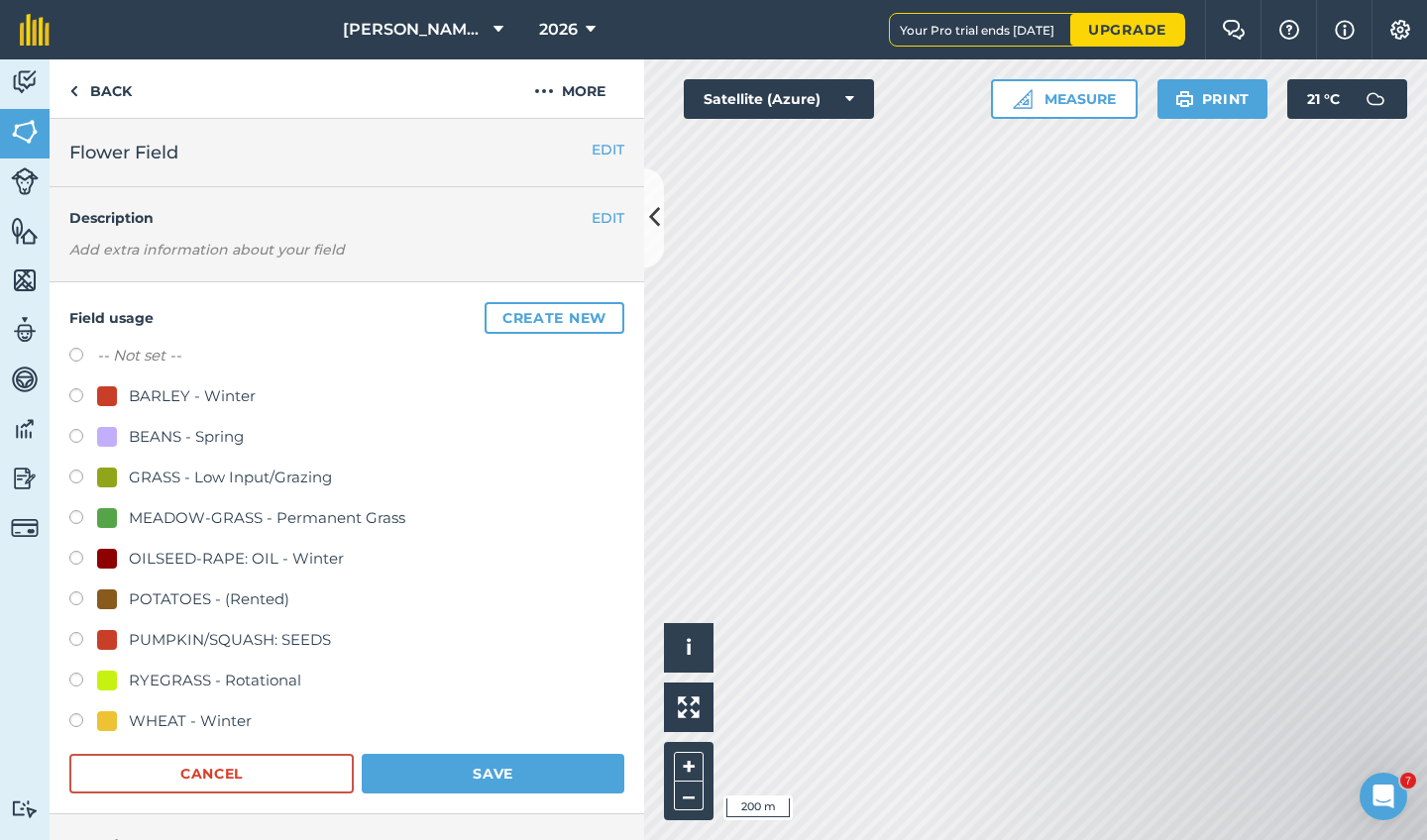 click at bounding box center [83, 682] 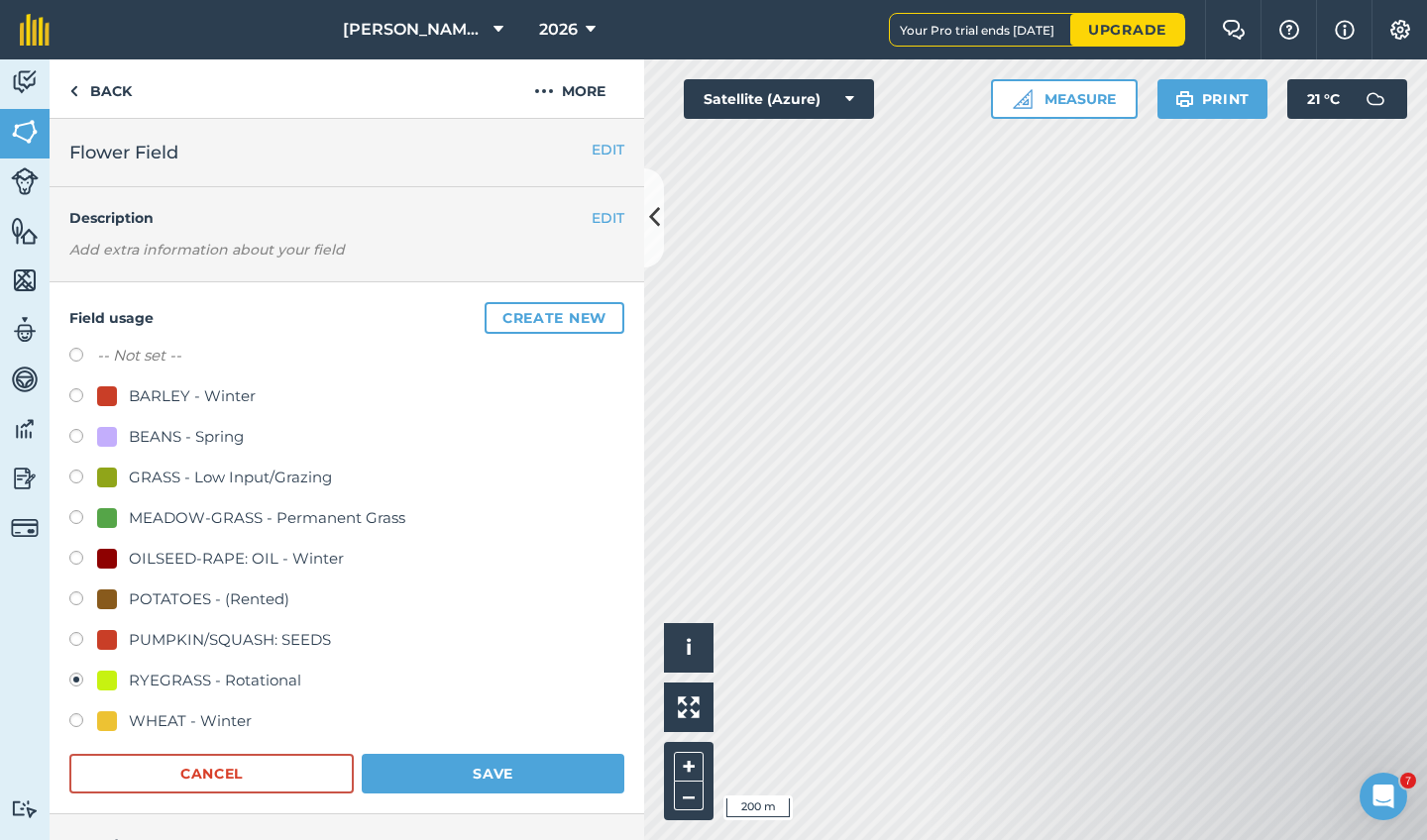radio on "true" 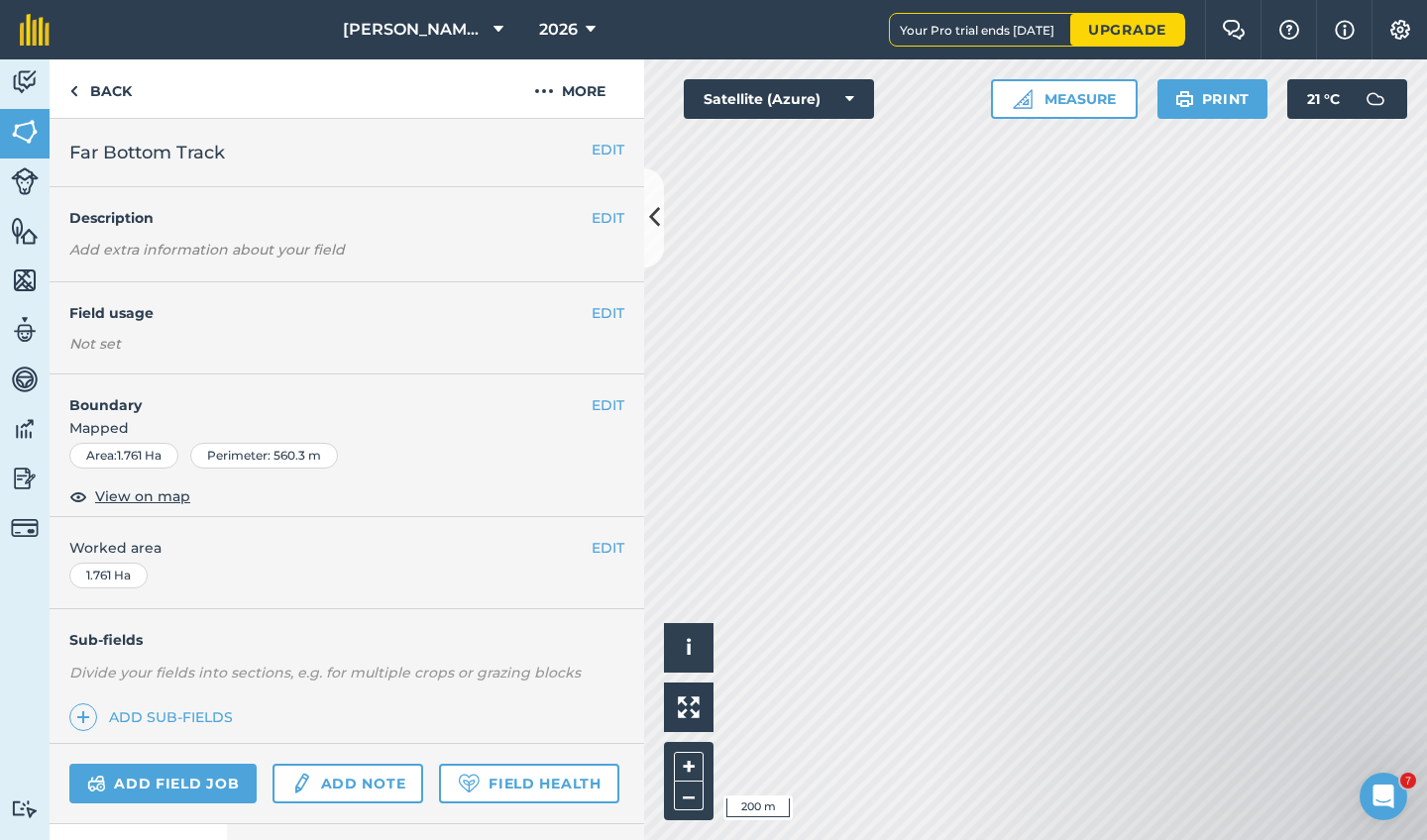 click on "EDIT" at bounding box center (607, 150) 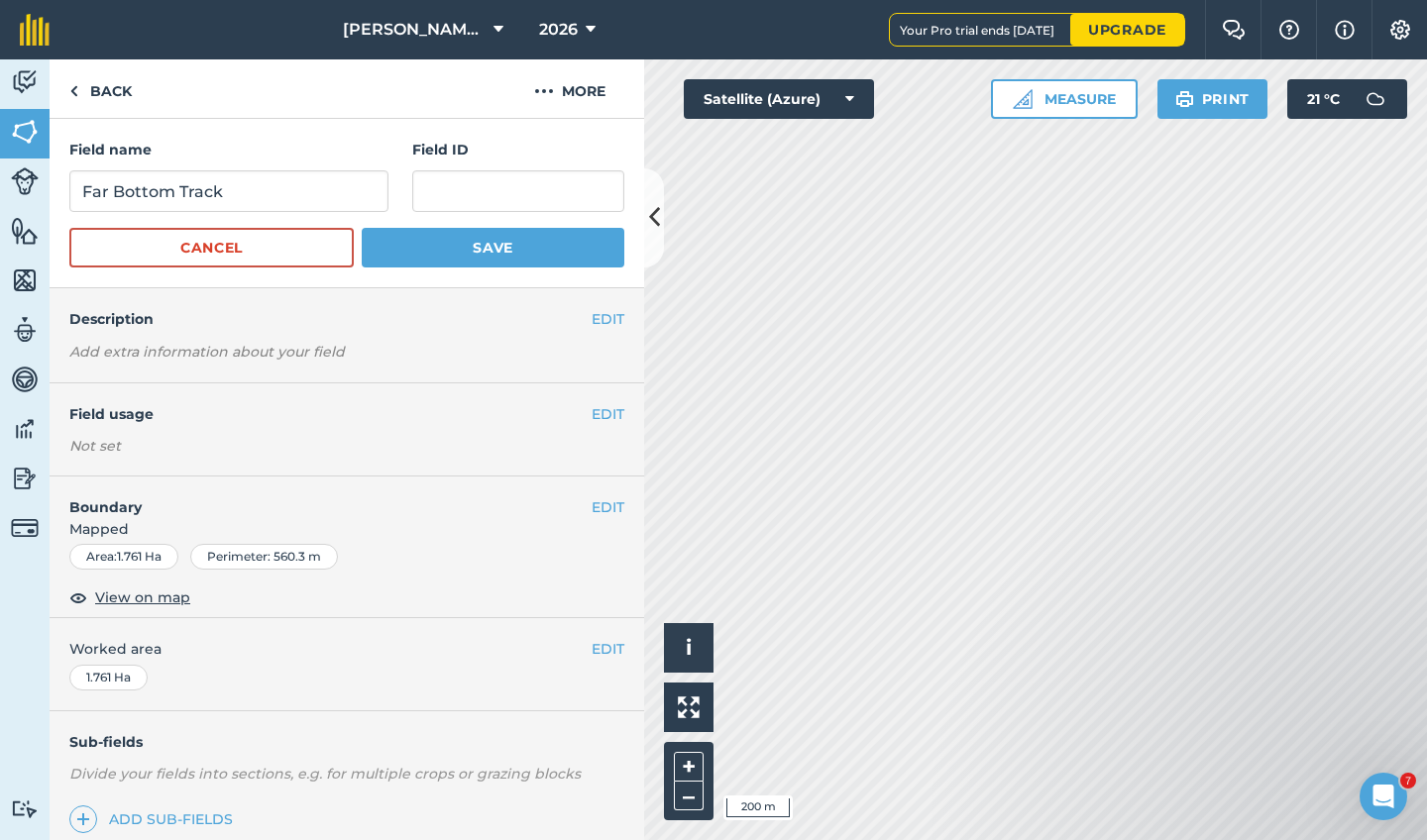 click on "Cancel" at bounding box center [211, 248] 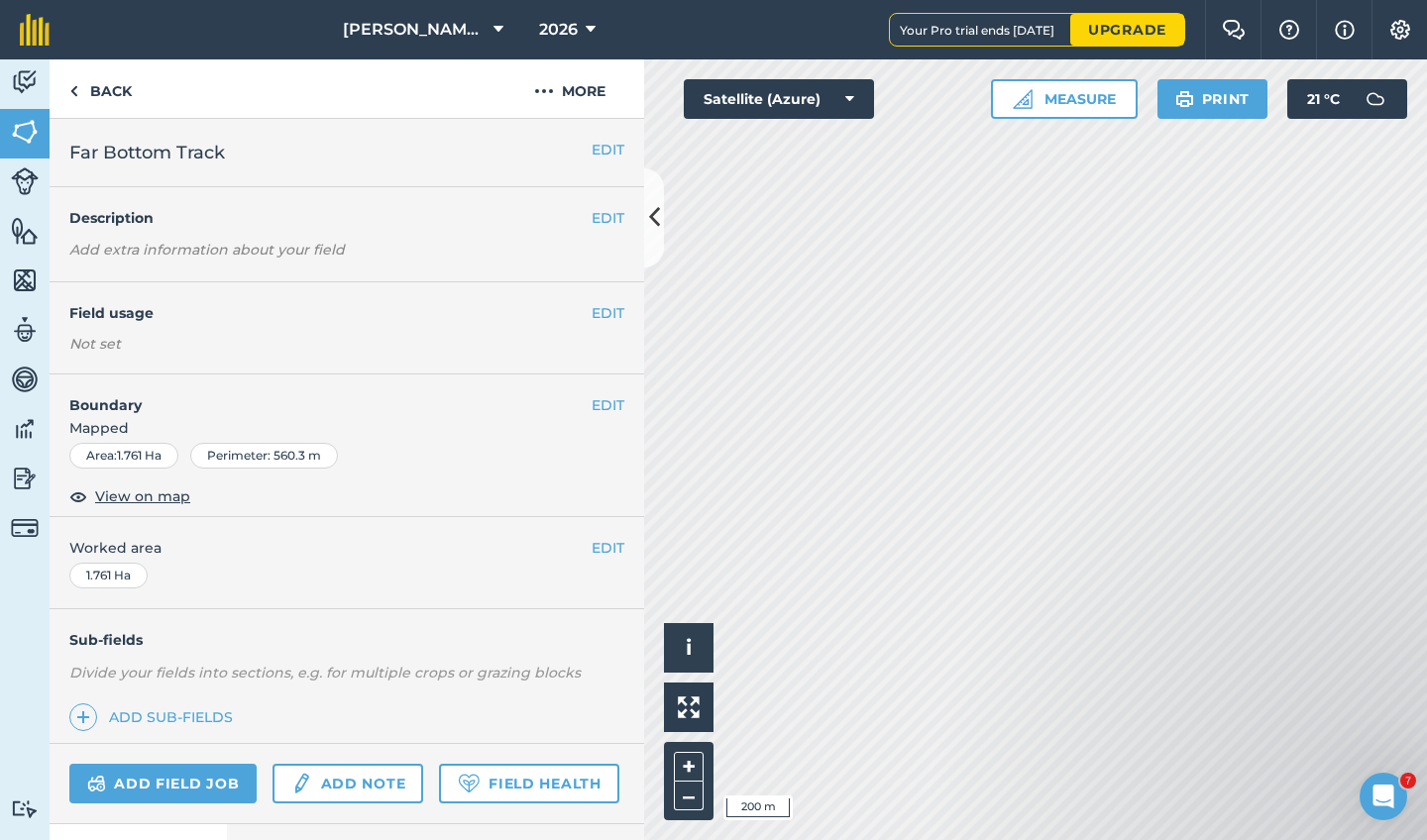 click on "EDIT" at bounding box center (607, 313) 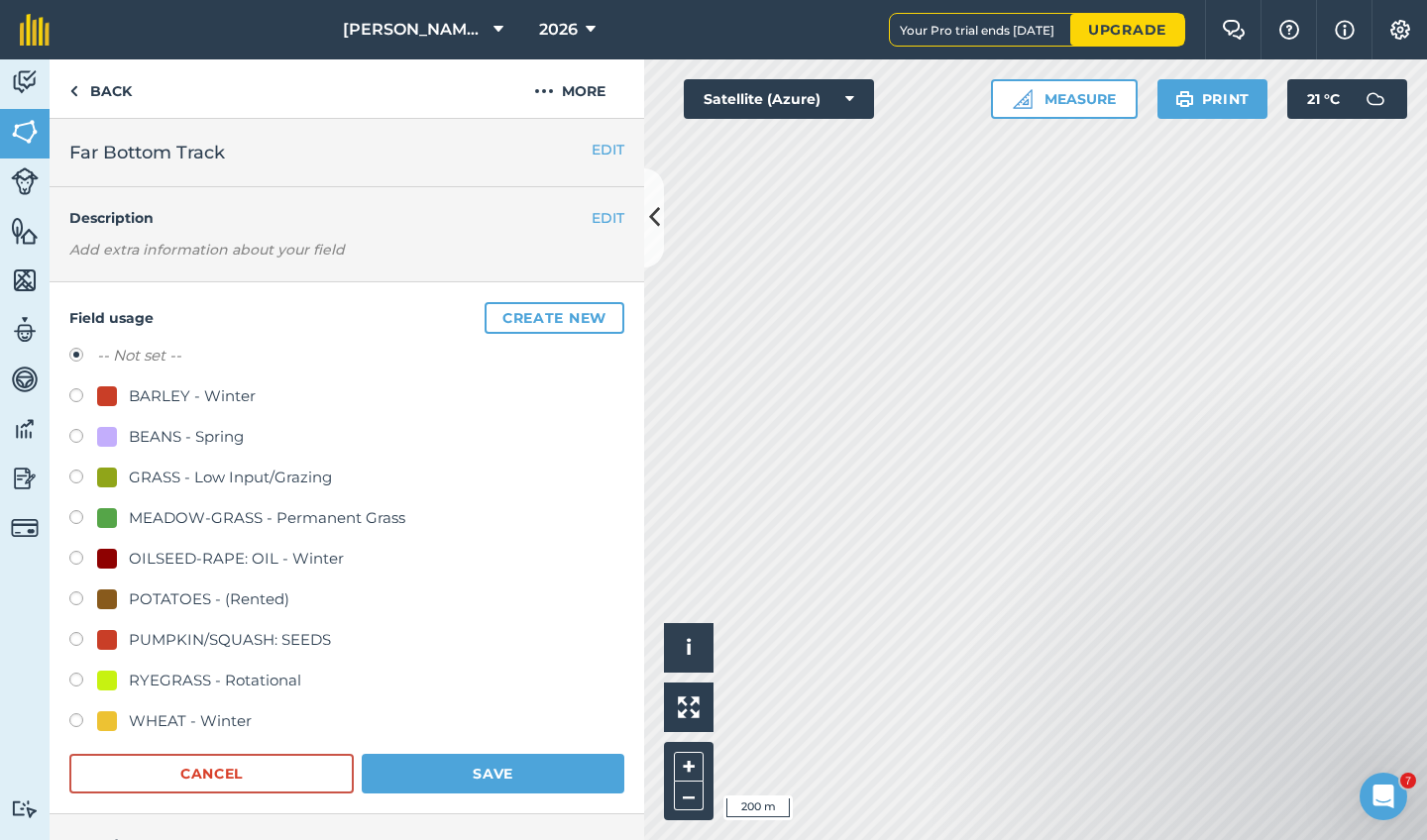 click at bounding box center (83, 642) 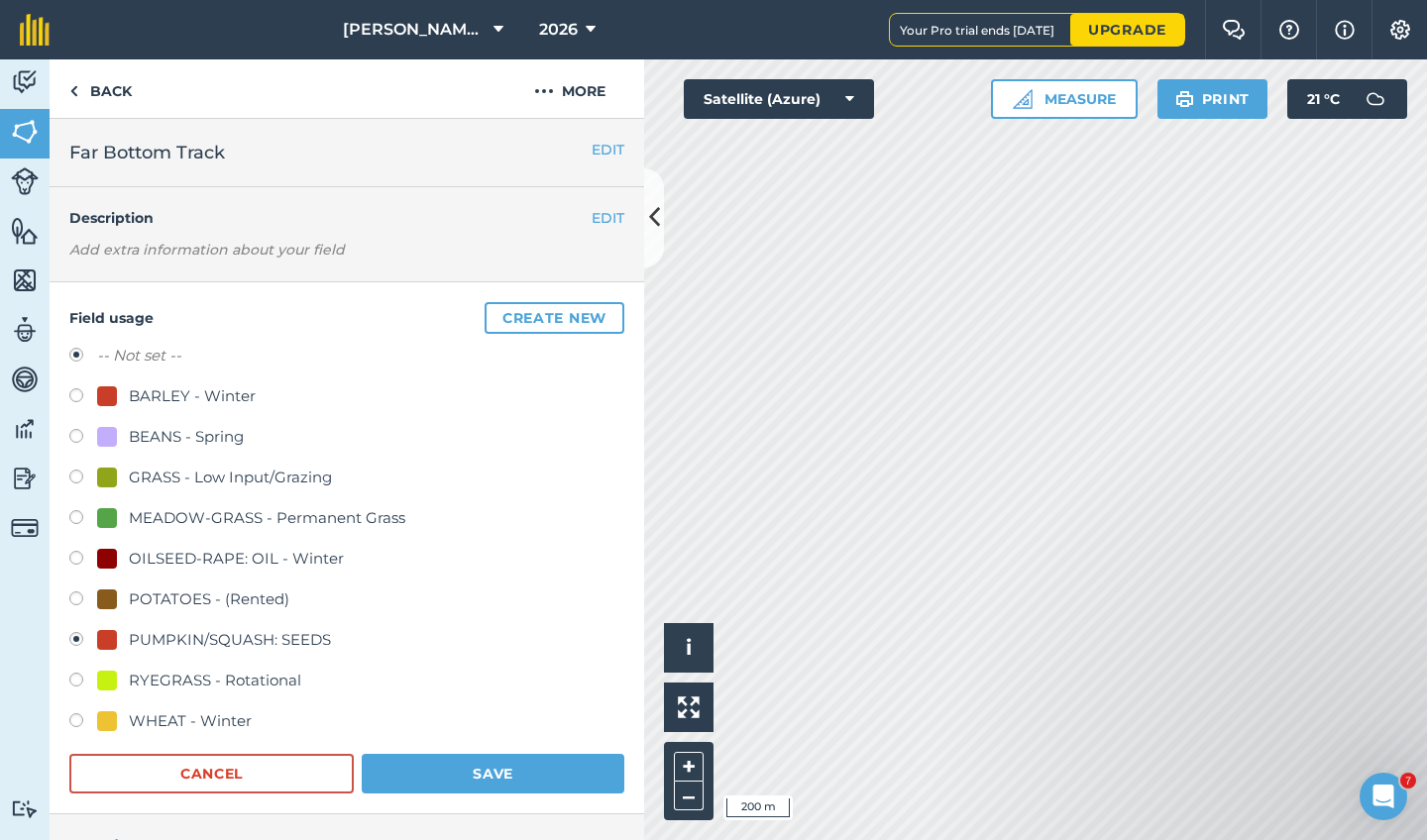 radio on "true" 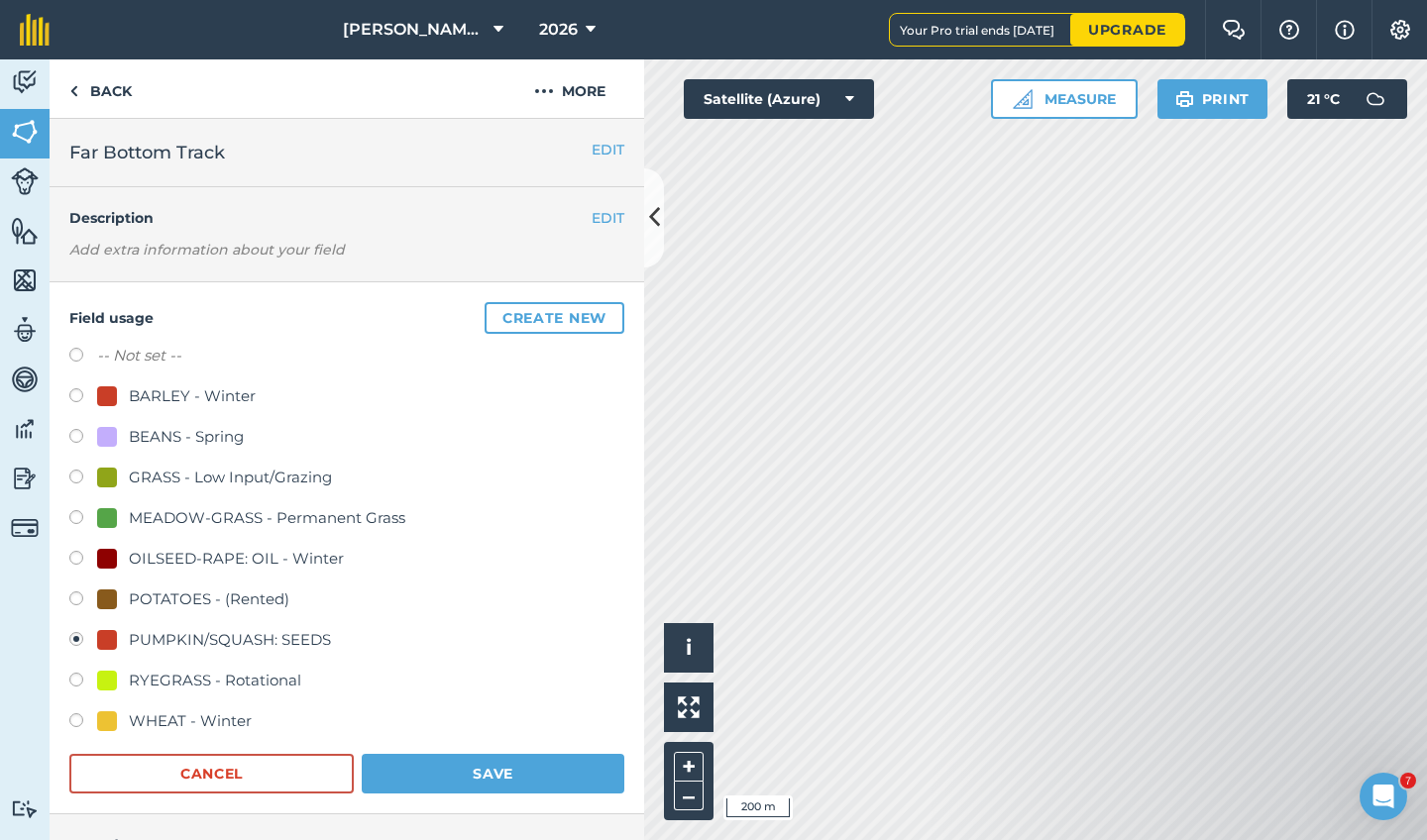 click on "Save" at bounding box center [493, 774] 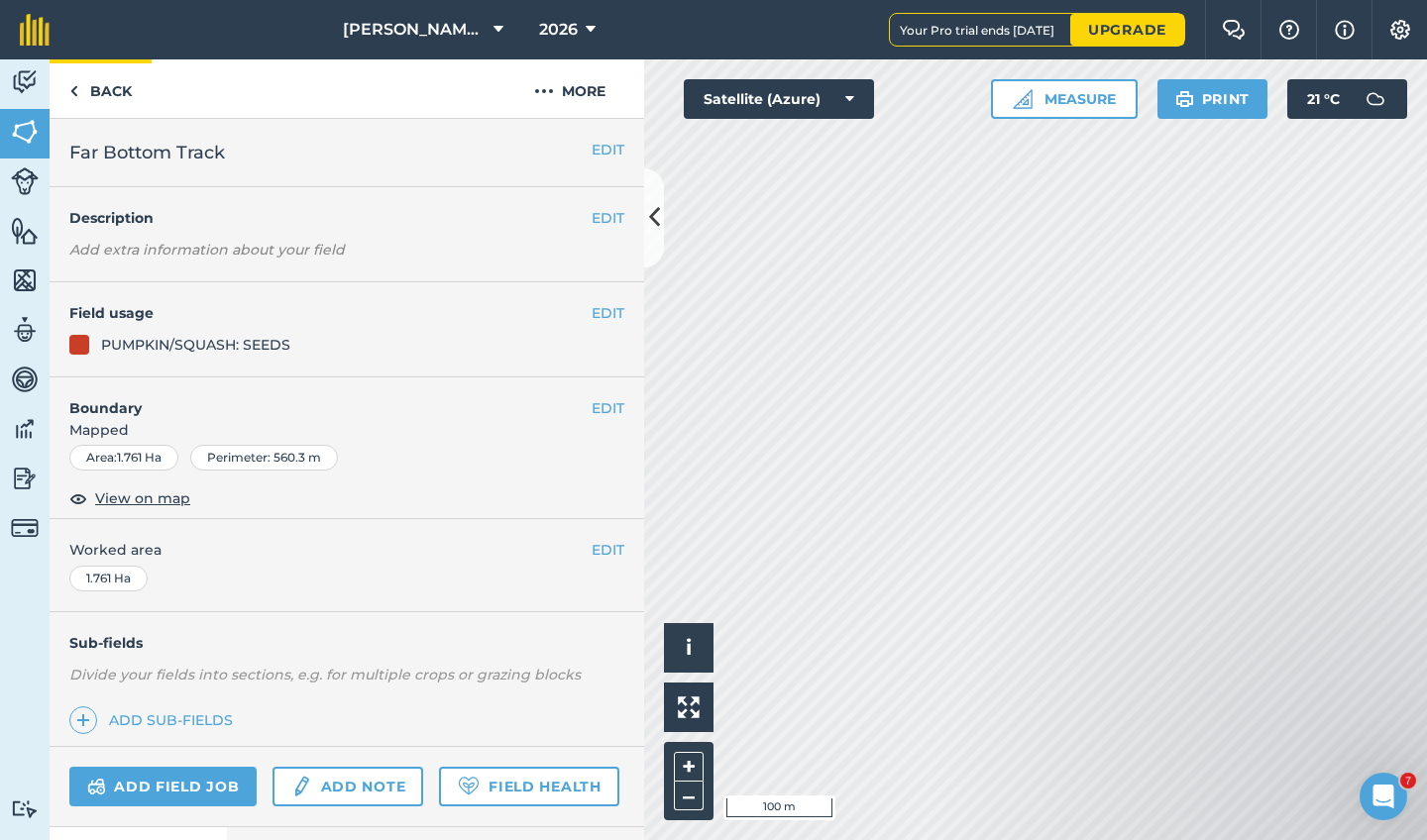 click on "Back" at bounding box center (100, 88) 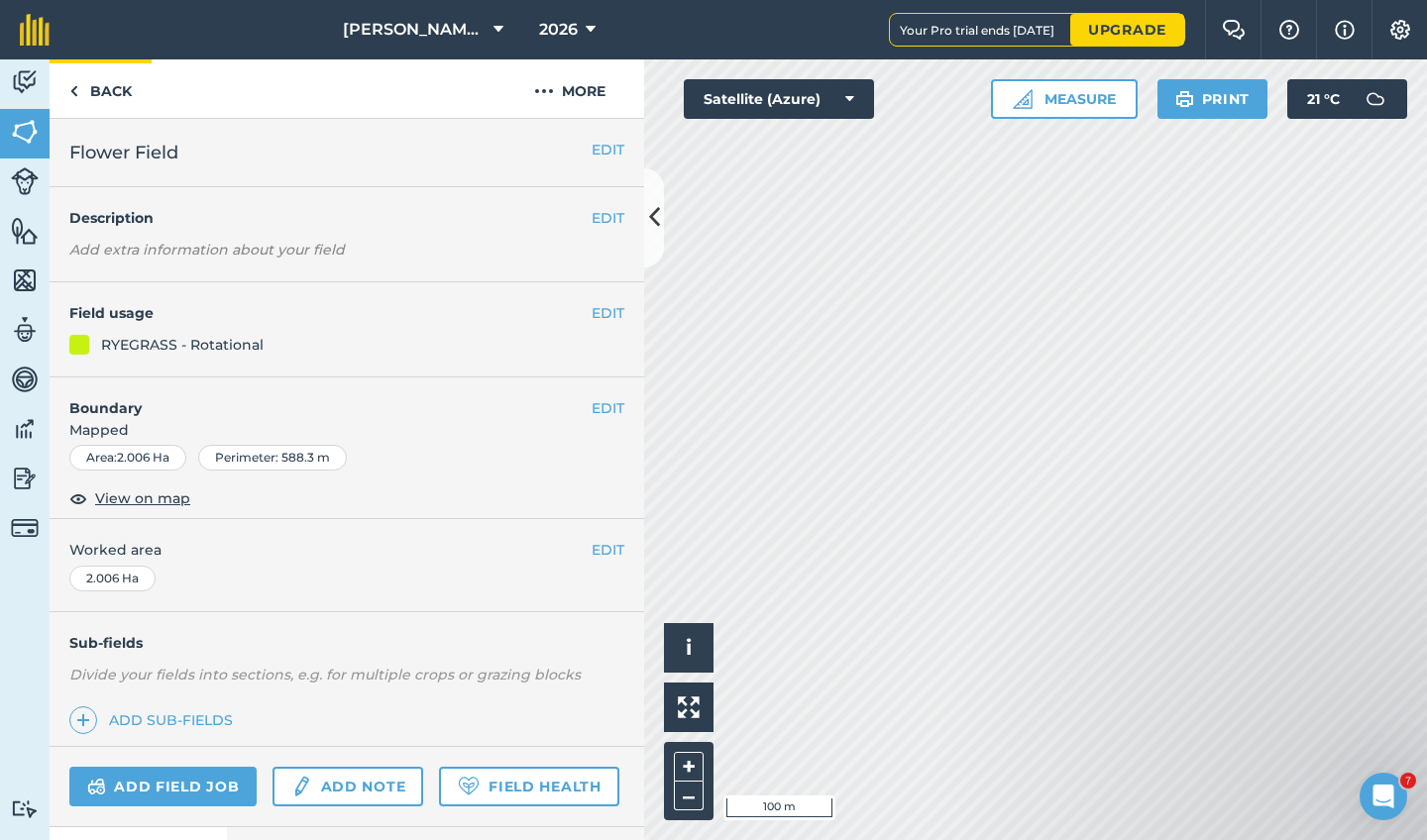 click on "Back" at bounding box center (100, 88) 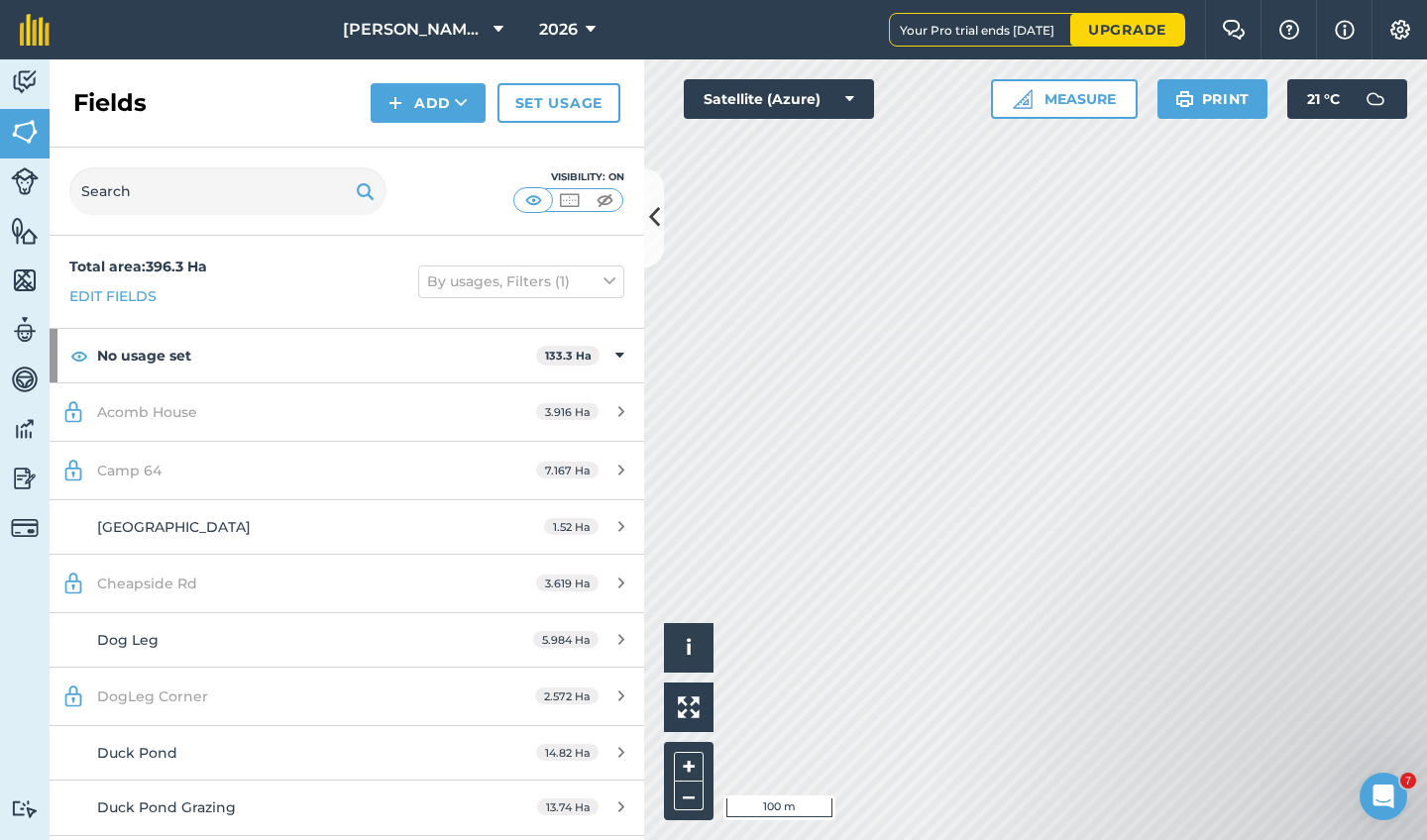 click on "Add" at bounding box center (428, 103) 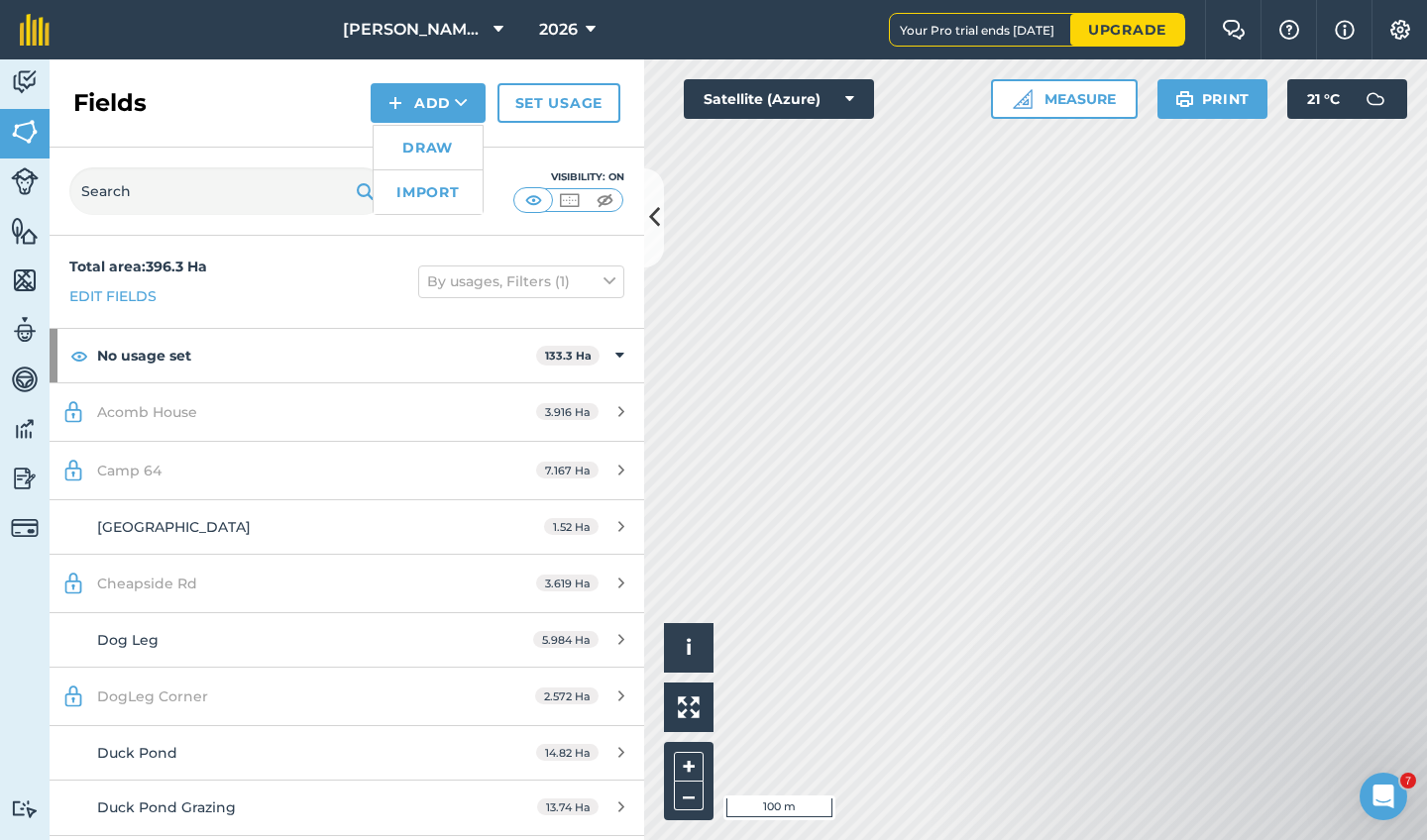 click on "Draw" at bounding box center [428, 148] 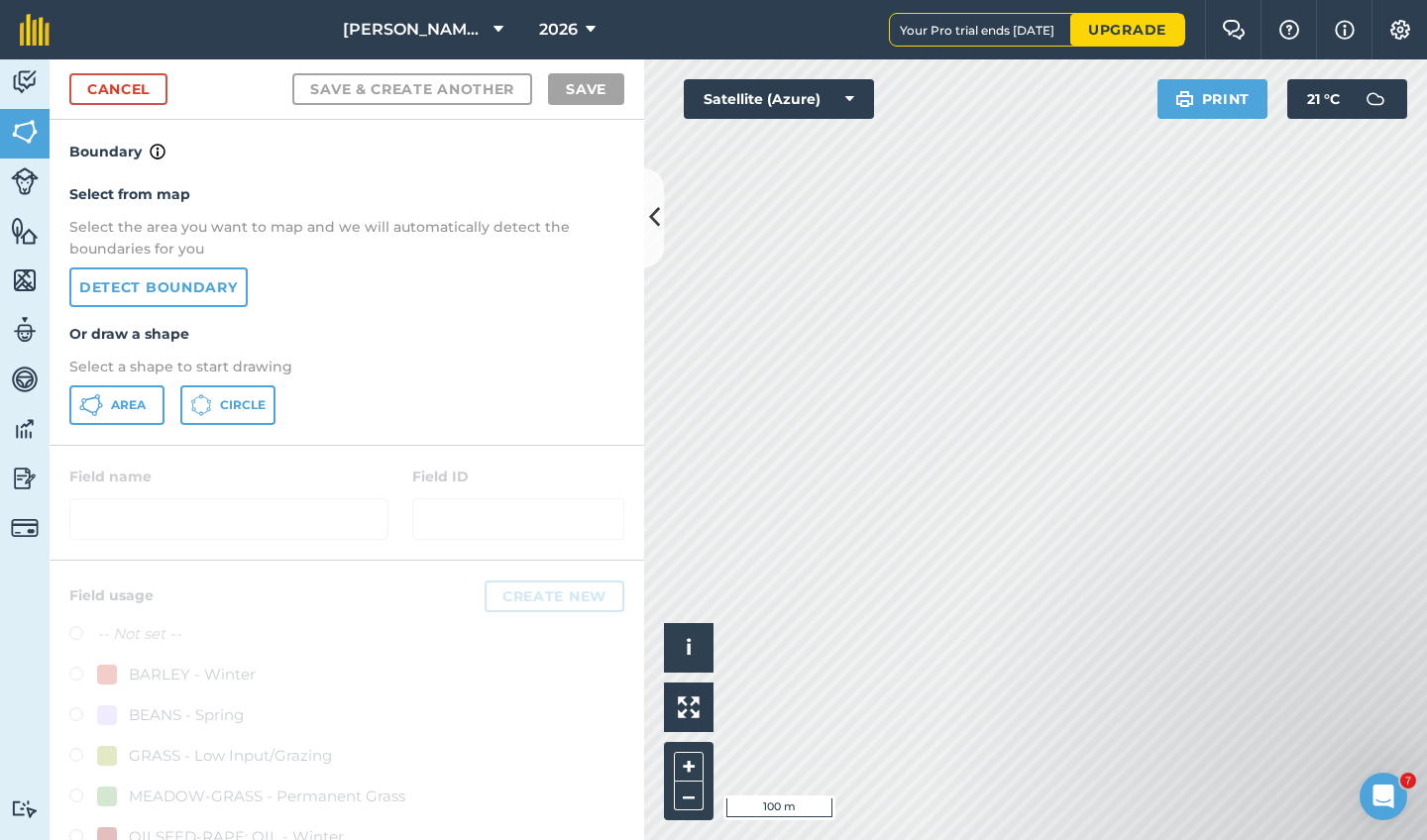 click on "Area" at bounding box center (117, 405) 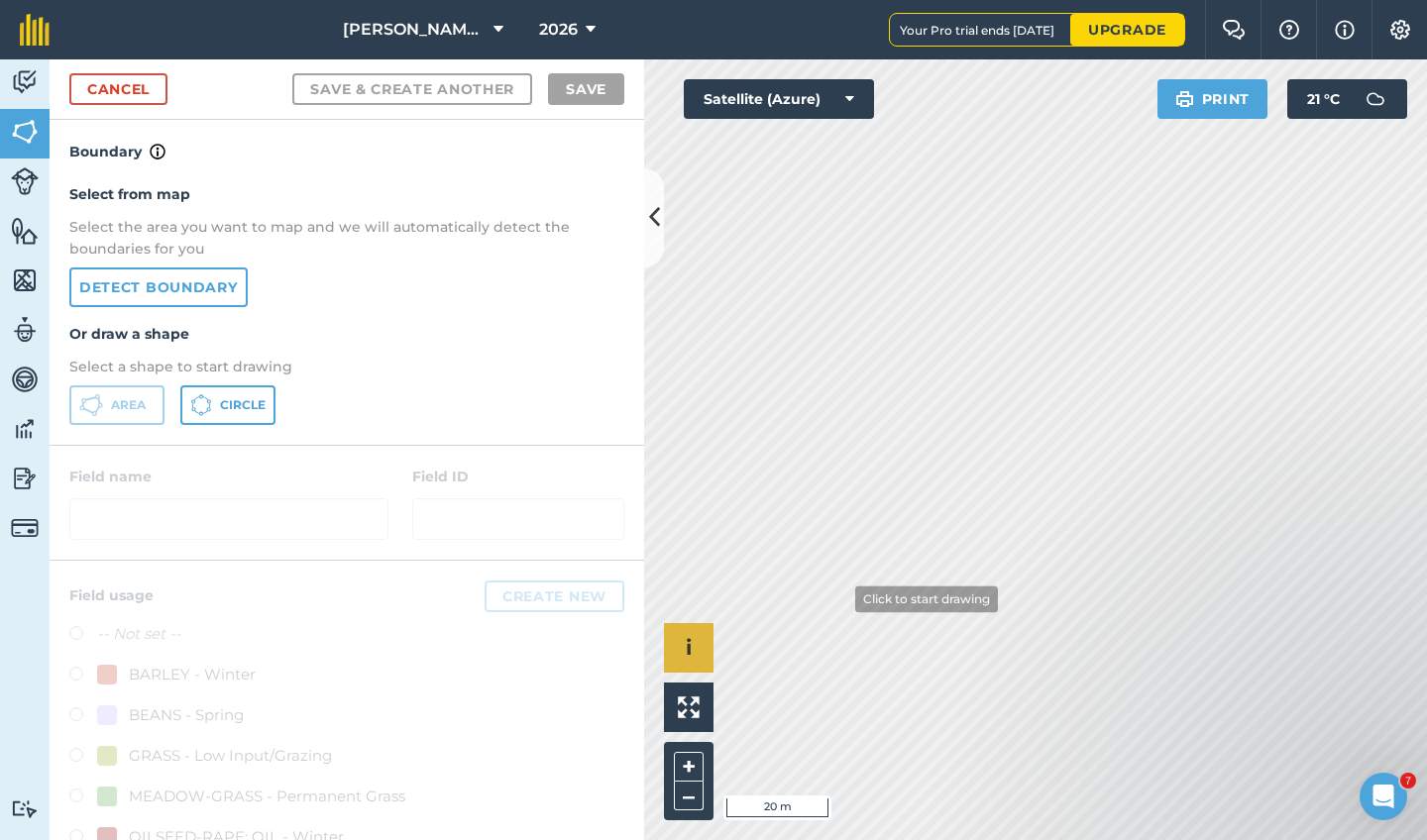 click on "Click to start drawing i © 2025 TomTom, Microsoft 20 m + –" at bounding box center (1036, 450) 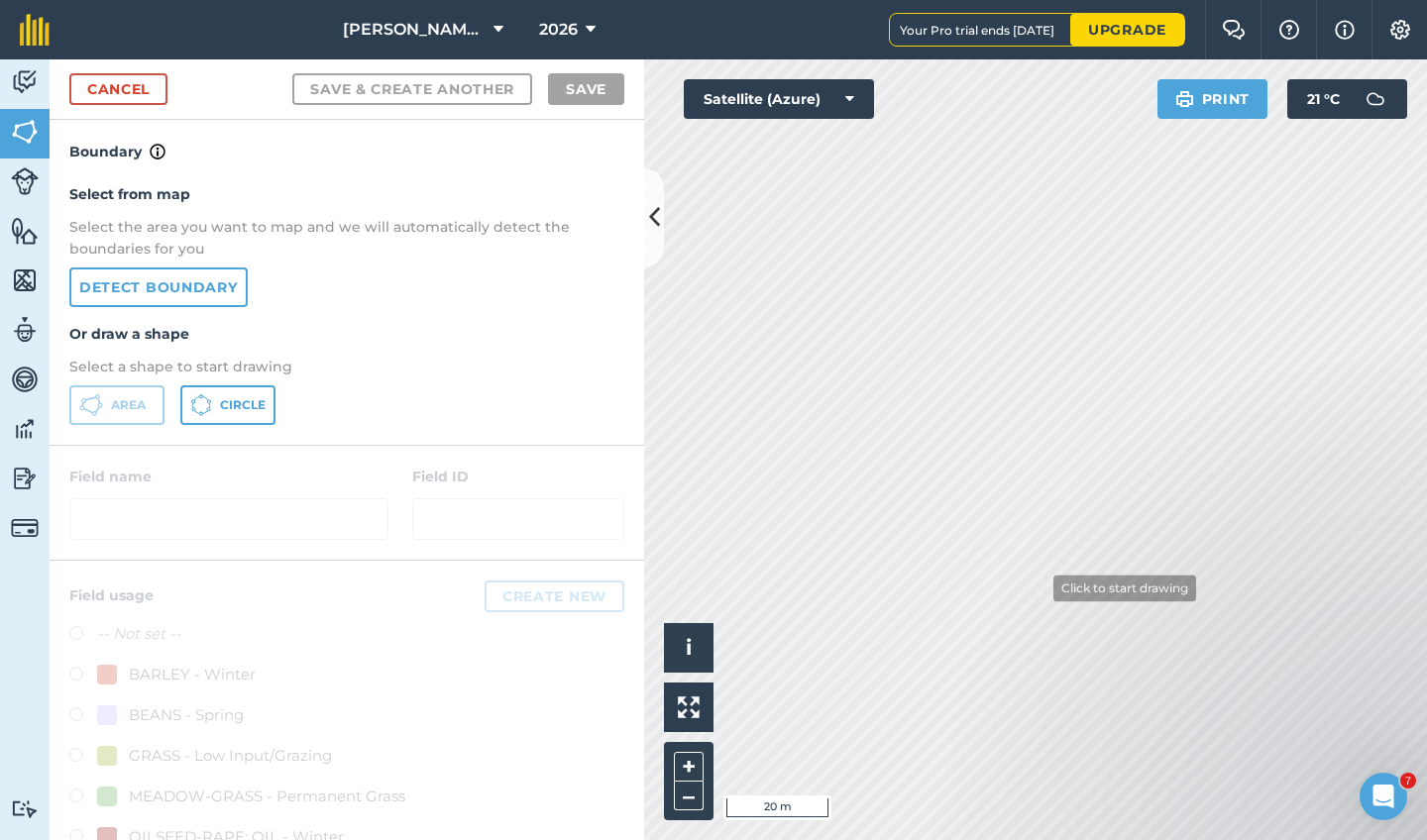 scroll, scrollTop: 0, scrollLeft: 0, axis: both 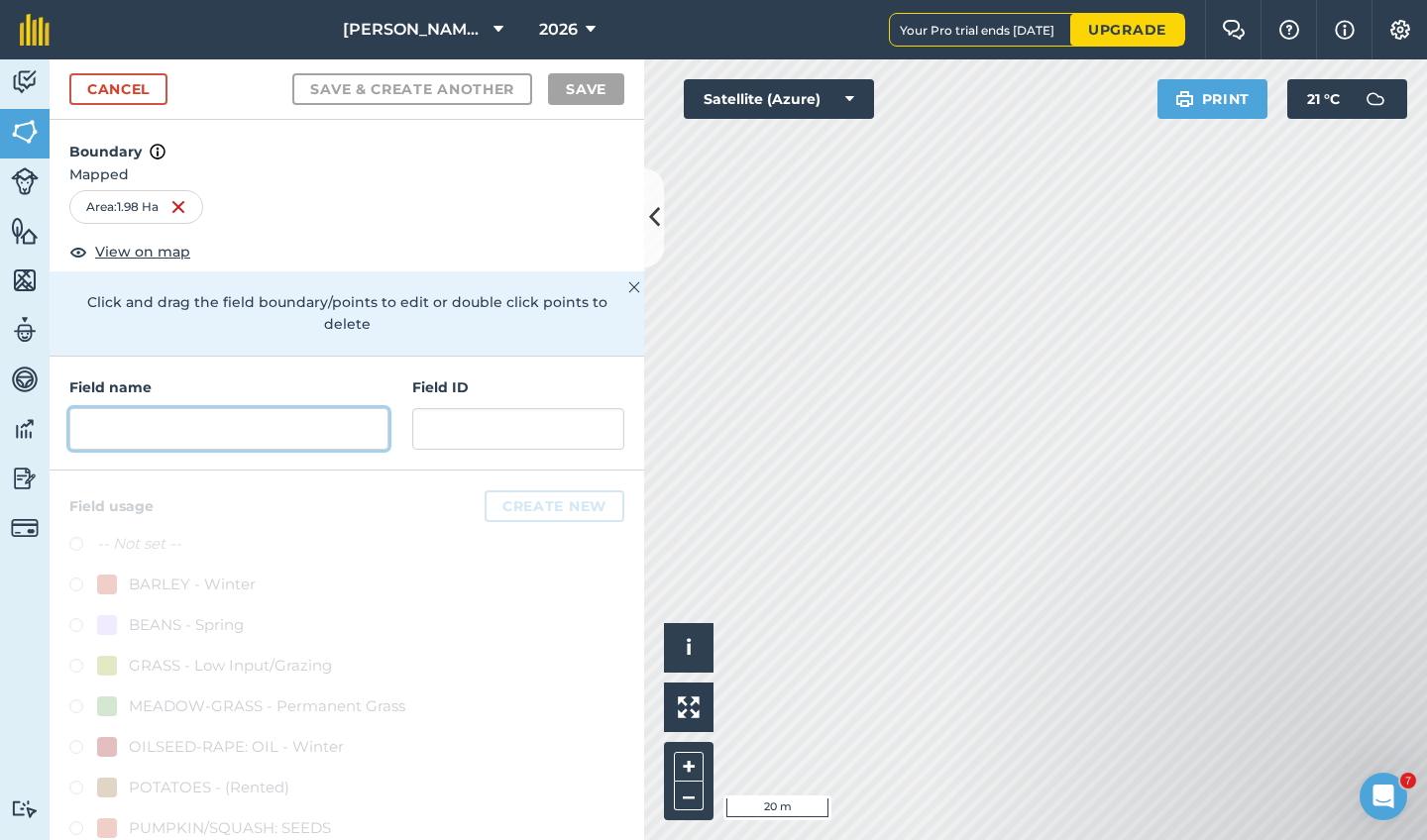 click at bounding box center [229, 429] 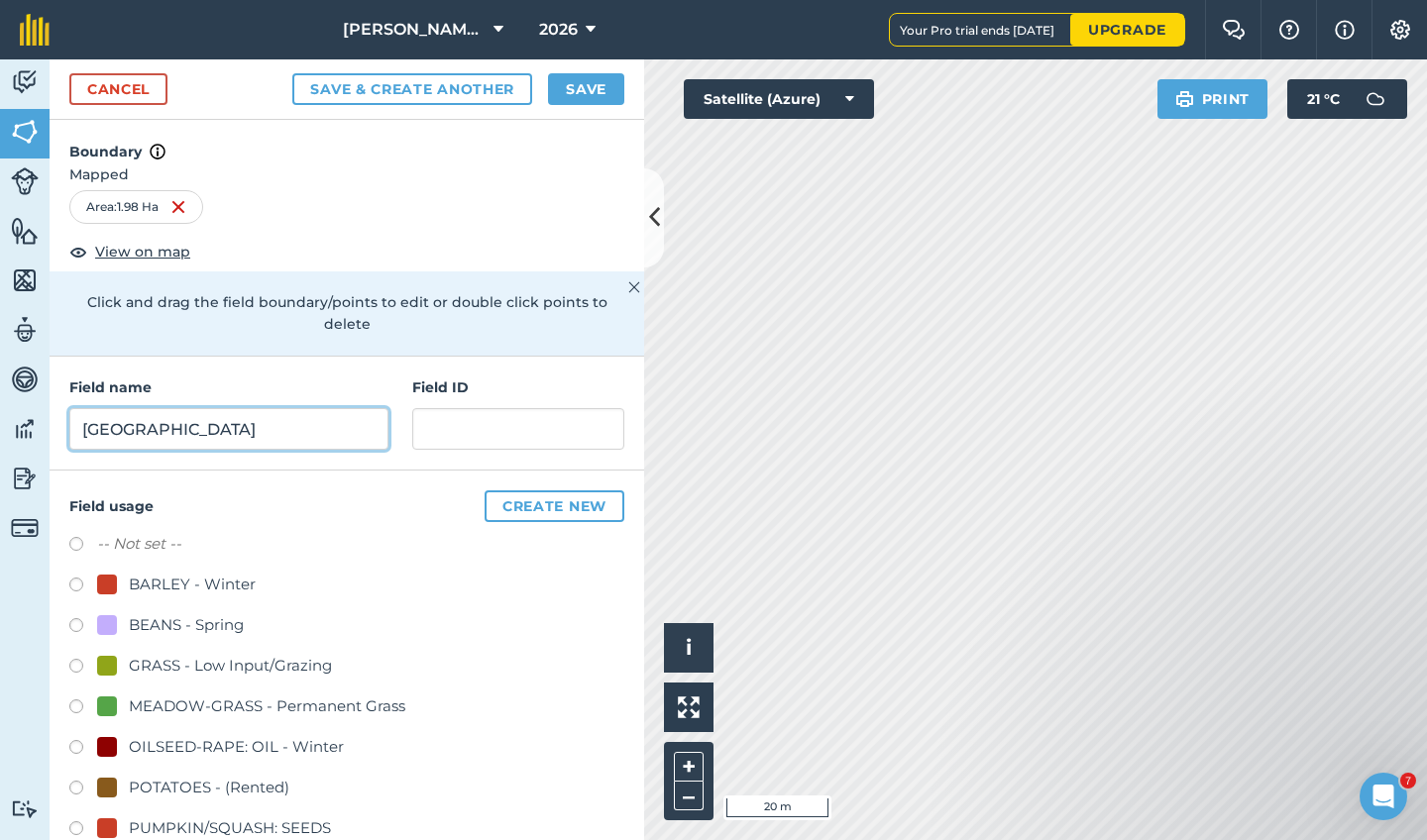 drag, startPoint x: 156, startPoint y: 428, endPoint x: 4, endPoint y: 460, distance: 155.3319 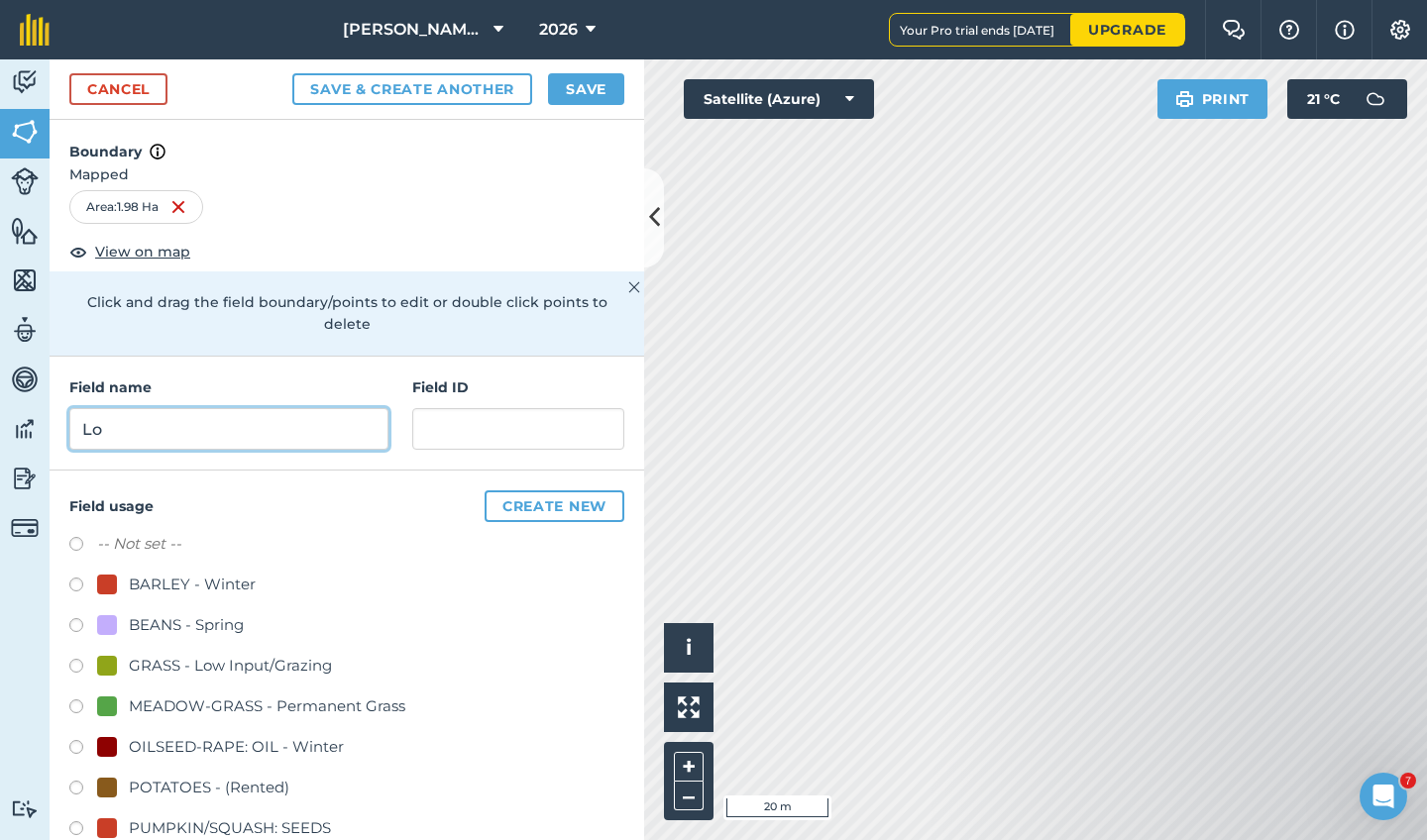 type on "L" 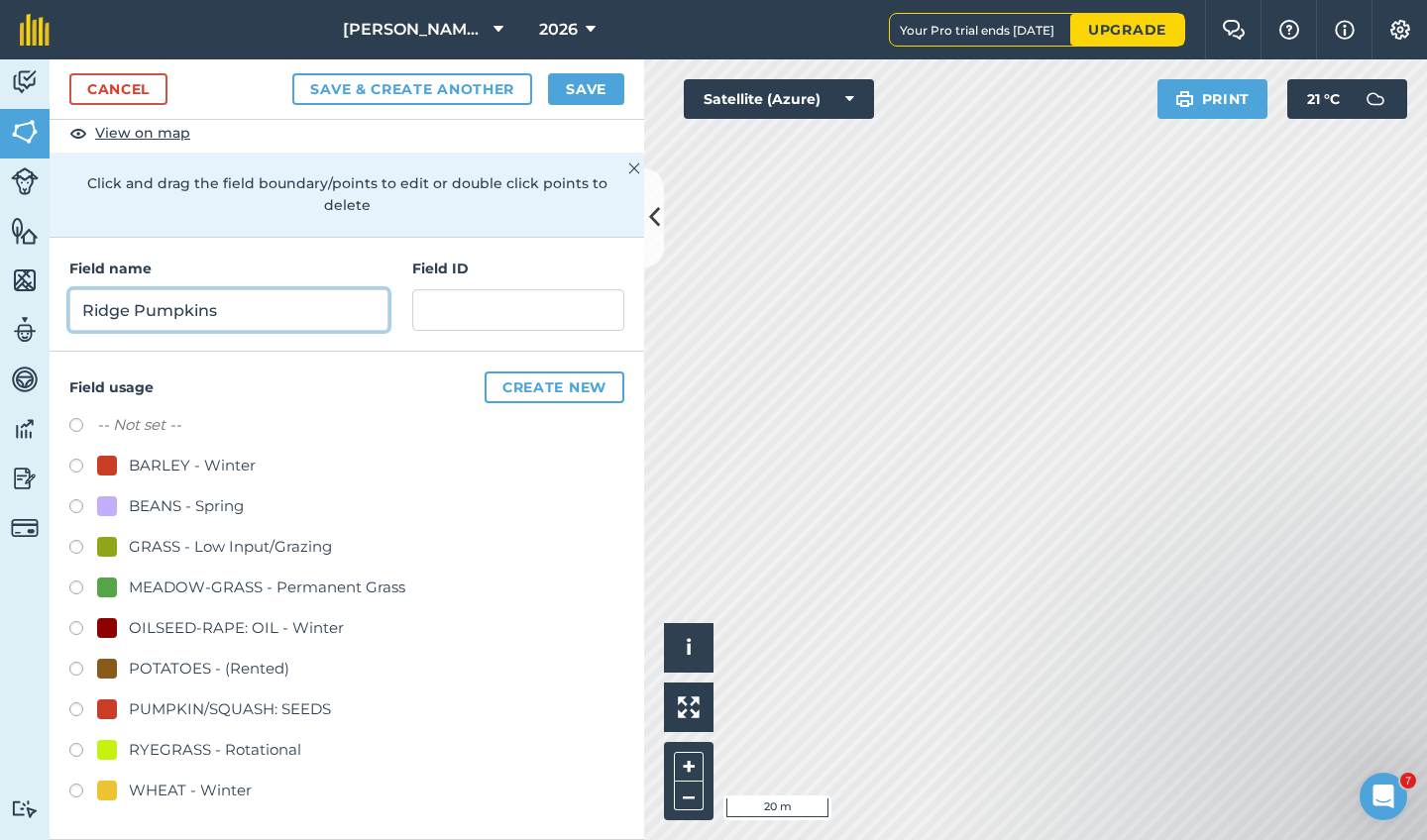 scroll, scrollTop: 118, scrollLeft: 0, axis: vertical 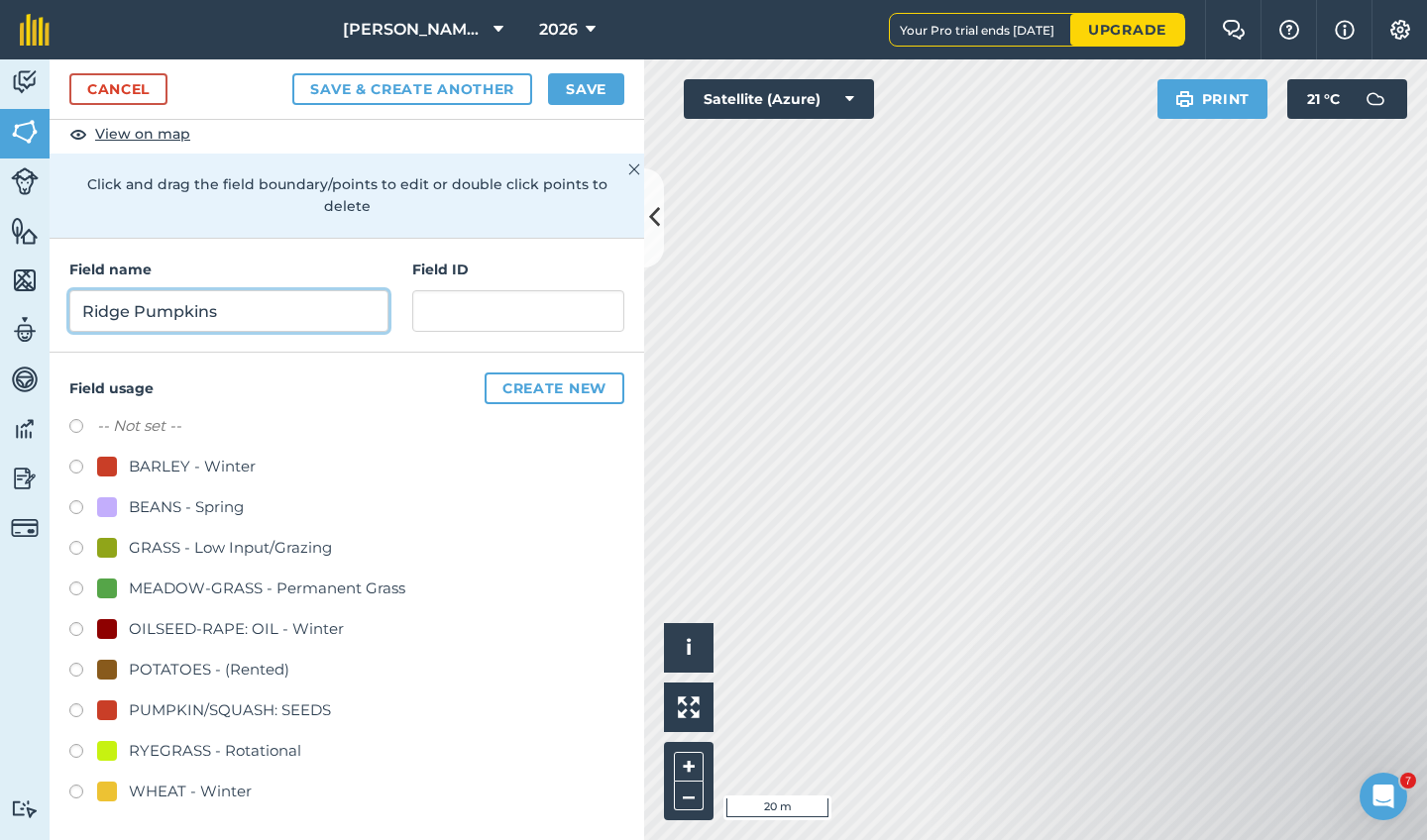 type on "Ridge Pumpkins" 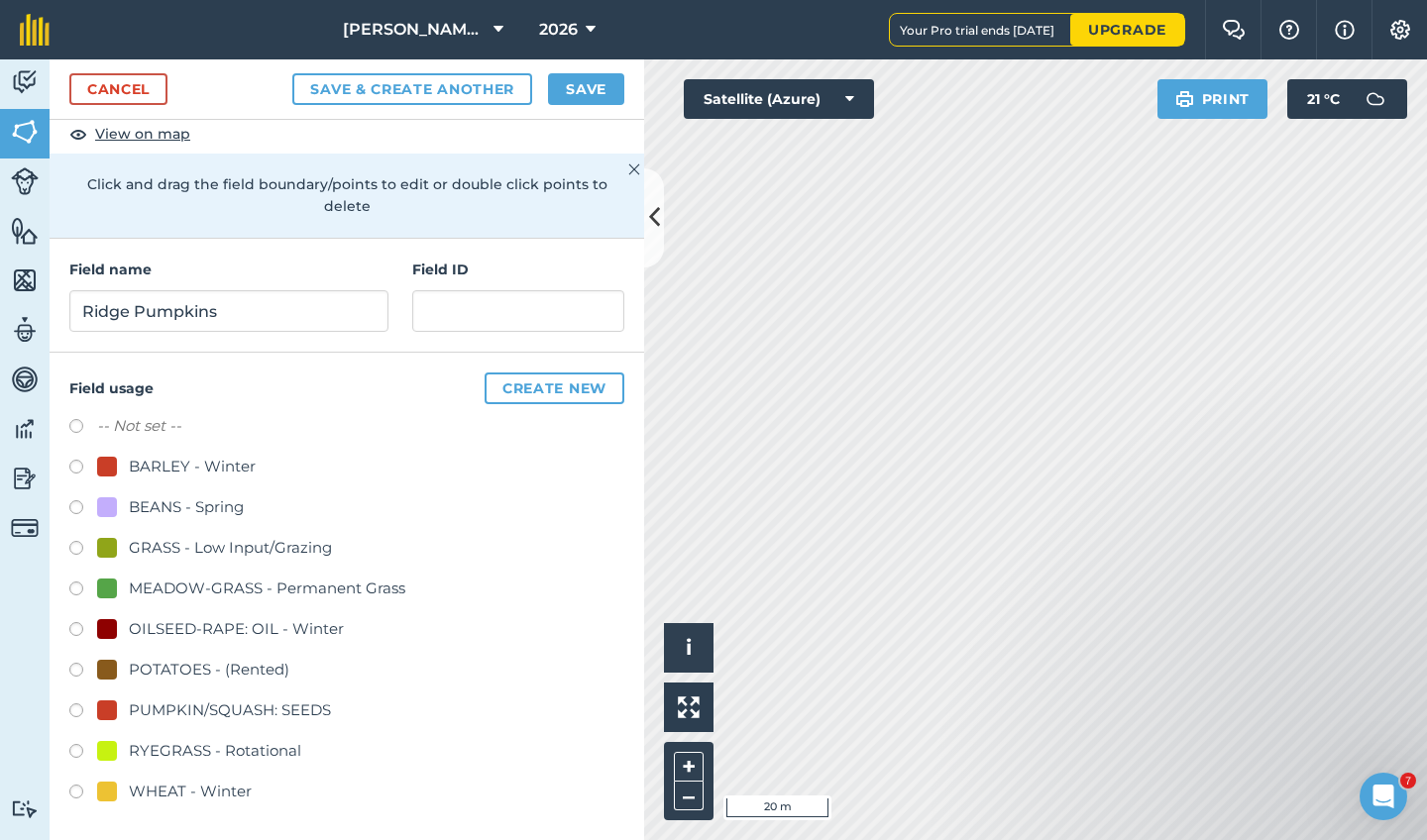 click at bounding box center [83, 713] 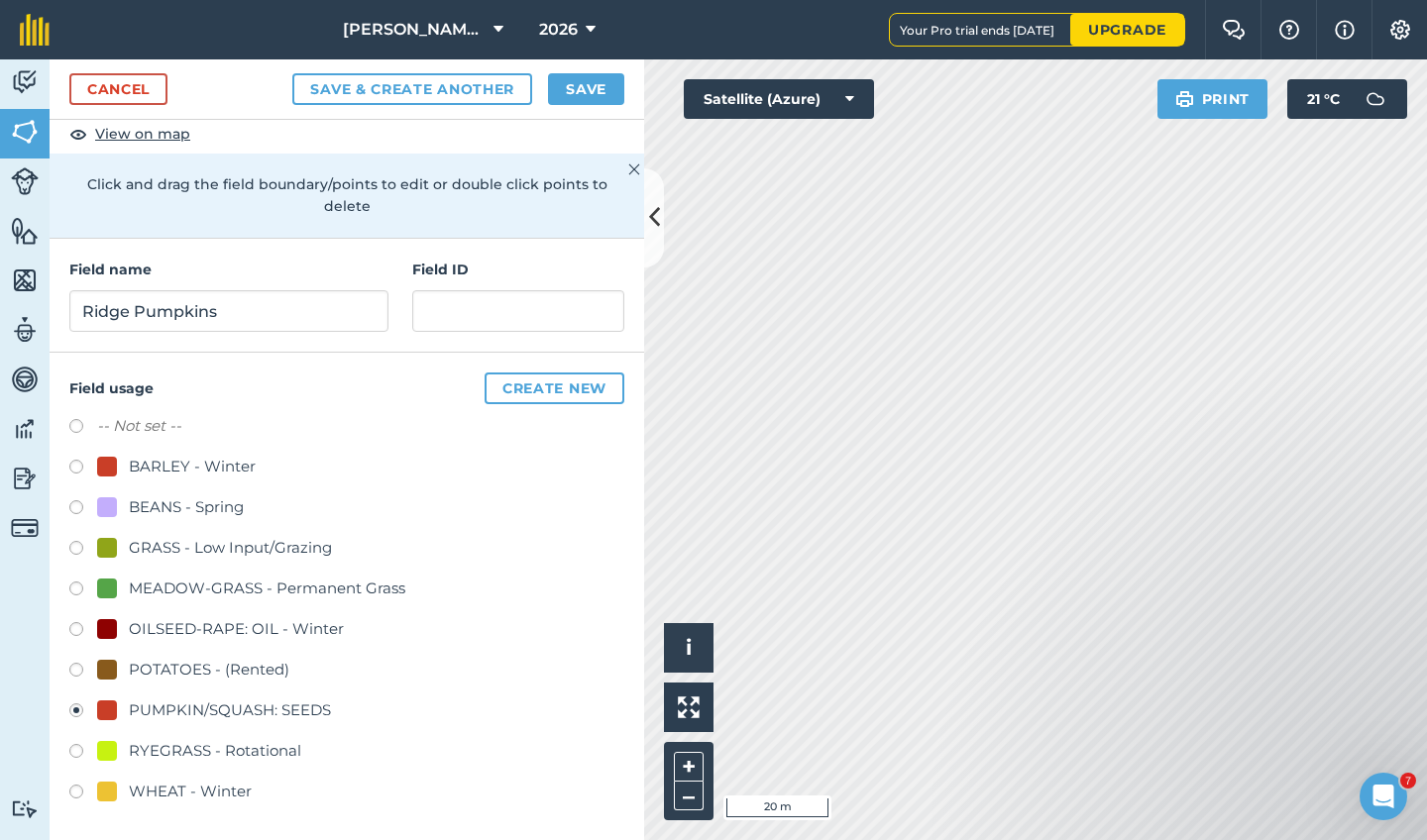 click on "Save" at bounding box center (586, 89) 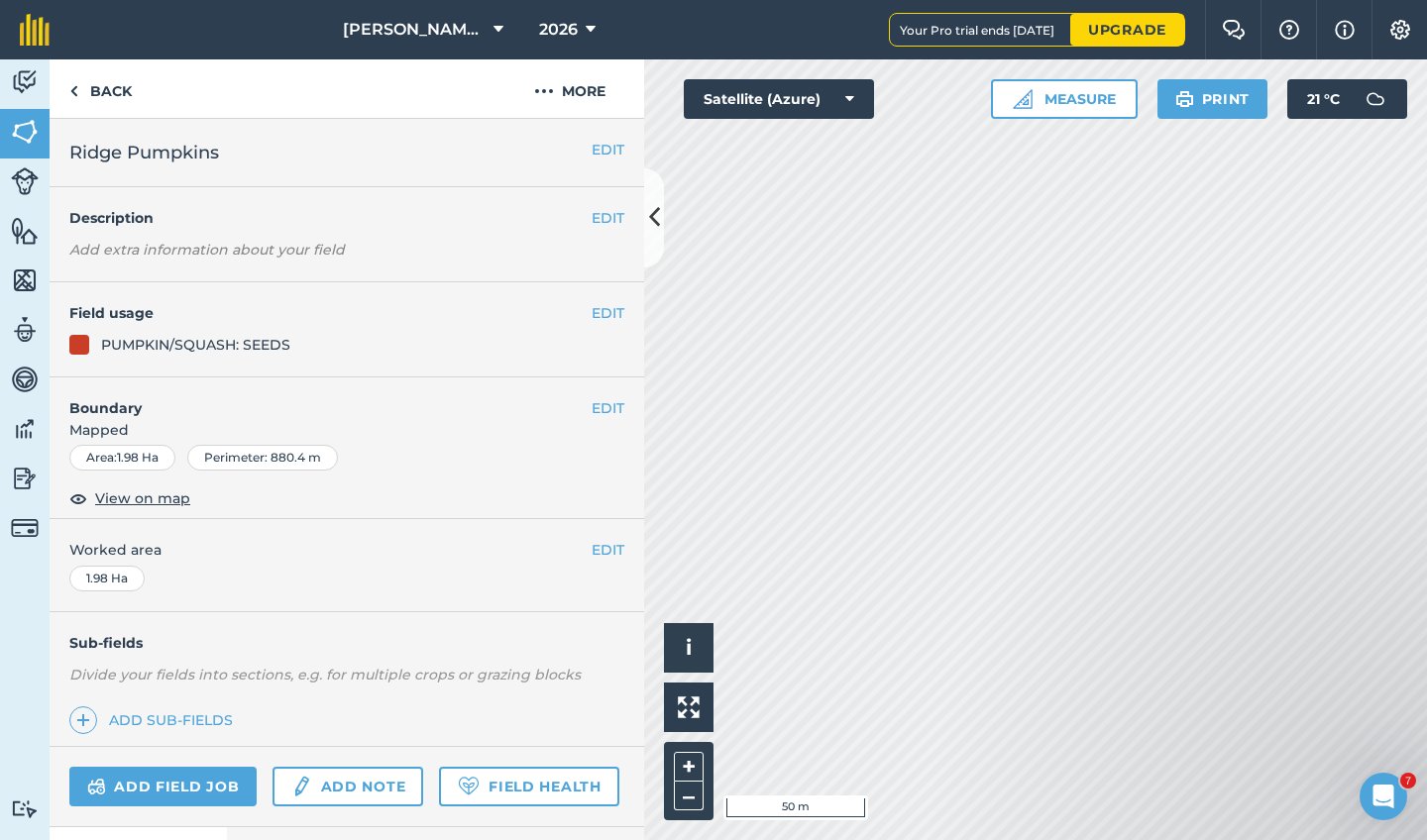 click at bounding box center (654, 218) 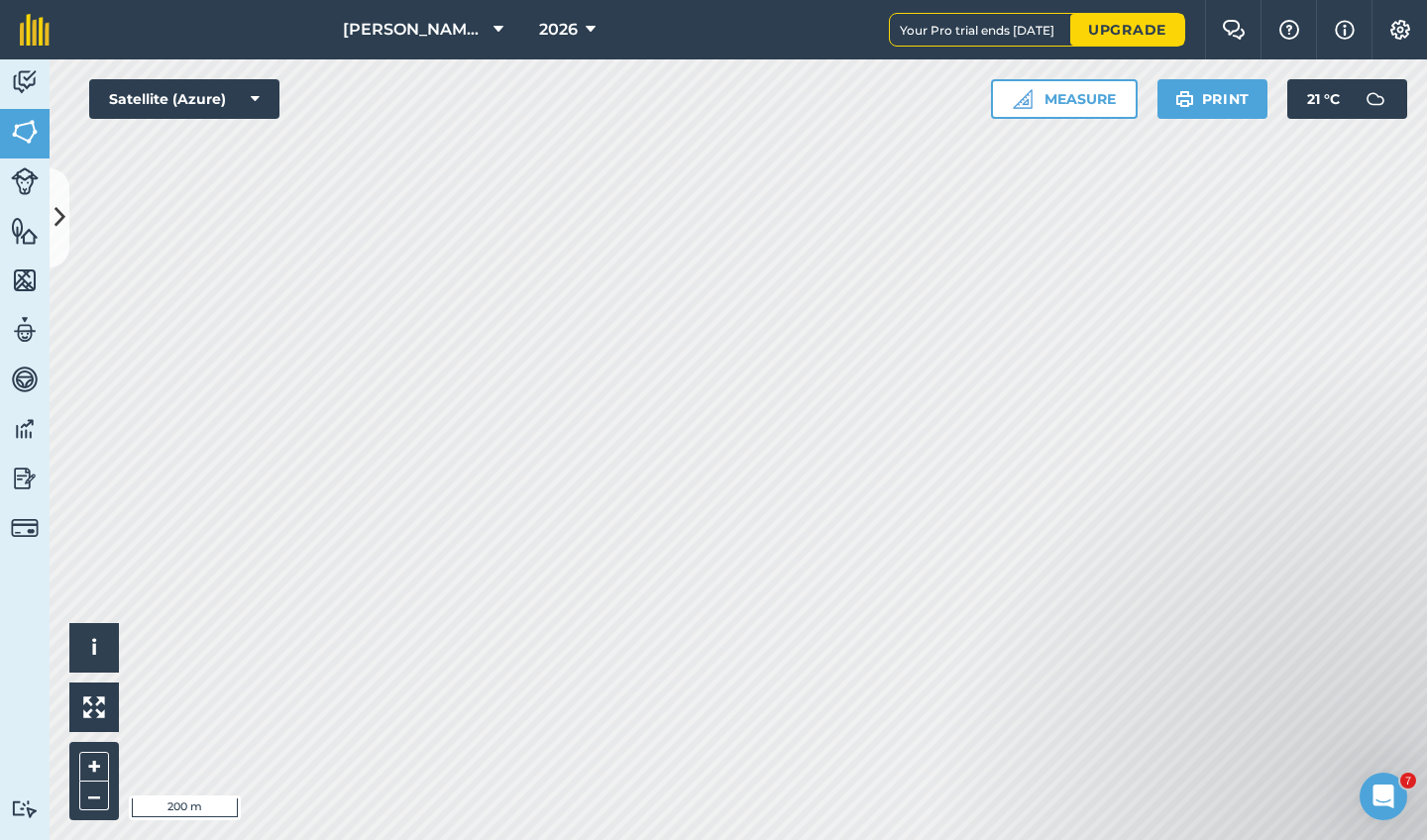 click at bounding box center (59, 217) 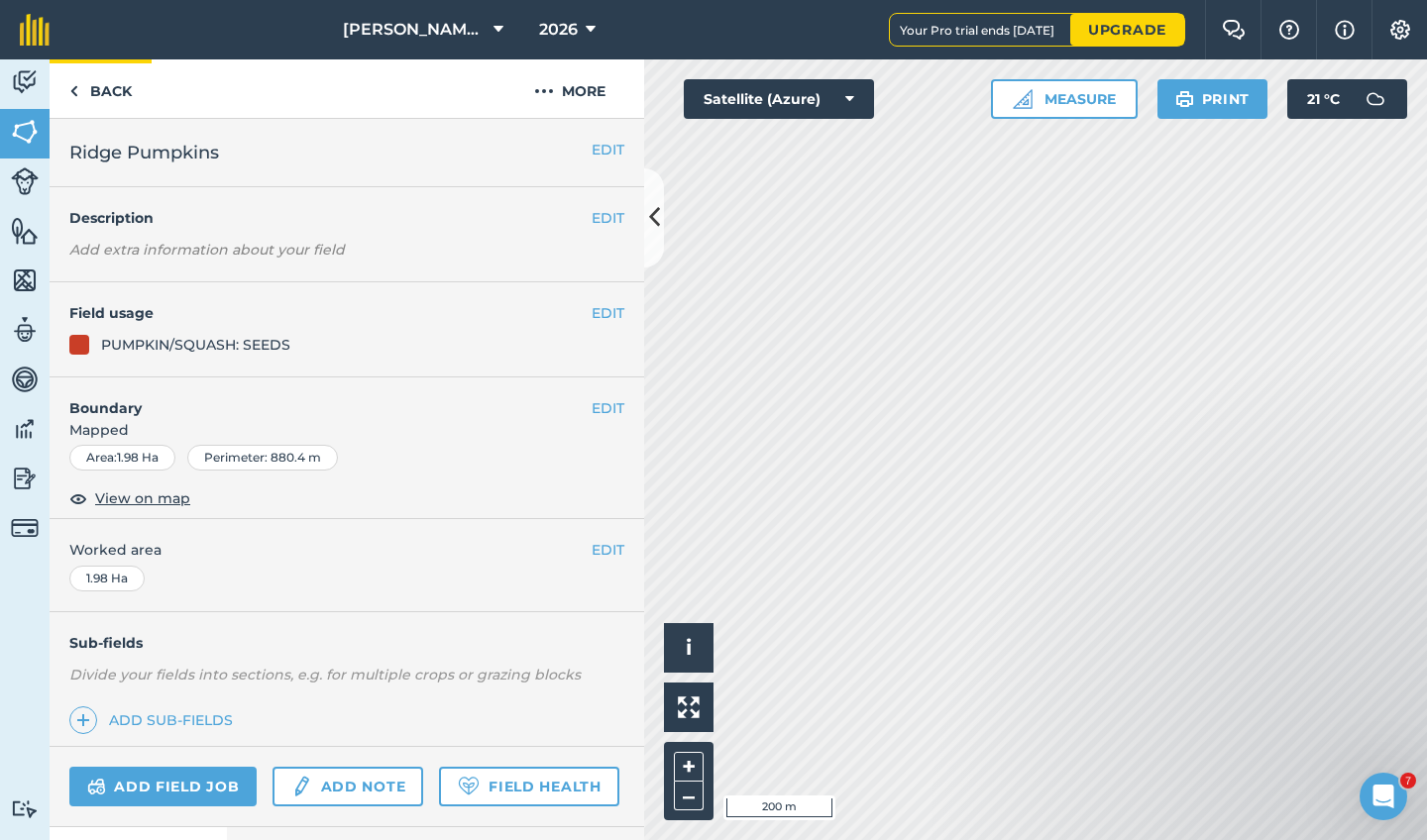 click on "Back" at bounding box center (100, 88) 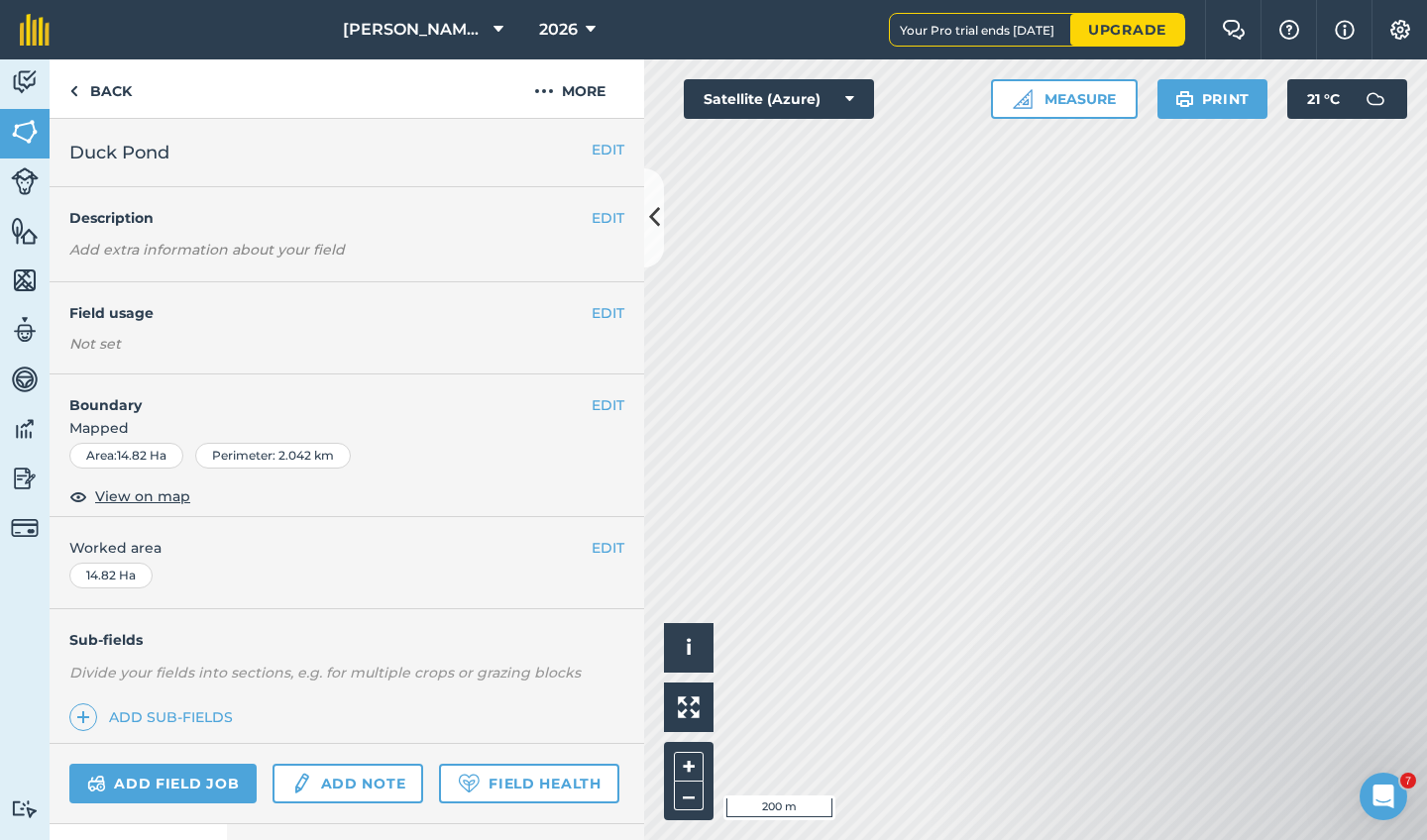 click on "EDIT" at bounding box center [607, 313] 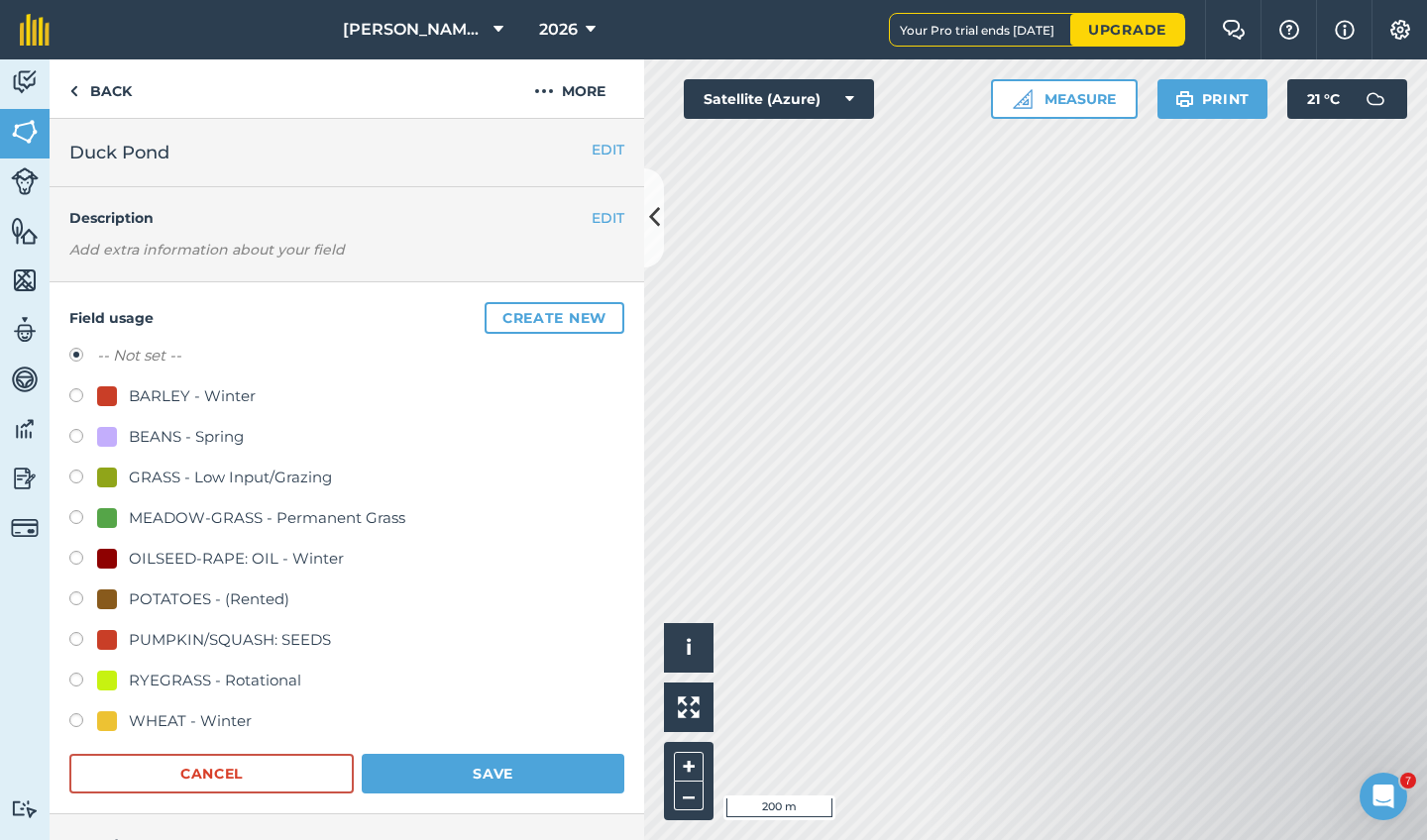 click at bounding box center [83, 682] 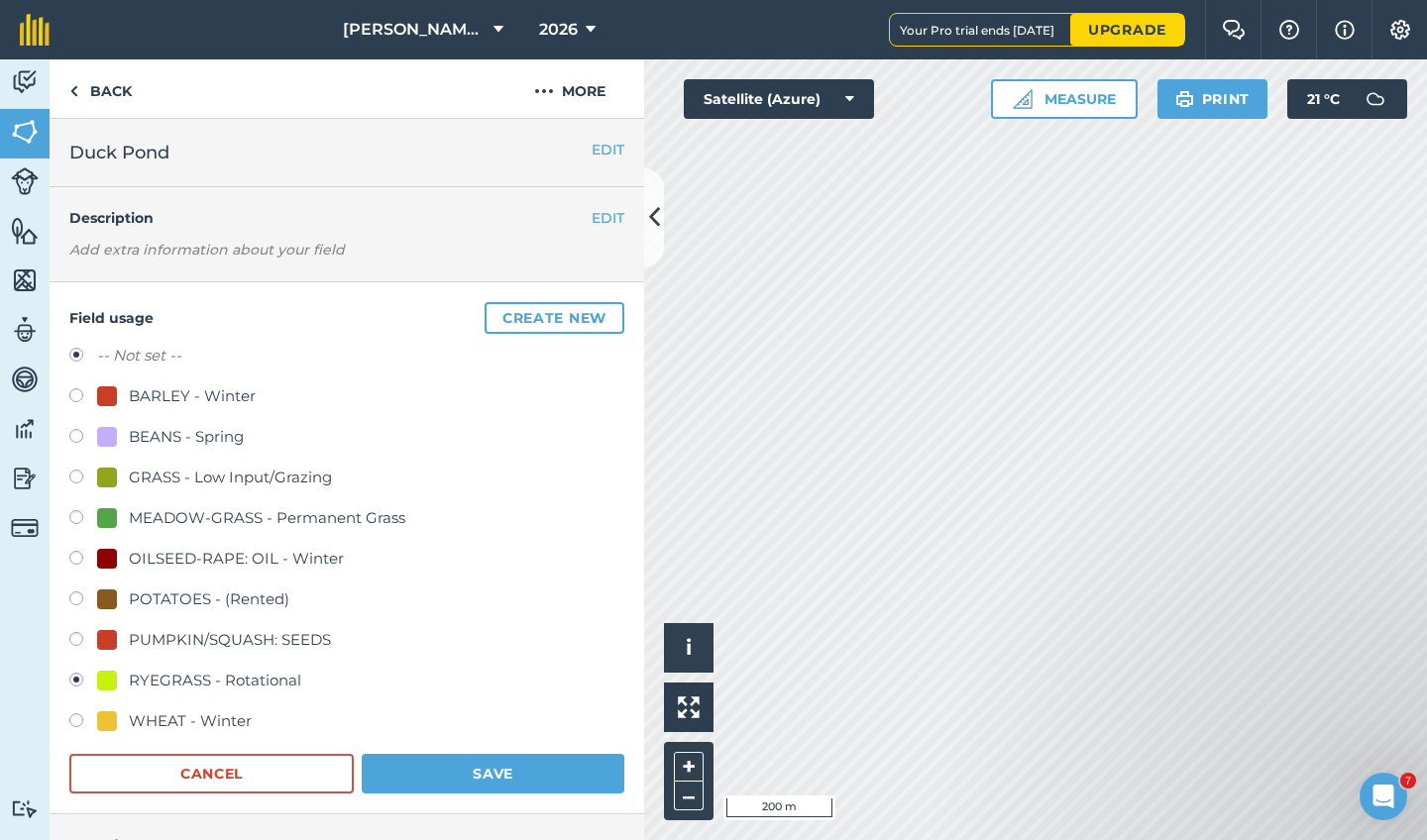 radio on "true" 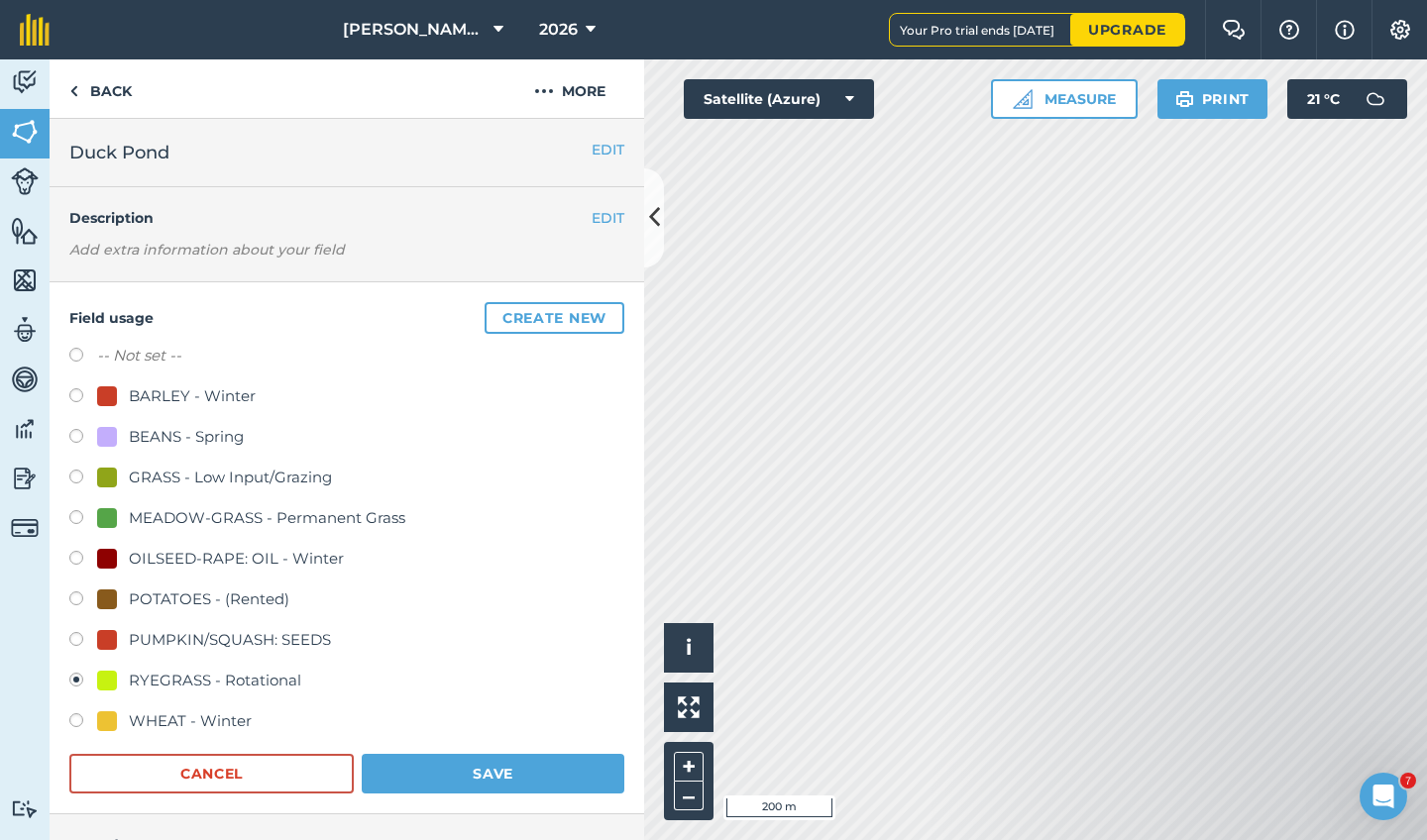 click on "Save" at bounding box center (493, 774) 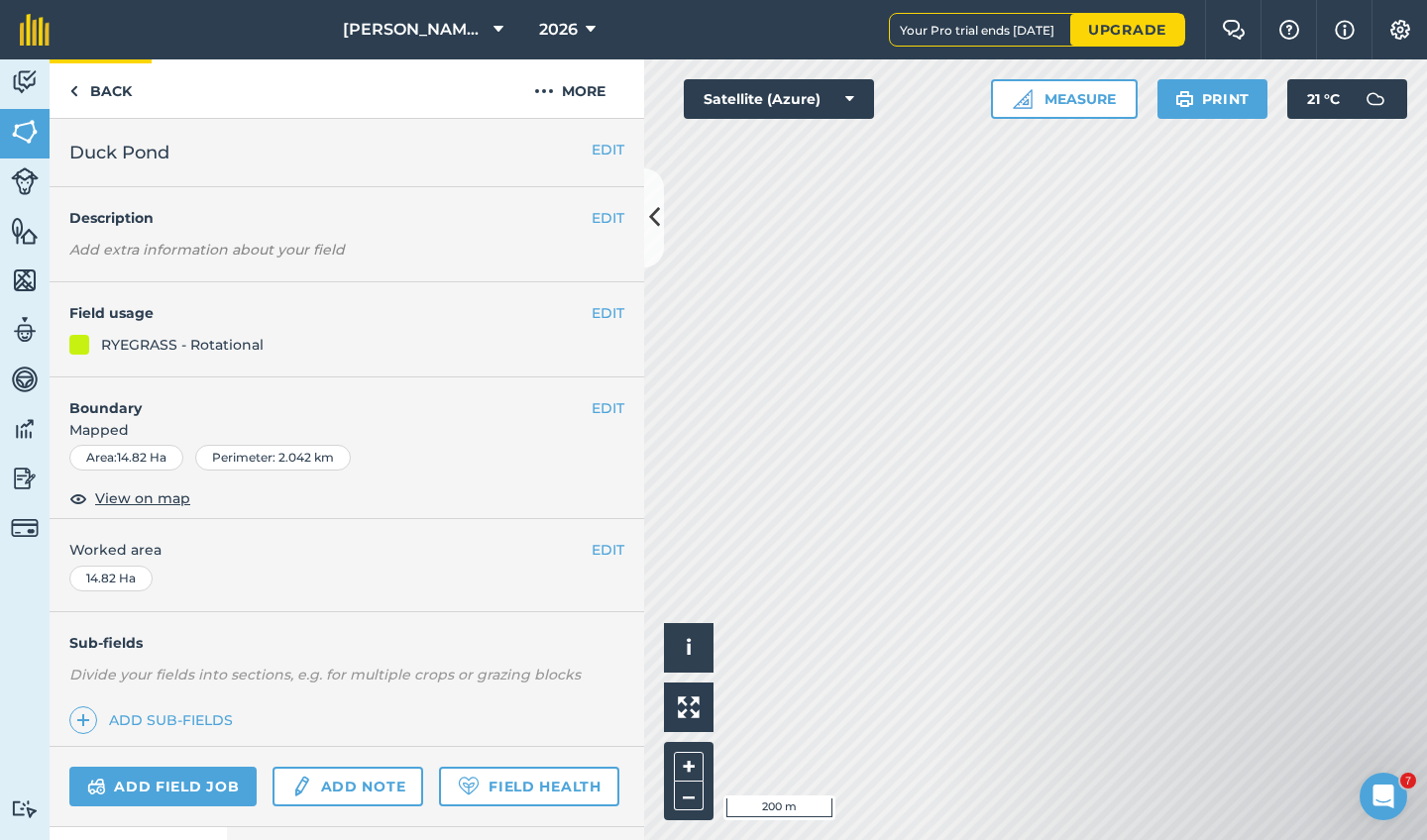 click on "Back" at bounding box center [100, 88] 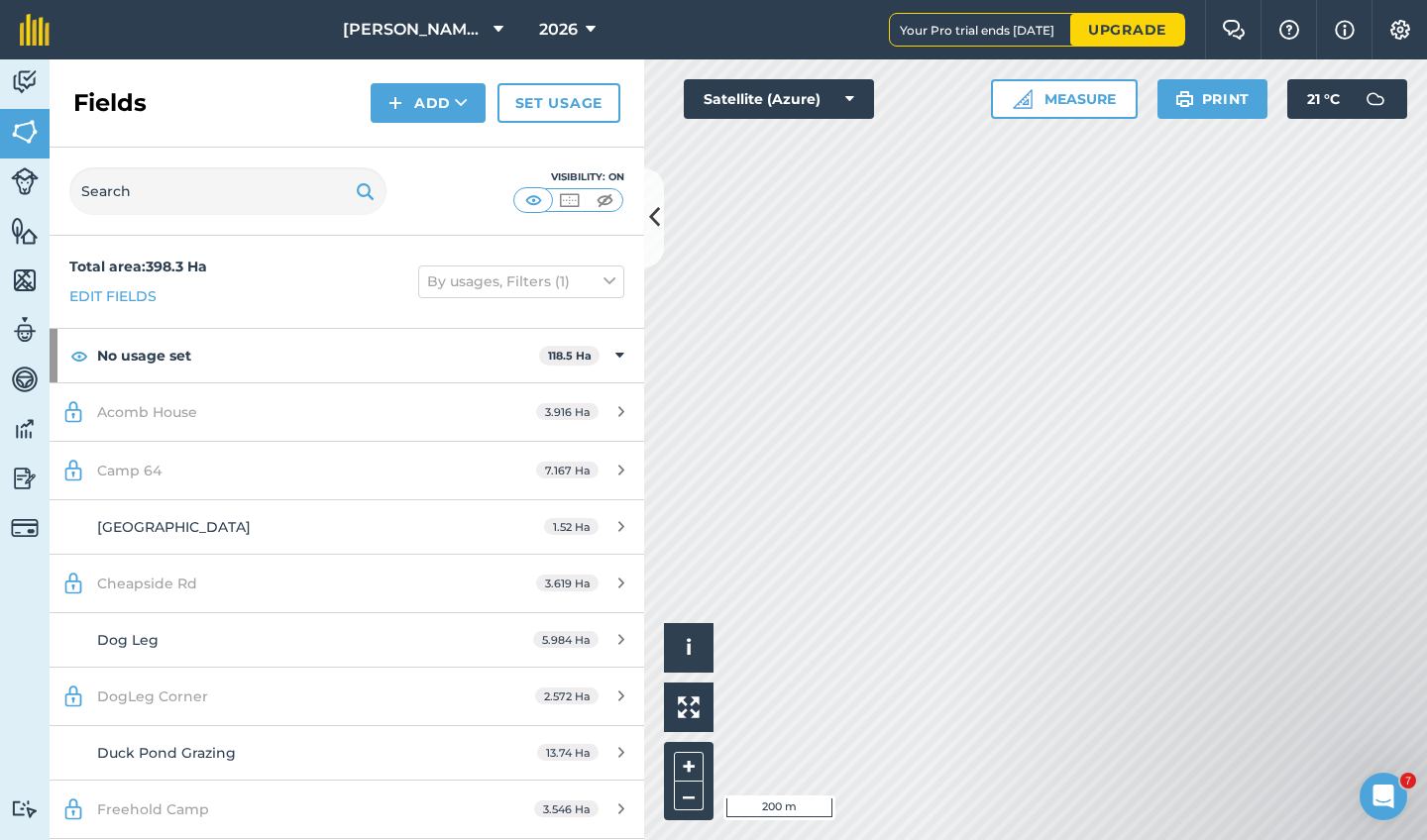click on "Set usage" at bounding box center [559, 103] 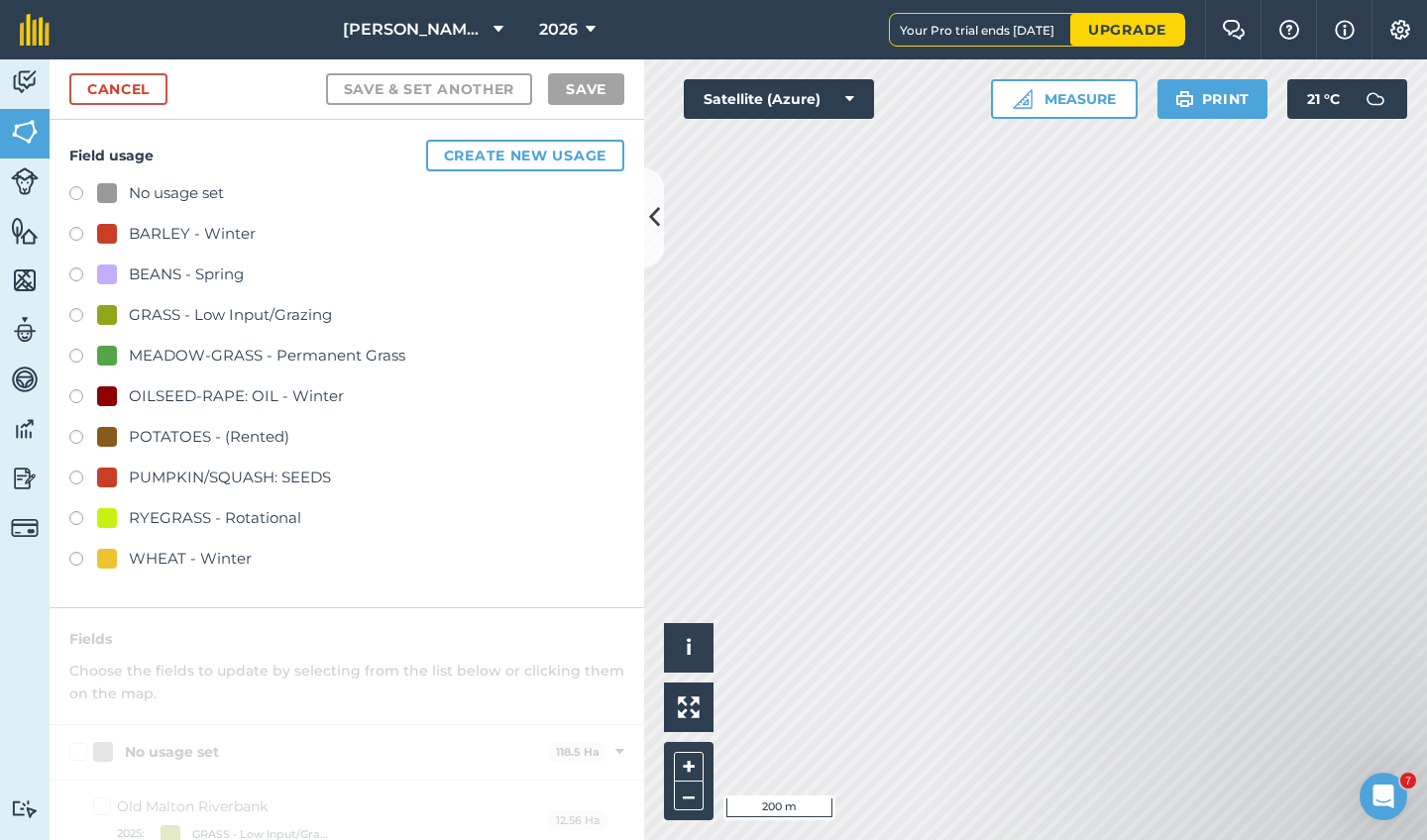 click on "Cancel" at bounding box center (118, 89) 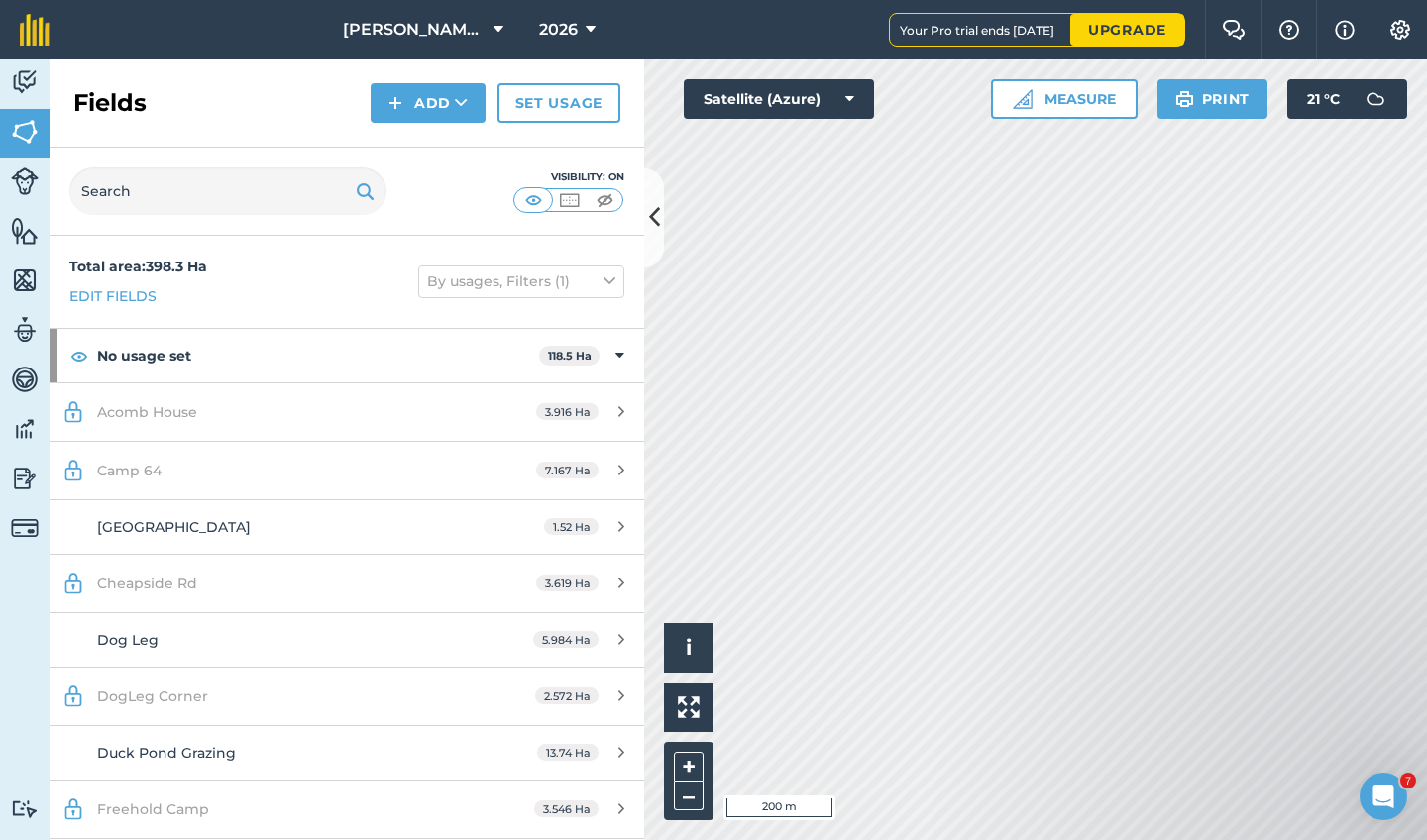 click on "Add" at bounding box center (428, 103) 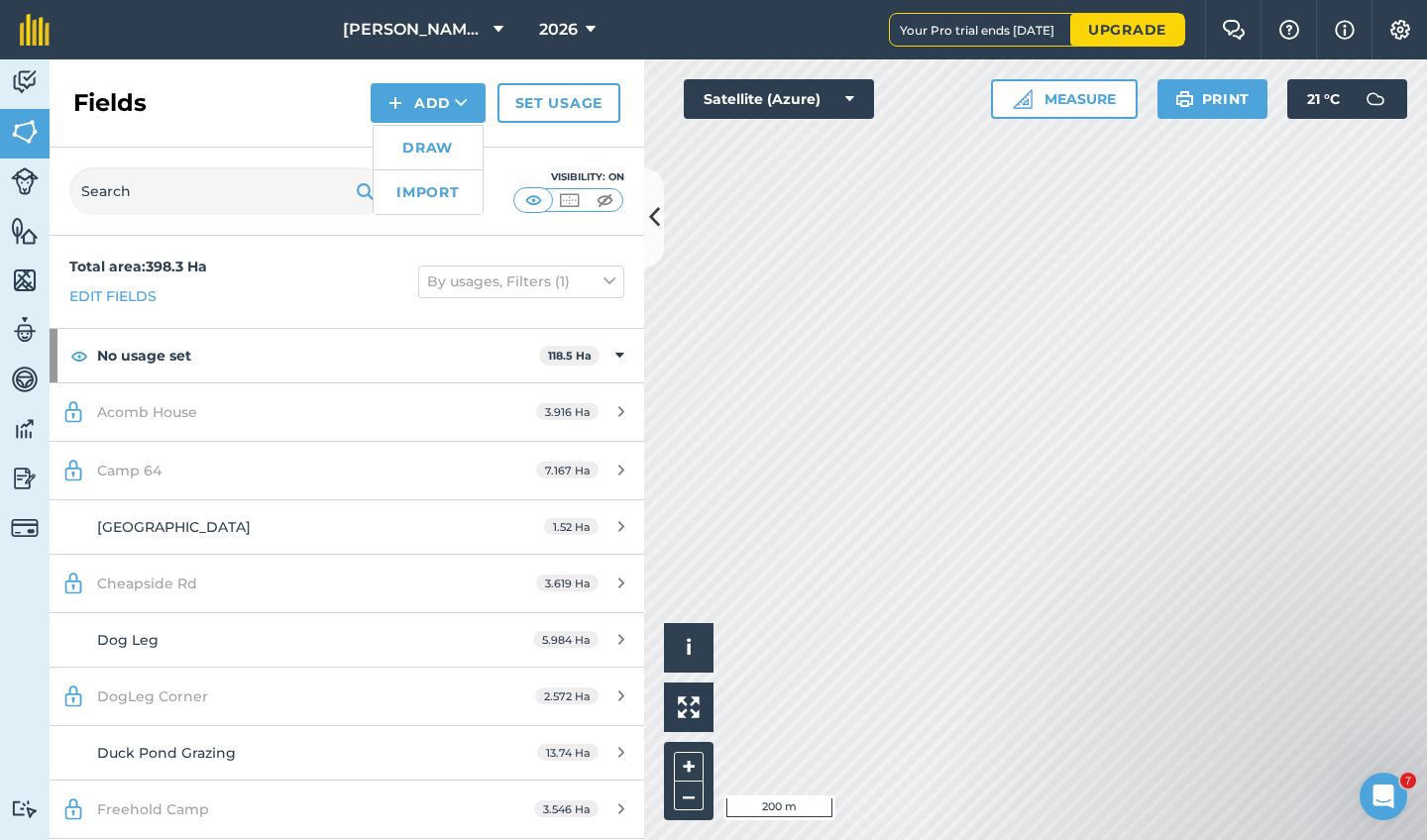 click on "Draw" at bounding box center (428, 148) 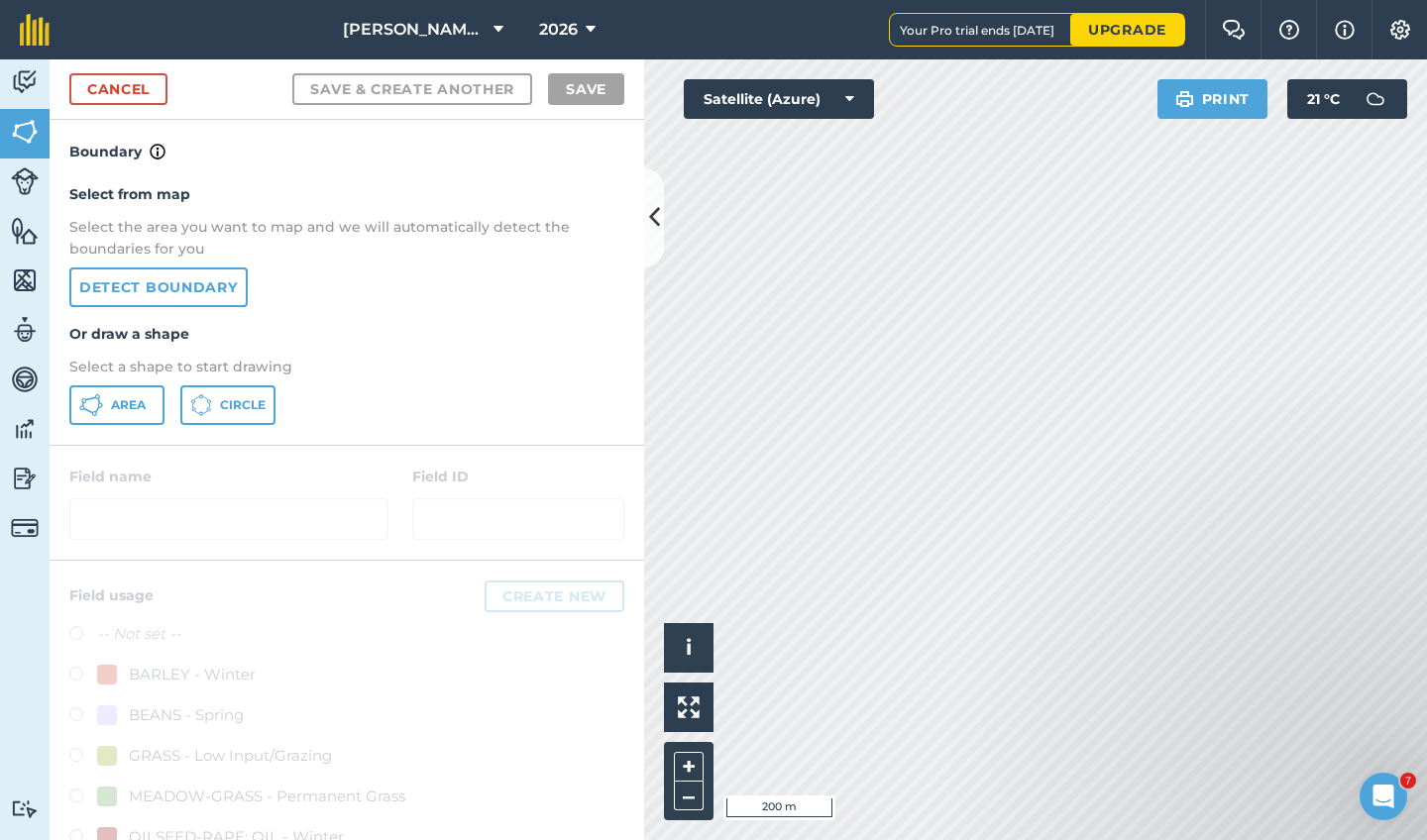 click on "Detect boundary" at bounding box center (159, 287) 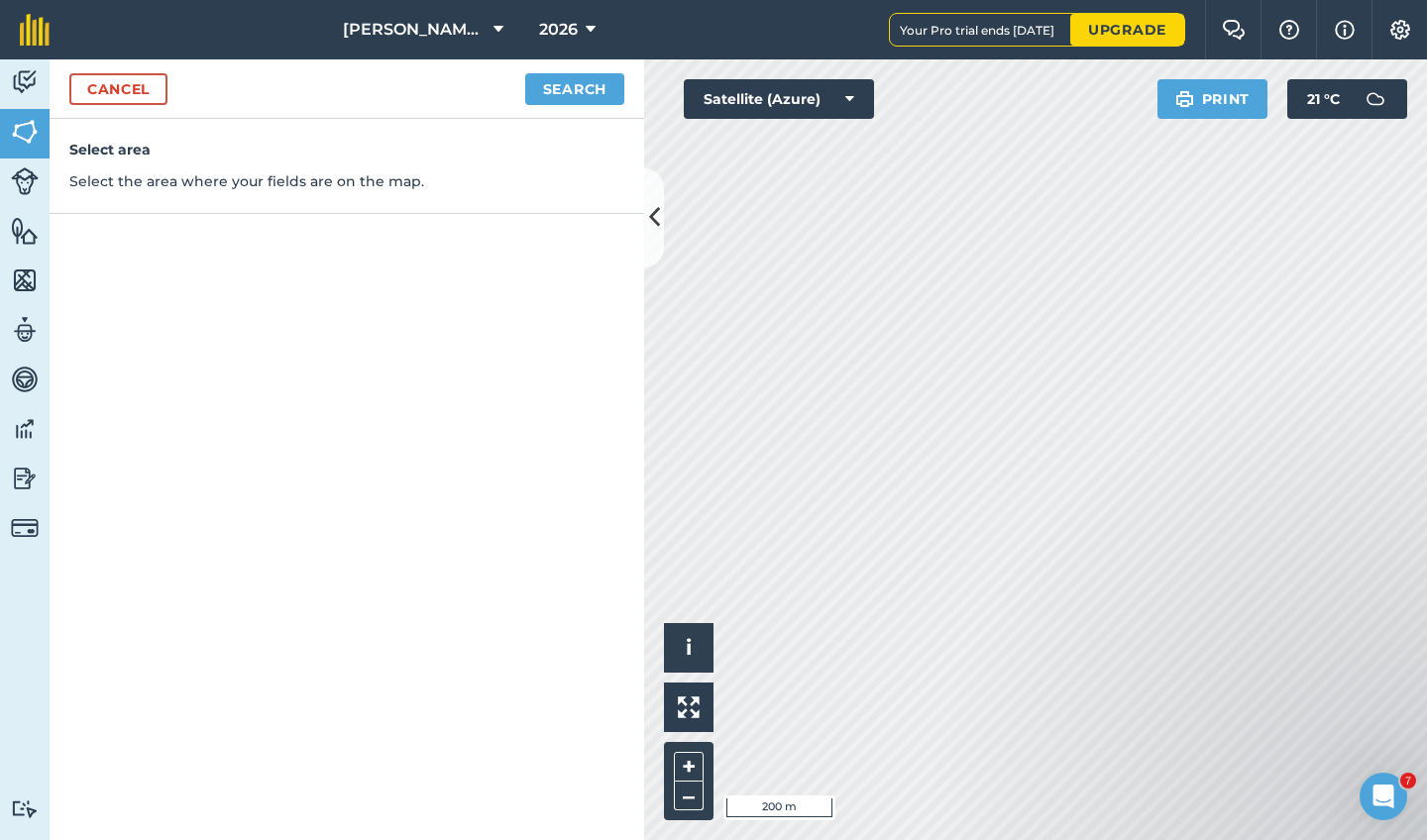 click on "Search" at bounding box center [575, 89] 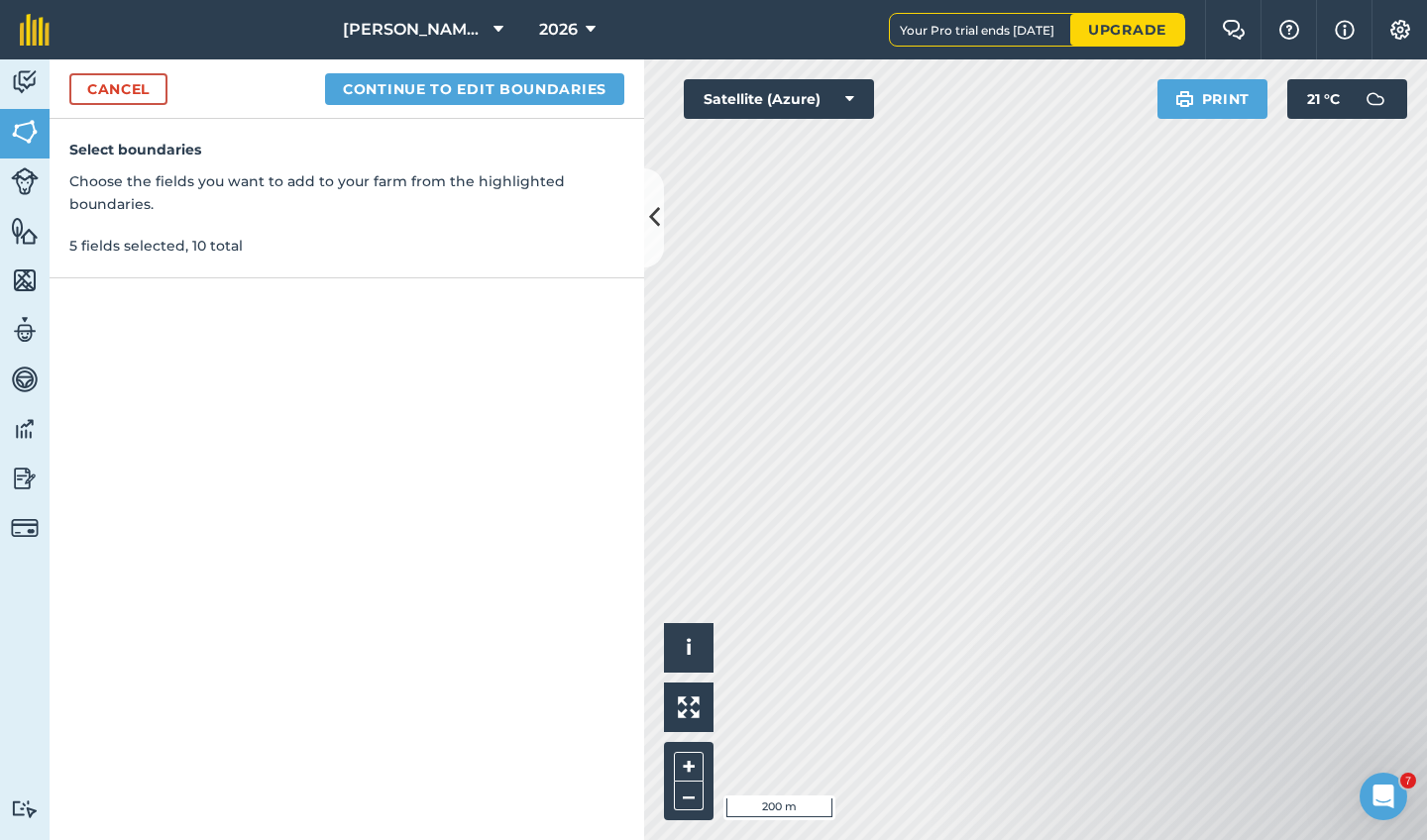 click on "Continue to edit boundaries" at bounding box center [475, 89] 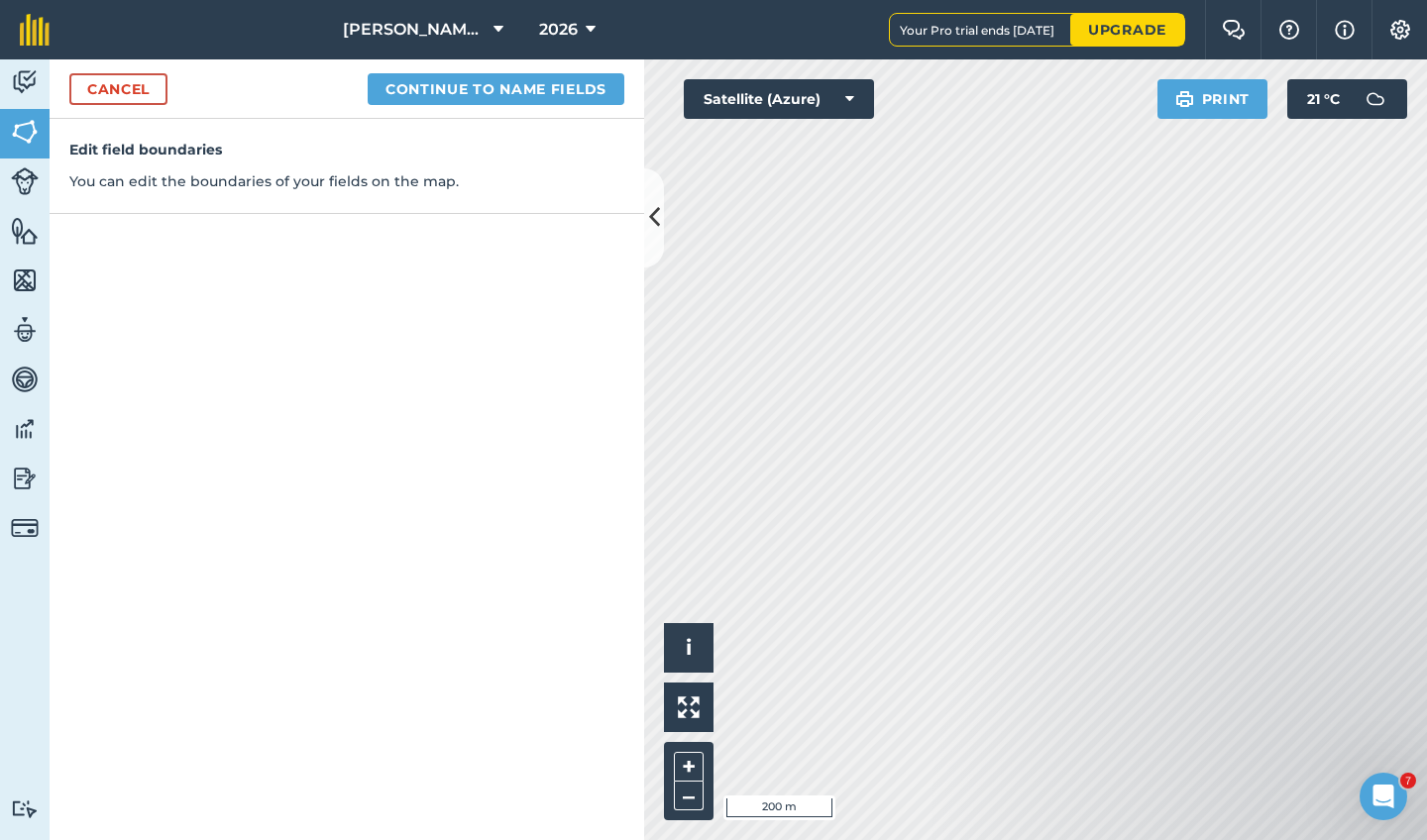 click on "Continue to name fields" at bounding box center (495, 89) 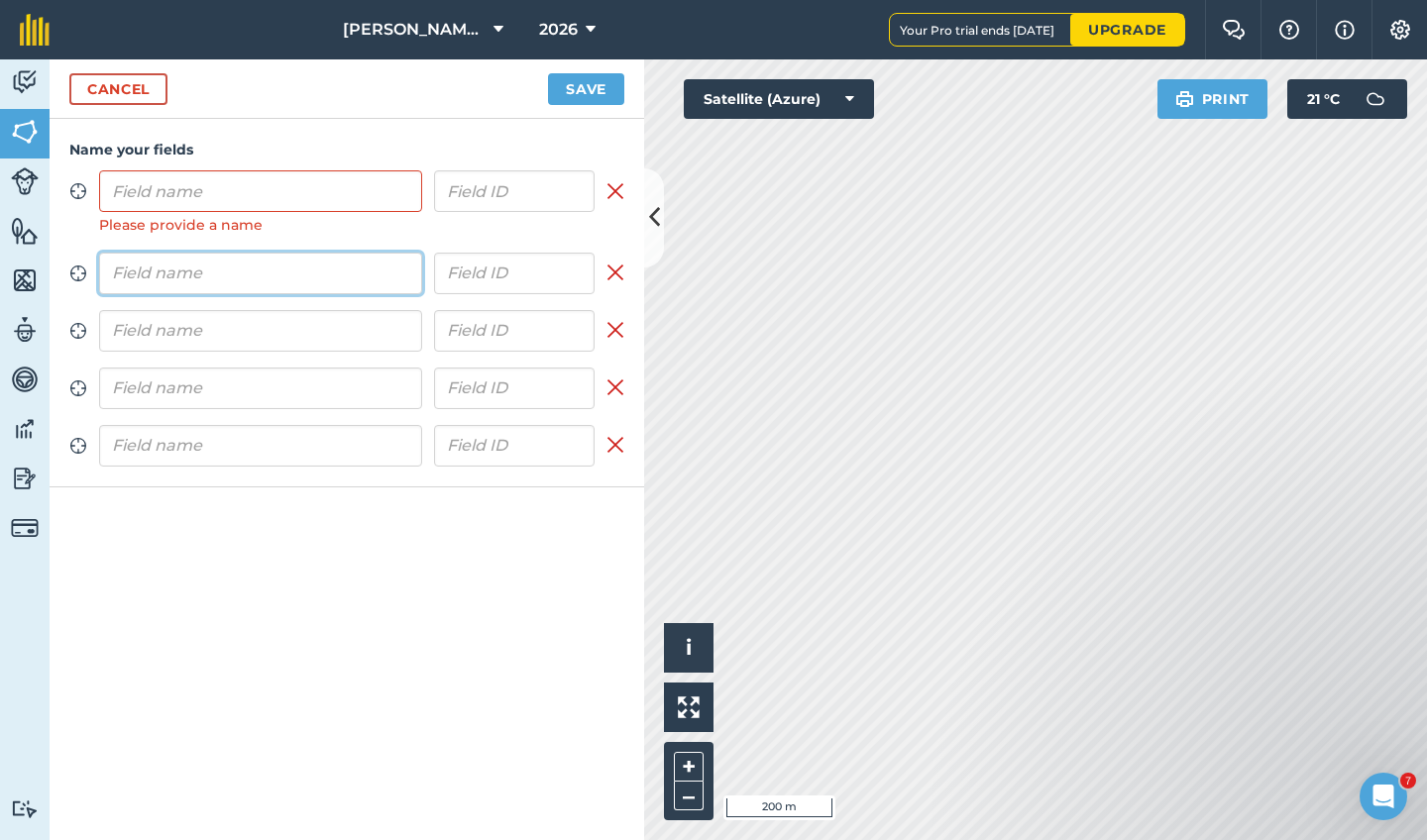 click at bounding box center (261, 273) 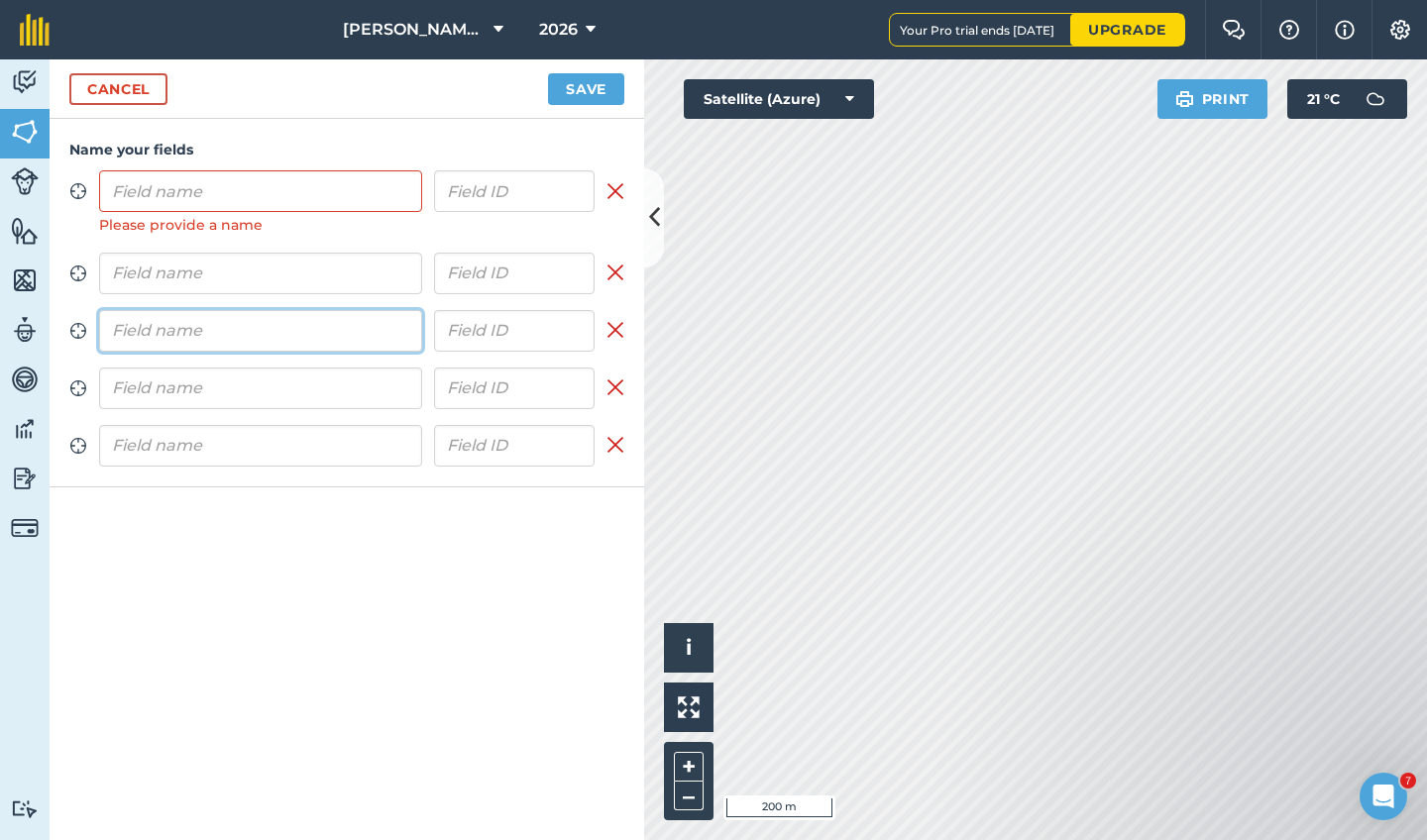 click on "Zoom to field Please provide a name Remove field Zoom to field Remove field Zoom to field Remove field Zoom to field Remove field Zoom to field Remove field" at bounding box center (347, 318) 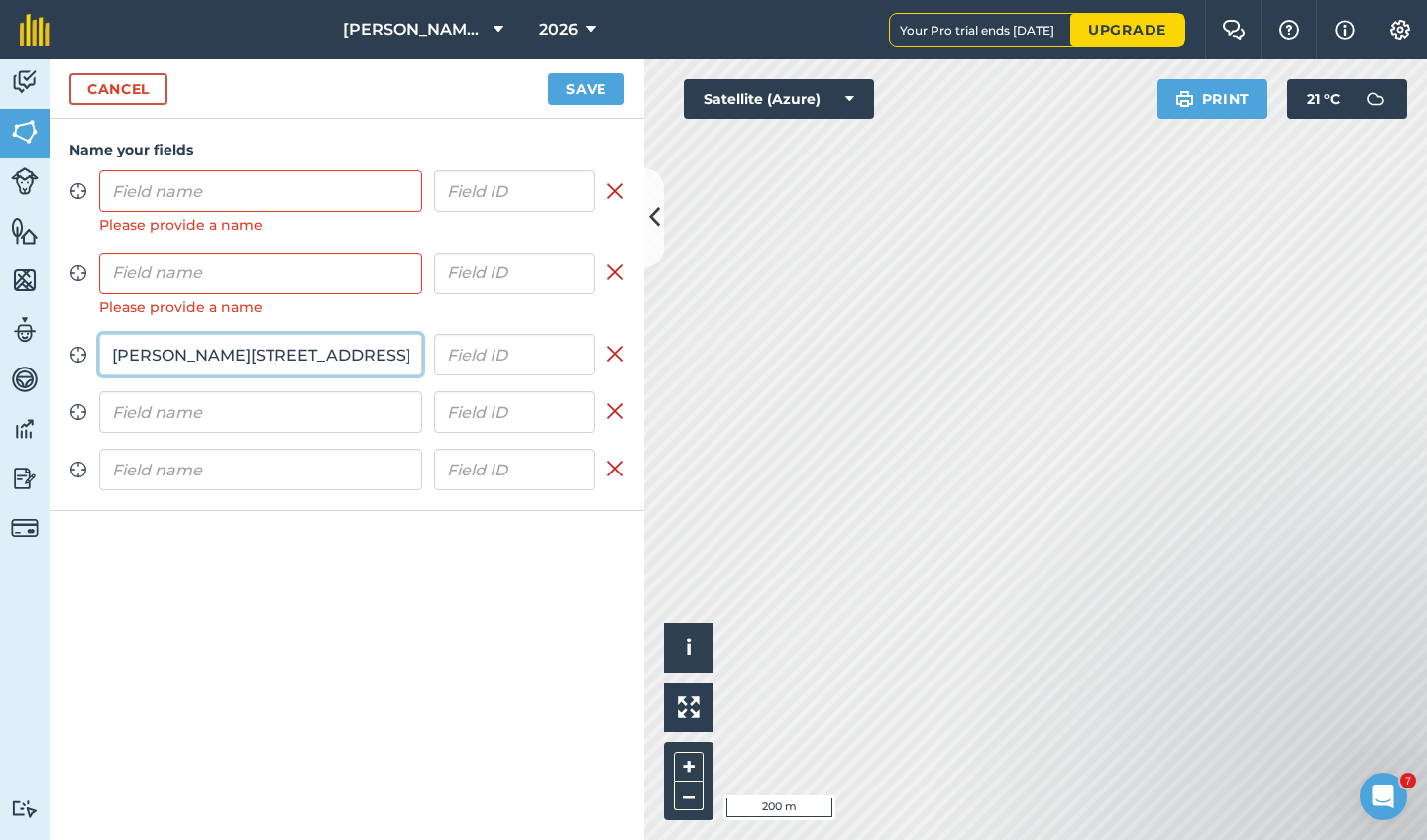 type on "[PERSON_NAME][STREET_ADDRESS]" 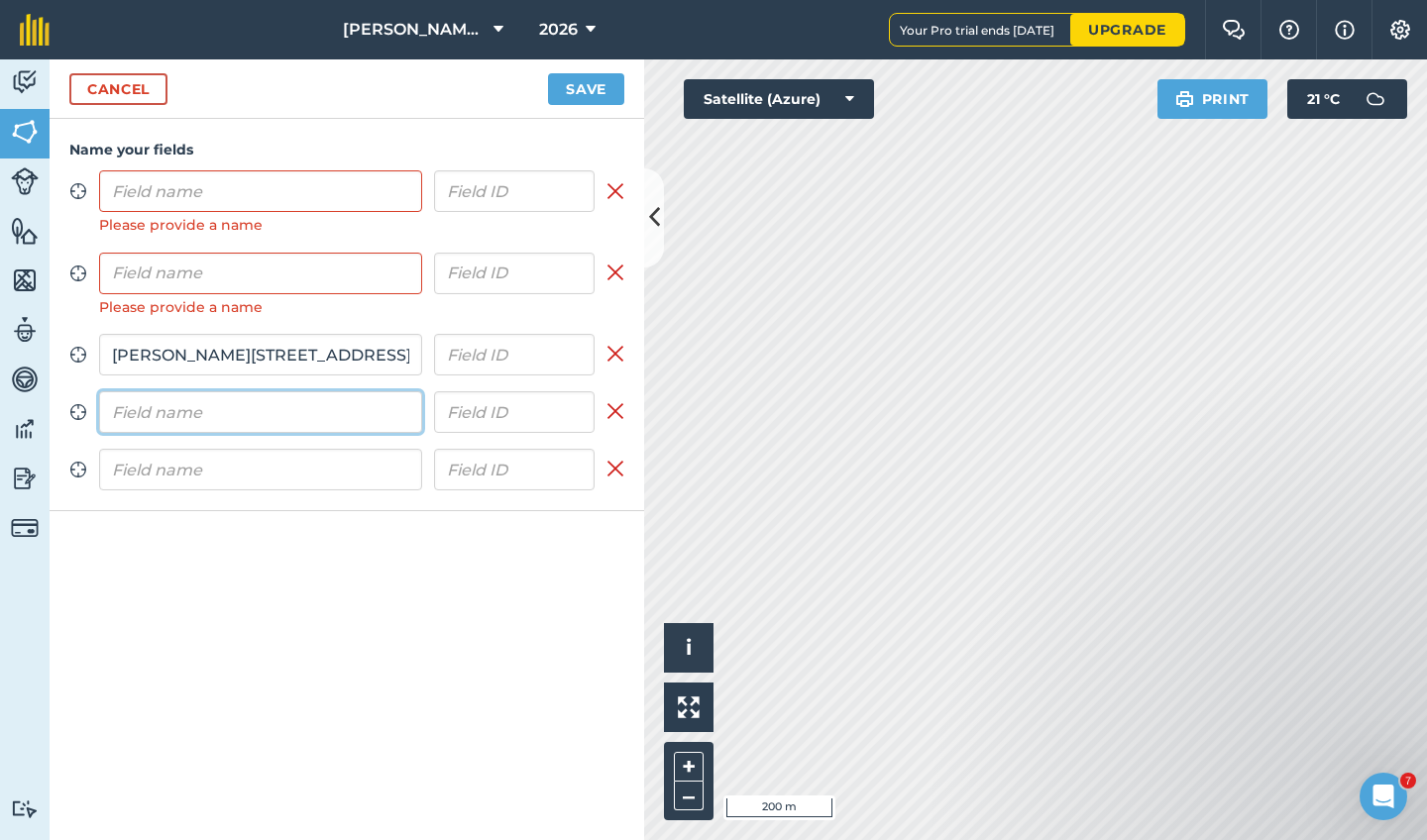 click at bounding box center [261, 412] 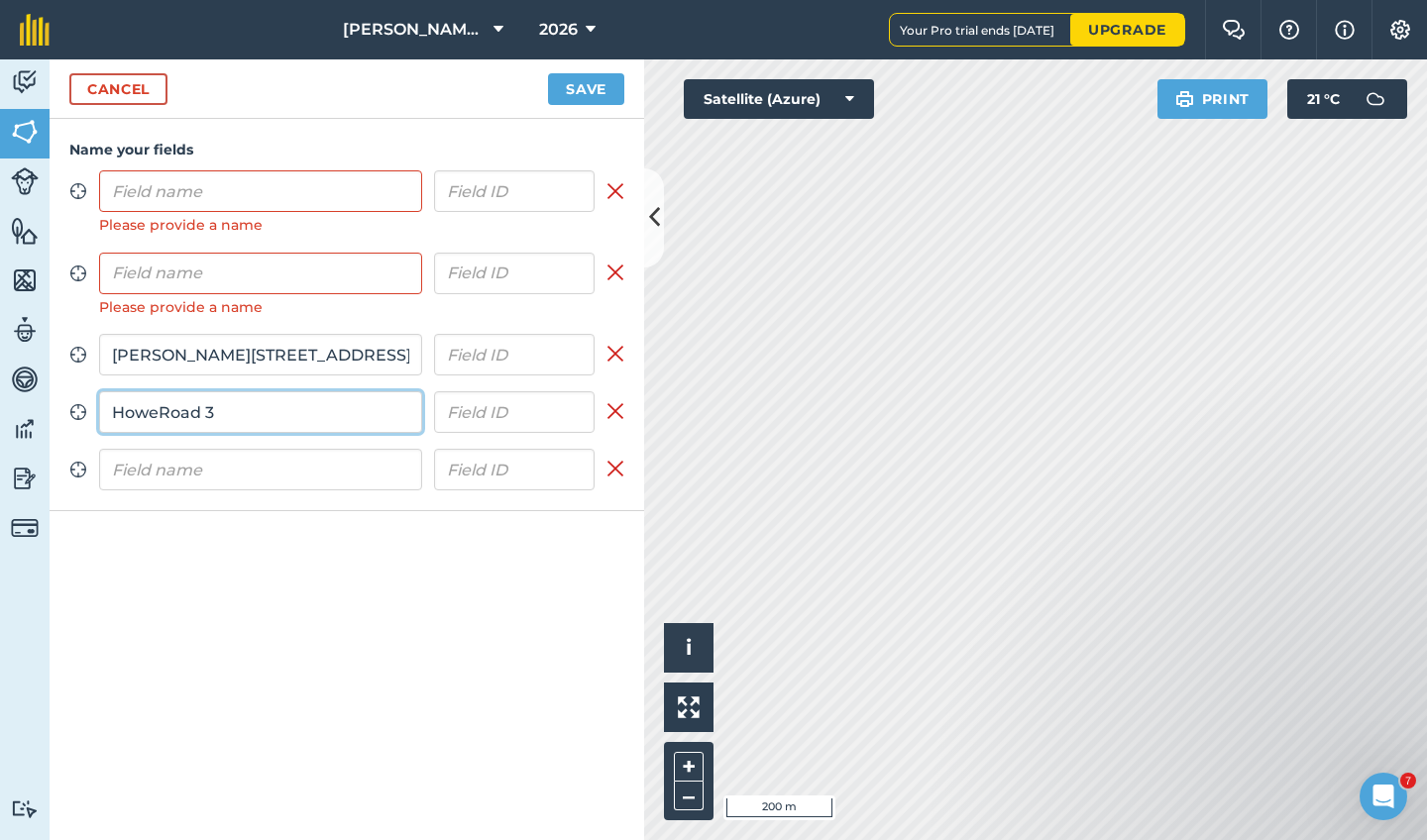 type on "HoweRoad 3" 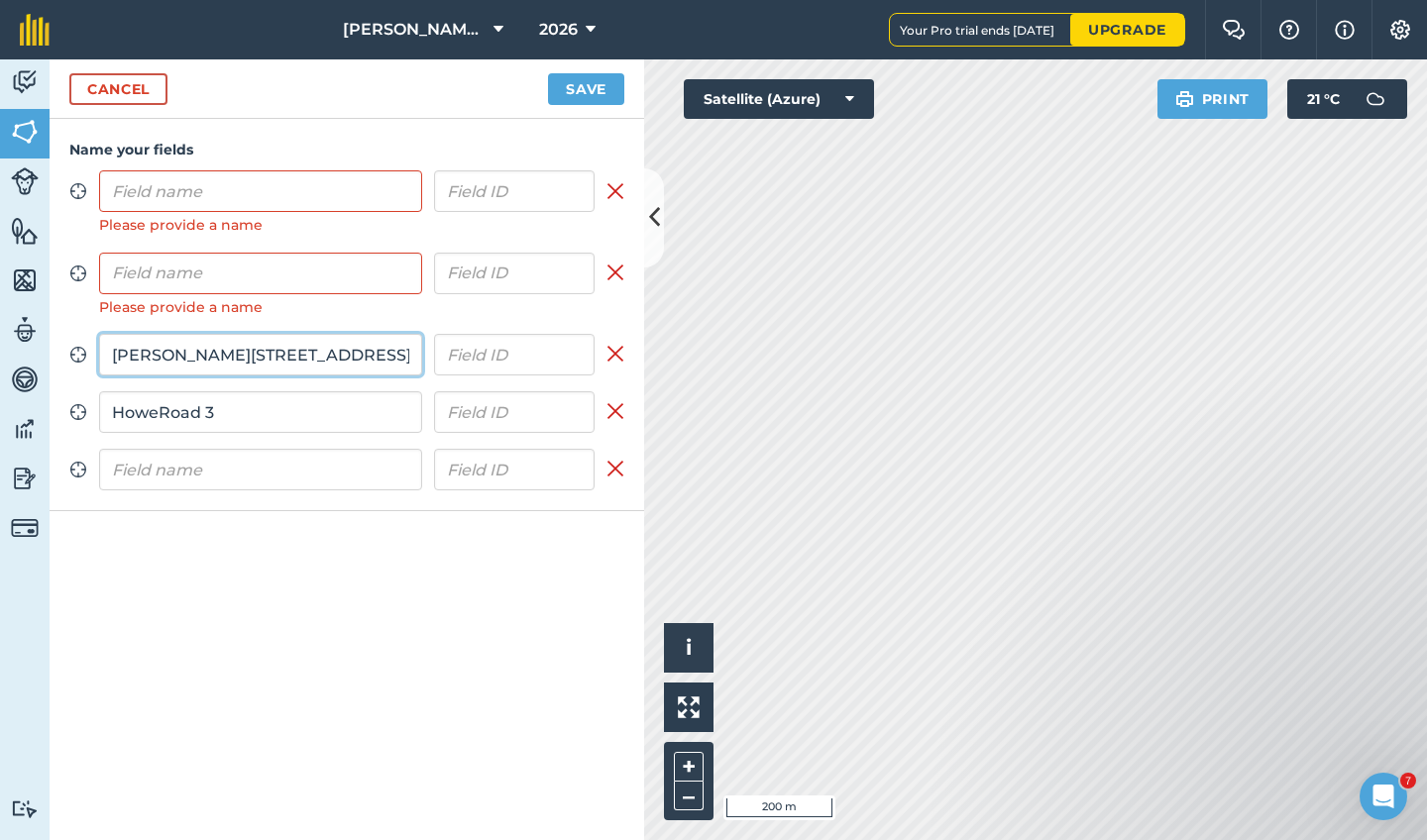 click on "[PERSON_NAME][STREET_ADDRESS]" at bounding box center [261, 355] 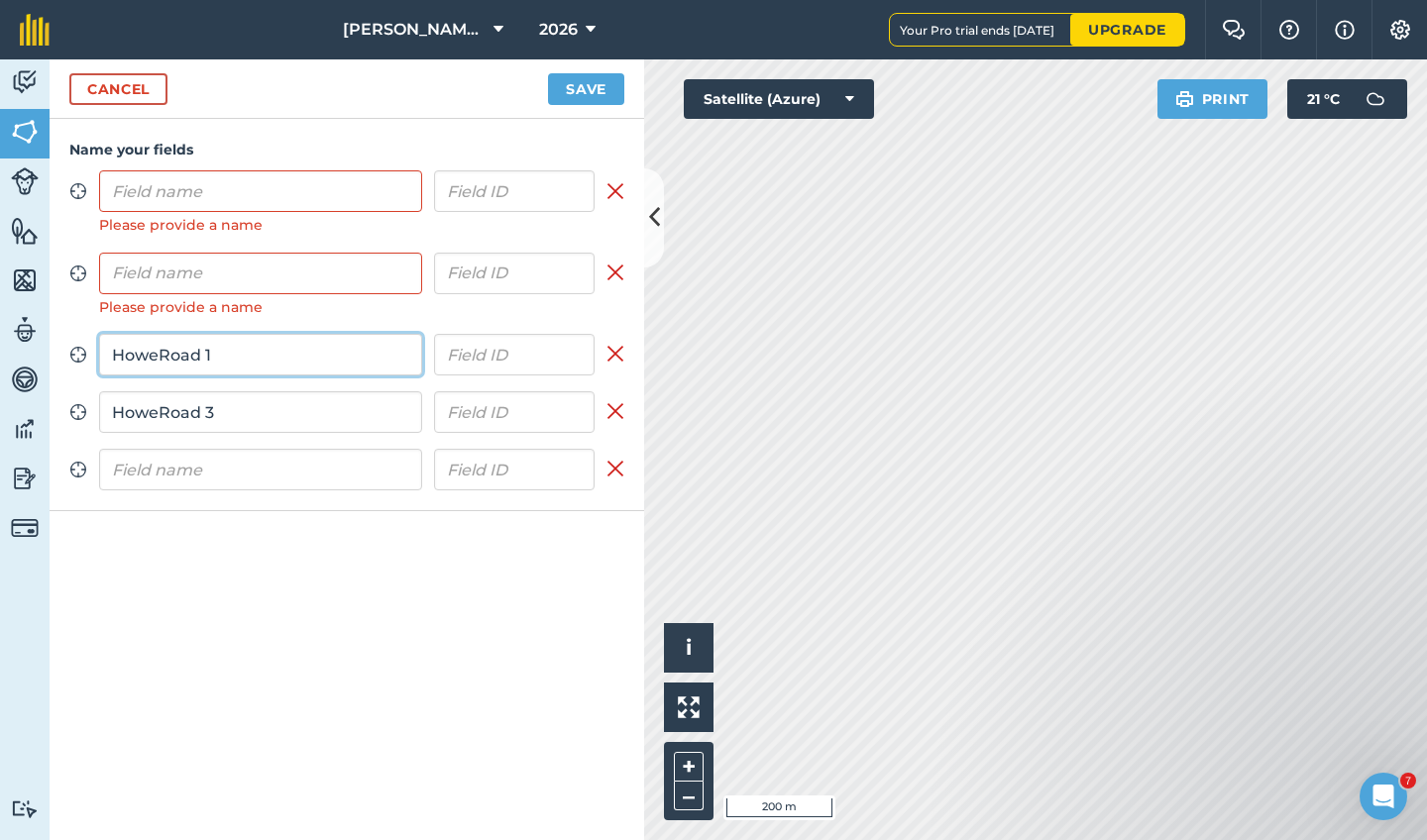 type on "HoweRoad 1" 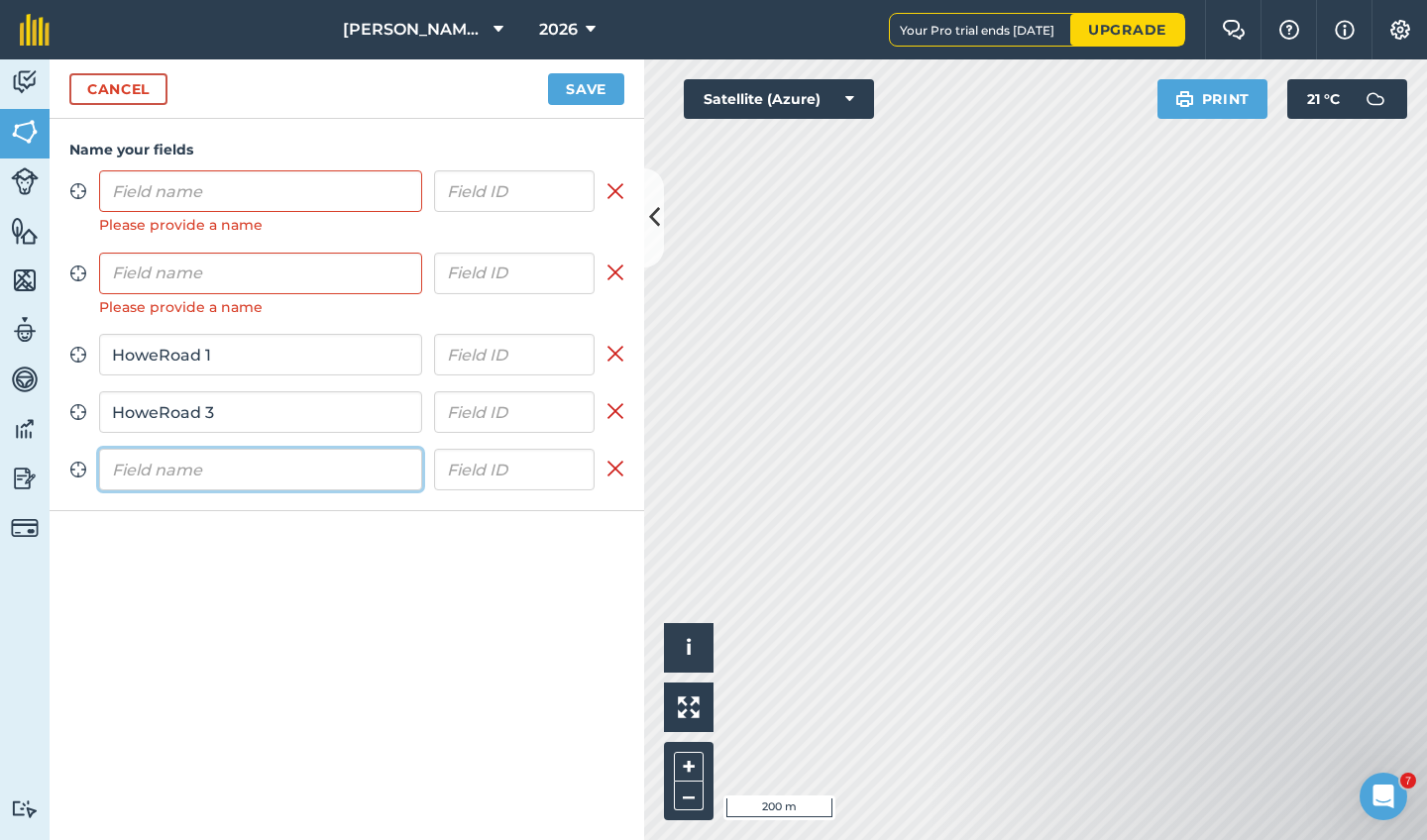 click at bounding box center [261, 470] 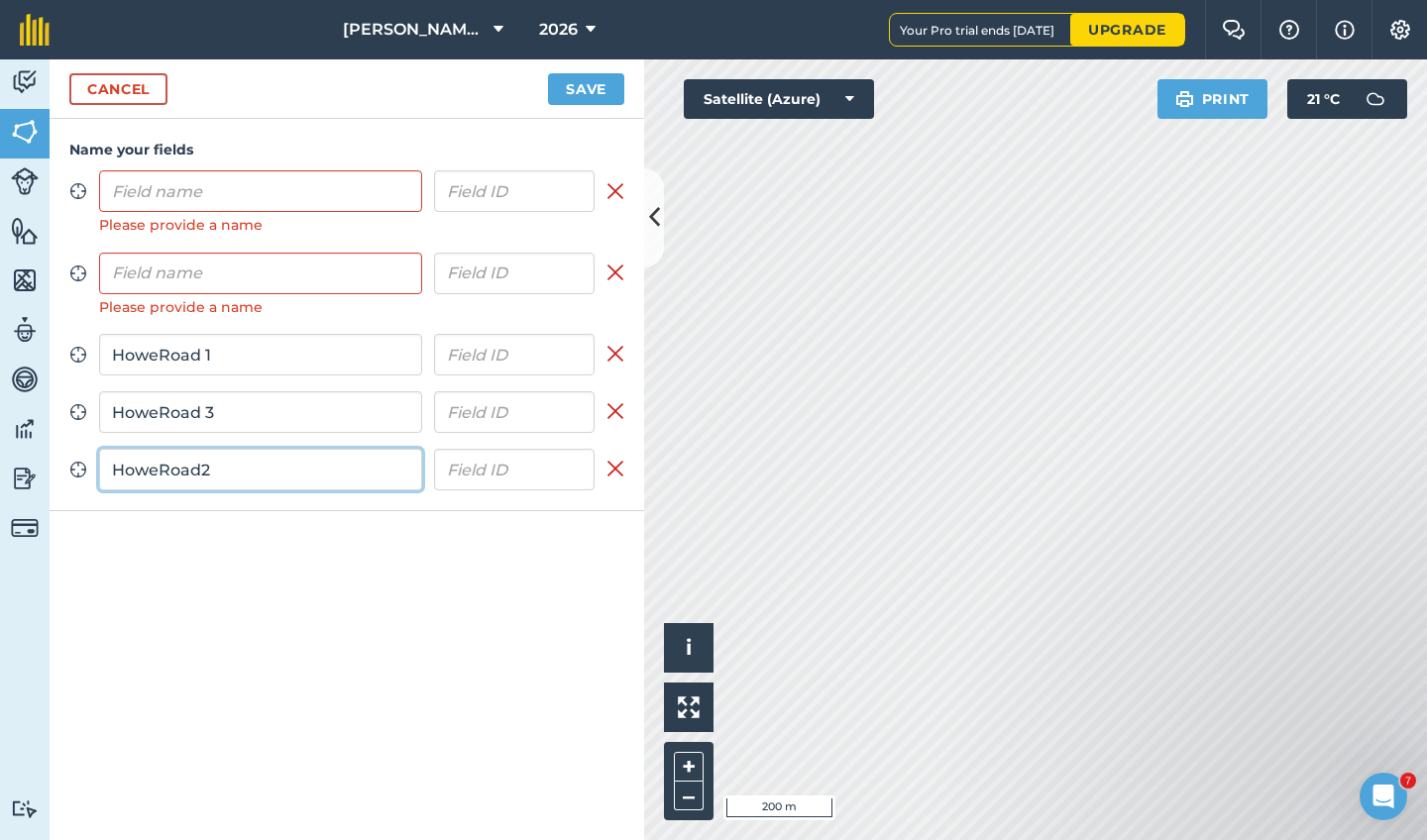 type on "HoweRoad2" 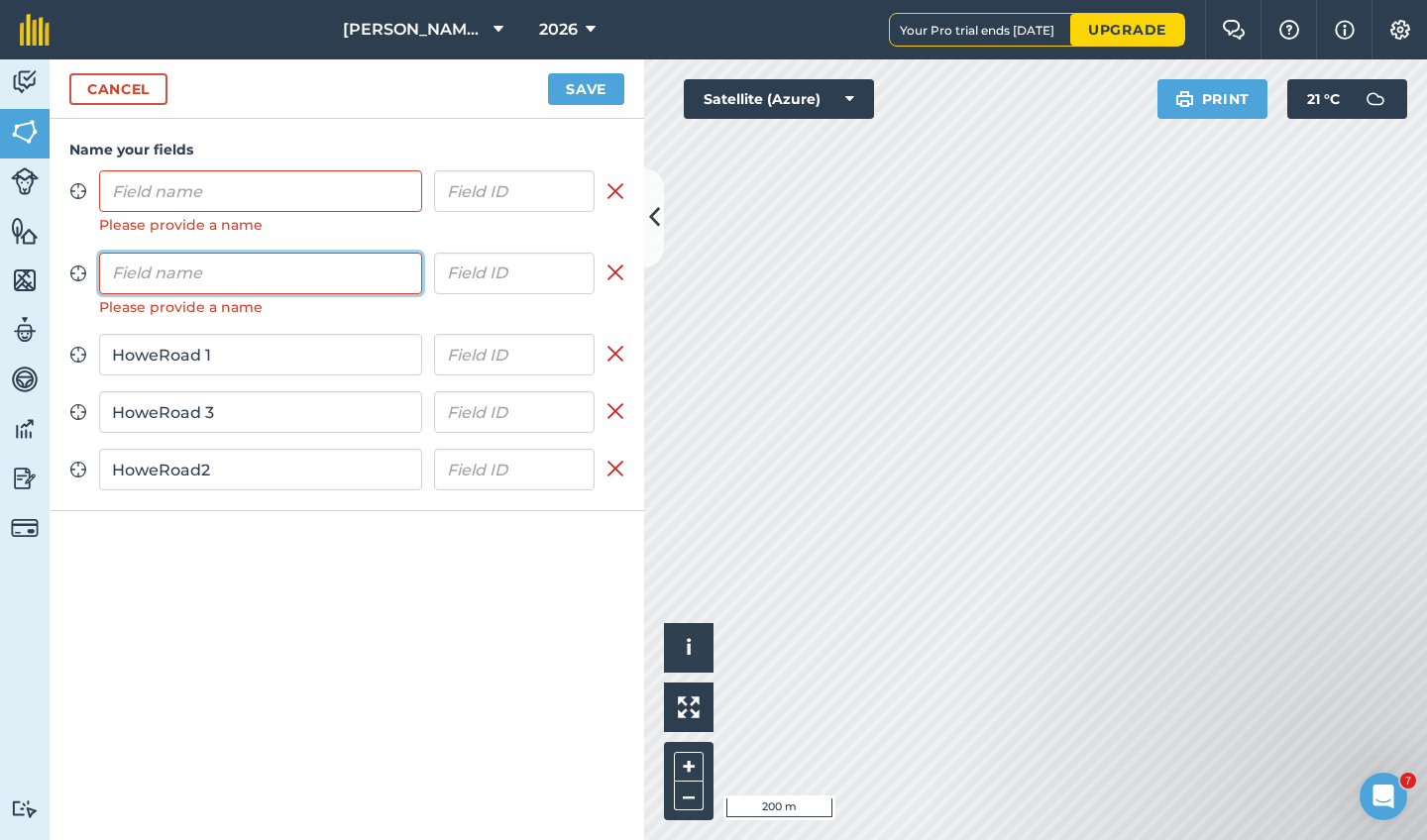 click at bounding box center (261, 273) 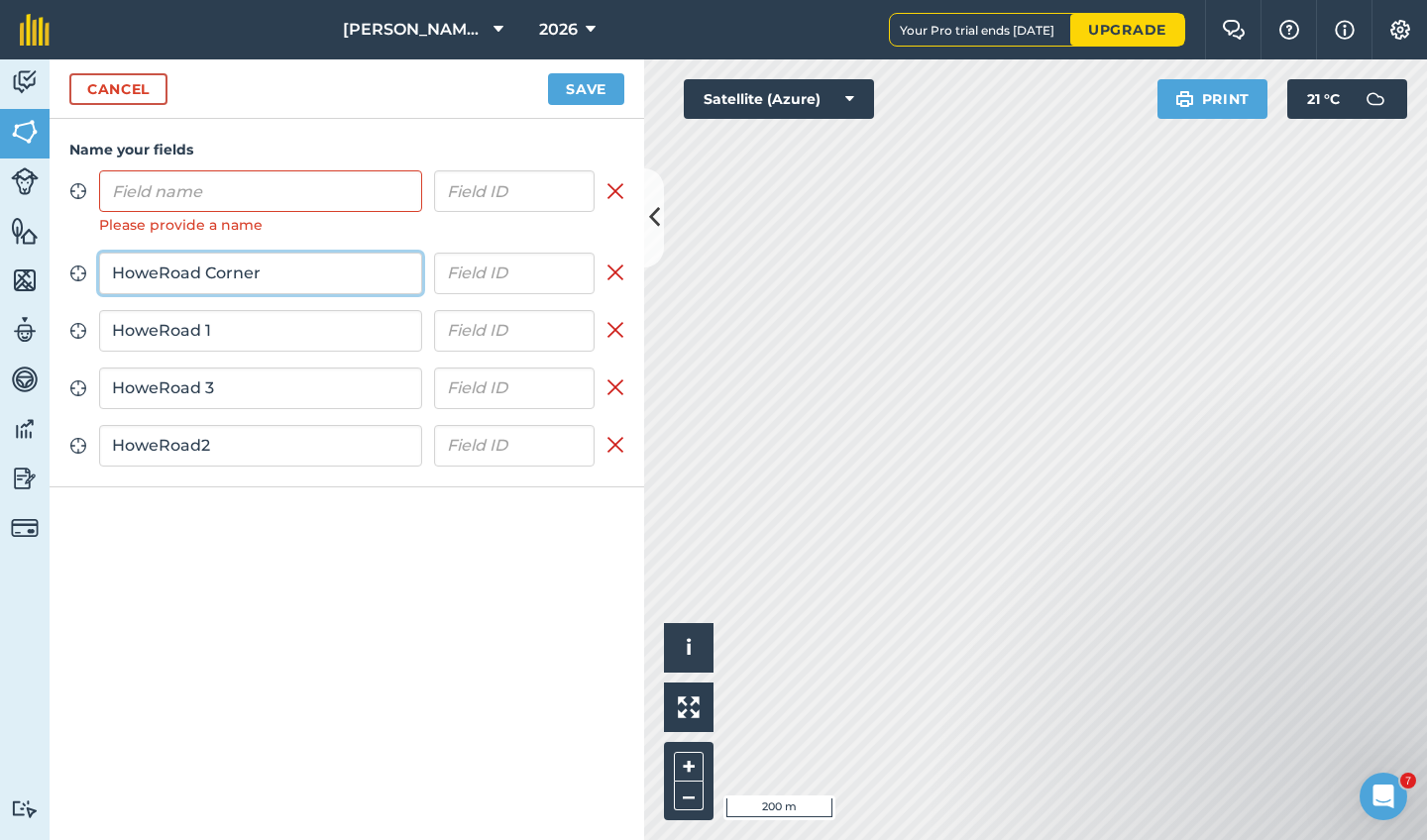 type on "HoweRoad Corner" 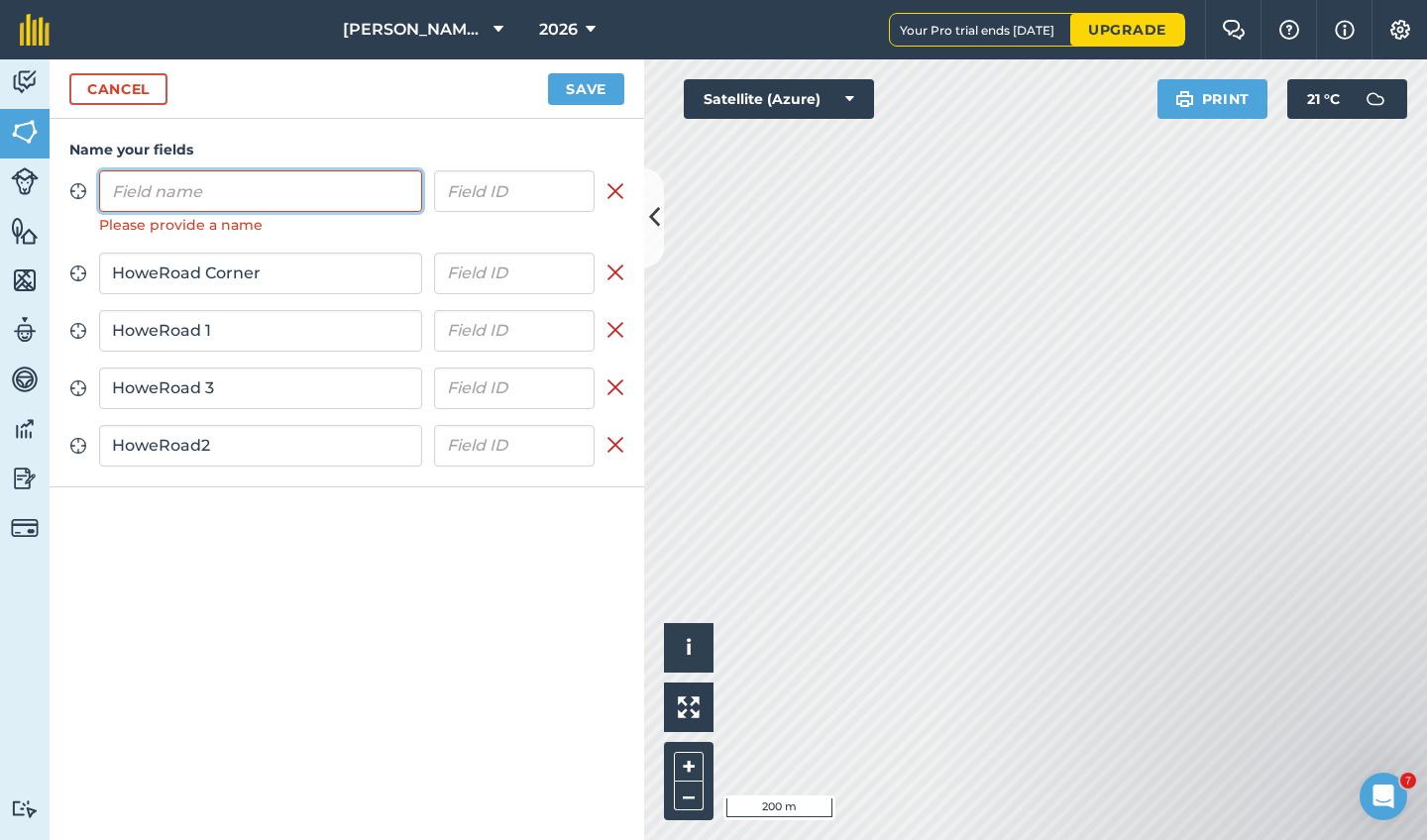 click at bounding box center [261, 191] 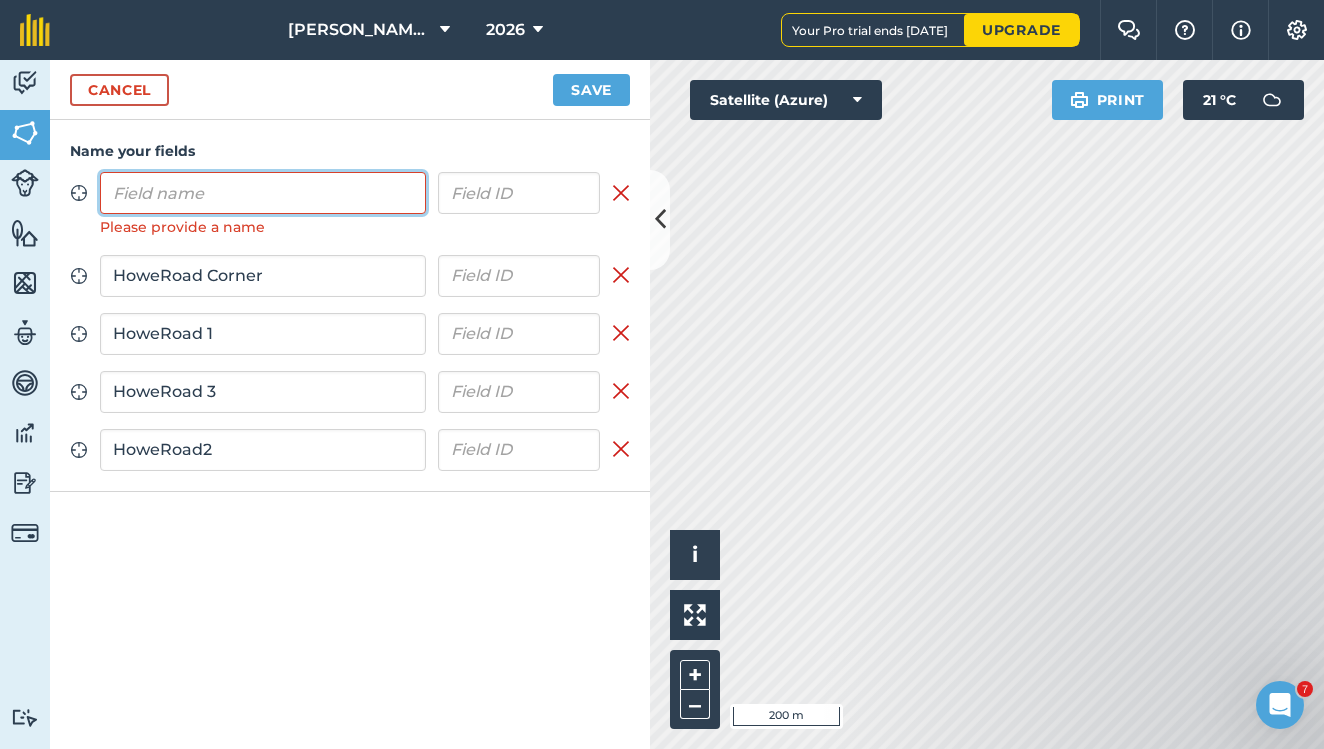 click at bounding box center (263, 193) 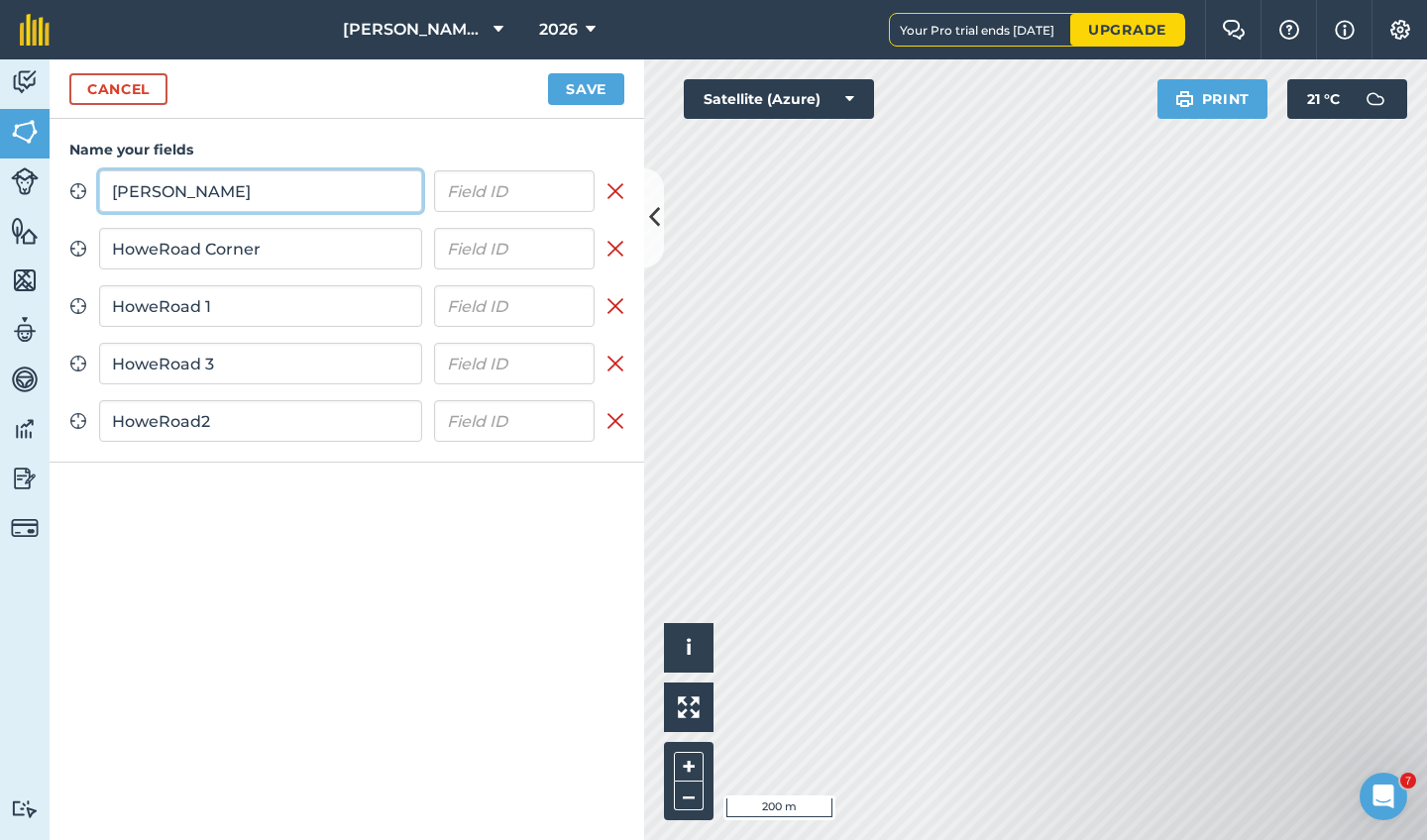 type on "Haighs" 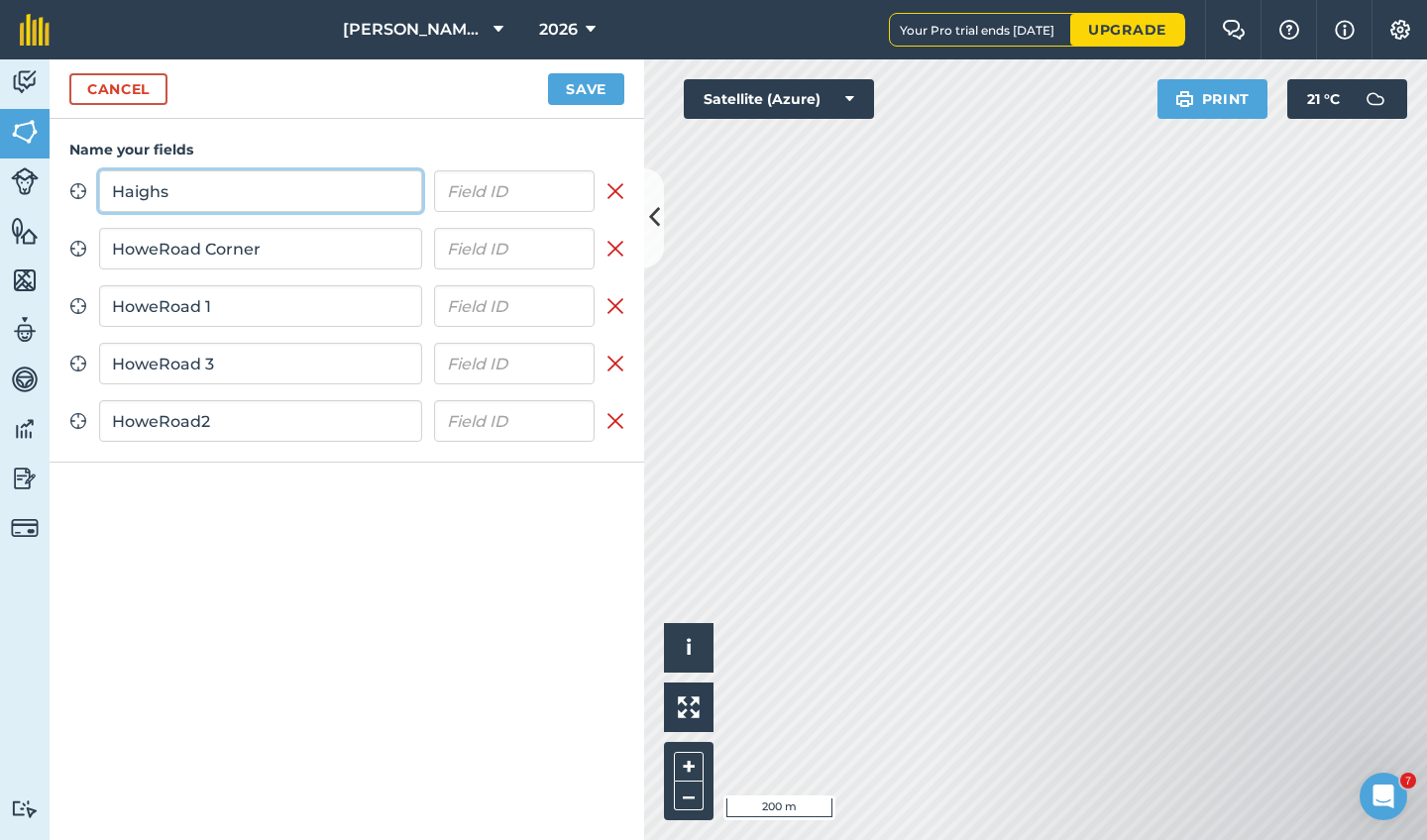 click on "Haighs" at bounding box center (261, 191) 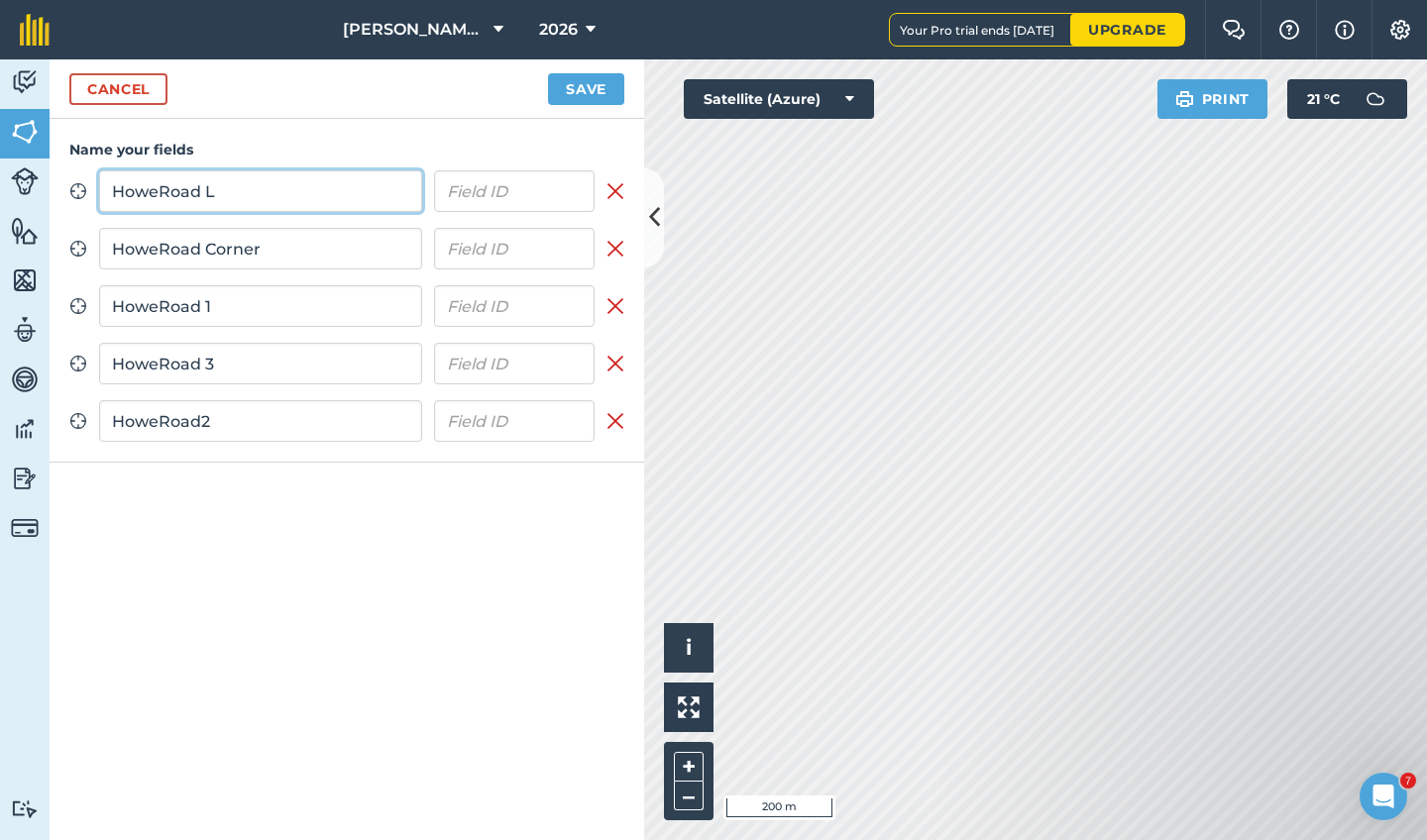 type on "HoweRoad L" 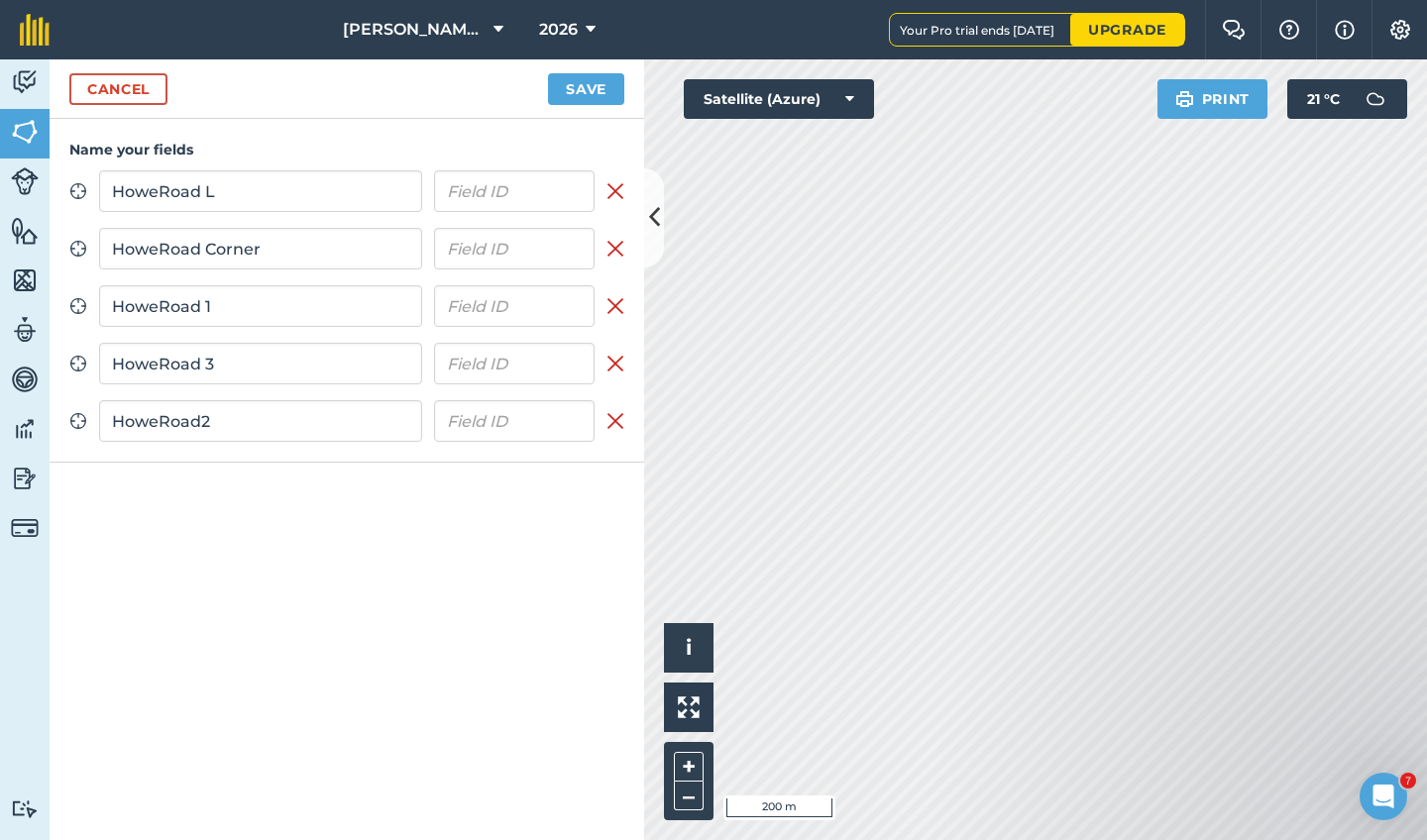 click on "Save" at bounding box center [586, 89] 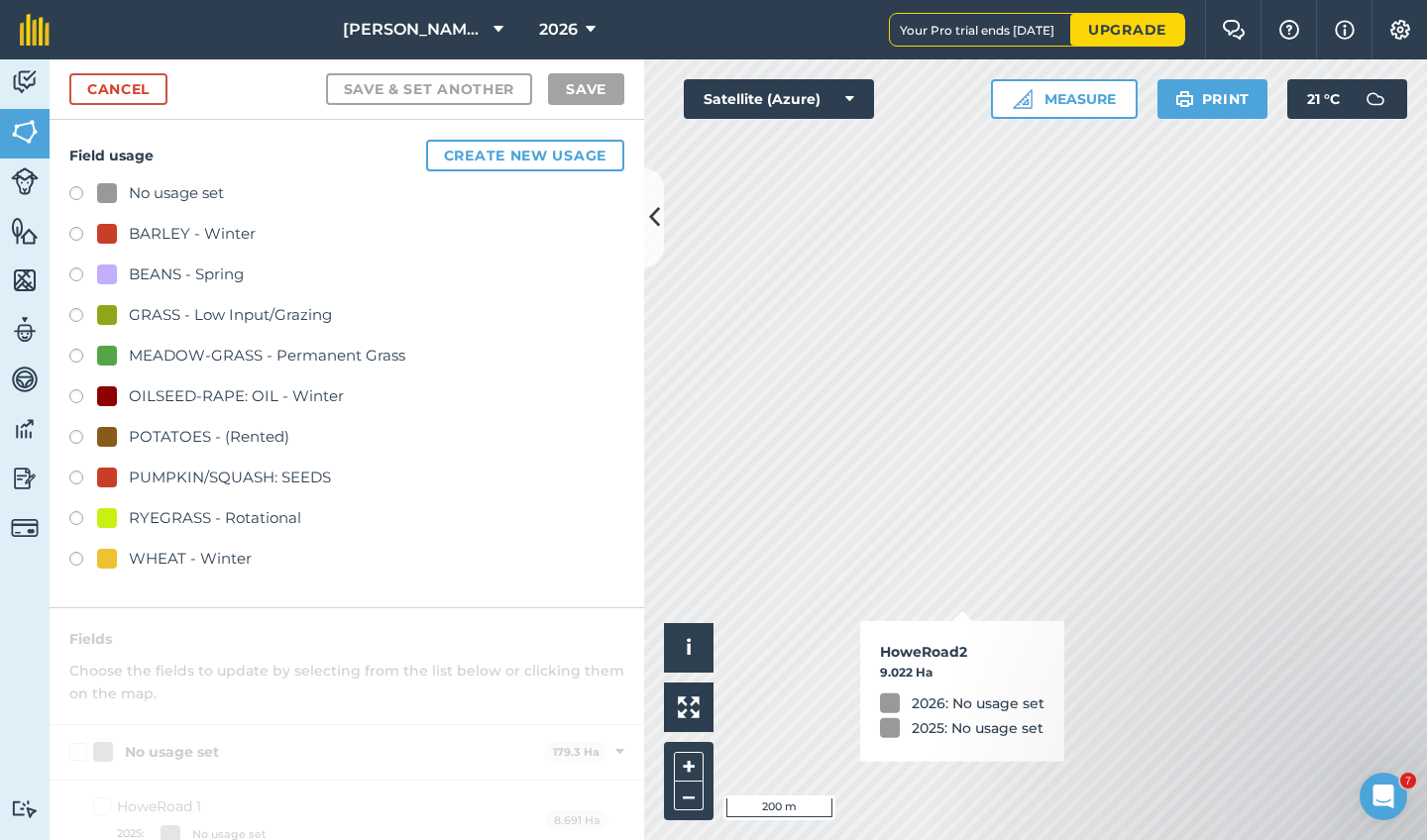 checkbox on "true" 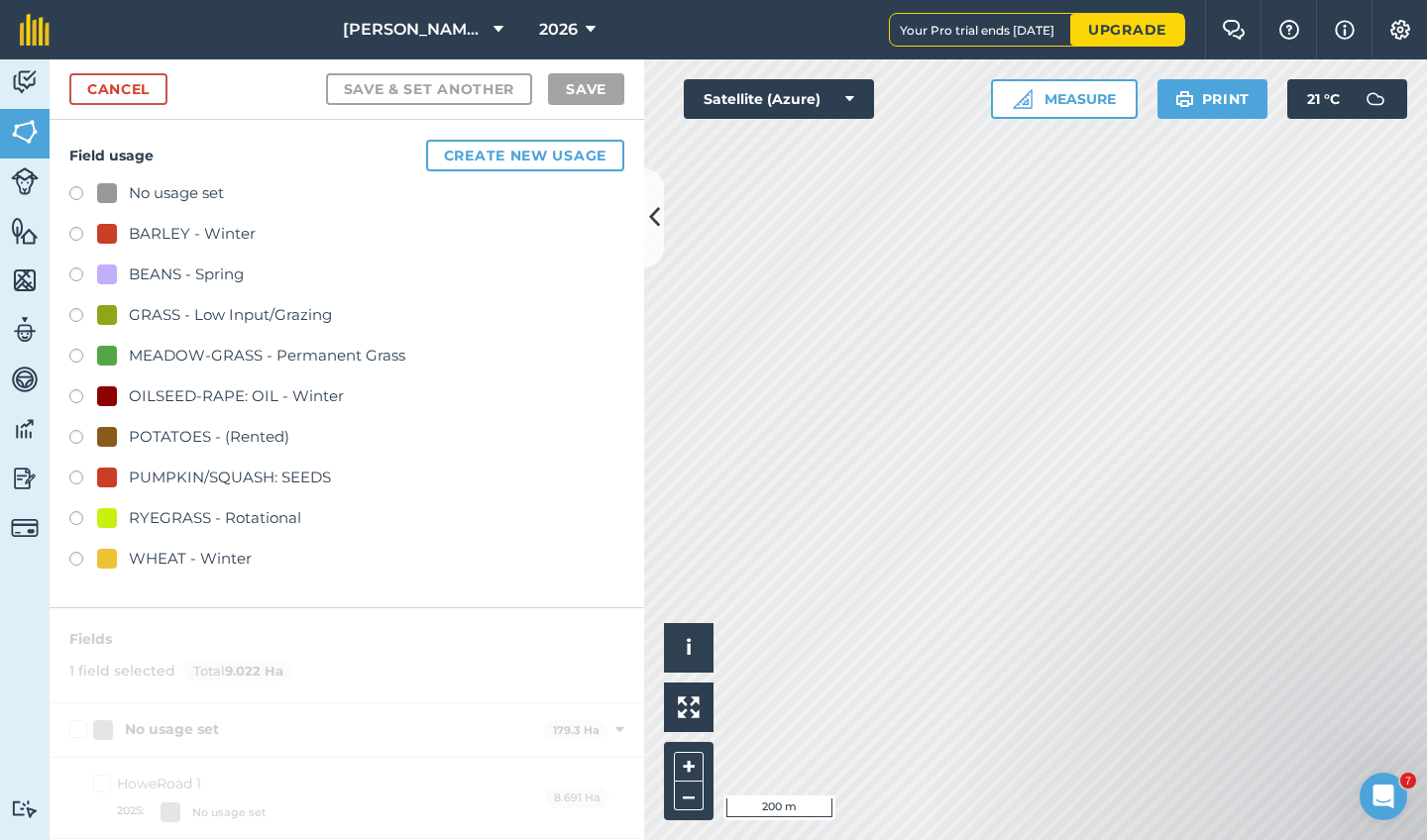 click at bounding box center (83, 399) 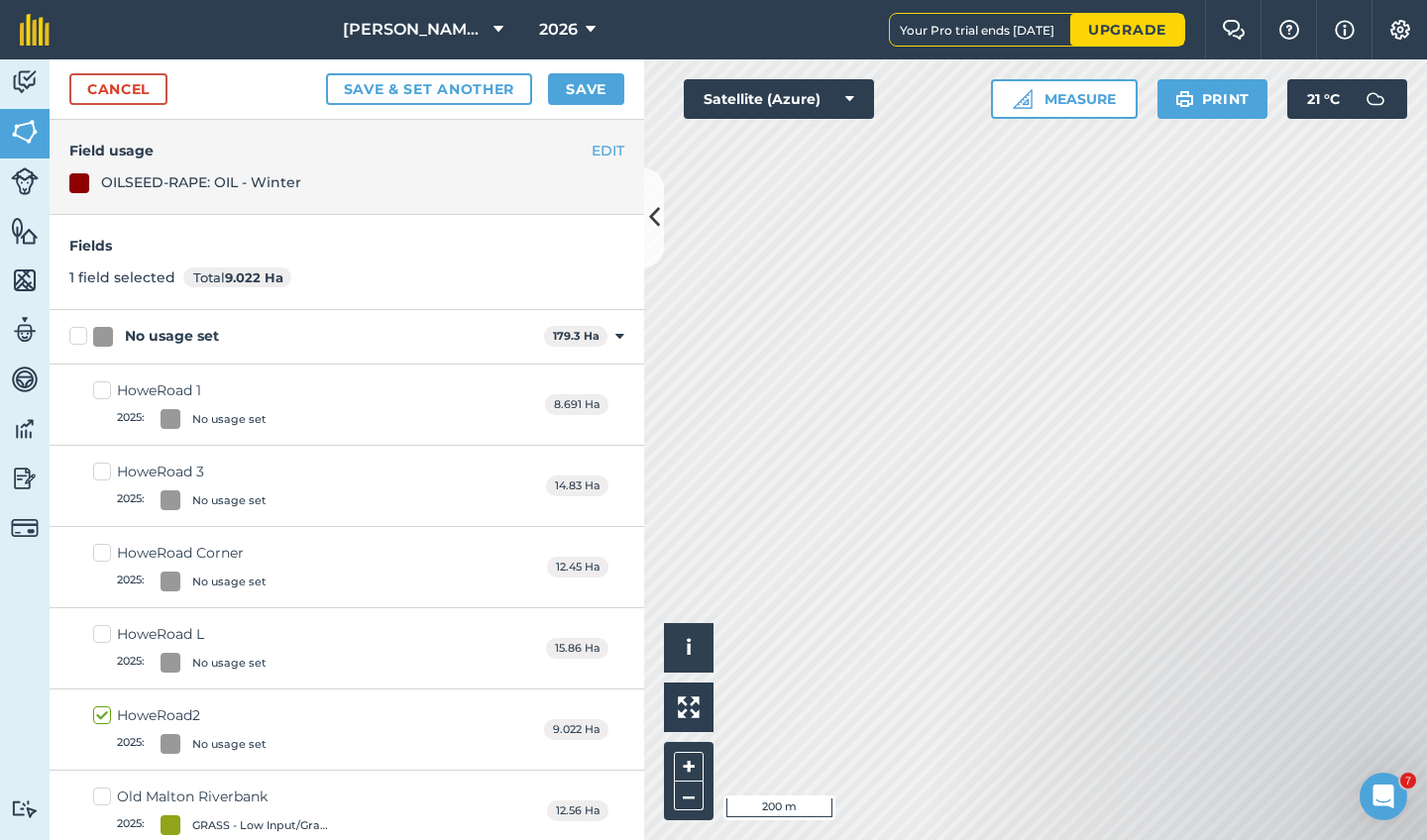 click on "HoweRoad 1 2025 : No usage set" at bounding box center [179, 404] 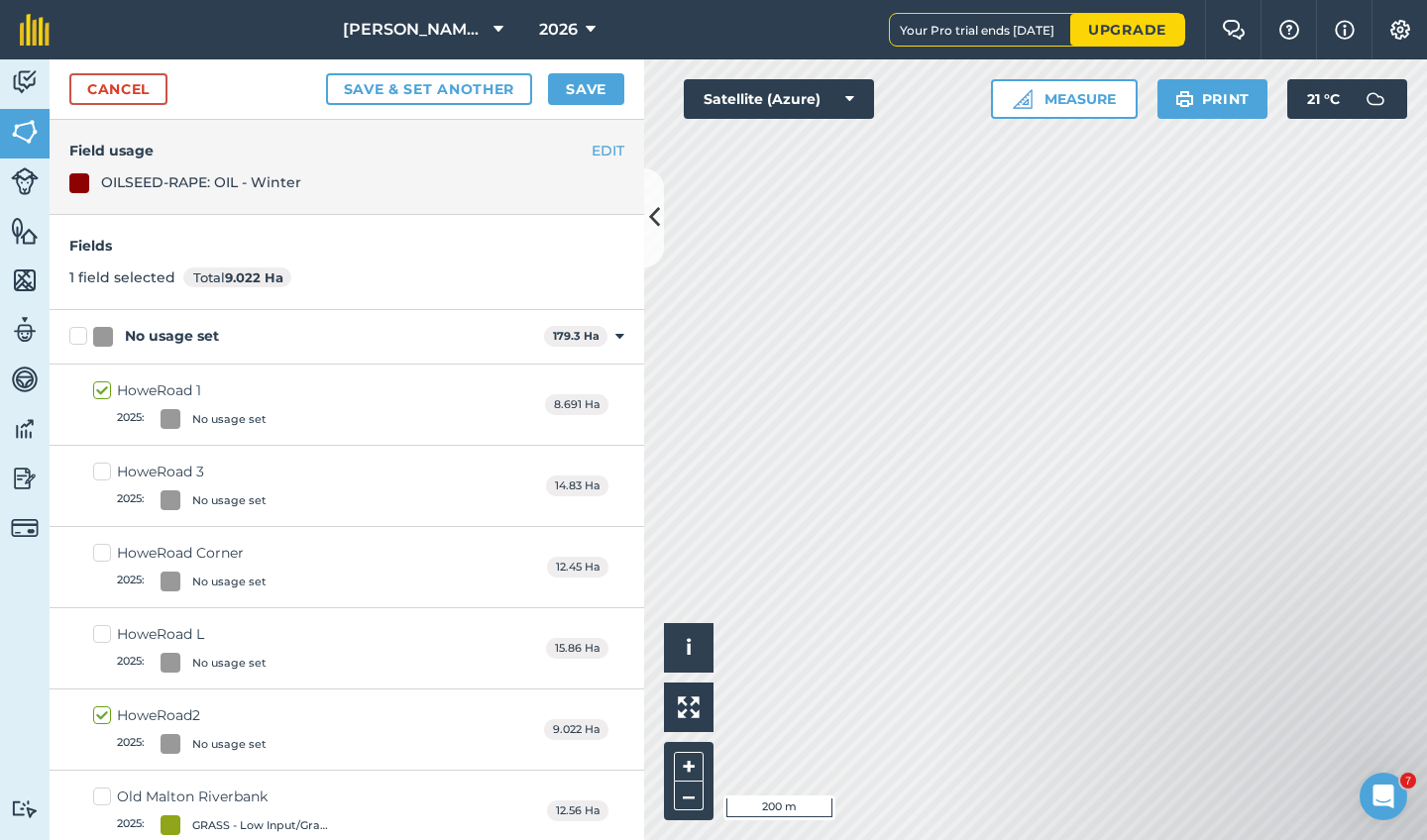 checkbox on "true" 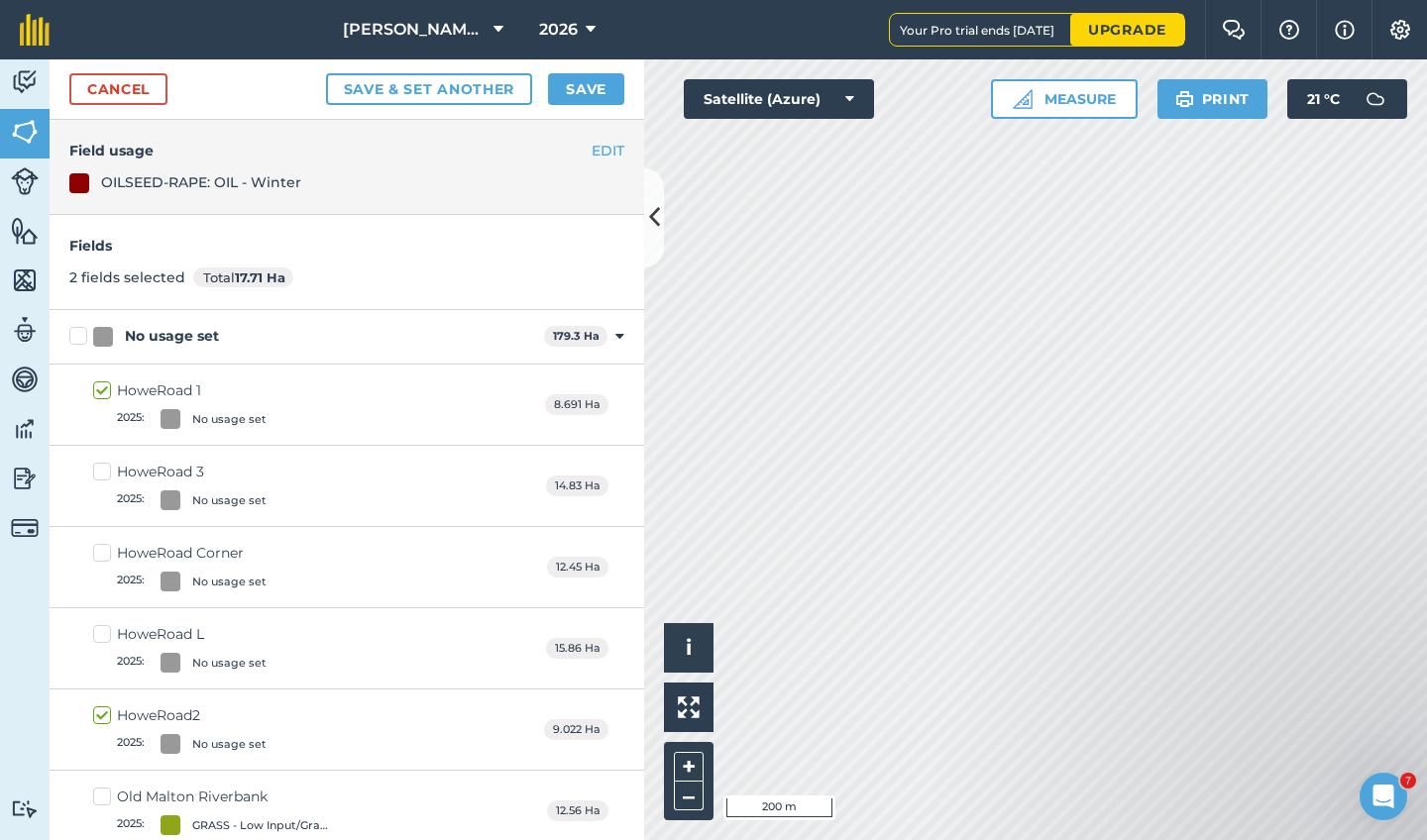 click on "Save" at bounding box center (586, 89) 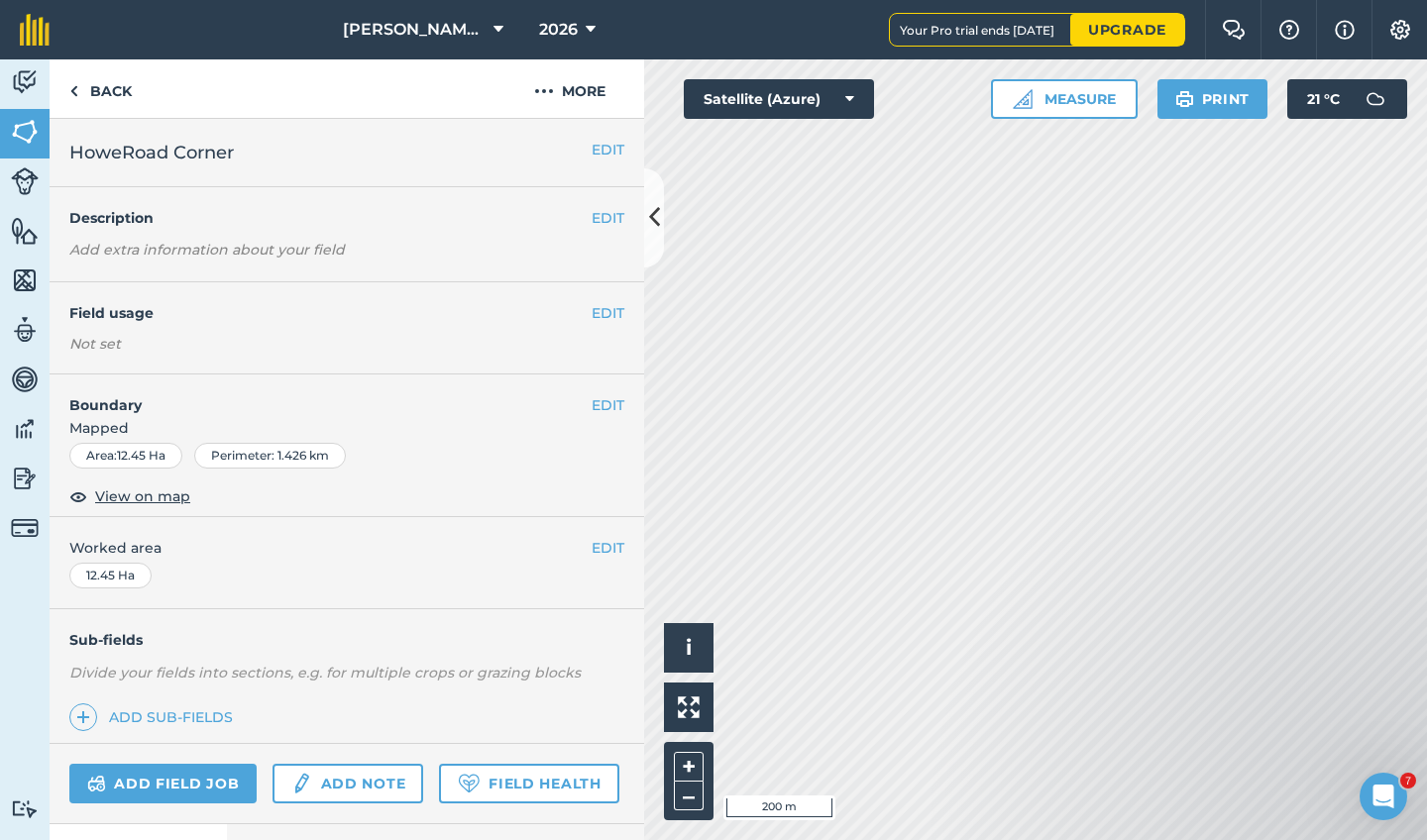 click on "EDIT" at bounding box center [607, 313] 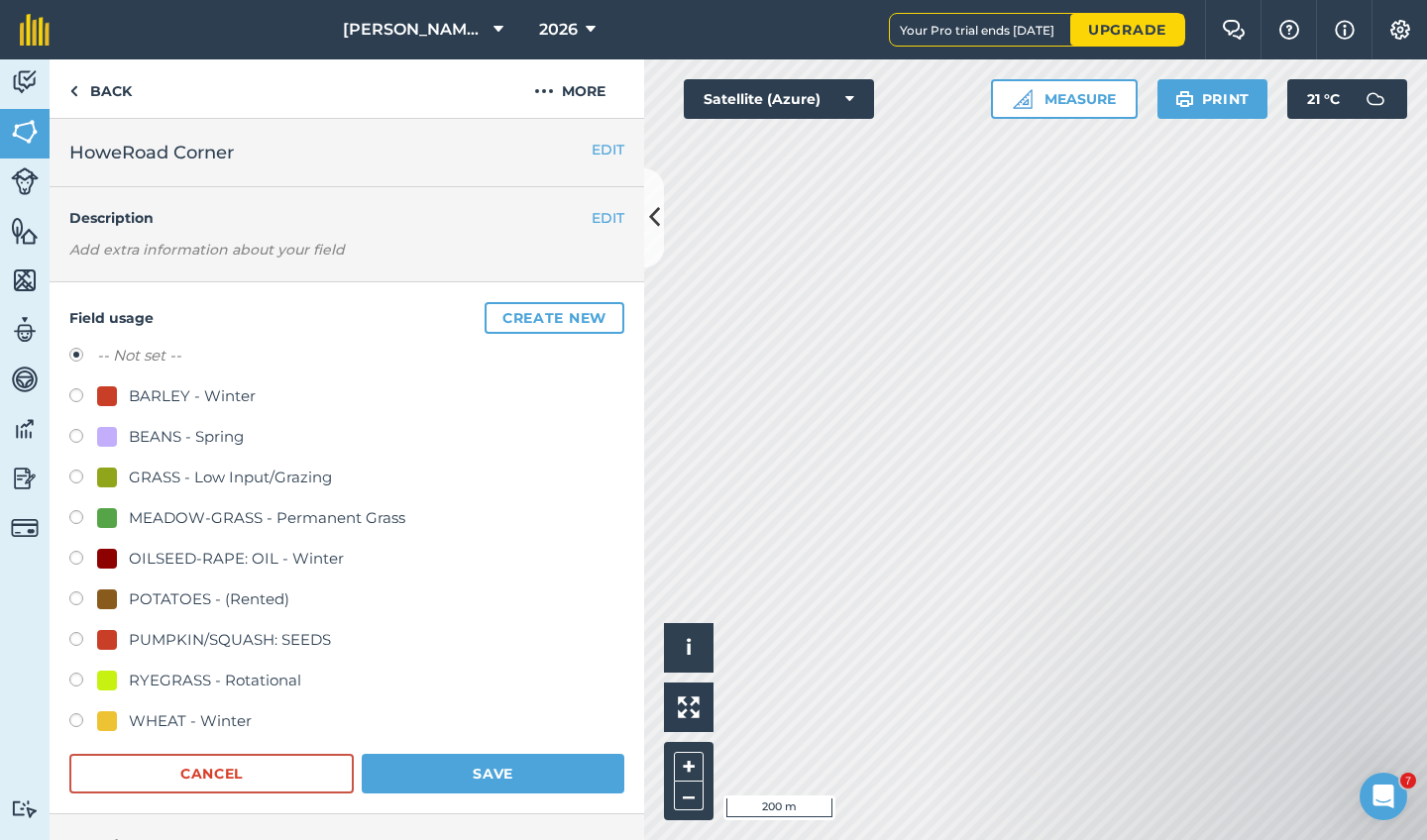 click at bounding box center [83, 723] 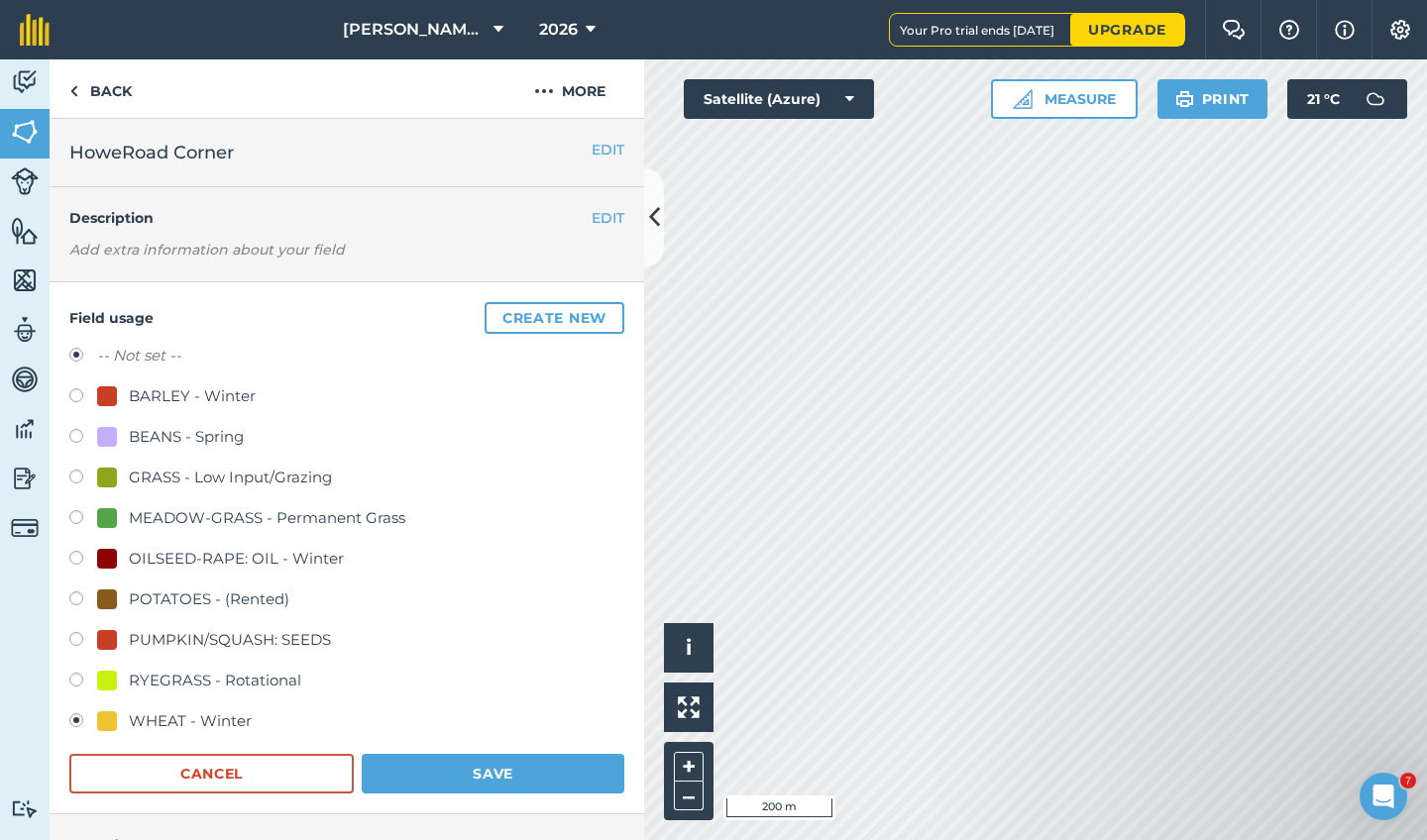 radio on "true" 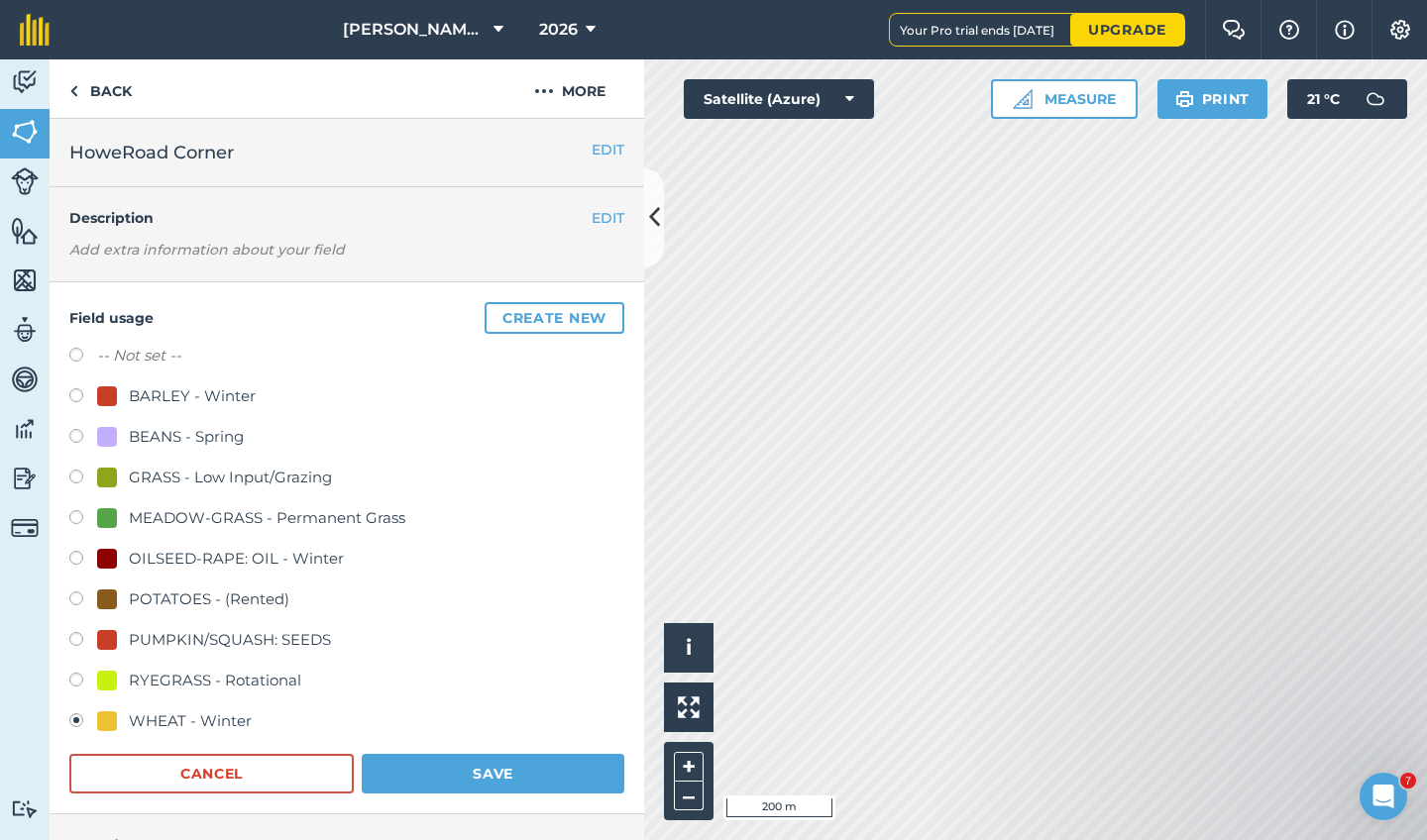 click on "Save" at bounding box center (493, 774) 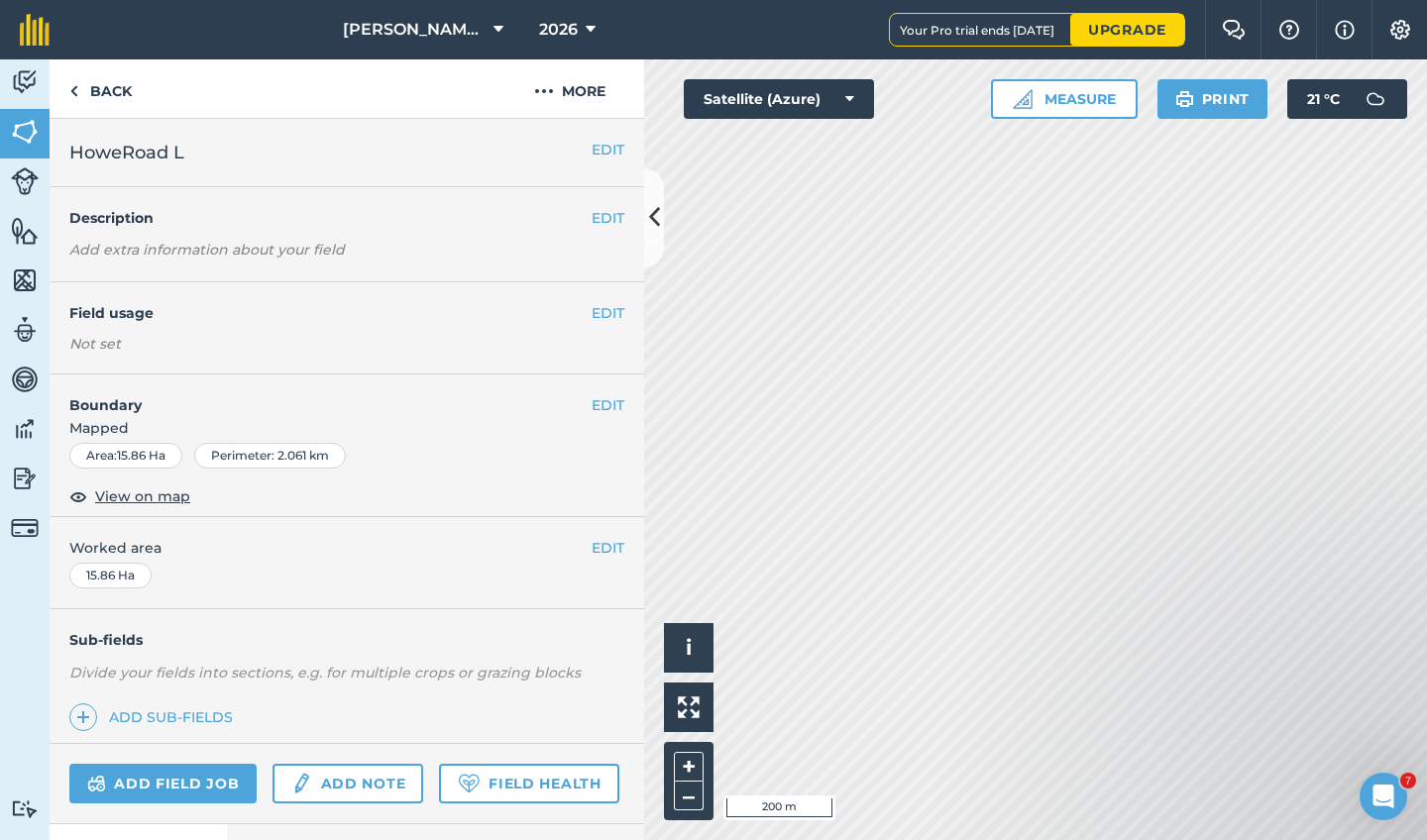 click on "EDIT" at bounding box center [607, 313] 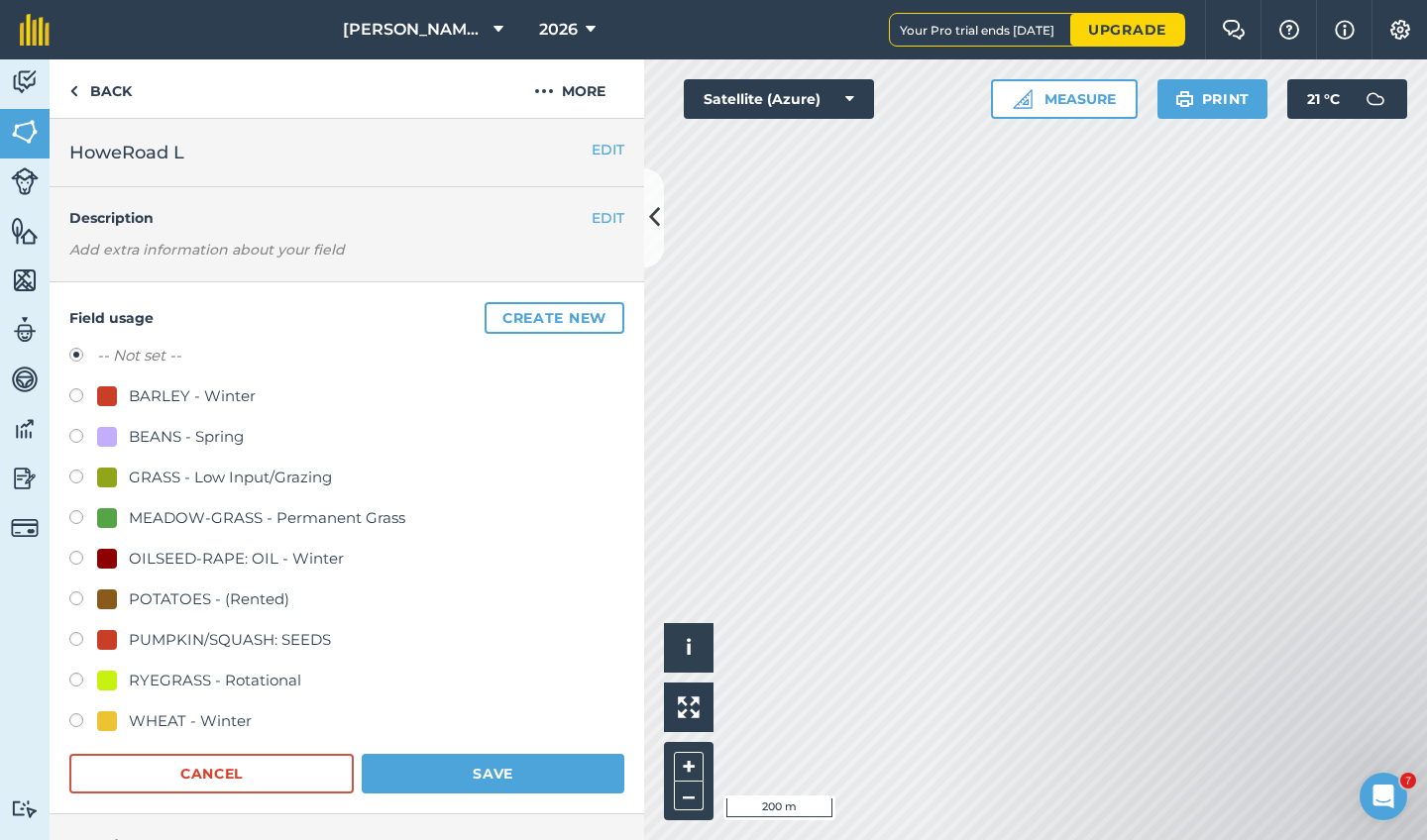 click at bounding box center [83, 723] 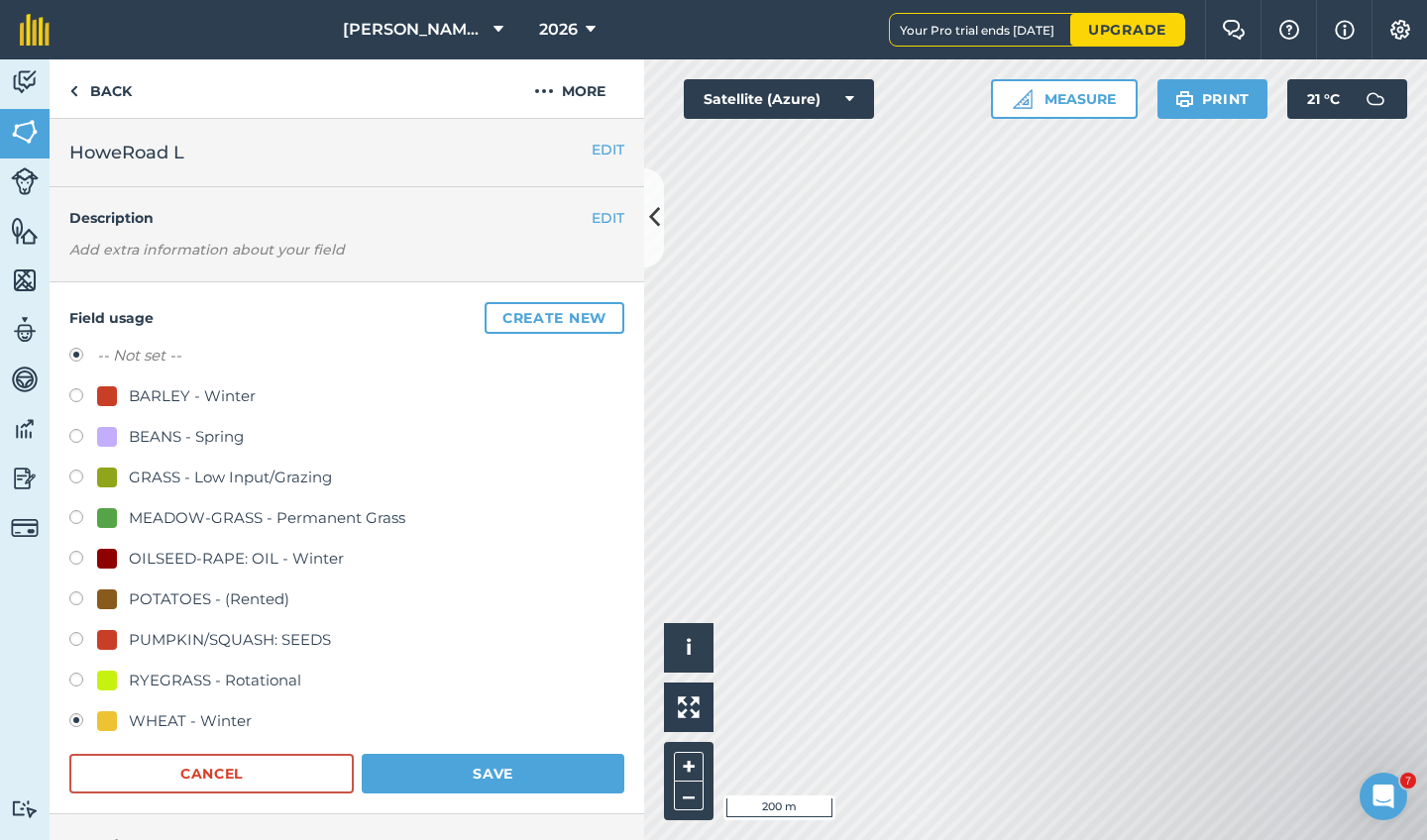 radio on "true" 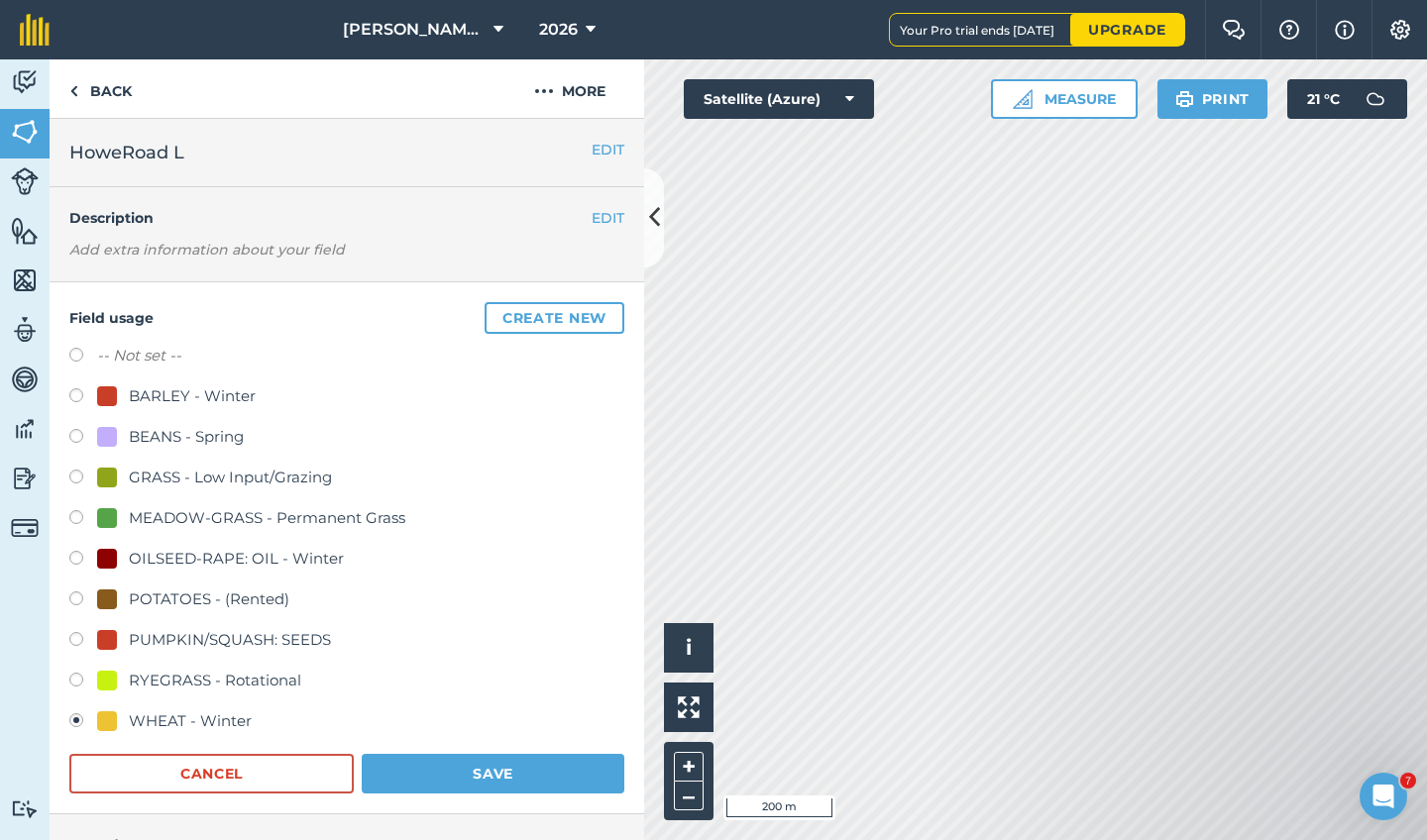 click on "Save" at bounding box center [493, 774] 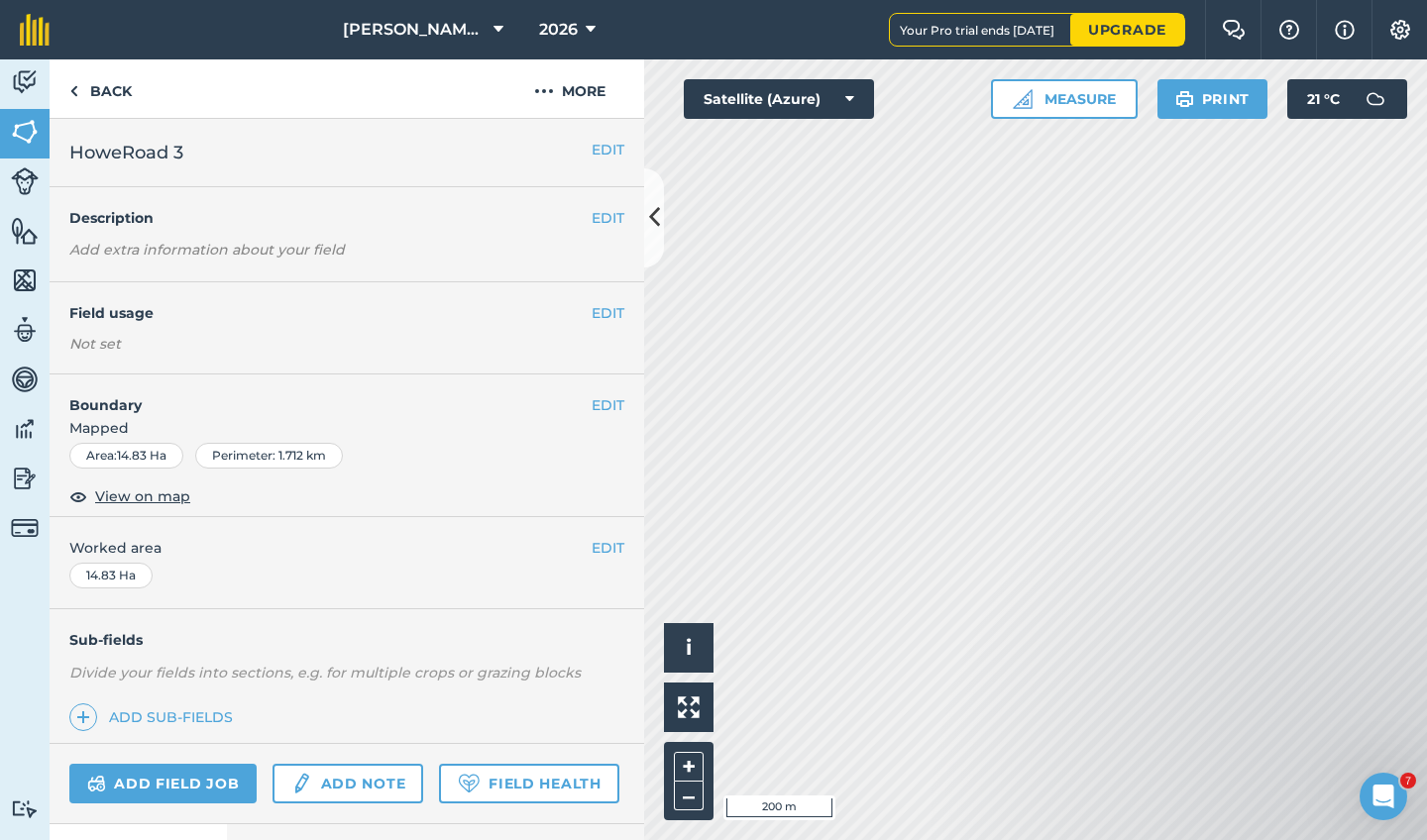 click on "EDIT" at bounding box center (607, 313) 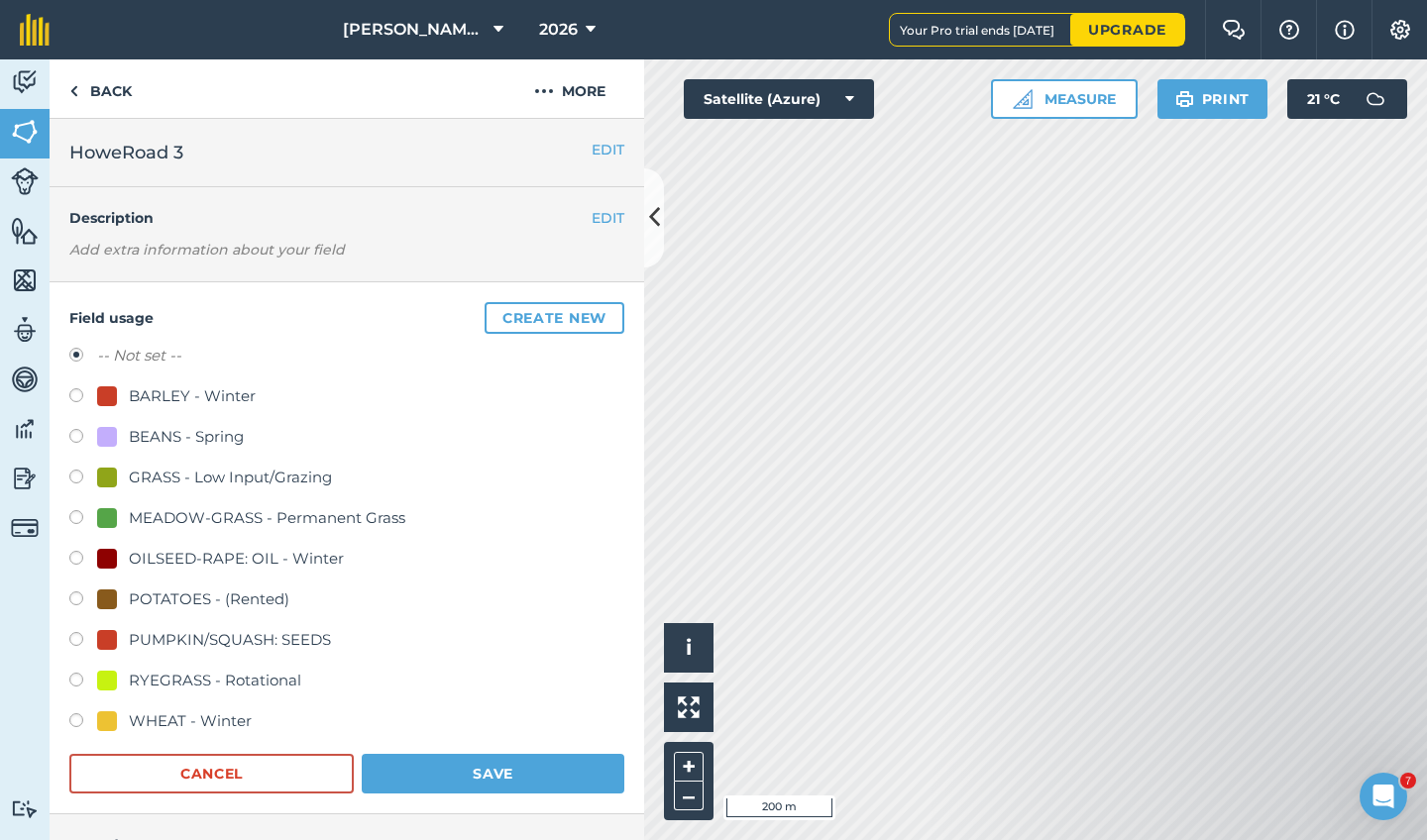 click at bounding box center (83, 723) 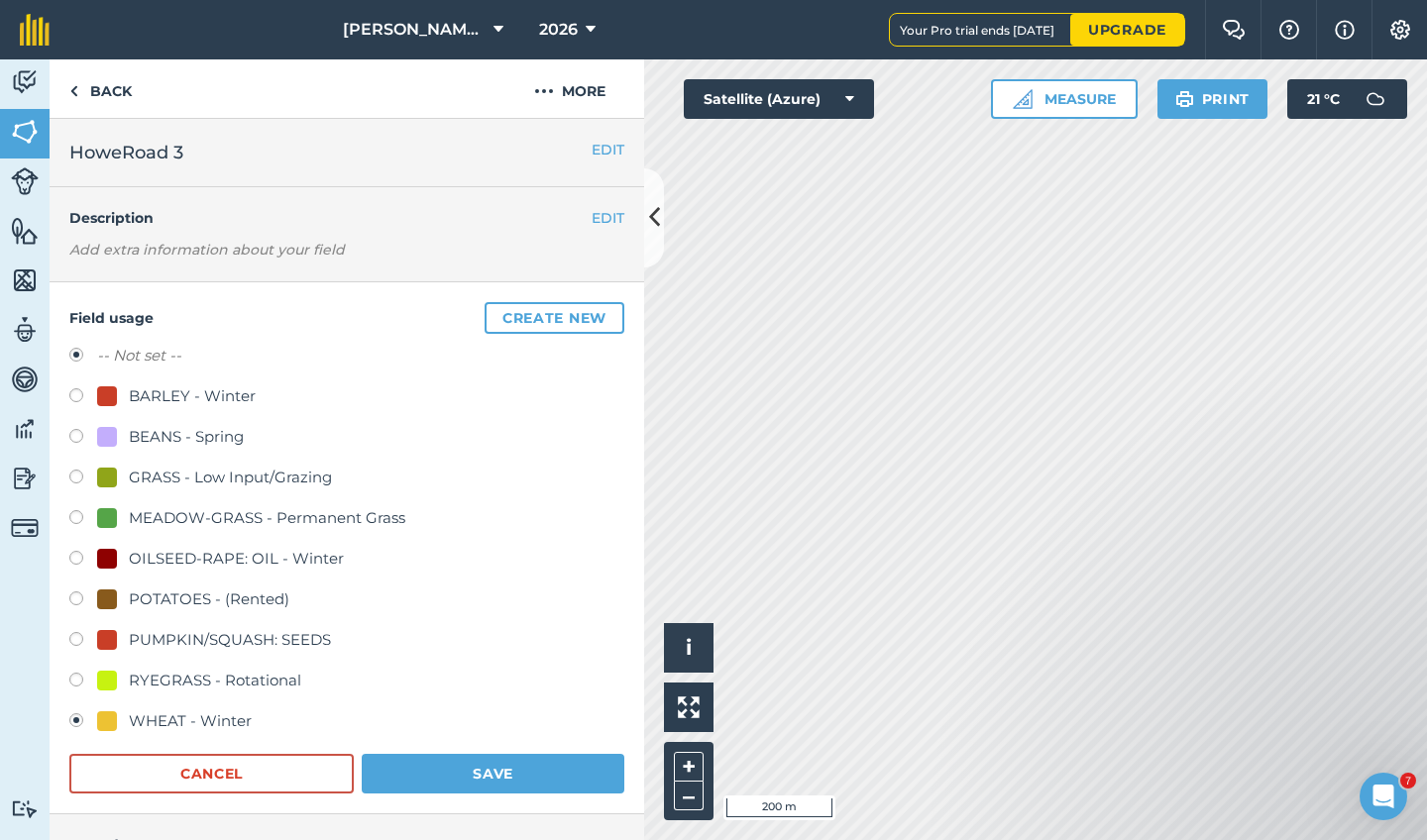 radio on "true" 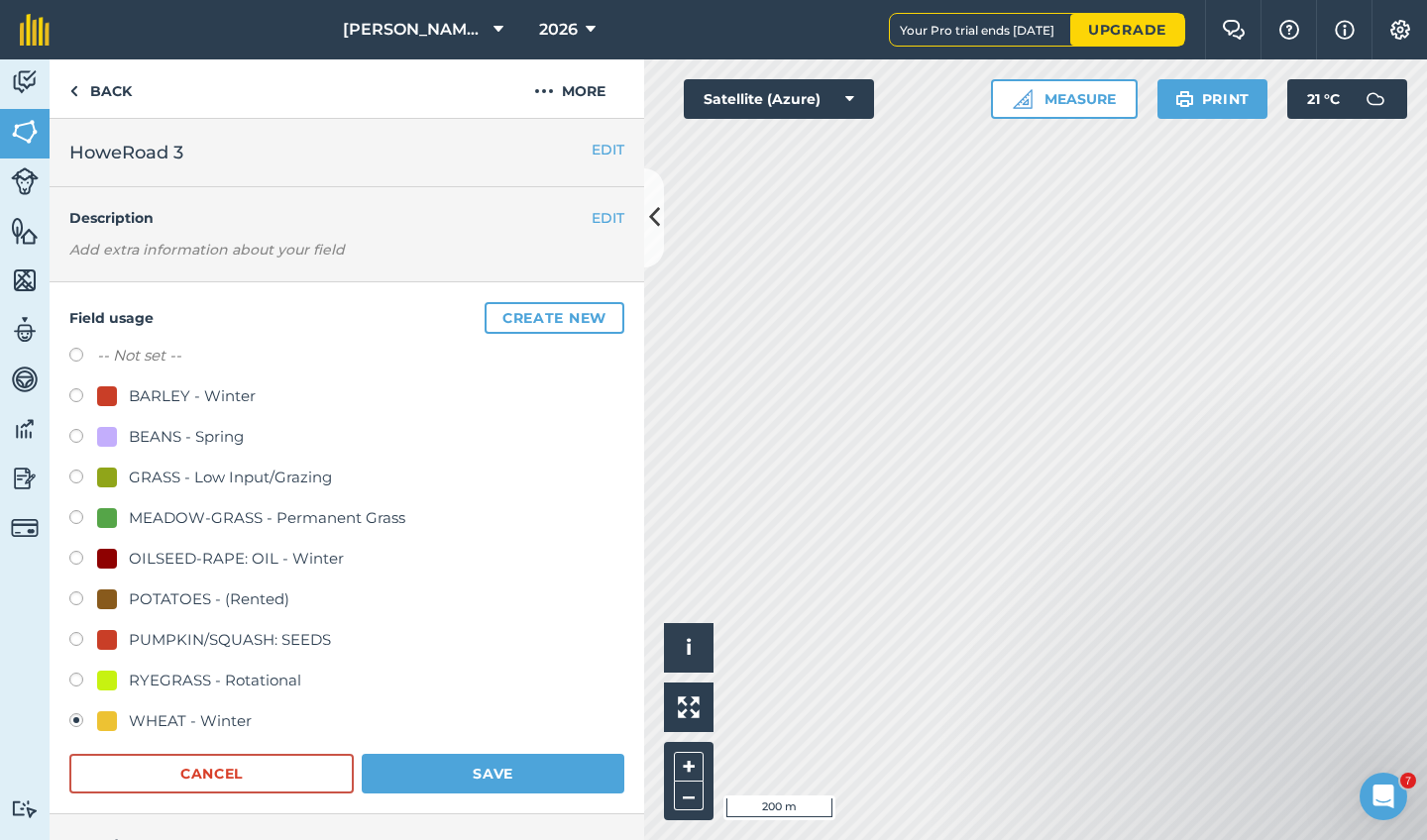 click on "Save" at bounding box center [493, 774] 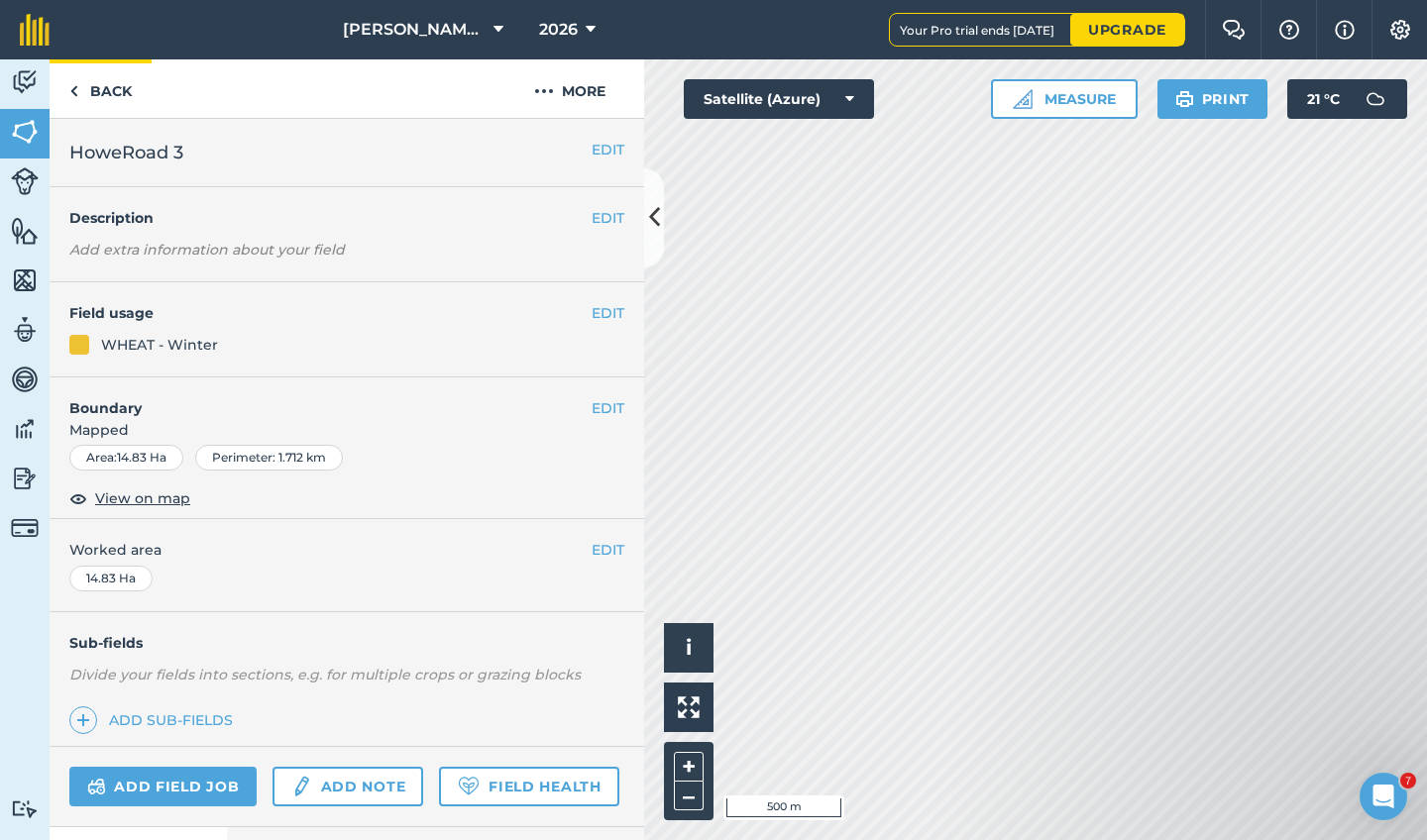 click on "Back" at bounding box center (100, 88) 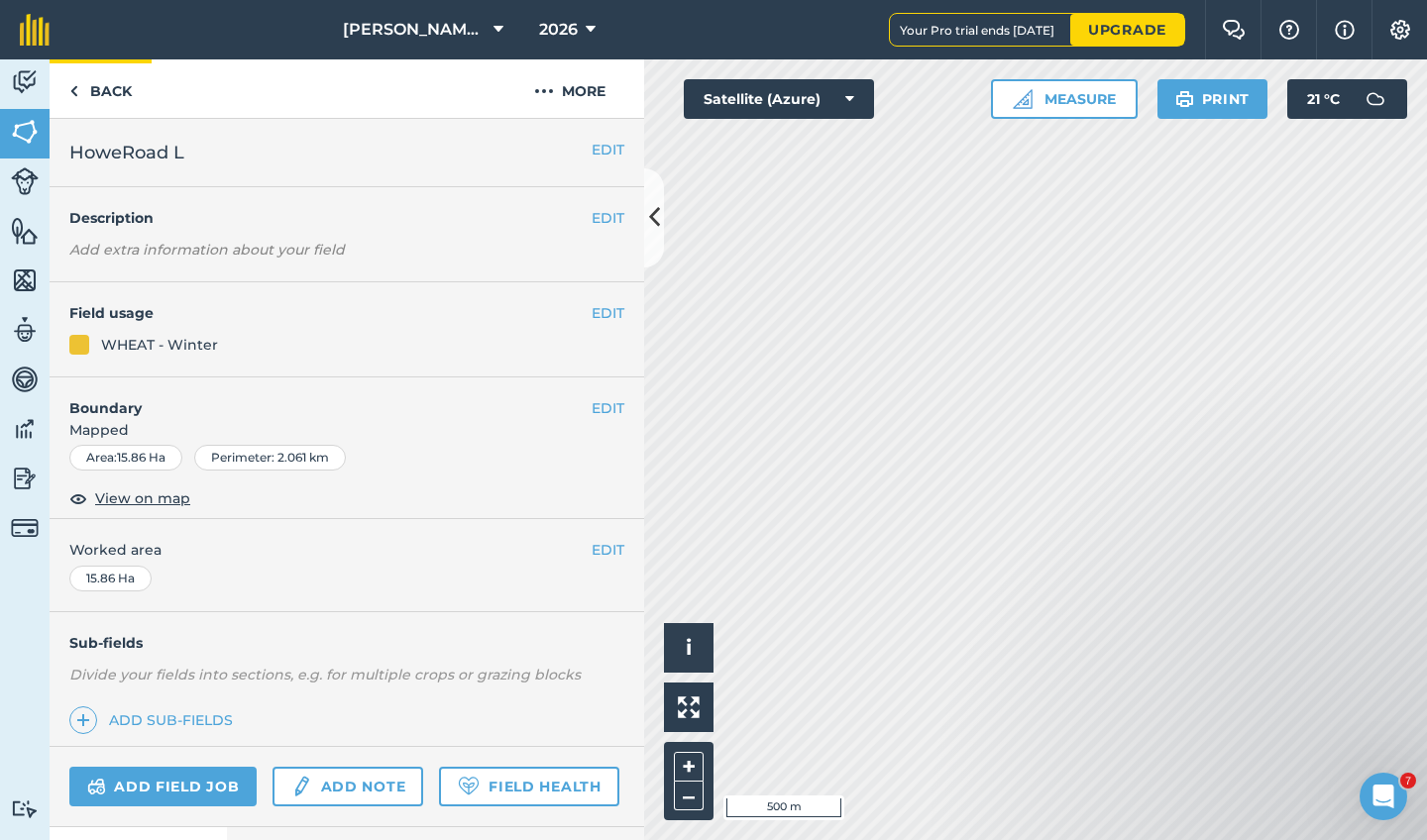click on "Back" at bounding box center [100, 88] 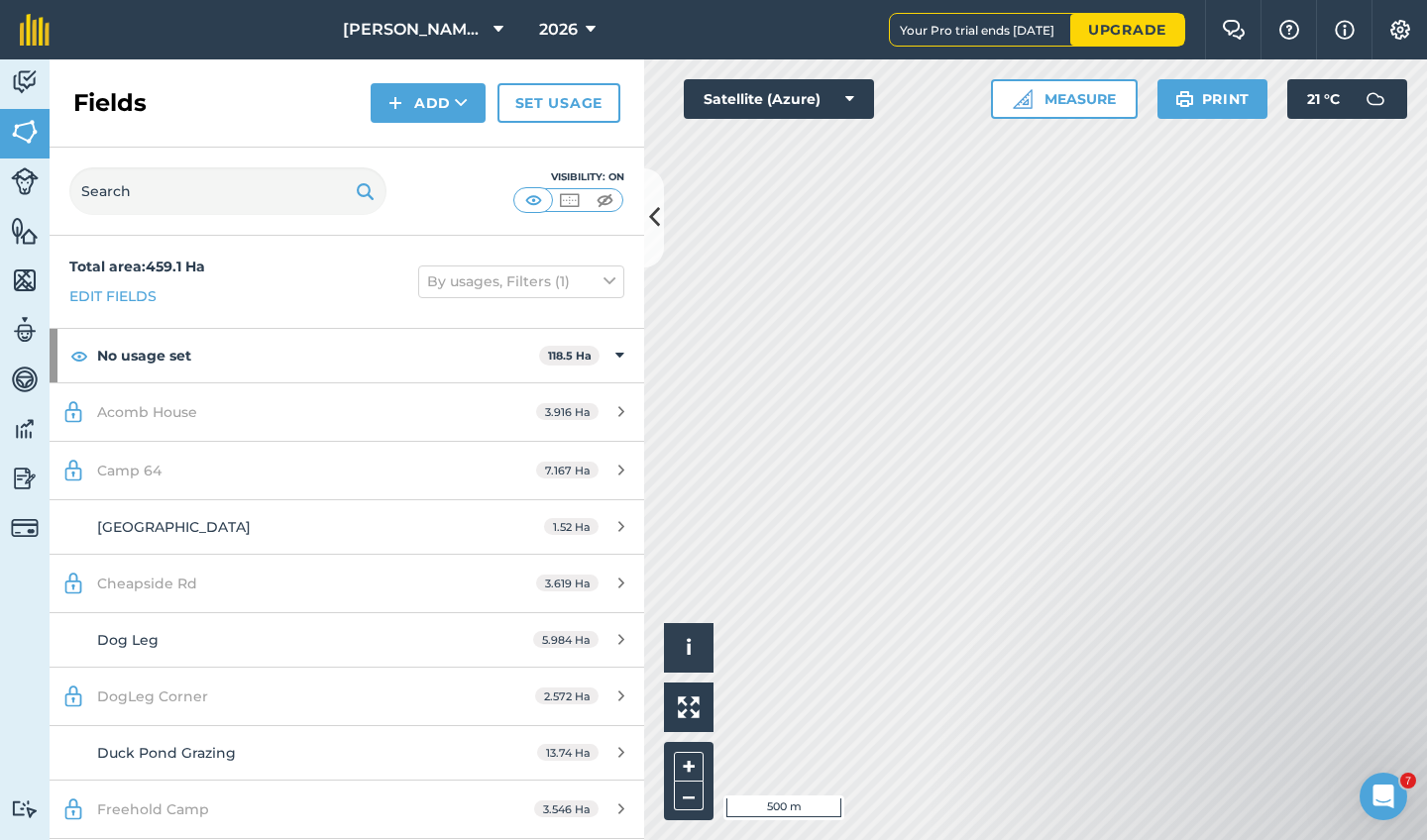 click 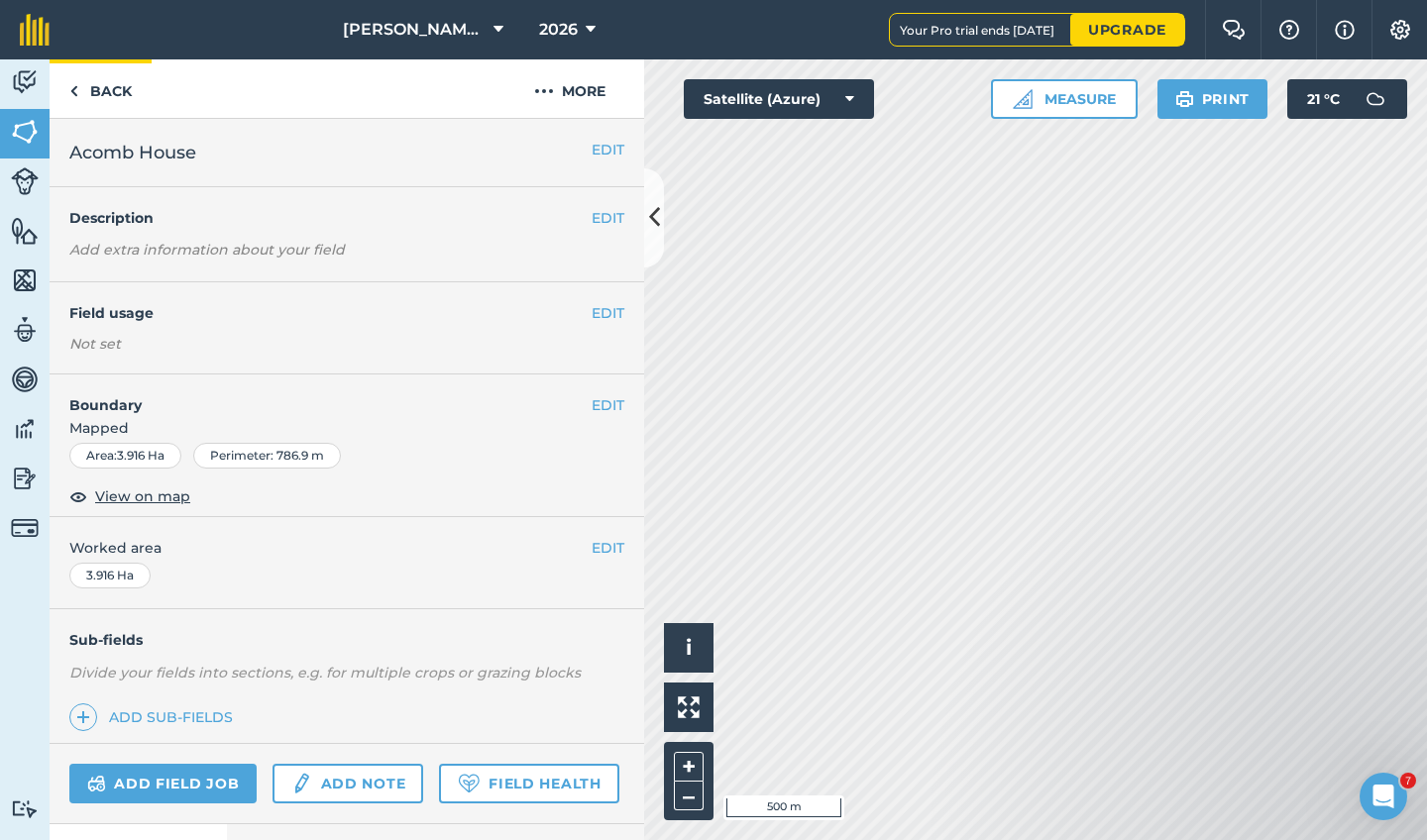 click on "Back" at bounding box center [100, 88] 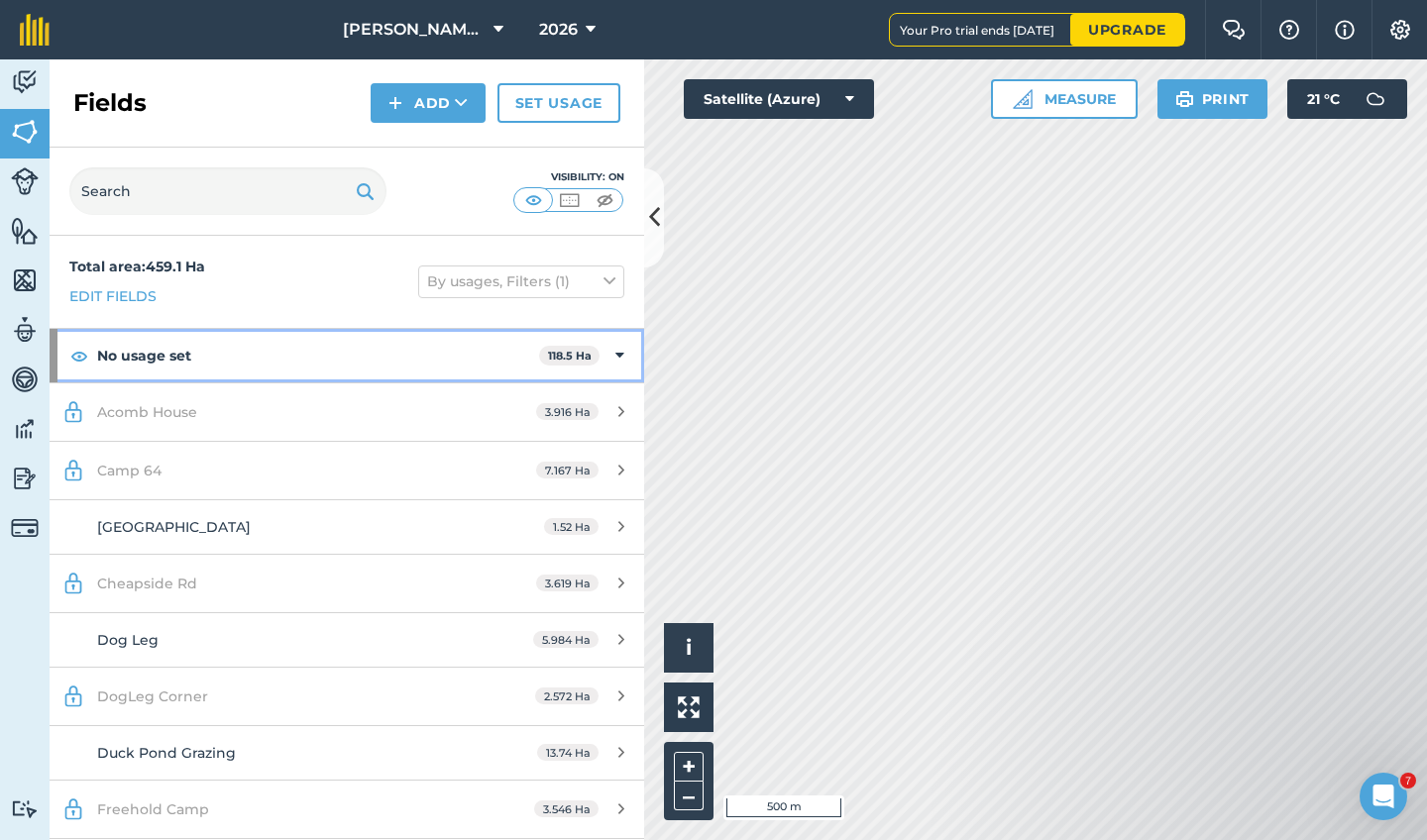click at bounding box center [619, 356] 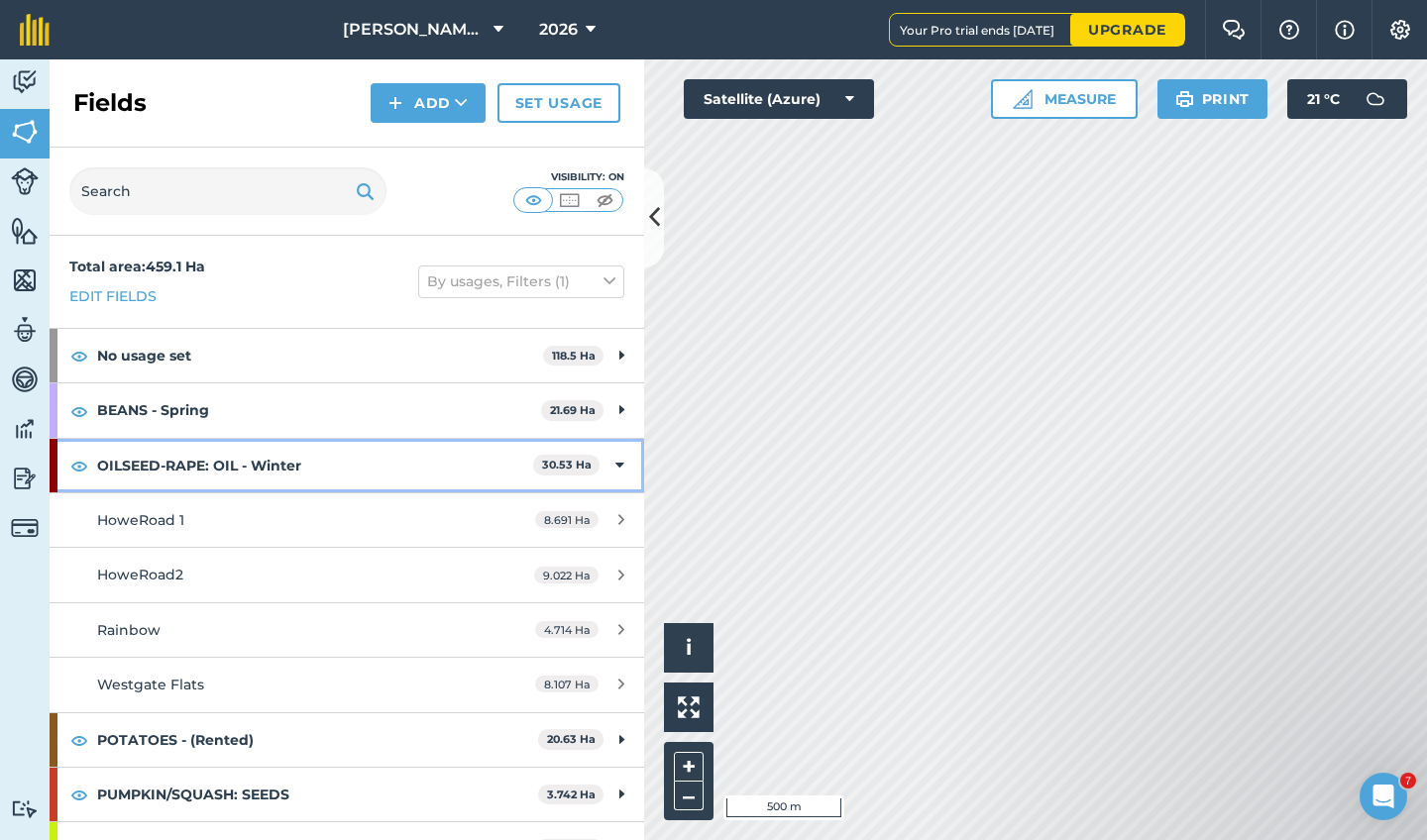 click at bounding box center (619, 466) 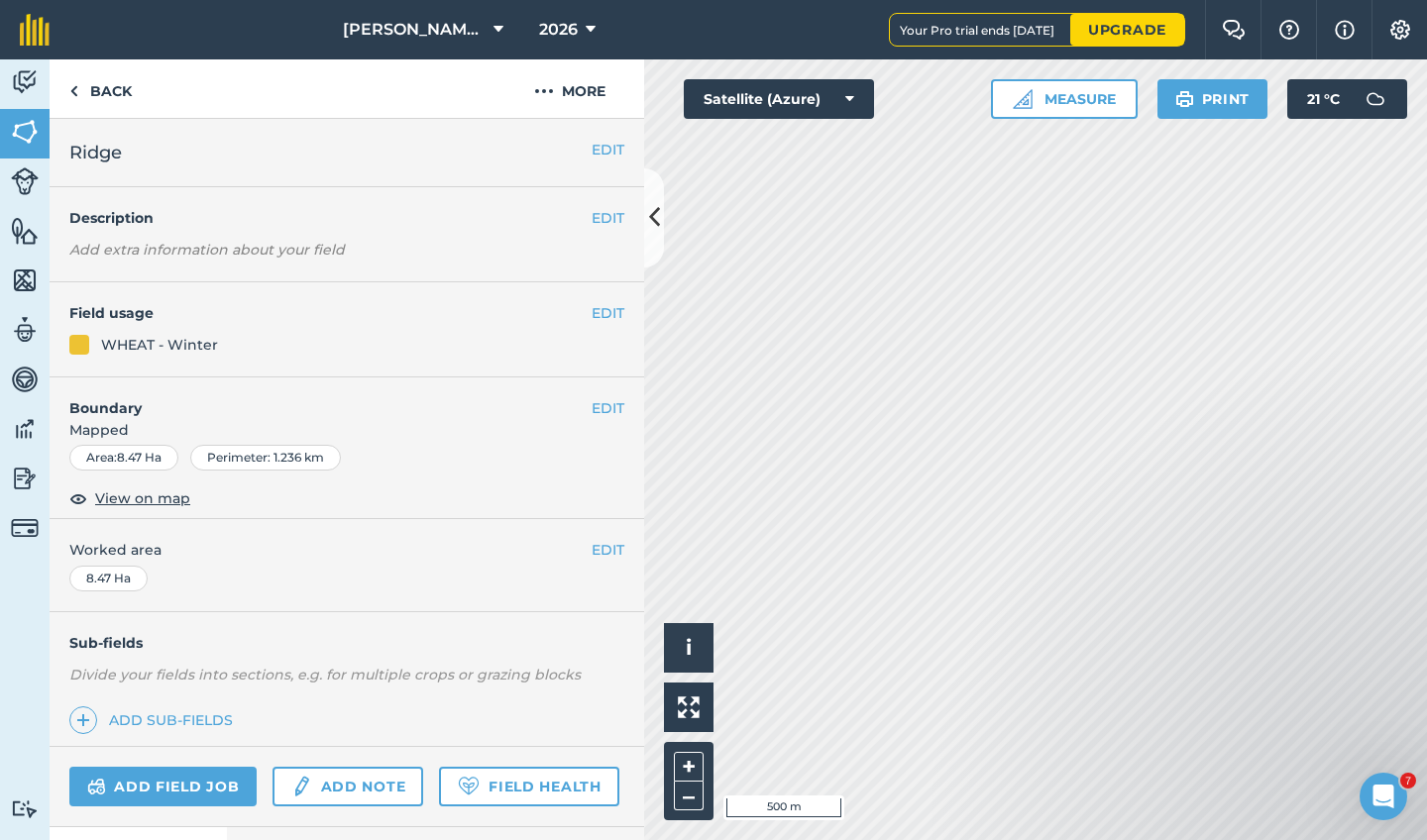 click on "EDIT" at bounding box center (607, 313) 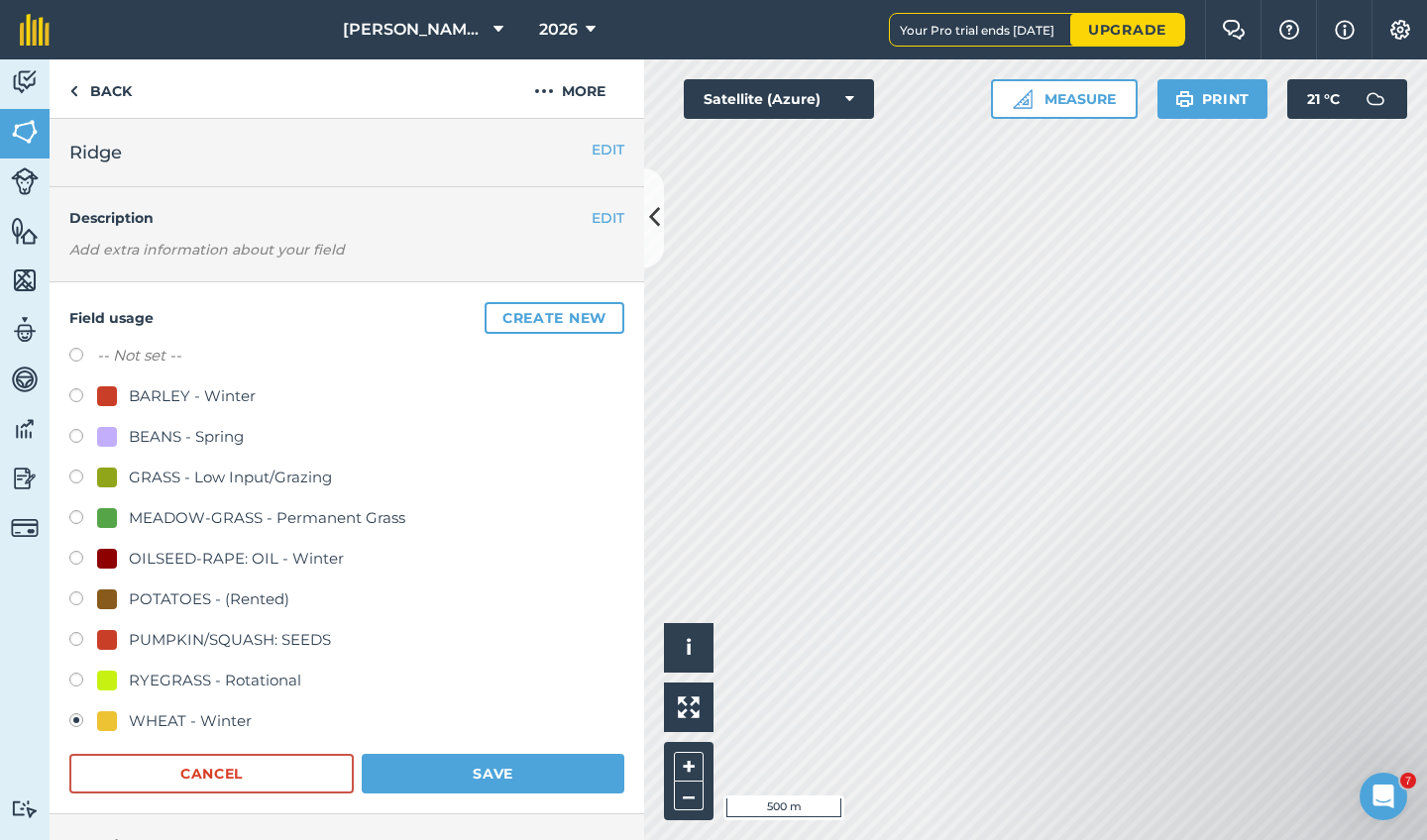 click at bounding box center [83, 398] 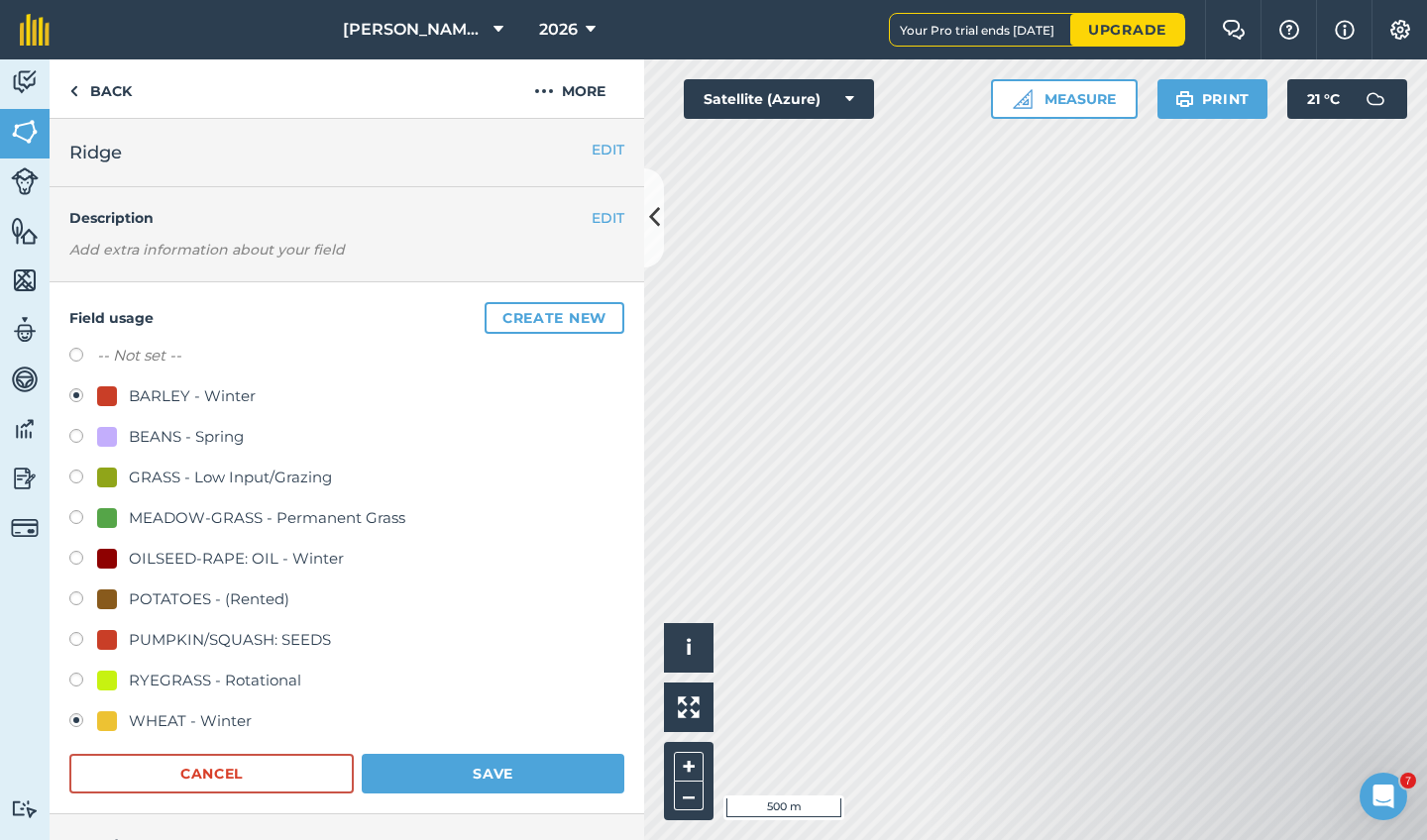 radio on "true" 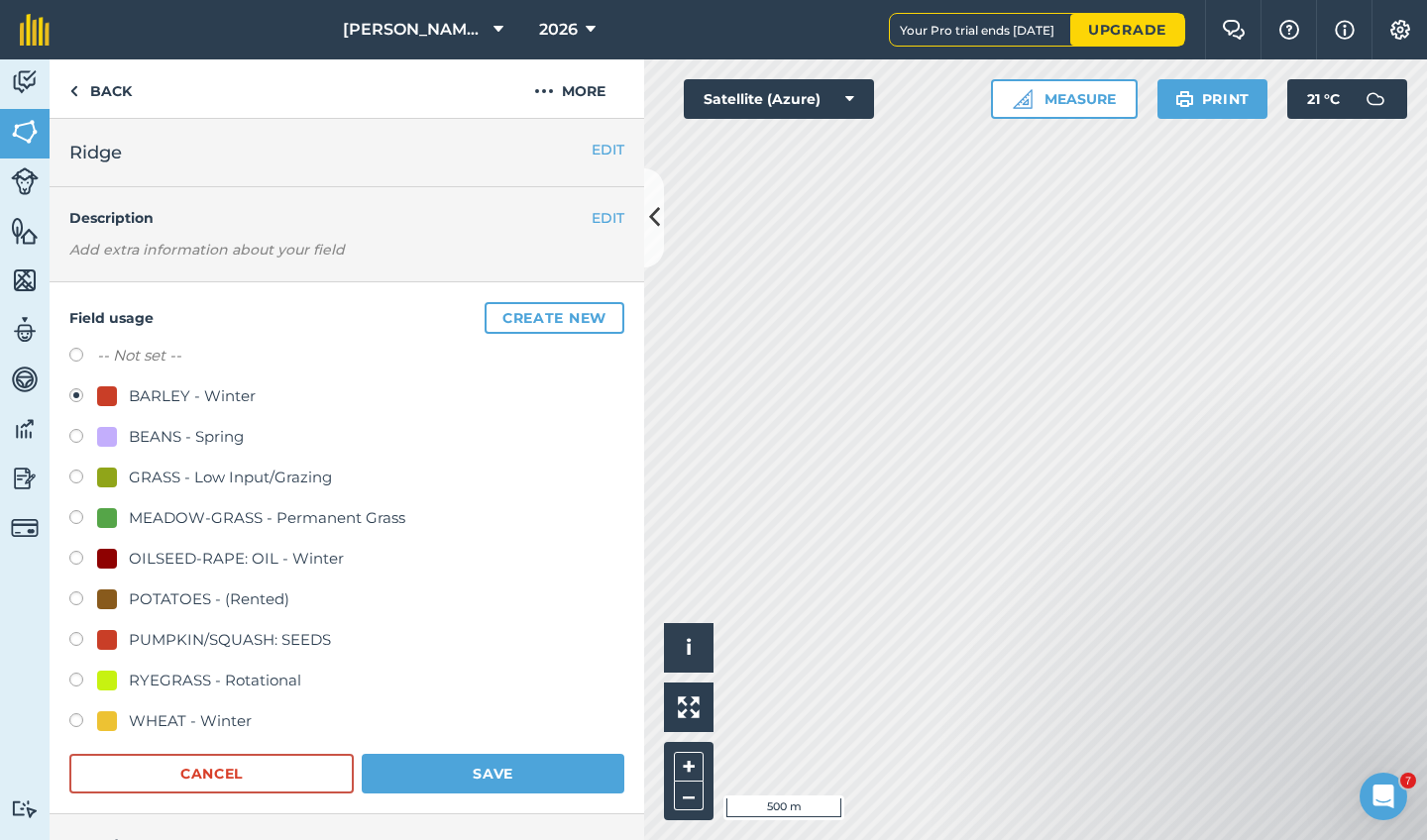 click at bounding box center (83, 561) 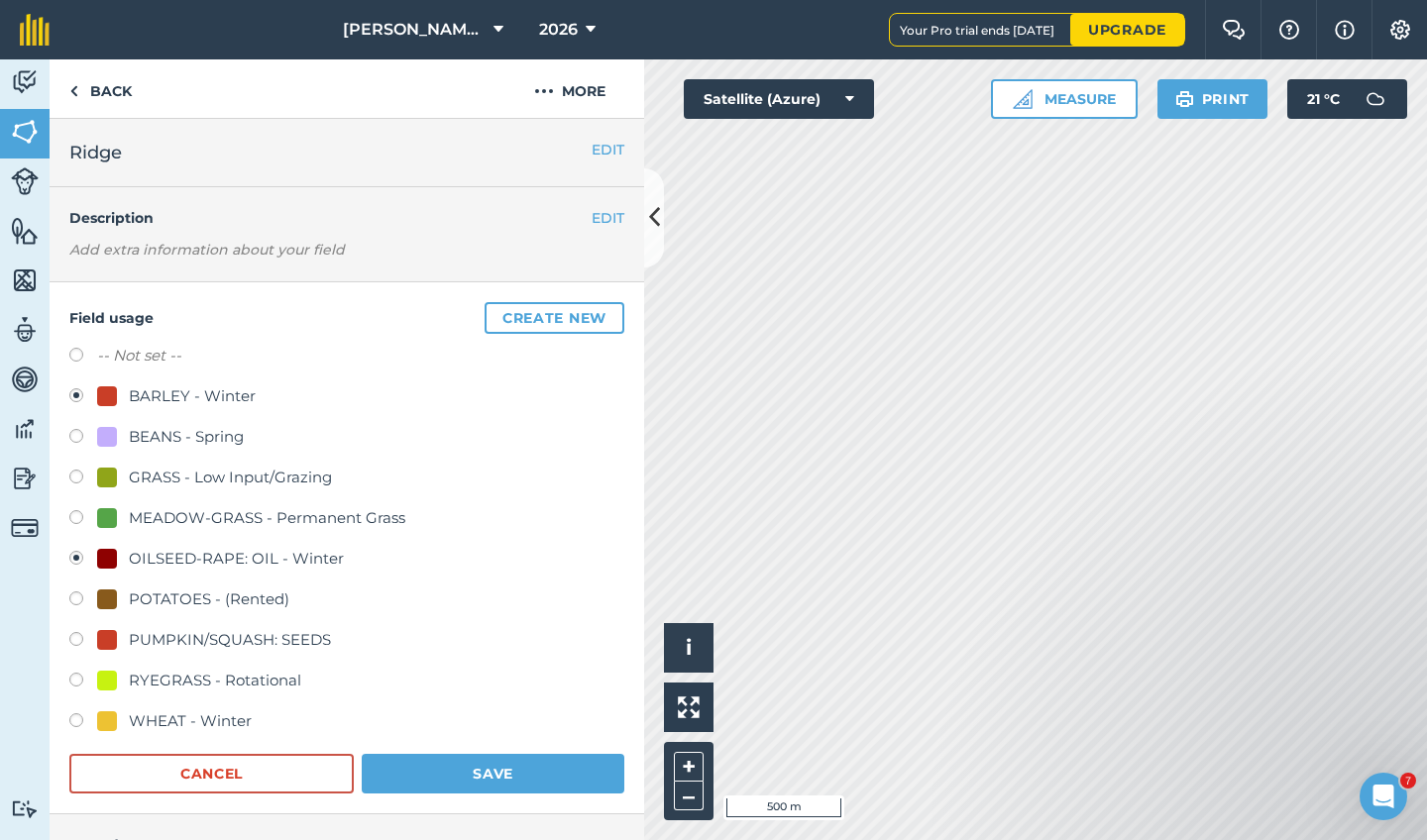 radio on "true" 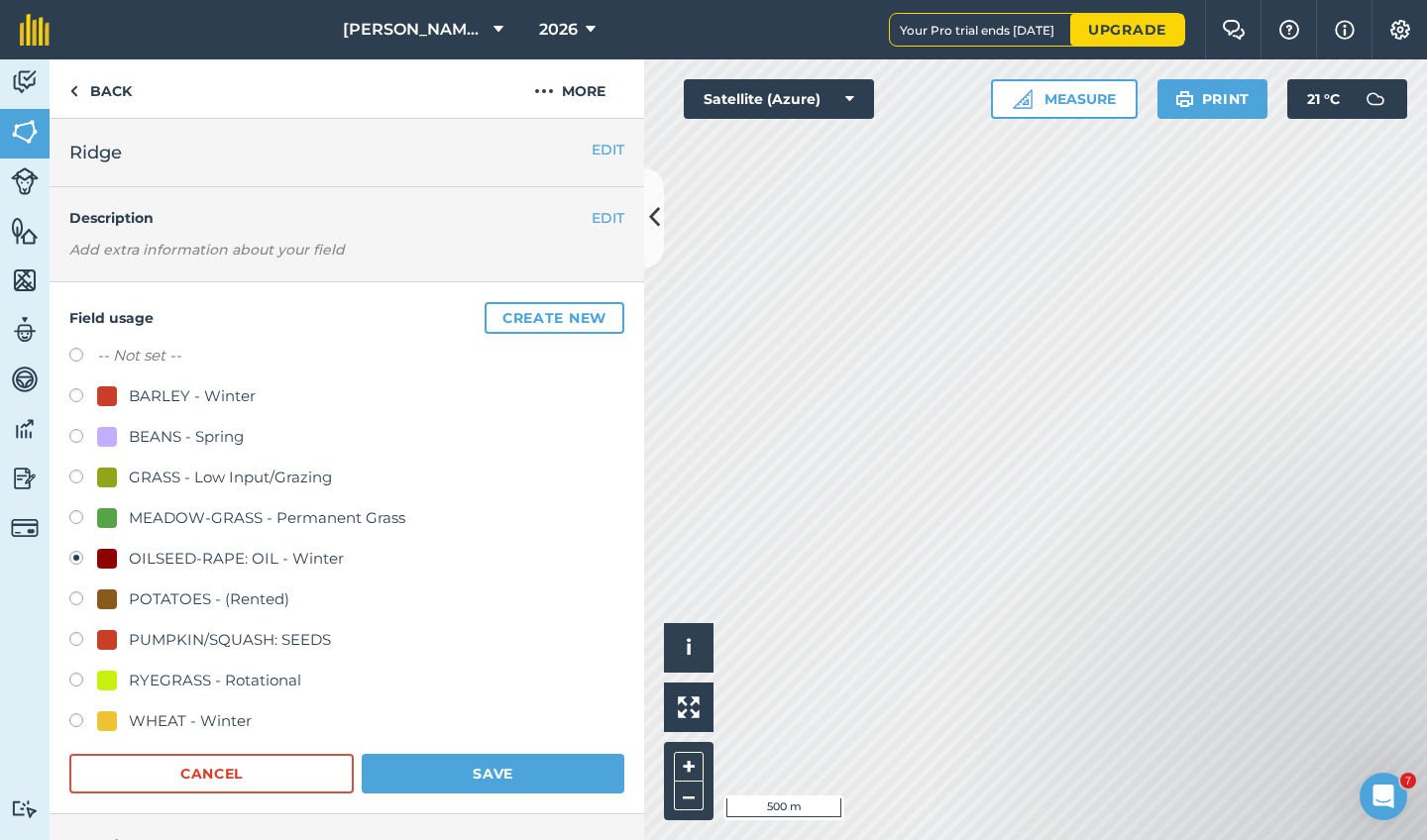 click on "Field usage   Create new -- Not set -- BARLEY - Winter  BEANS - Spring  GRASS - Low Input/Grazing  MEADOW-GRASS - Permanent Grass OILSEED-RAPE: OIL - Winter POTATOES - (Rented) PUMPKIN/SQUASH: SEEDS RYEGRASS - Rotational WHEAT - Winter Cancel Save" at bounding box center [347, 548] 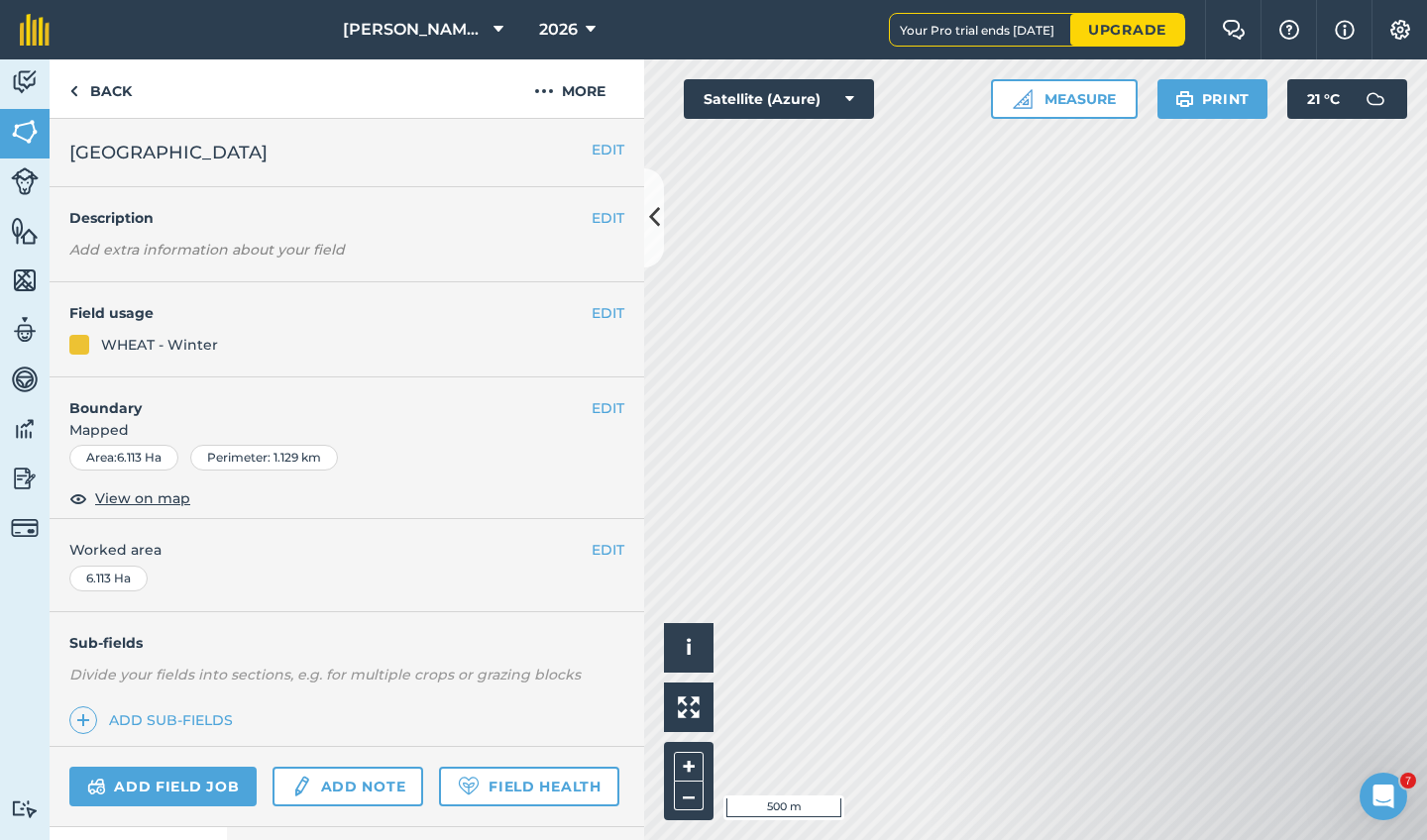 click on "EDIT" at bounding box center [607, 313] 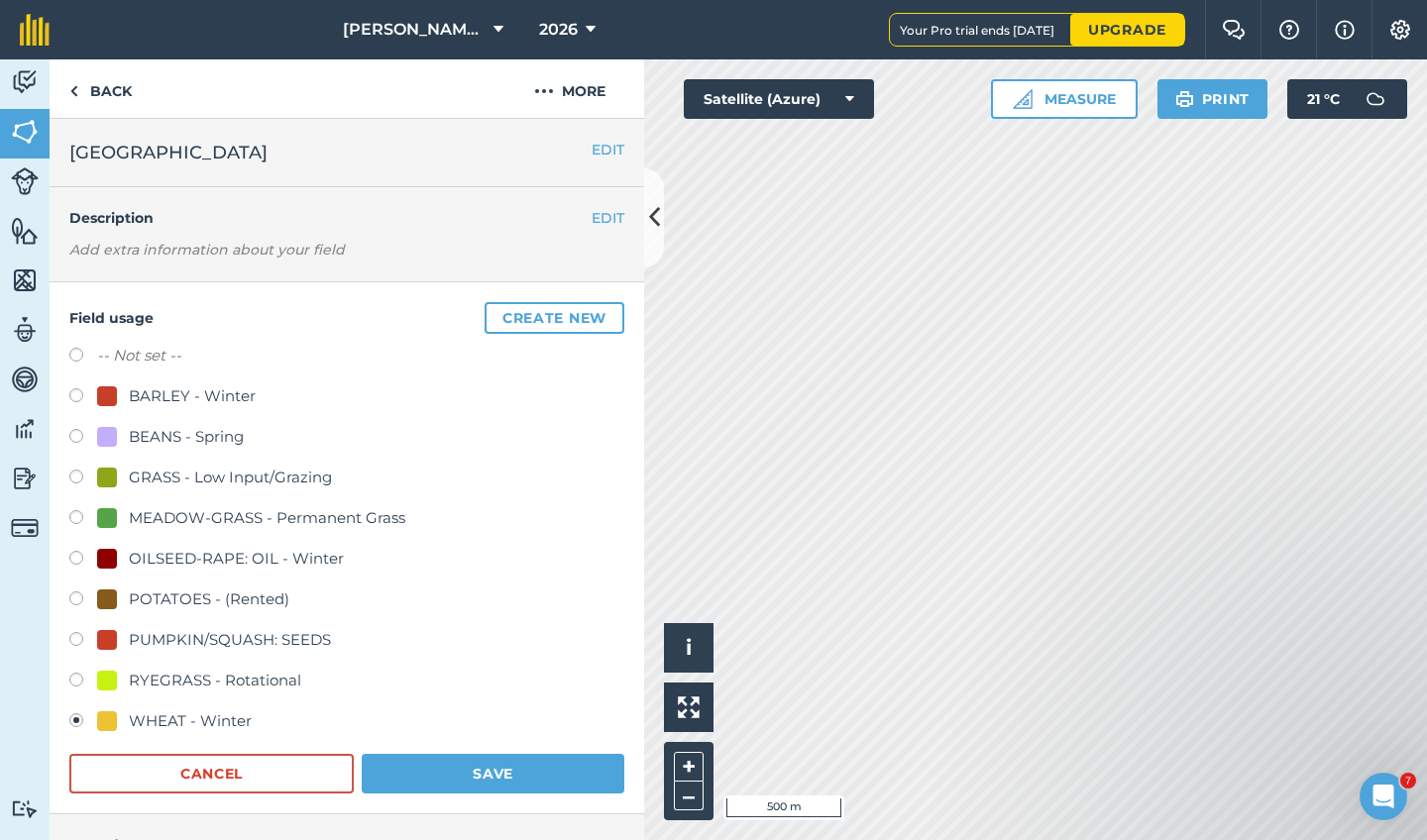 click at bounding box center [83, 561] 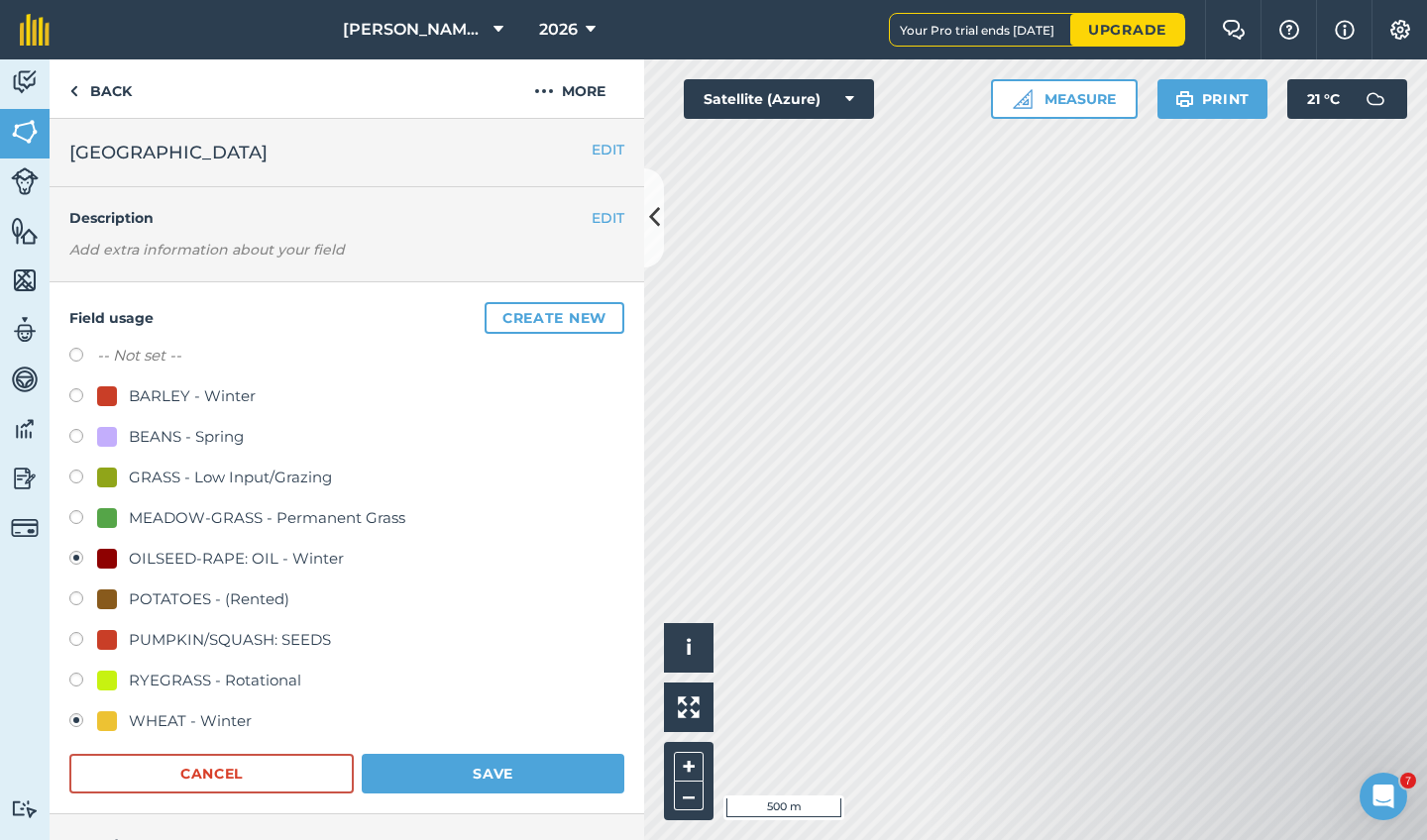 radio on "true" 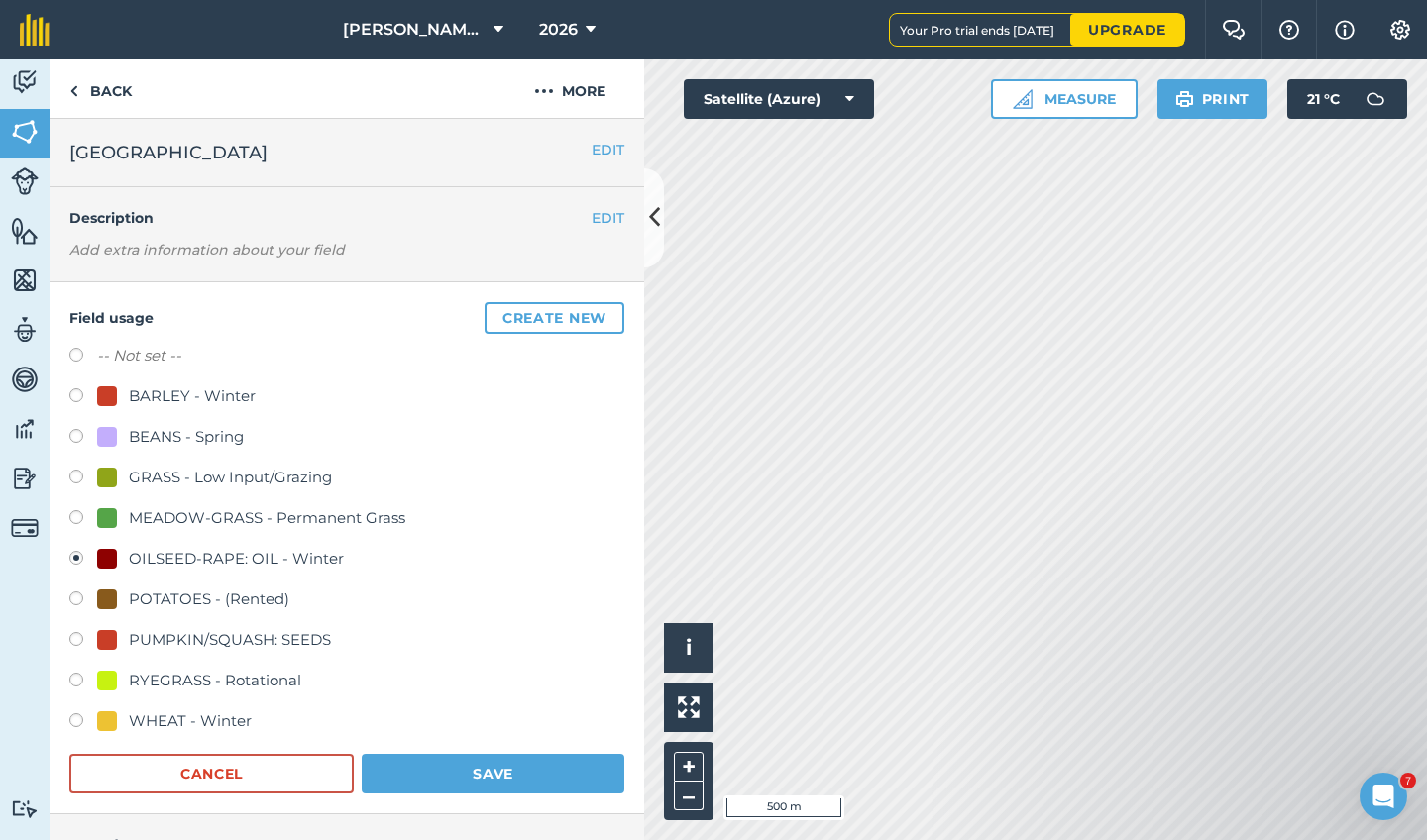 click on "Save" at bounding box center [493, 774] 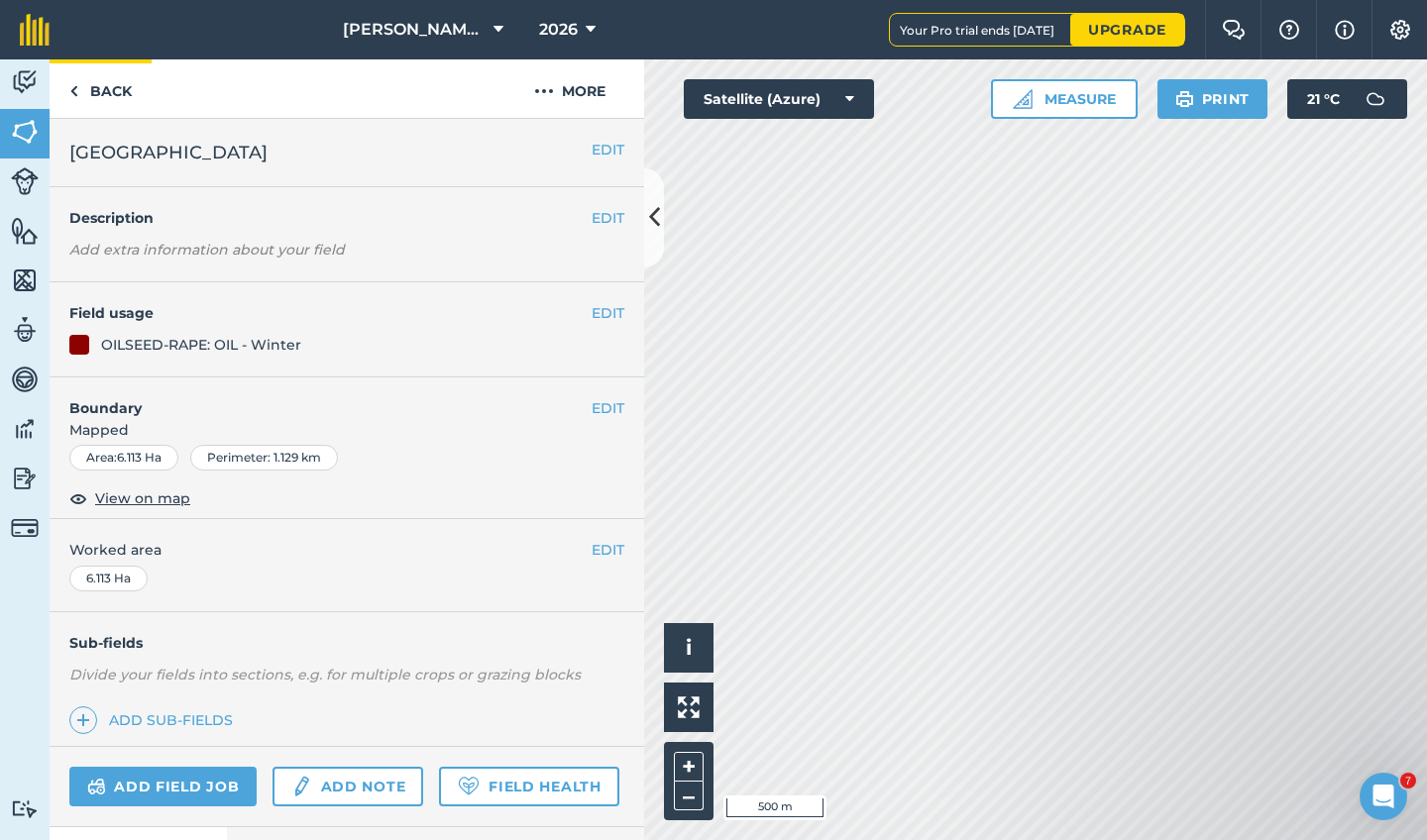 click on "Back" at bounding box center [100, 88] 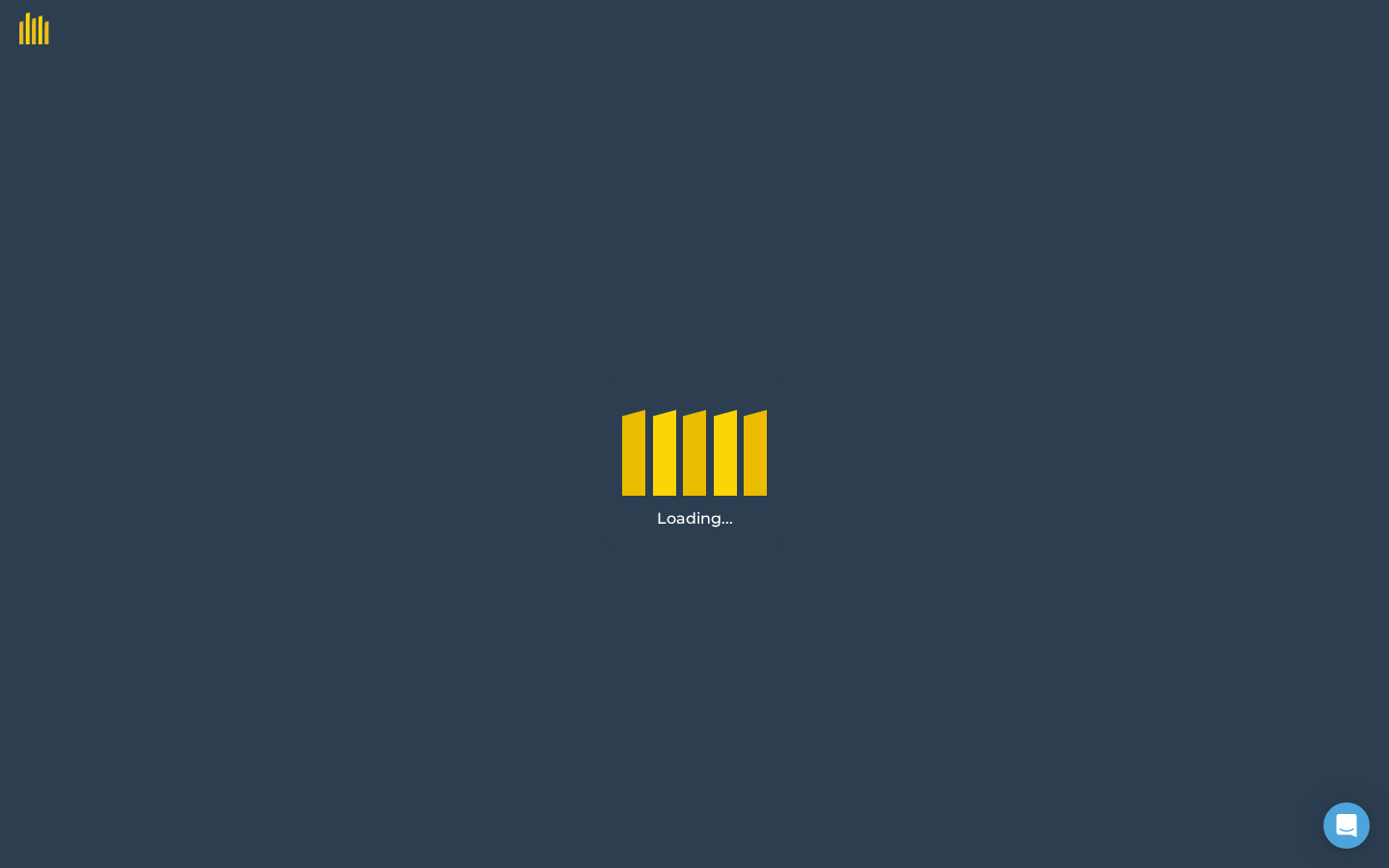 scroll, scrollTop: 0, scrollLeft: 0, axis: both 